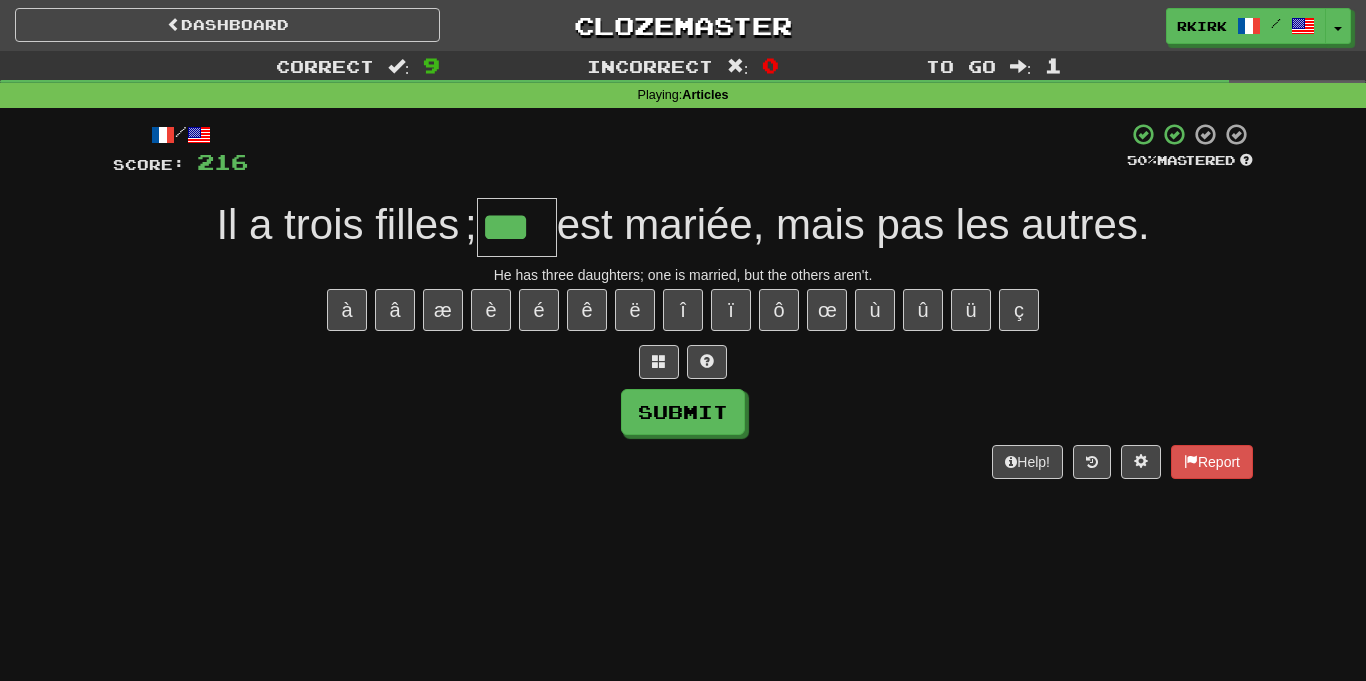 scroll, scrollTop: 0, scrollLeft: 0, axis: both 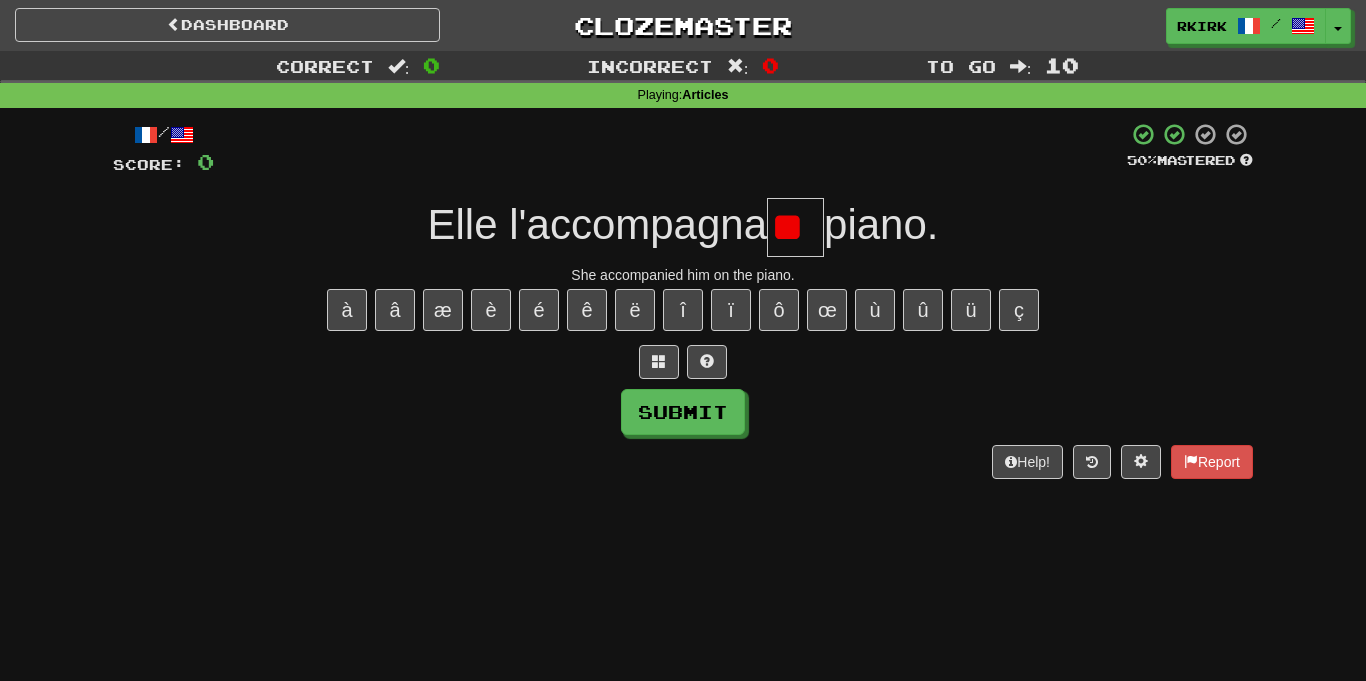 type on "*" 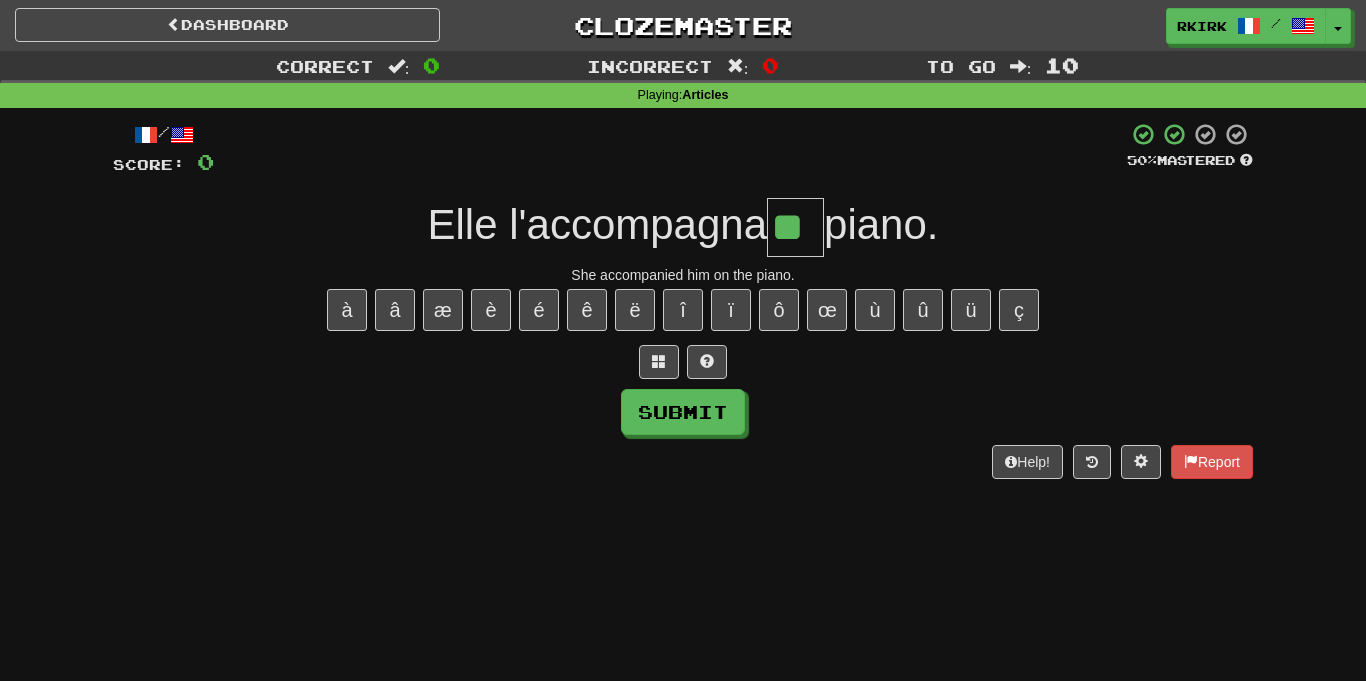 type on "**" 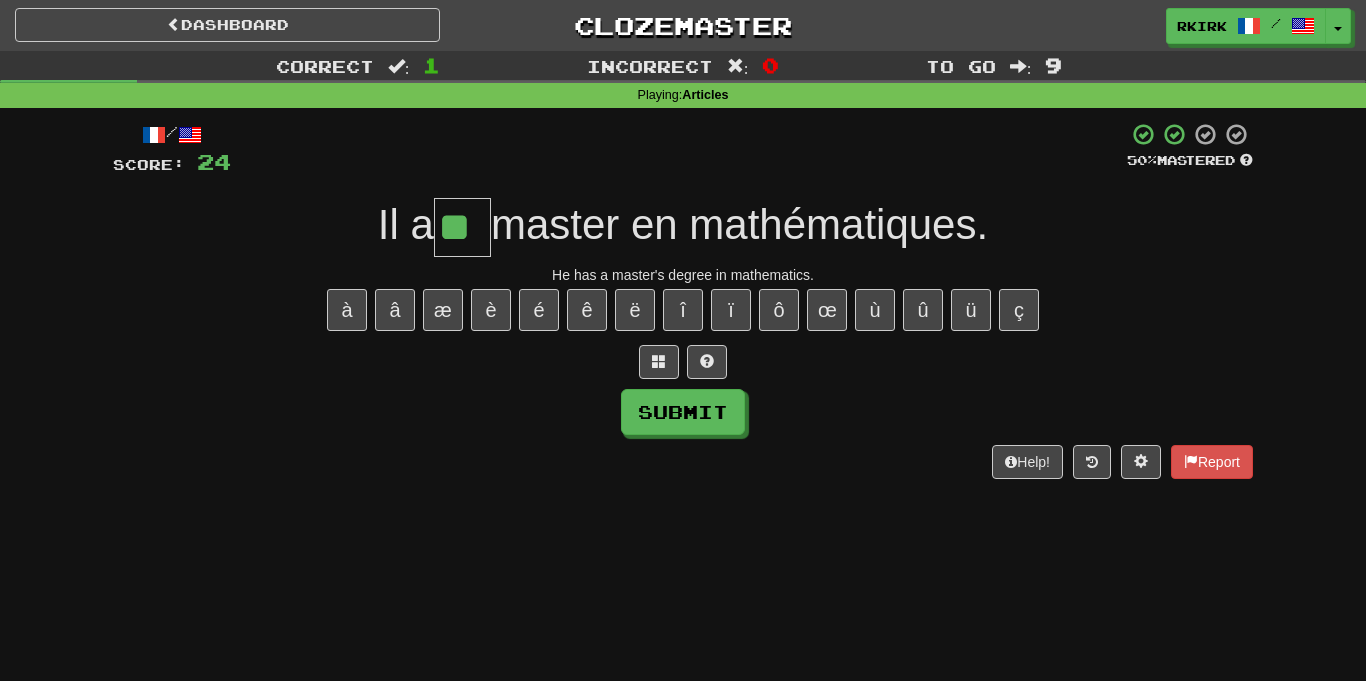 type on "**" 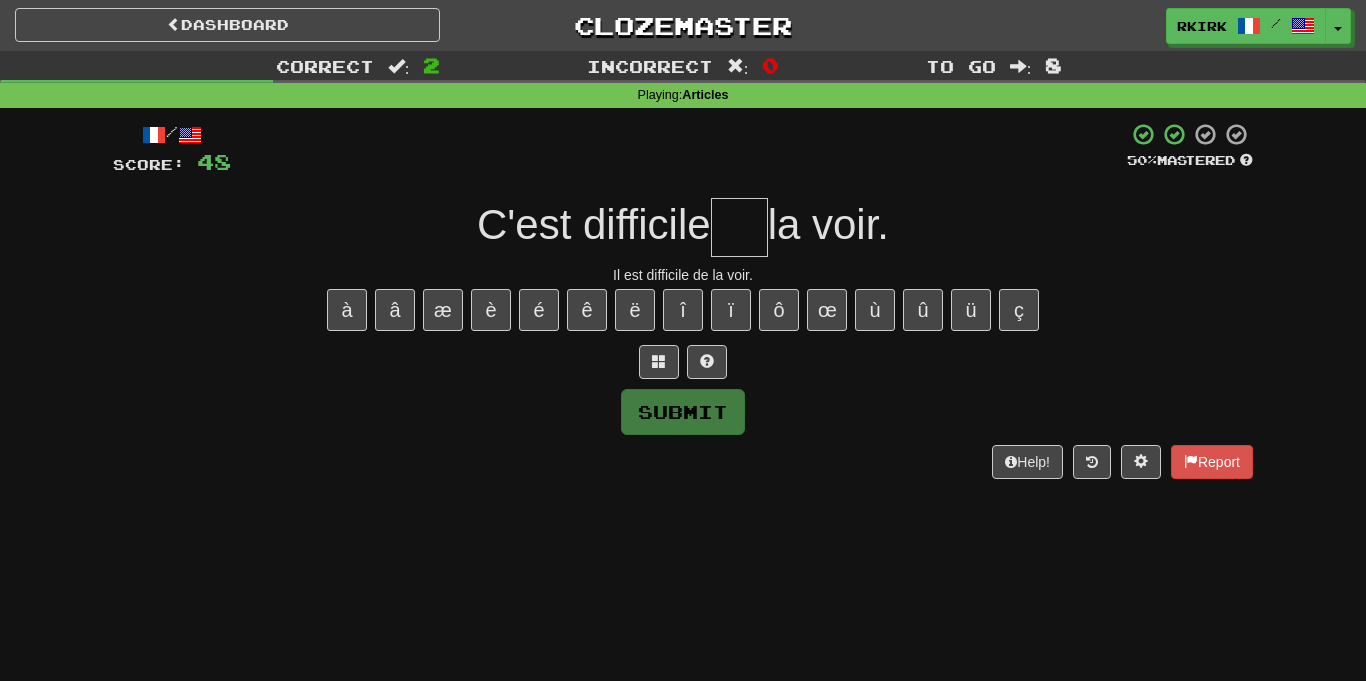 type on "*" 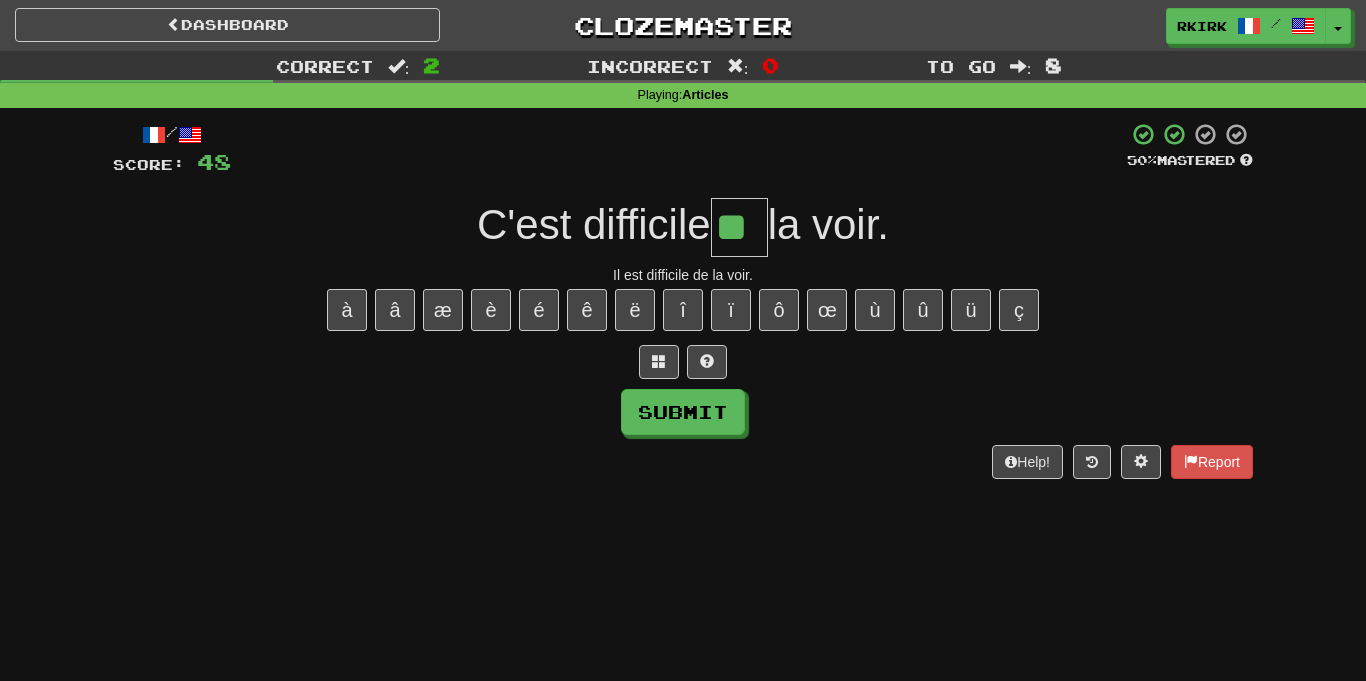 type on "**" 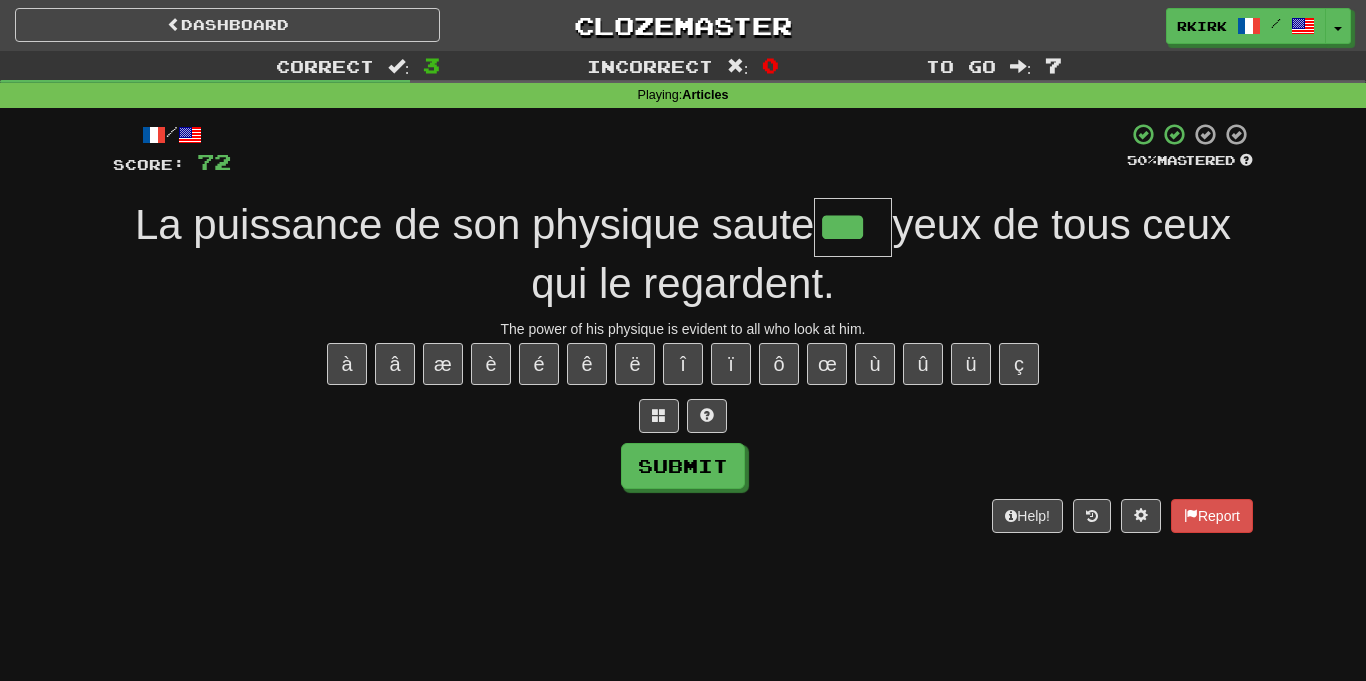 type on "***" 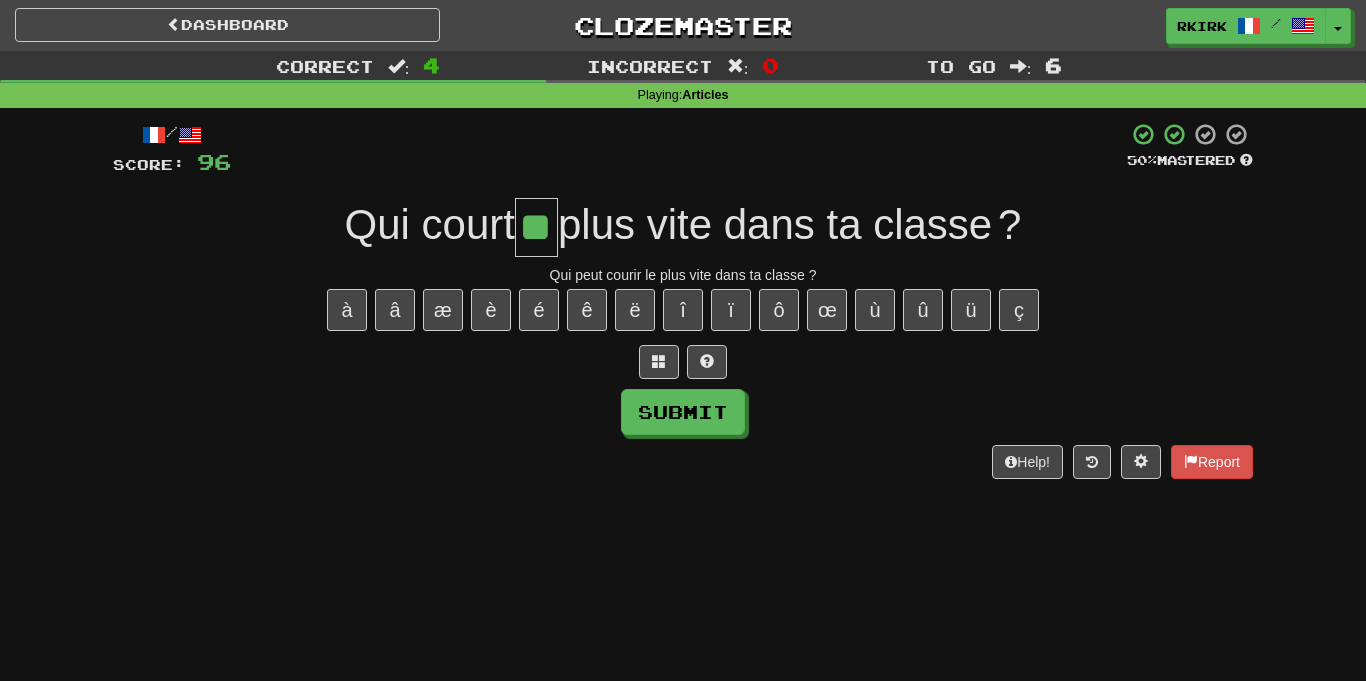 type on "**" 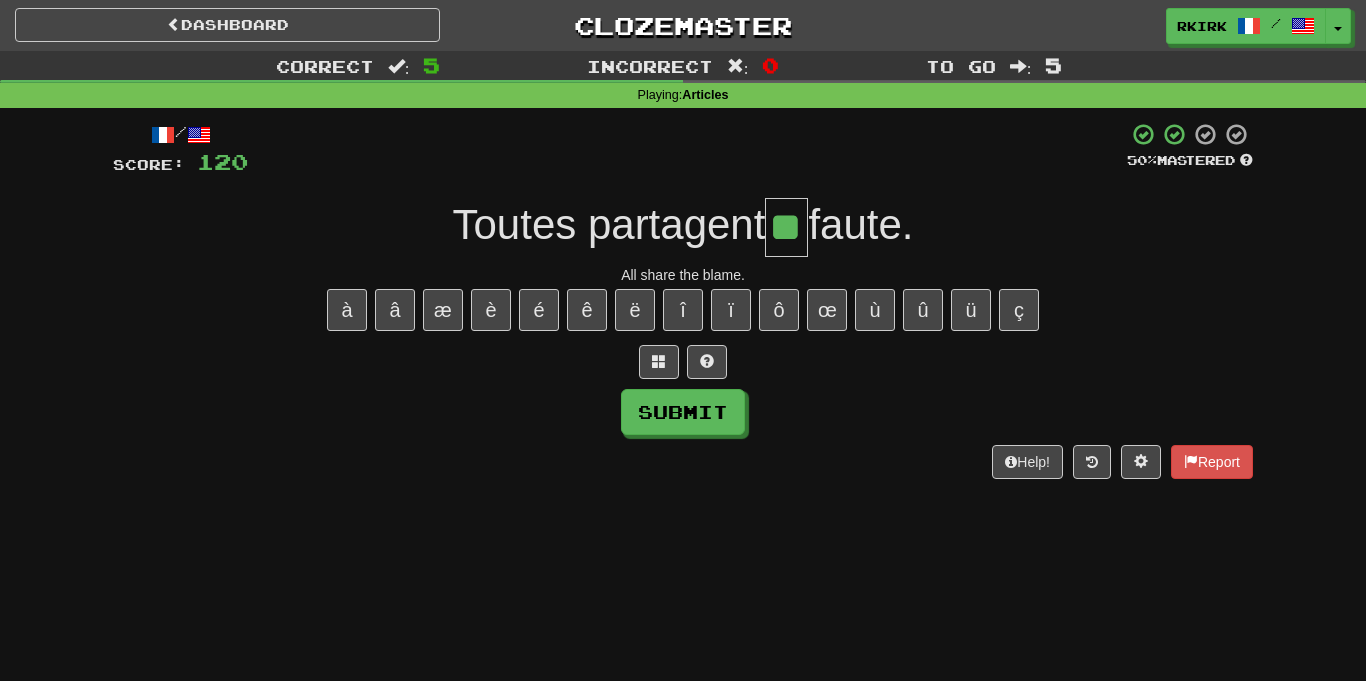 type on "**" 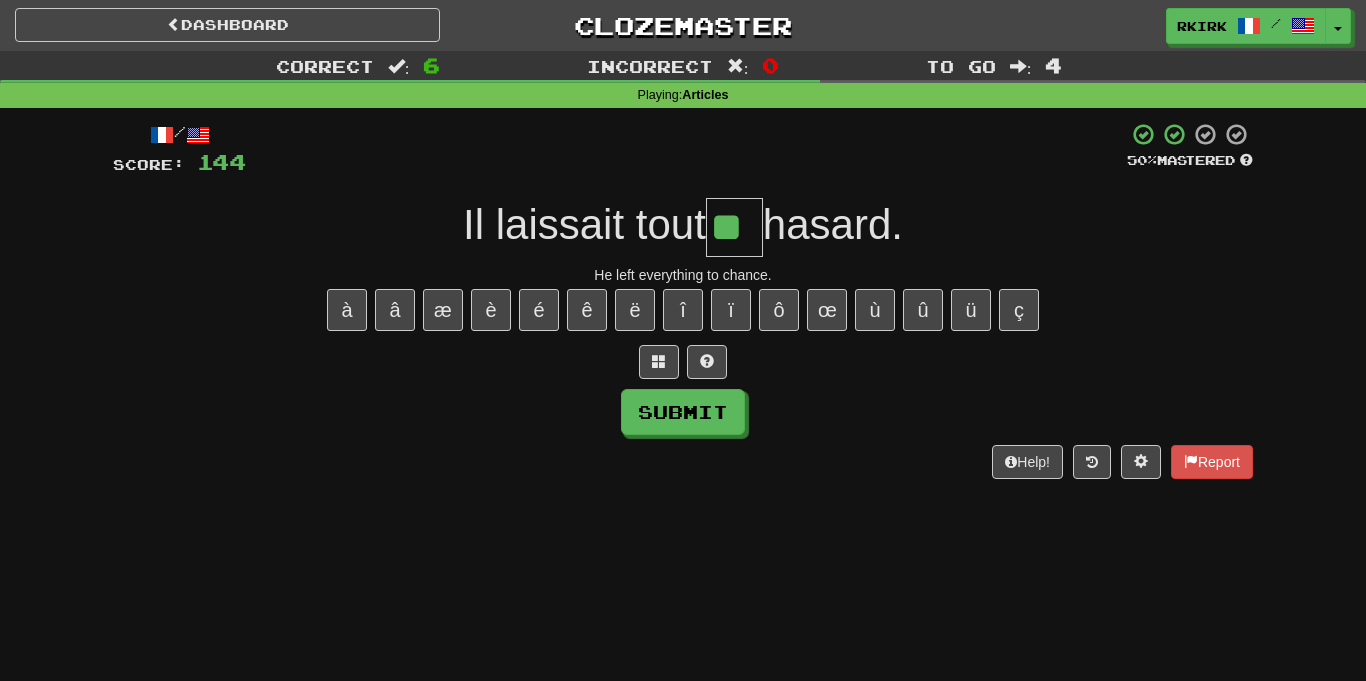 type on "**" 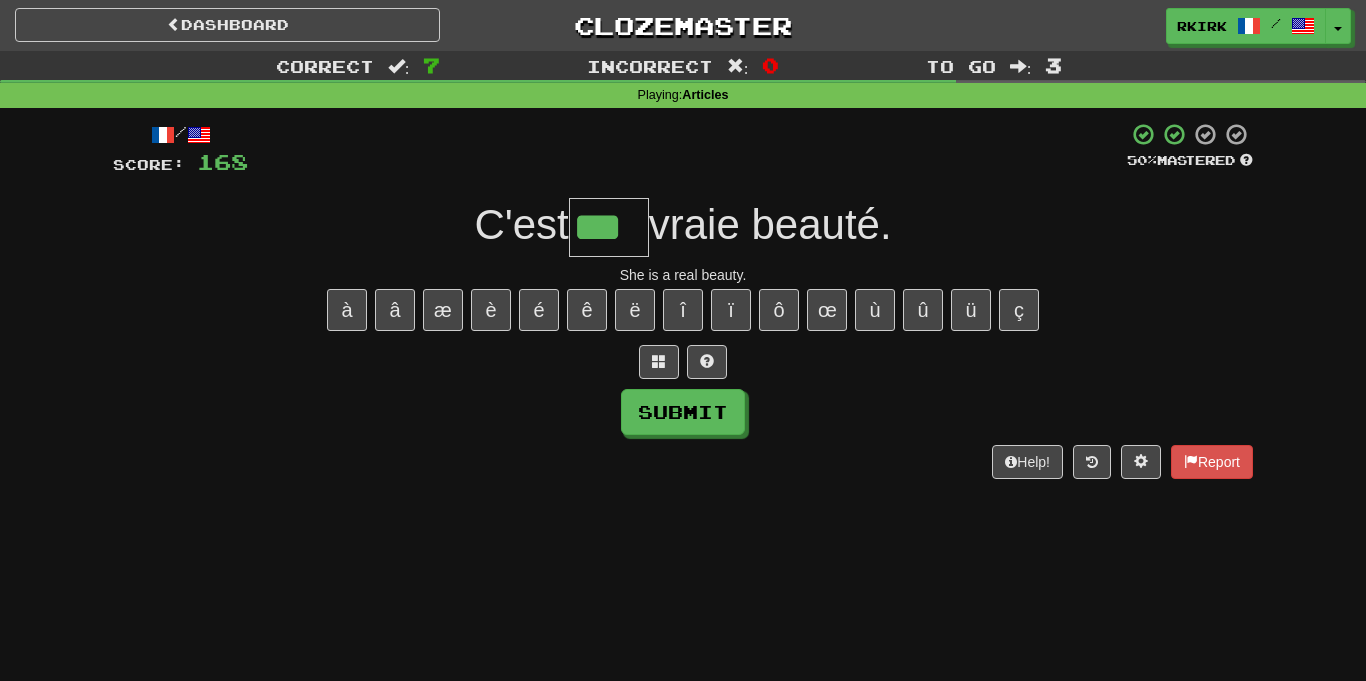 type on "***" 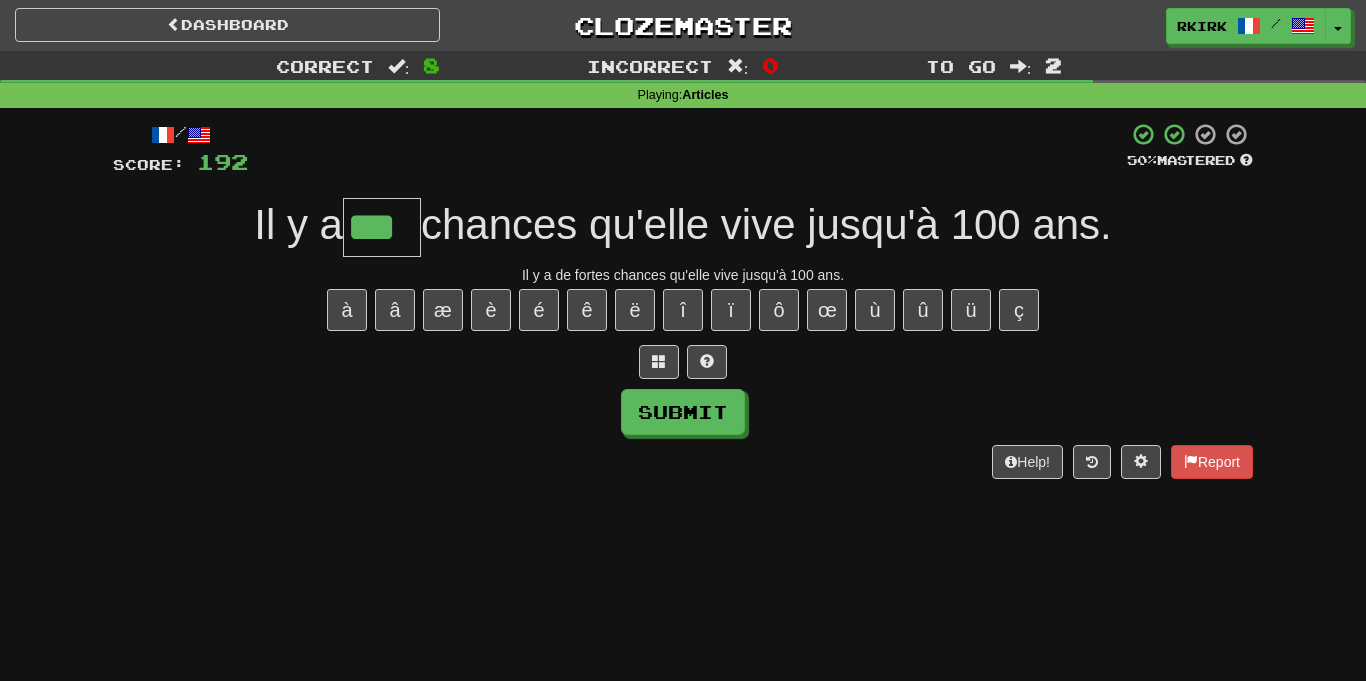 type on "***" 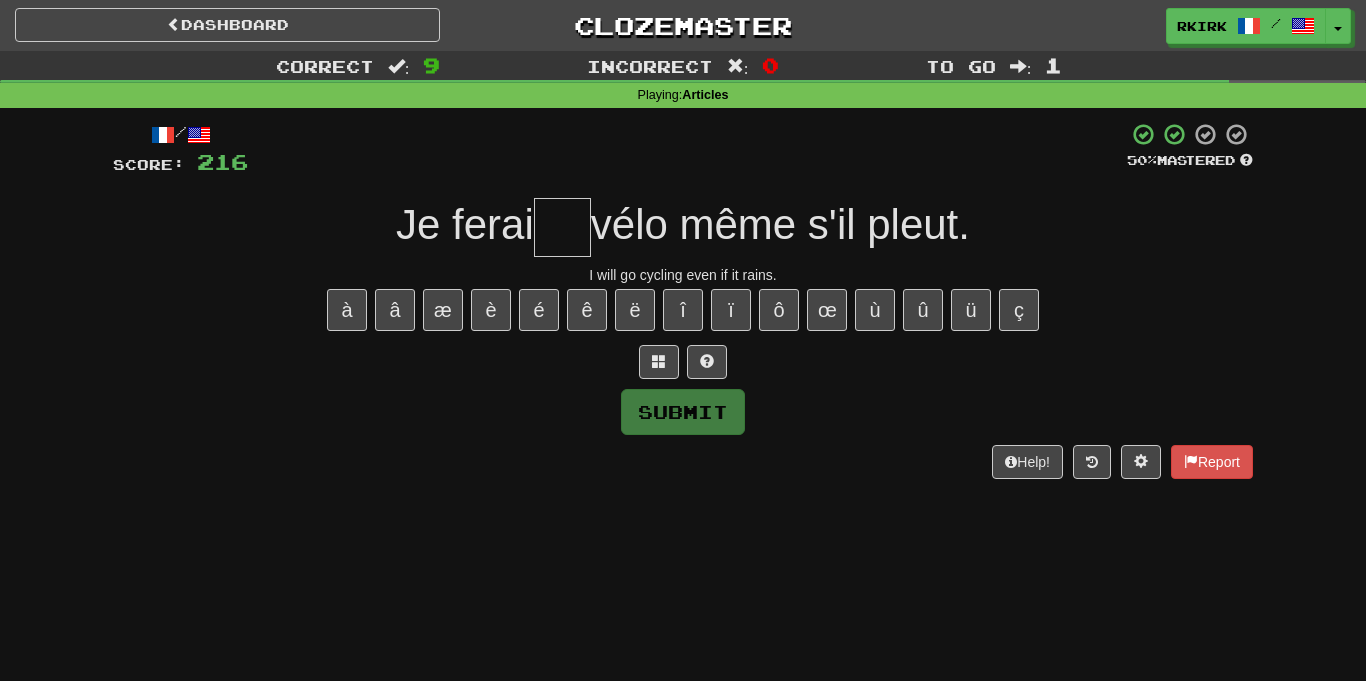 type on "*" 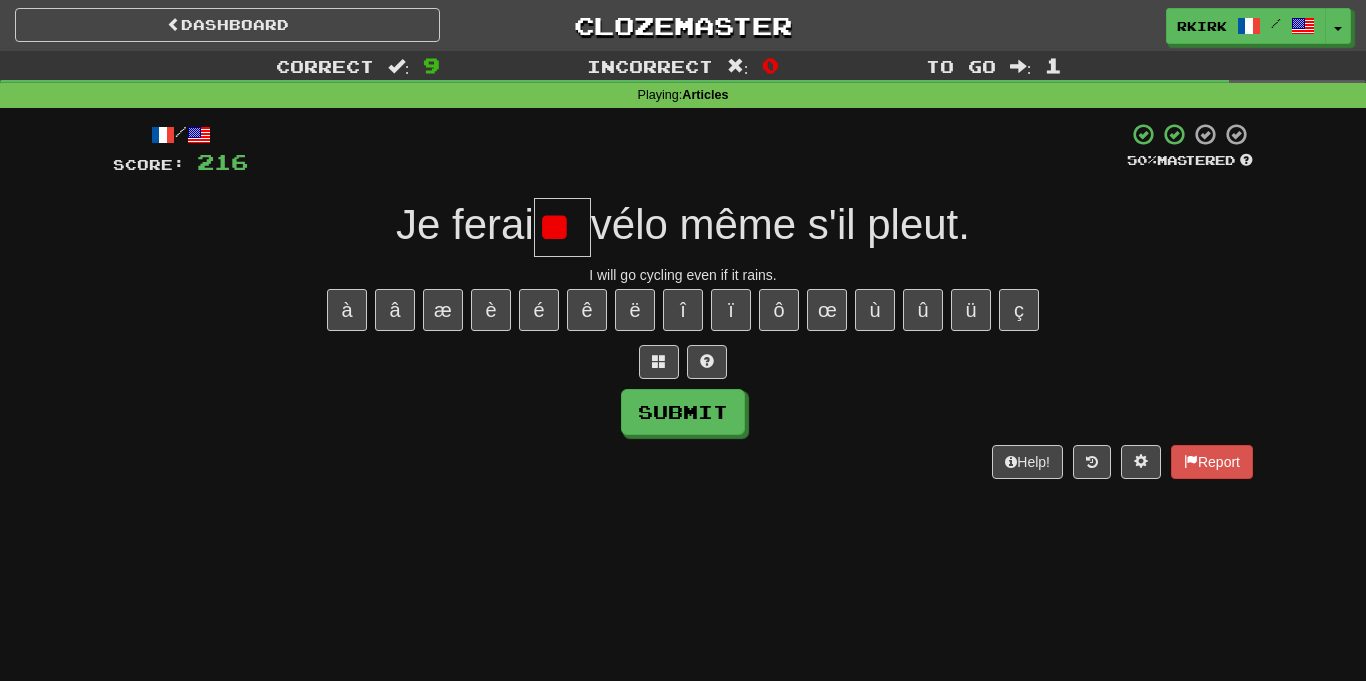 type on "*" 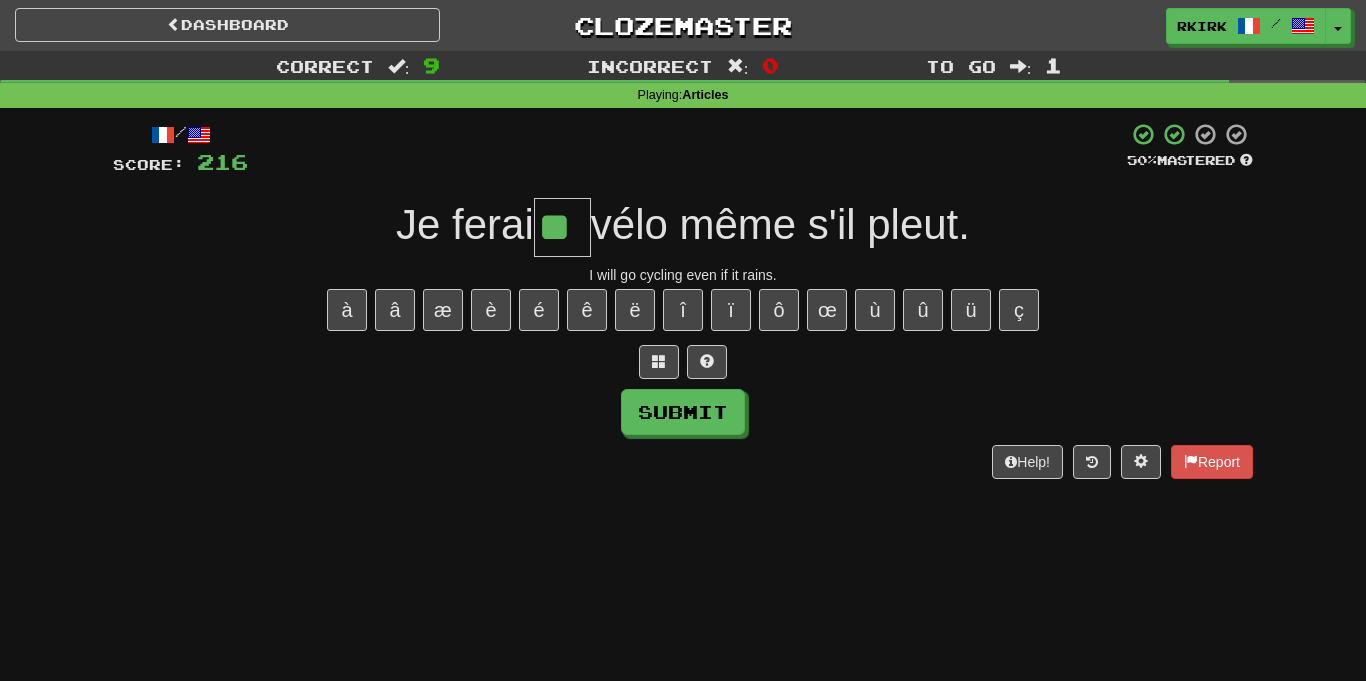 type on "**" 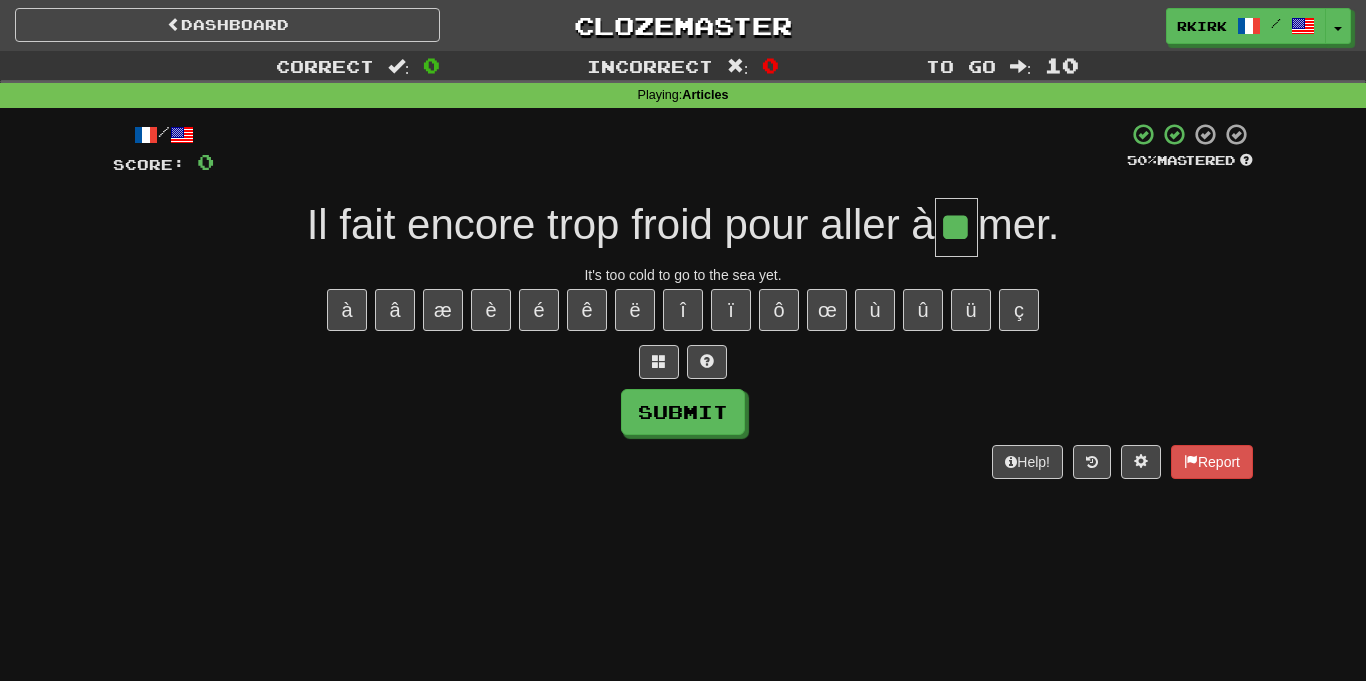 type on "**" 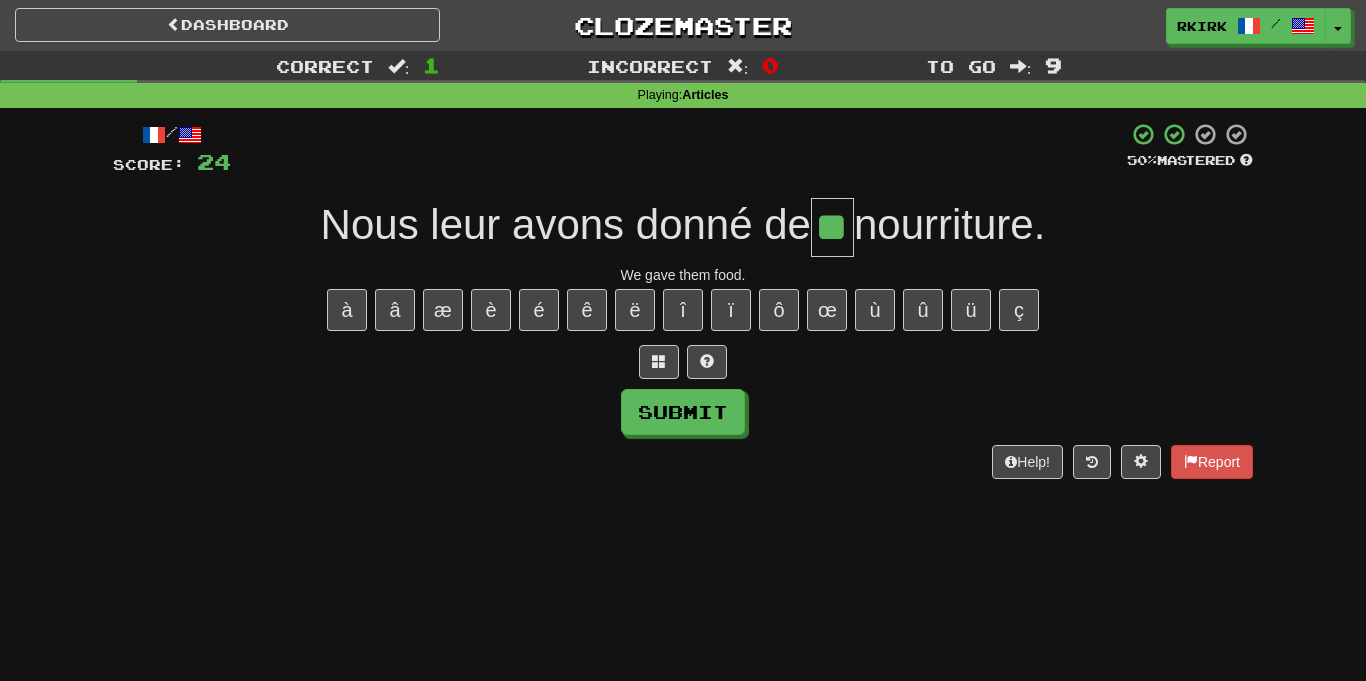 type on "**" 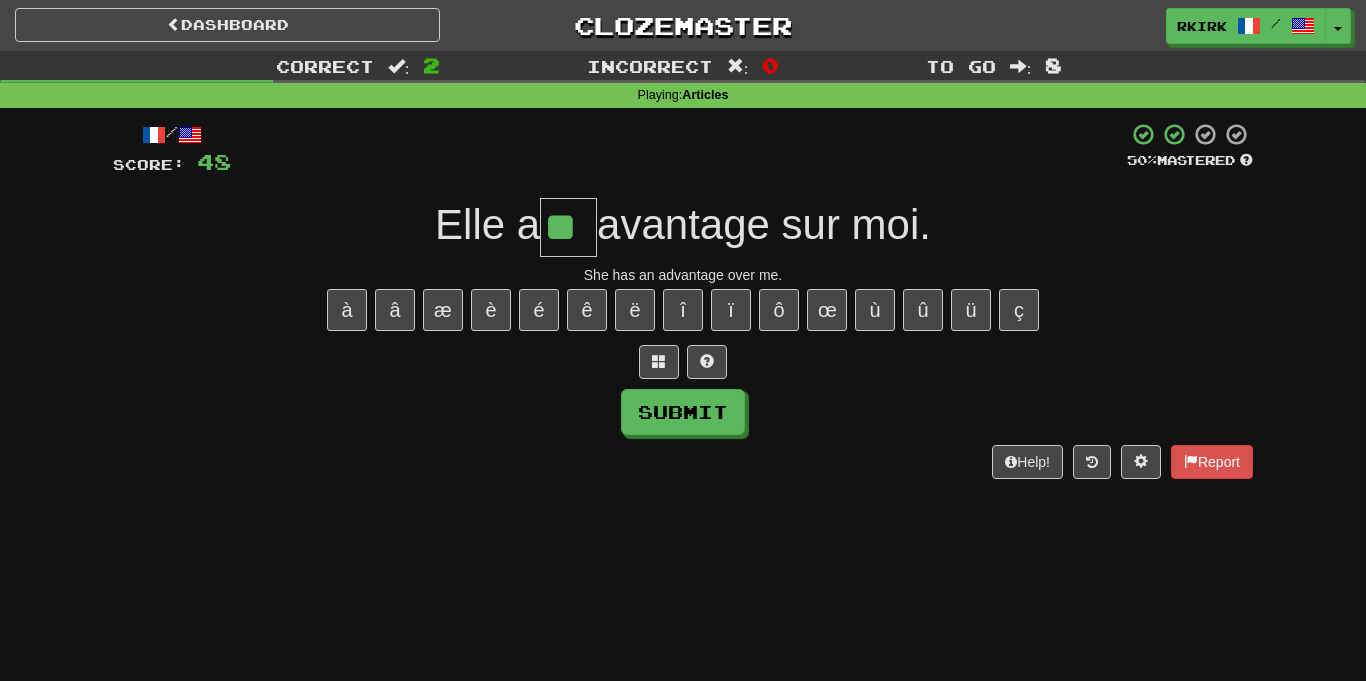 type on "**" 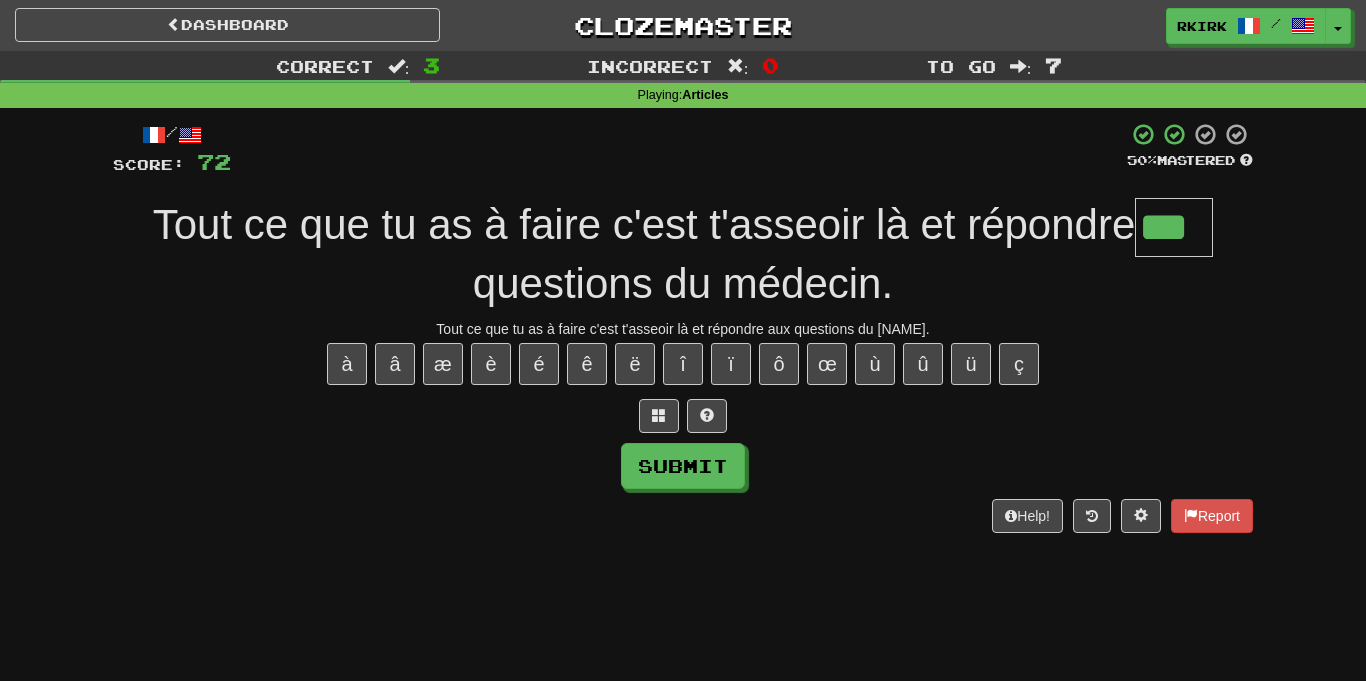 type on "***" 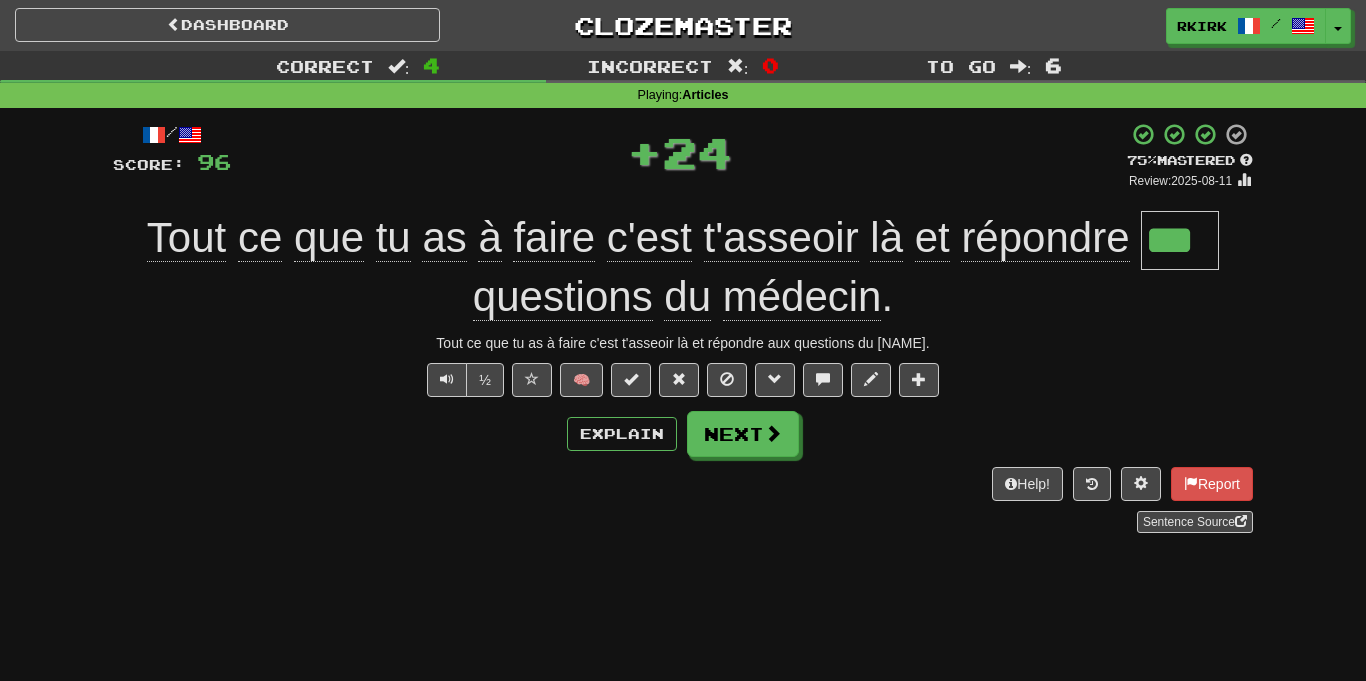 click on "t'asseoir" 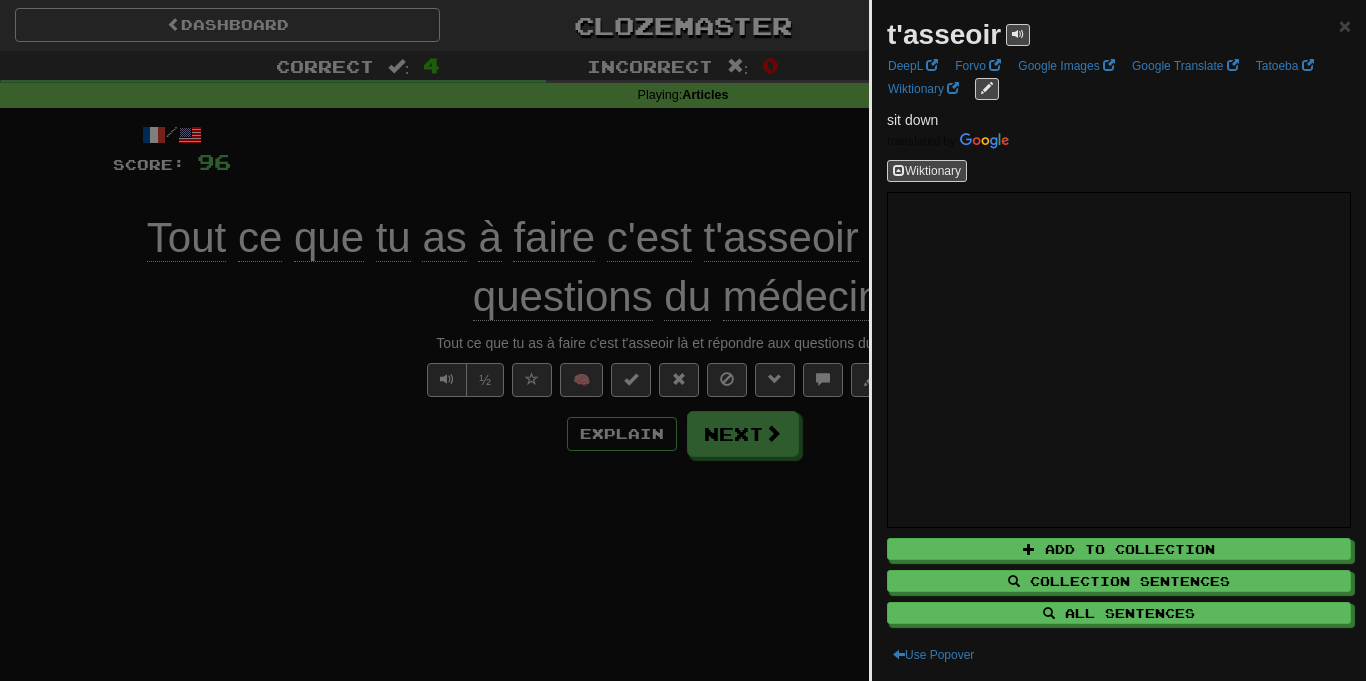 click at bounding box center (683, 340) 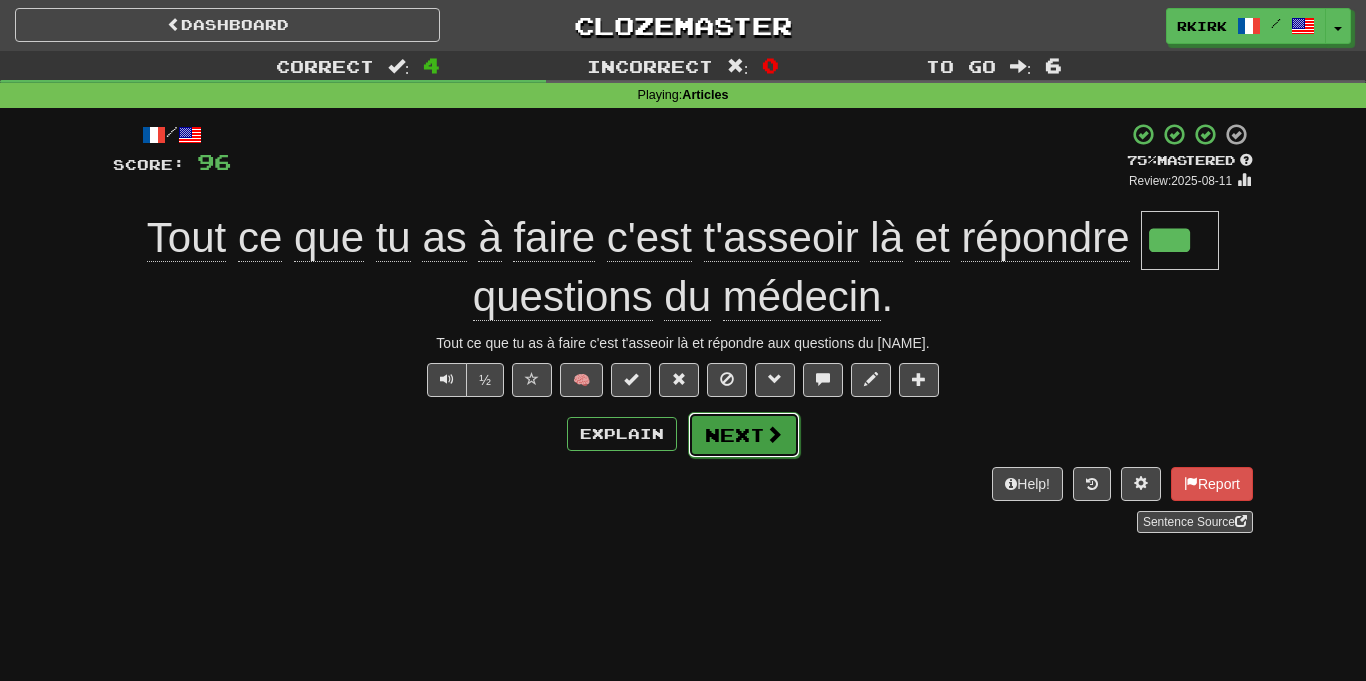 click on "Next" at bounding box center [744, 435] 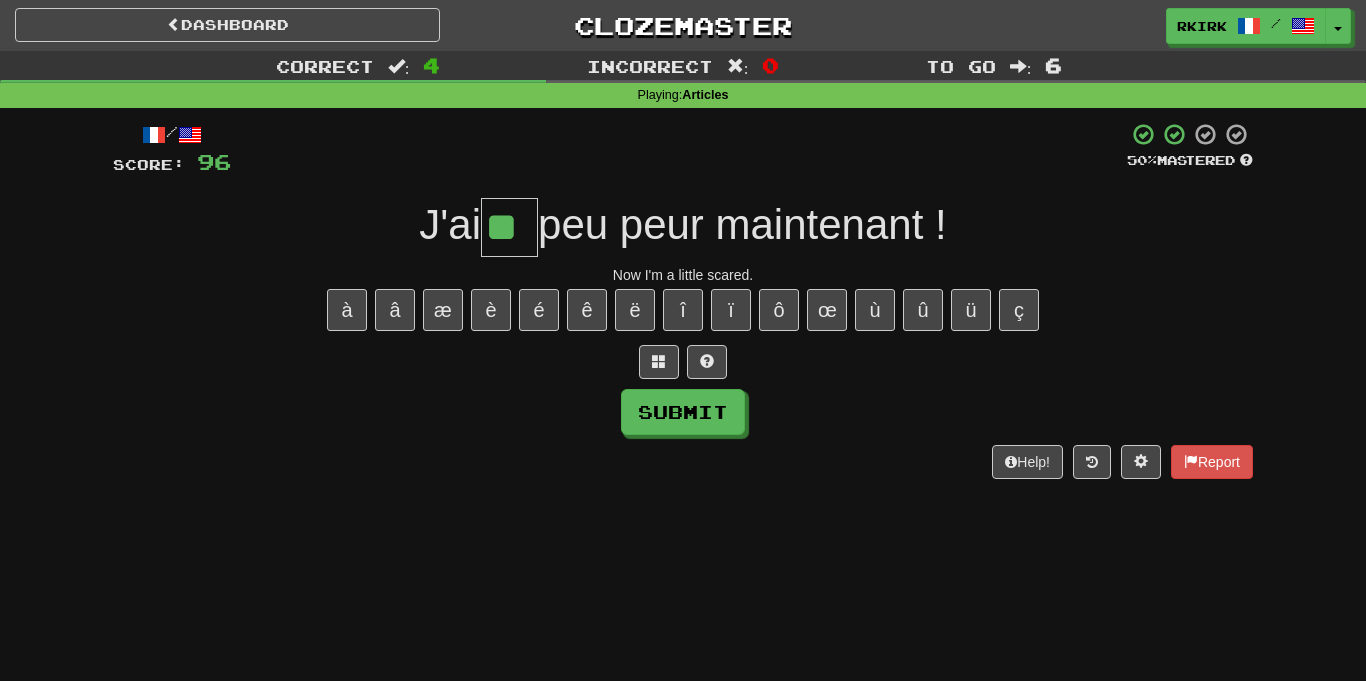type on "**" 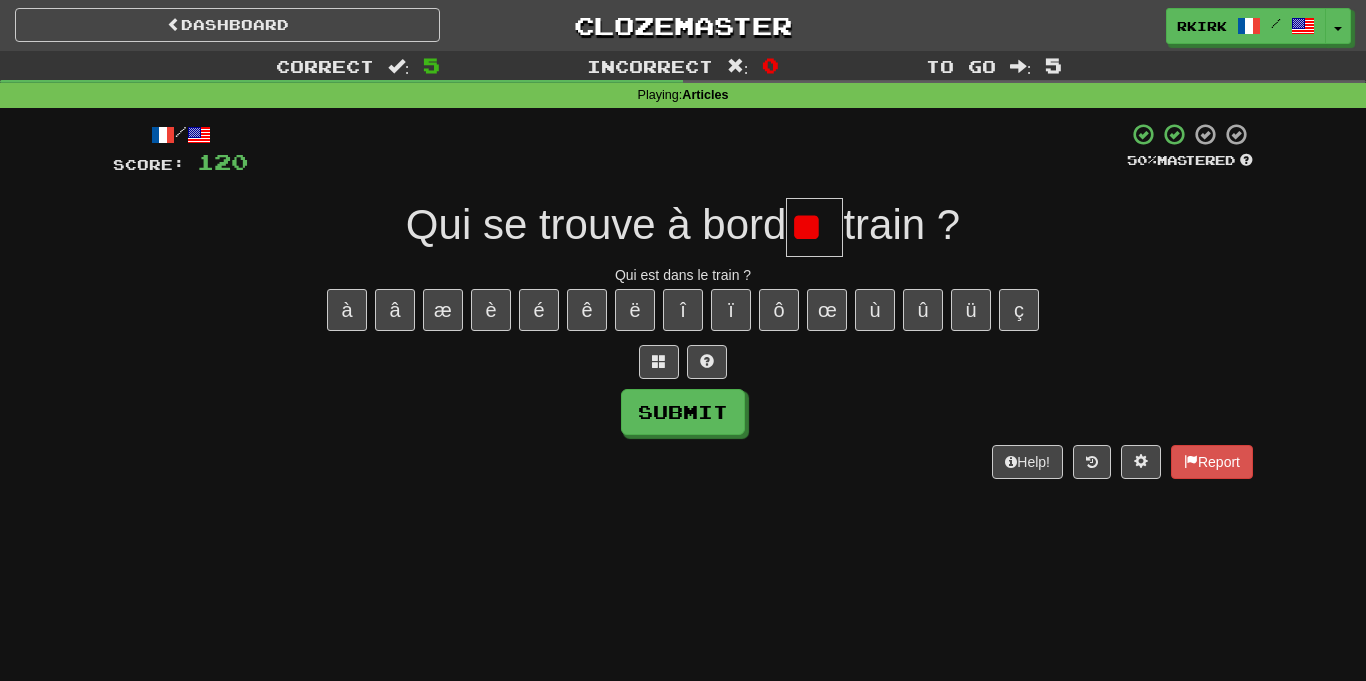 type on "*" 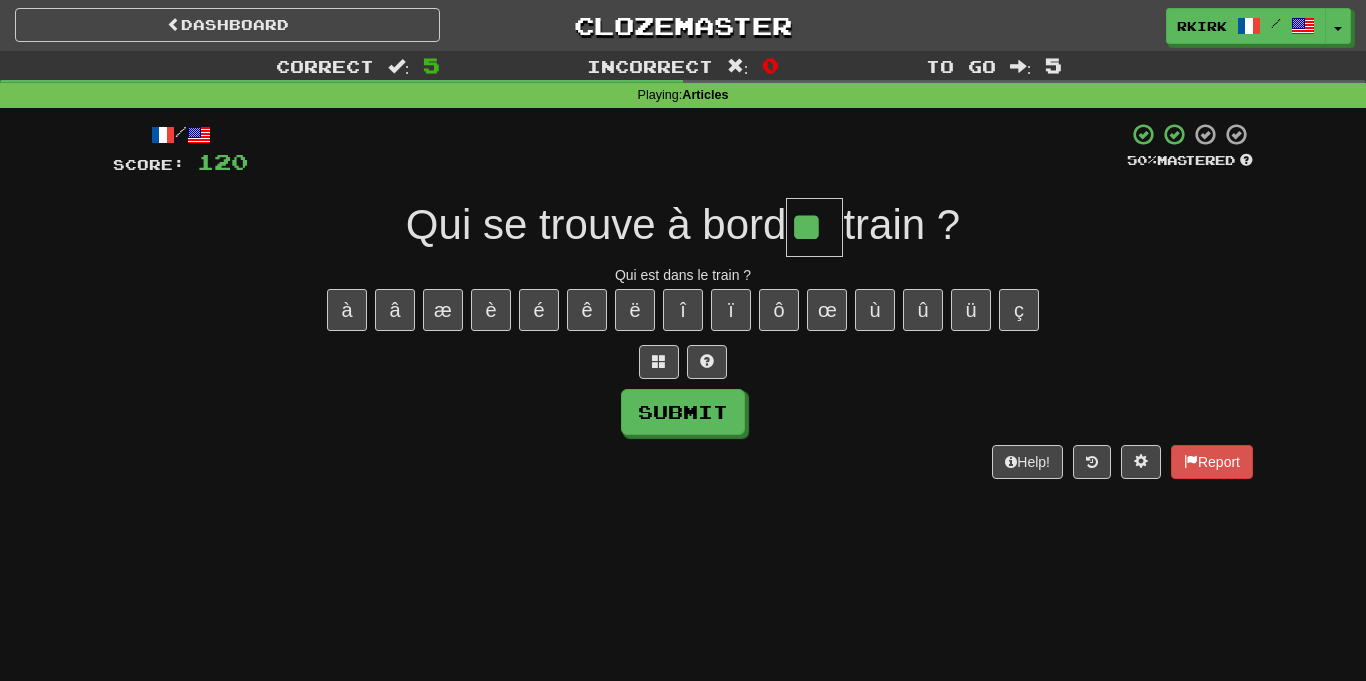 type on "**" 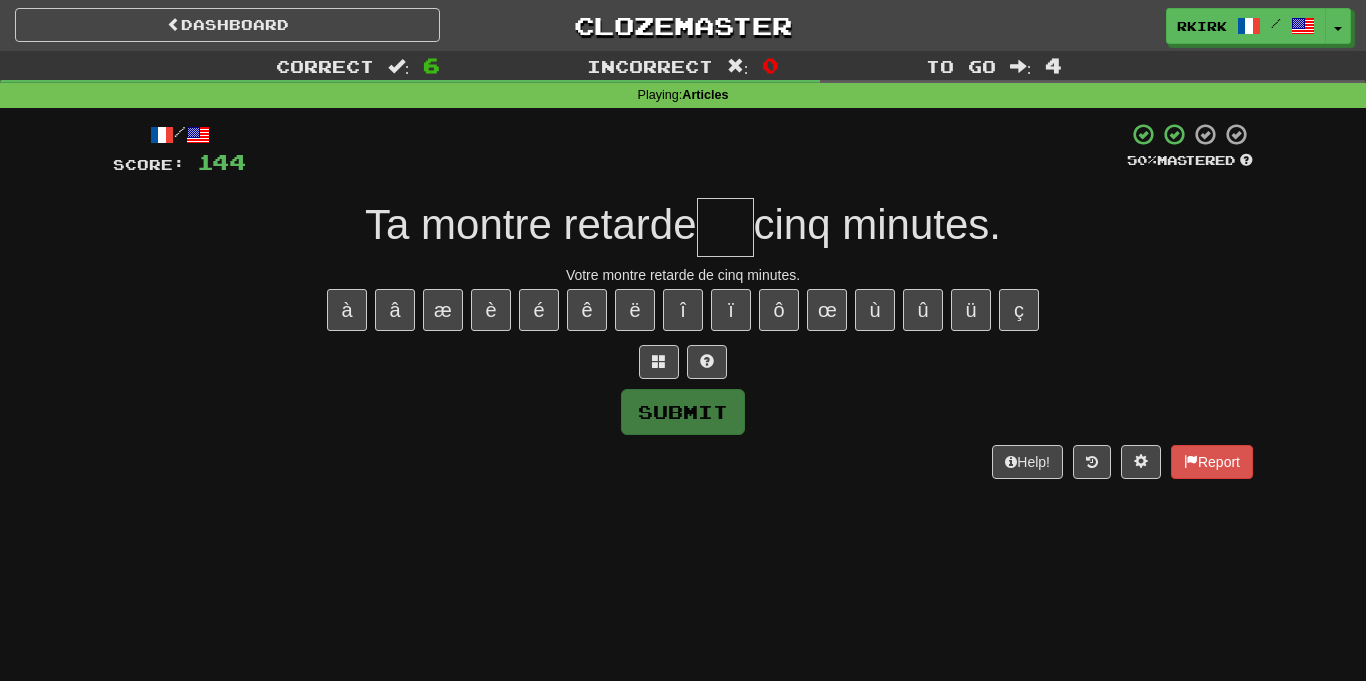 type on "*" 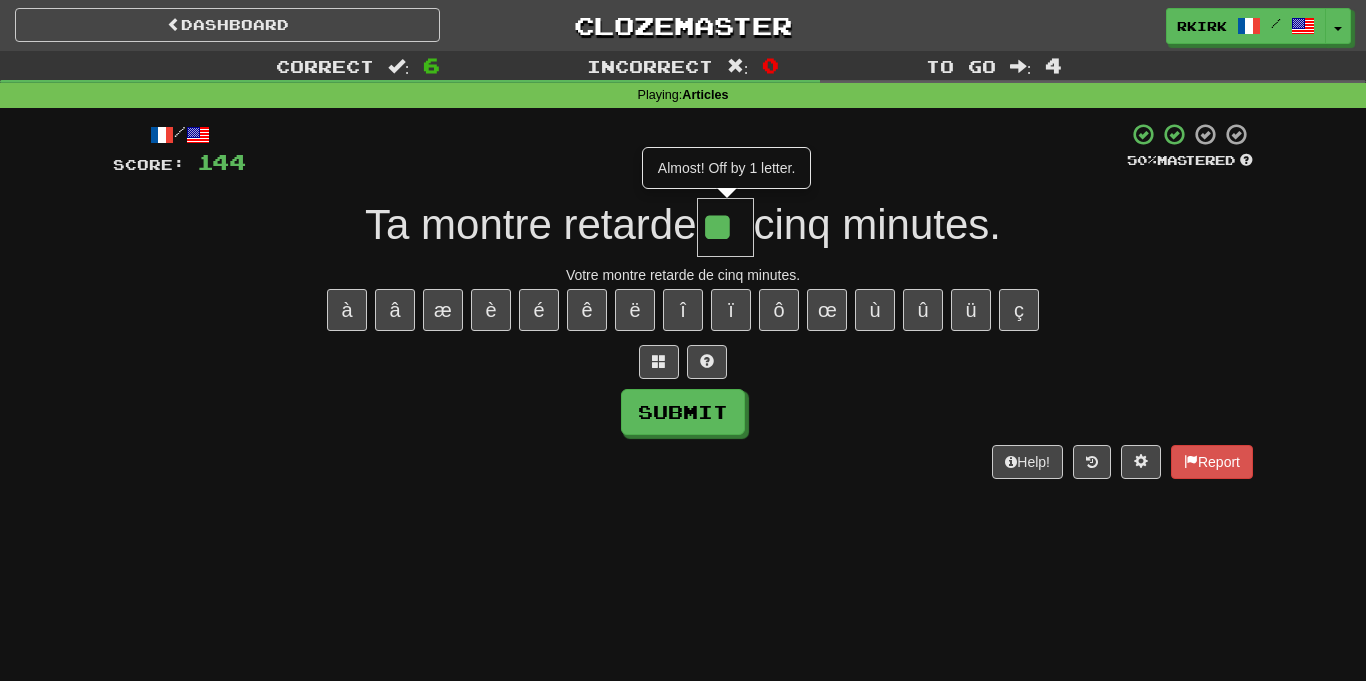 type on "**" 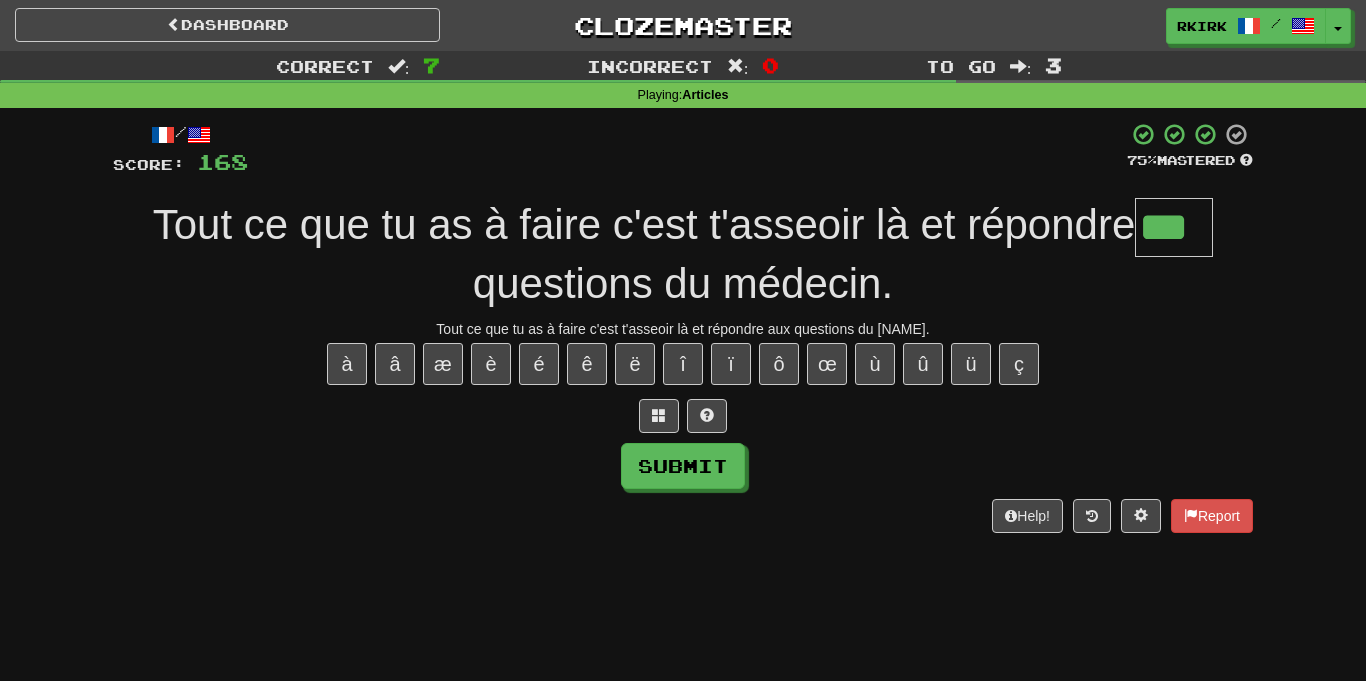 type on "***" 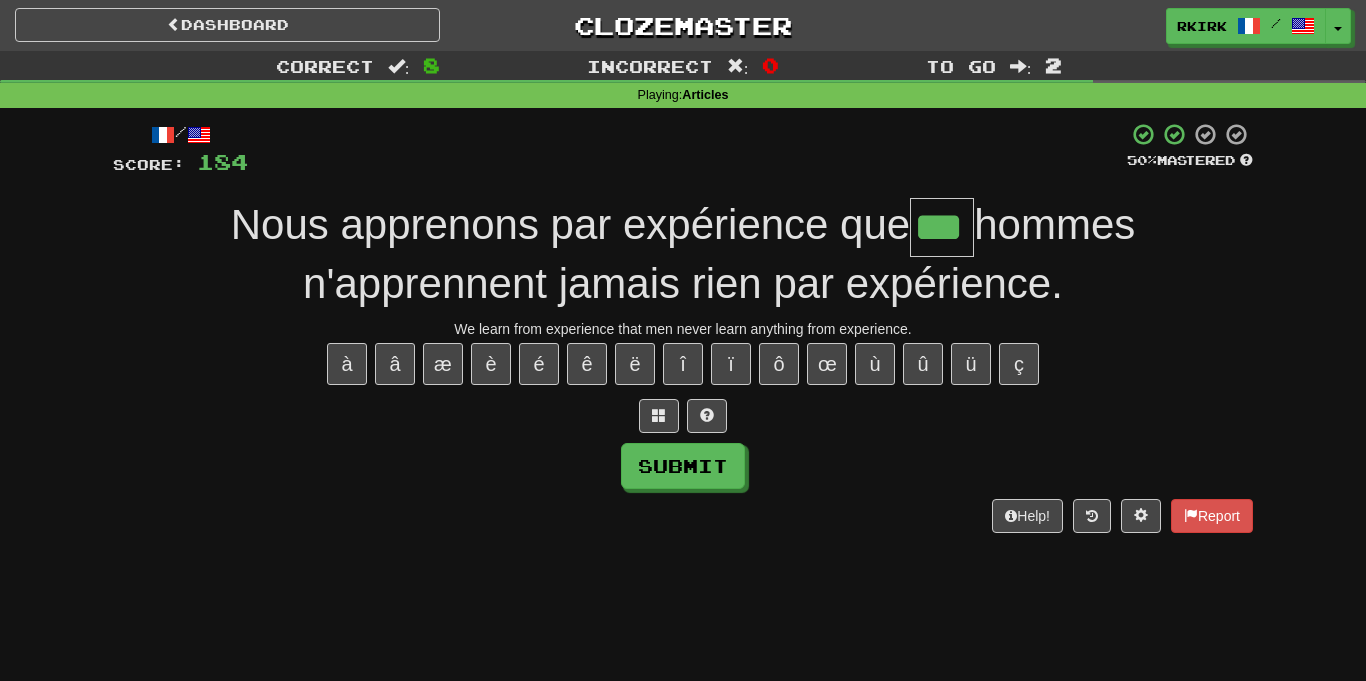 type on "***" 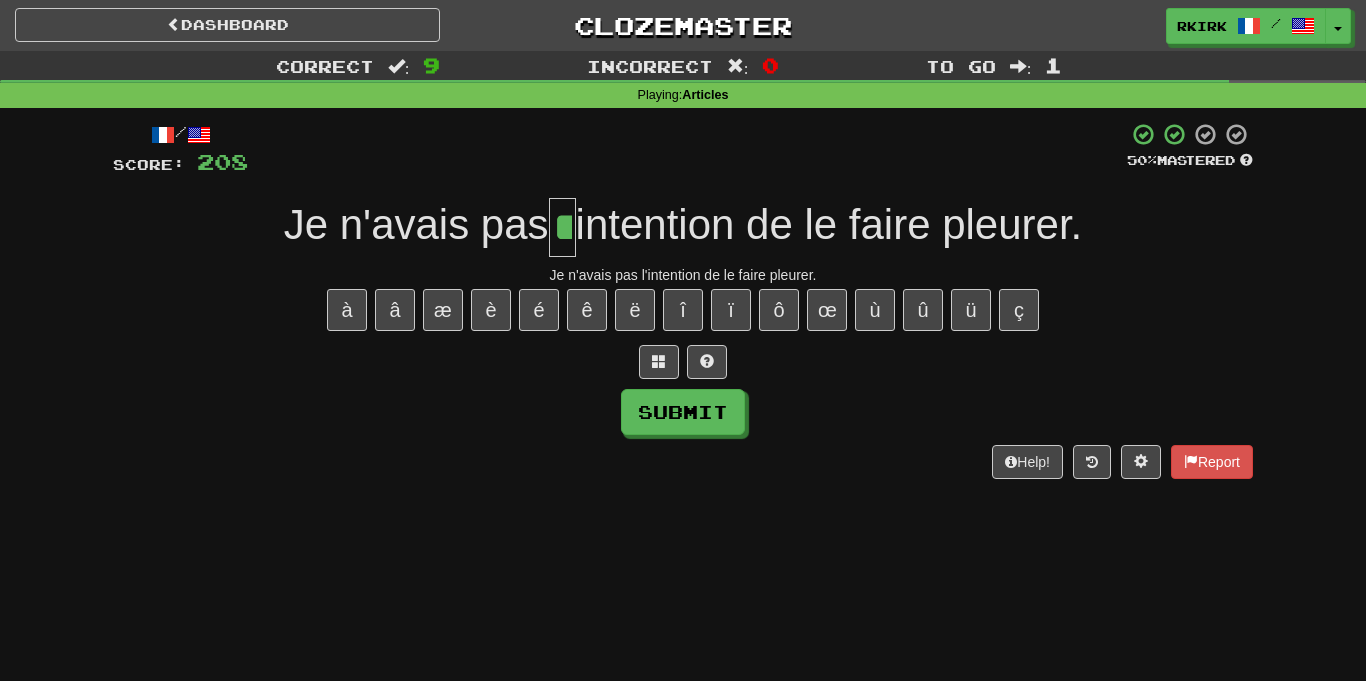 type on "**" 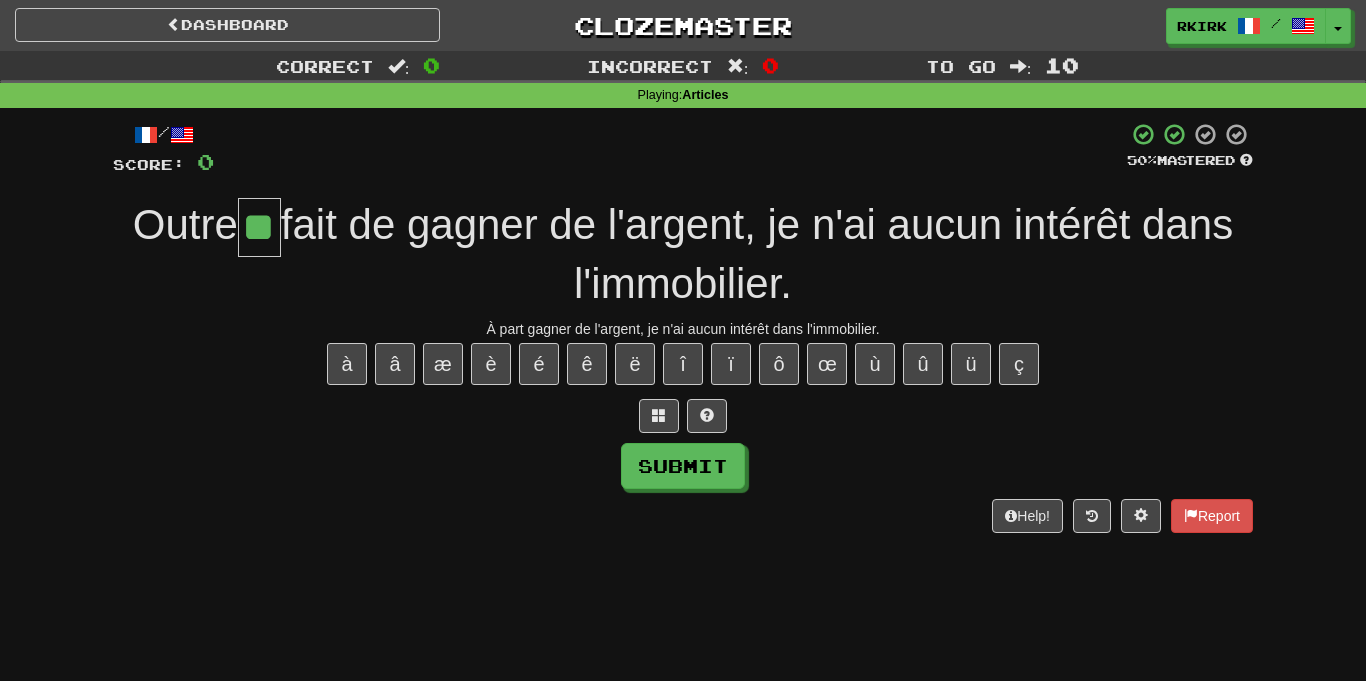 type on "**" 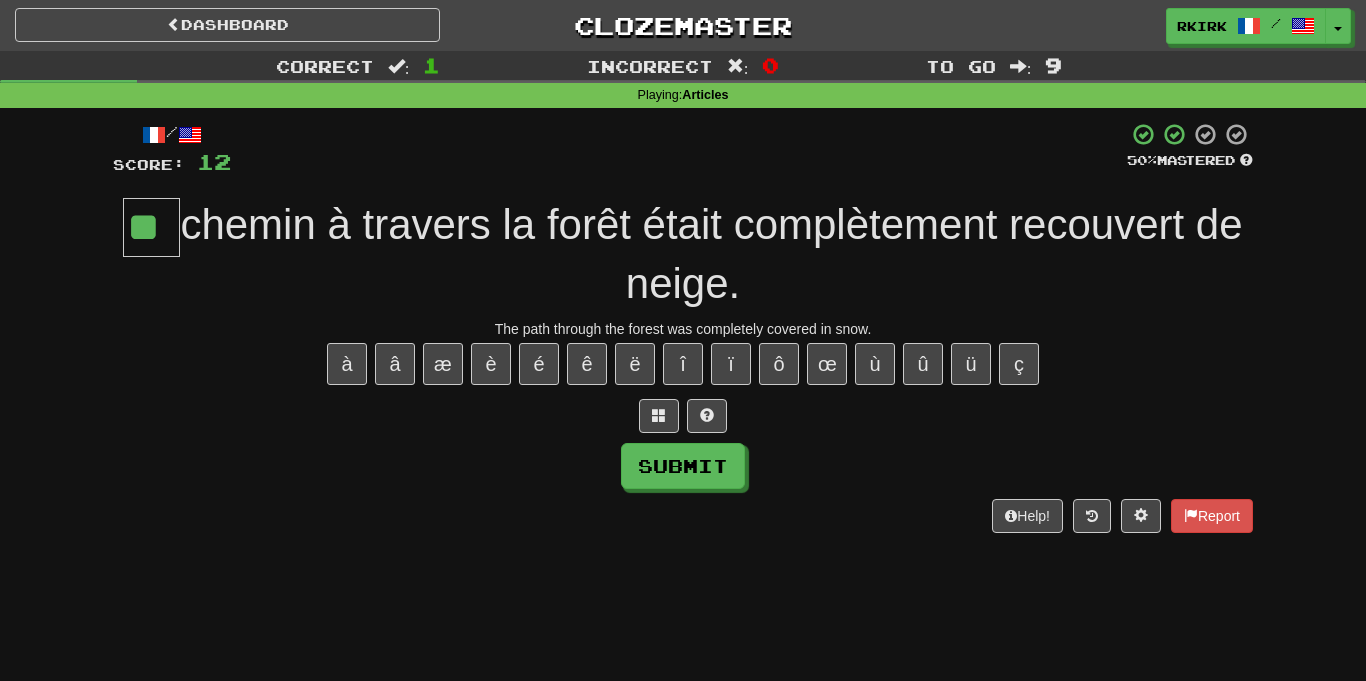 type on "**" 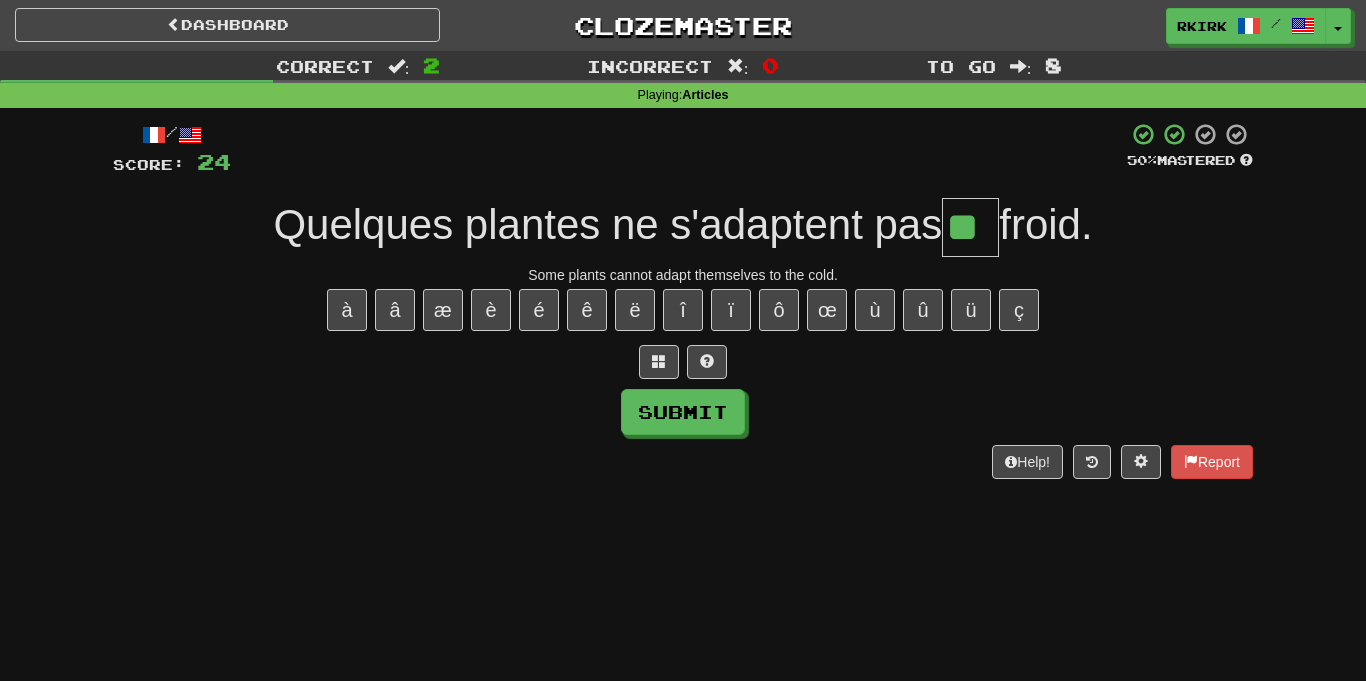 type on "**" 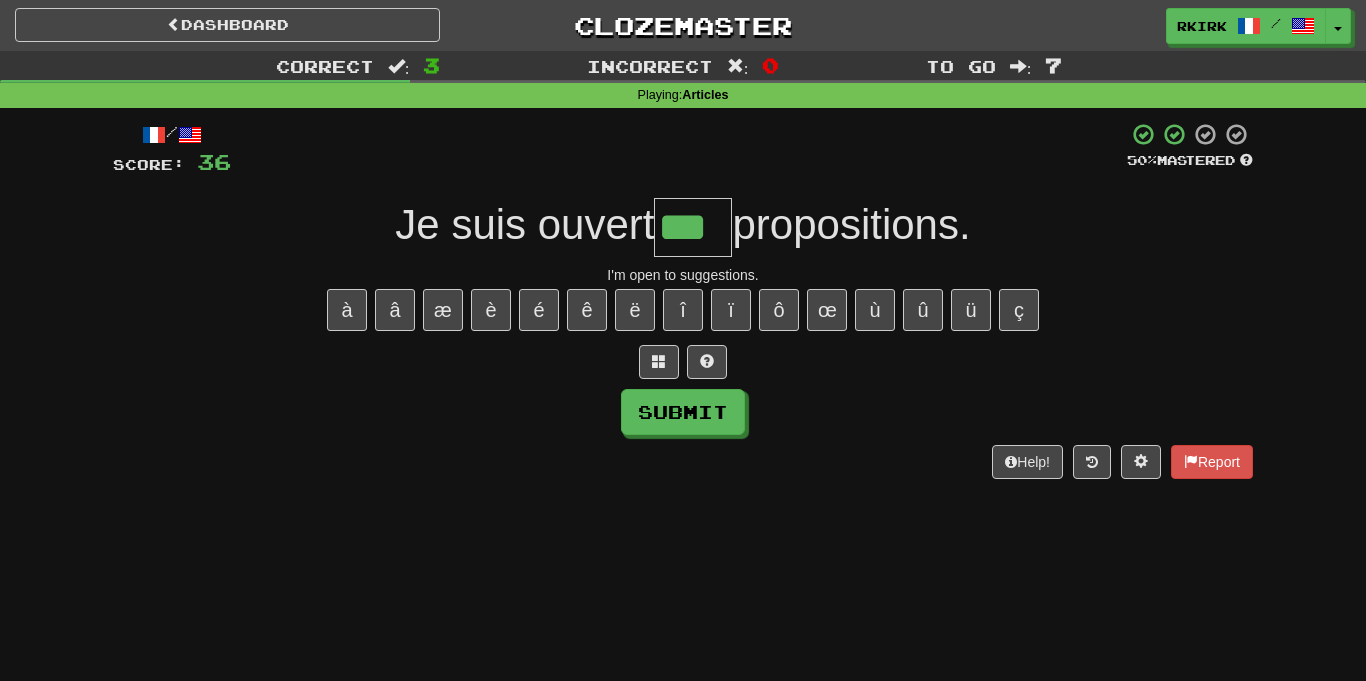 type on "***" 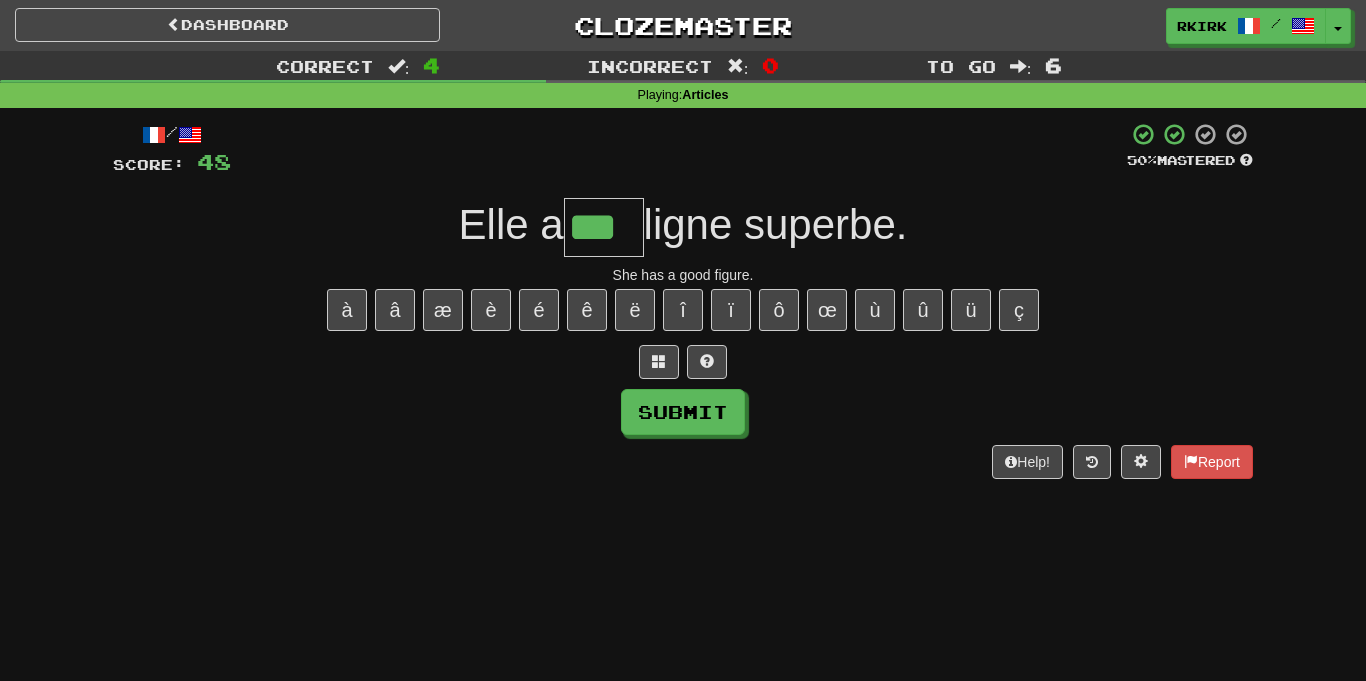 type on "***" 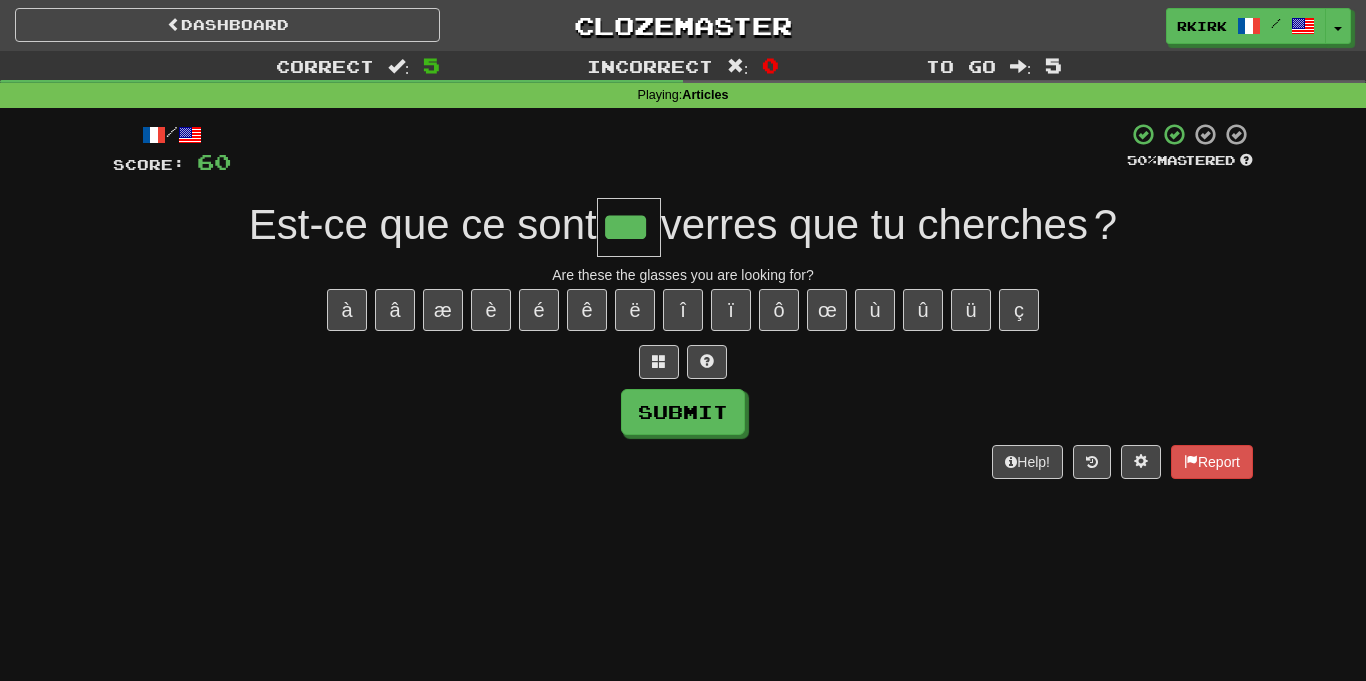 type on "***" 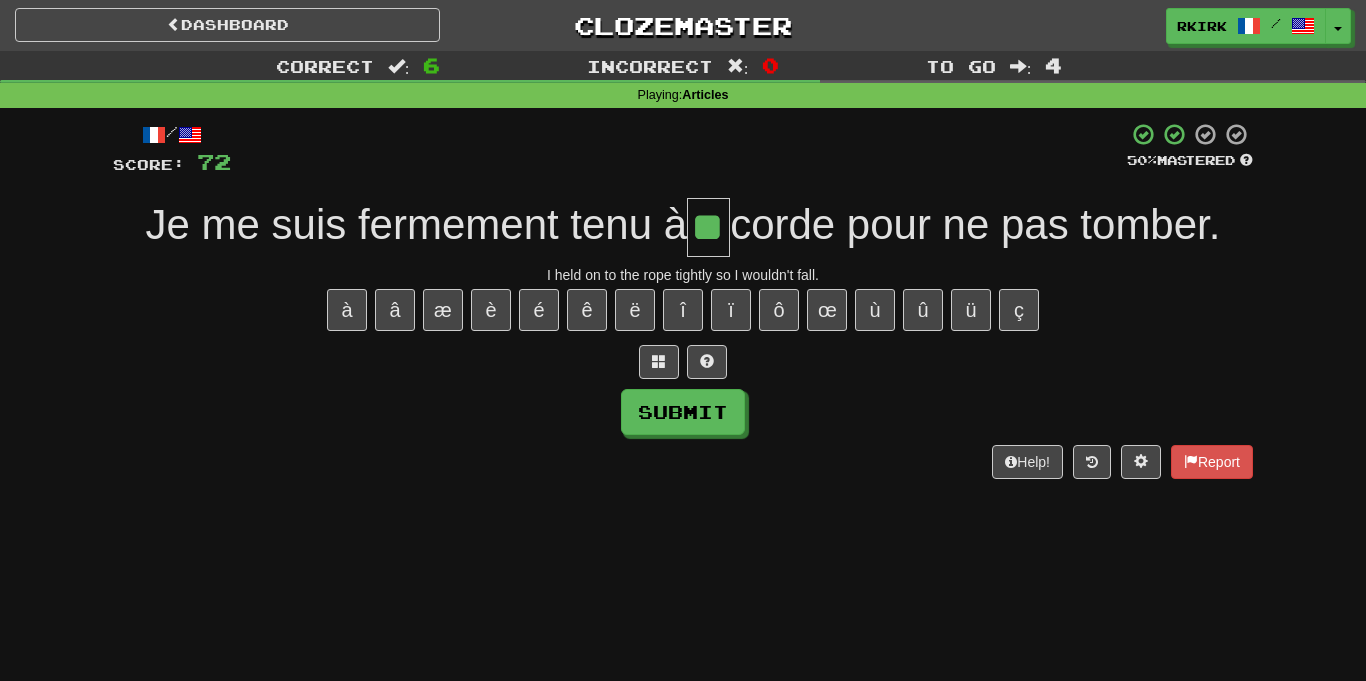 type on "**" 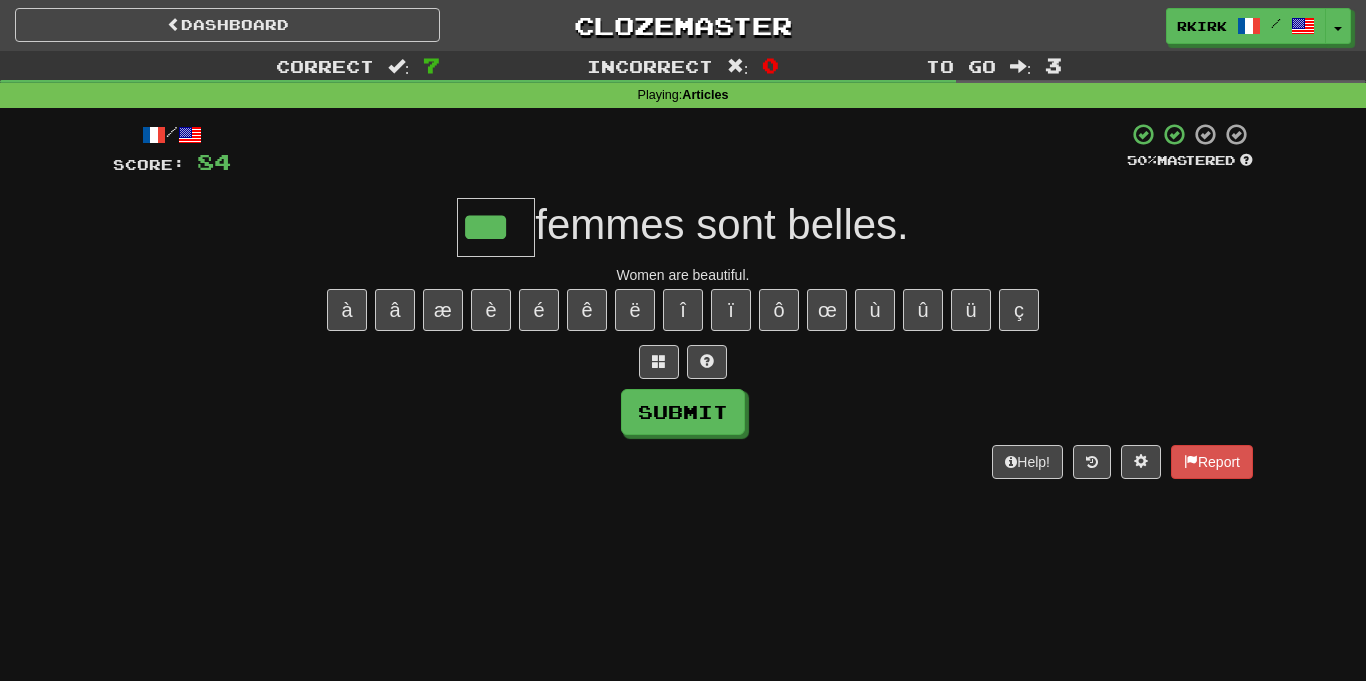 type on "***" 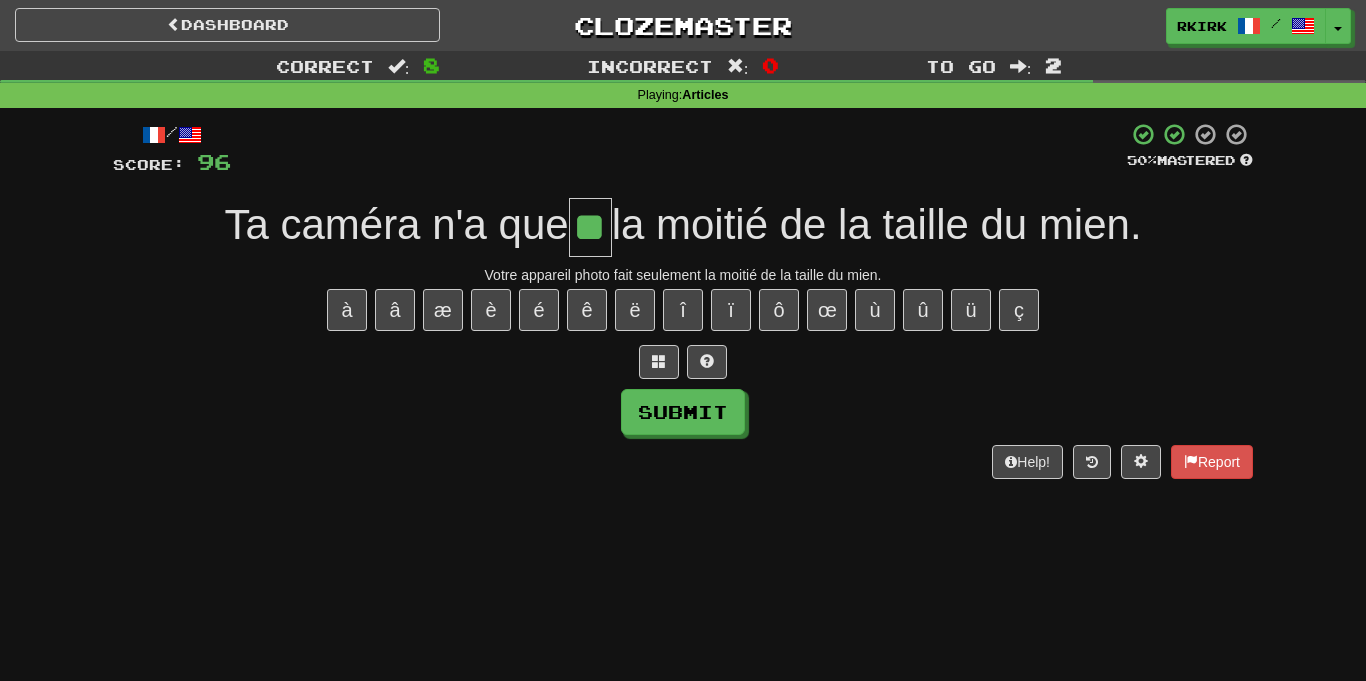 type on "**" 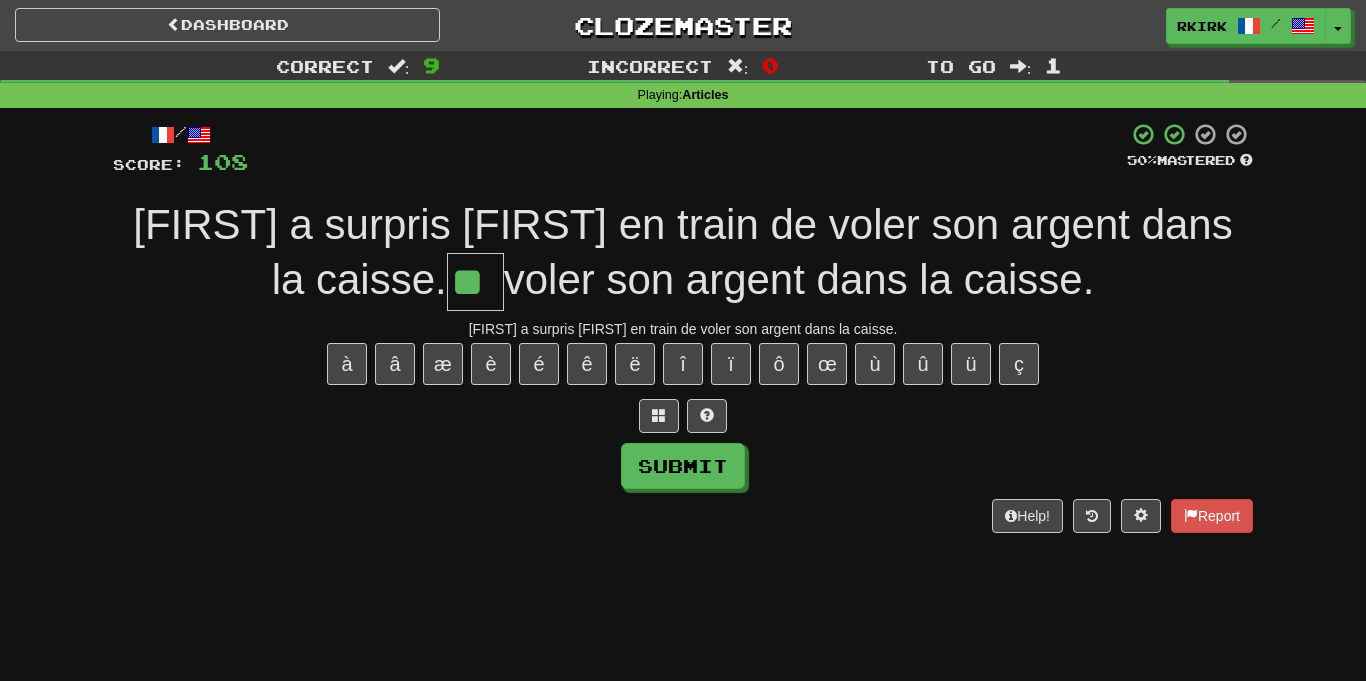 type on "**" 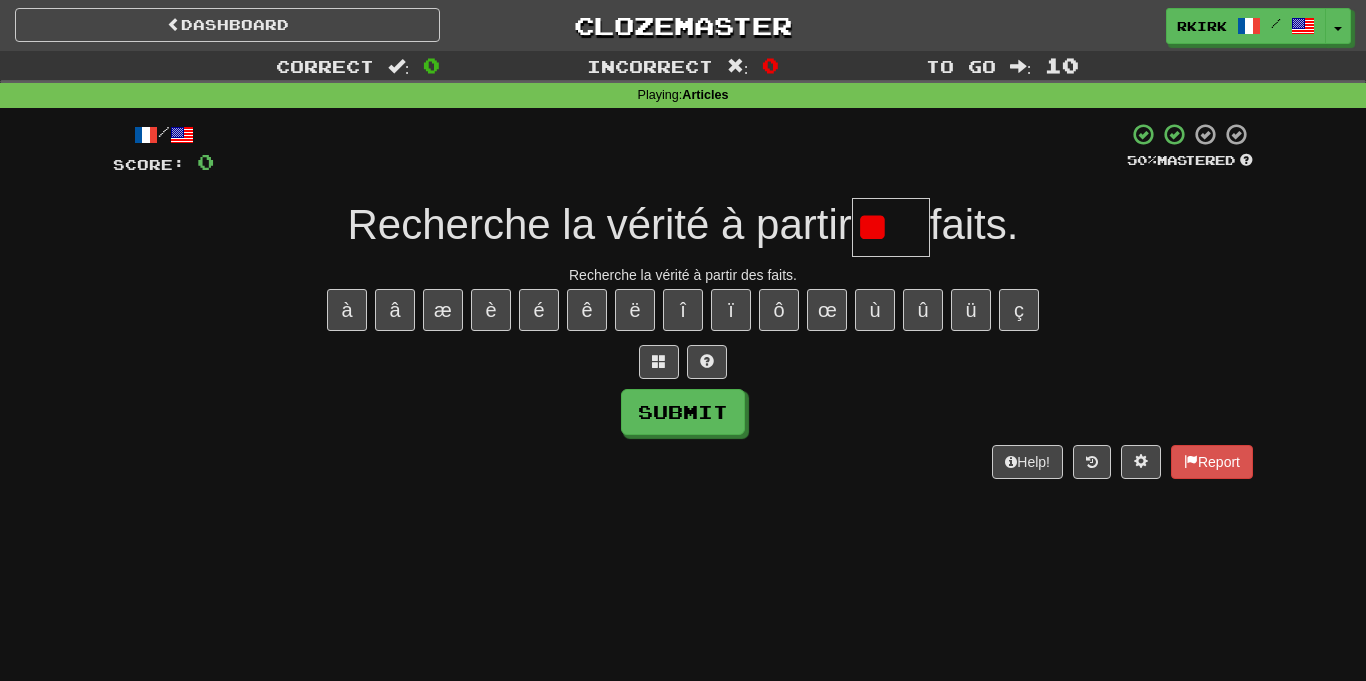 type on "*" 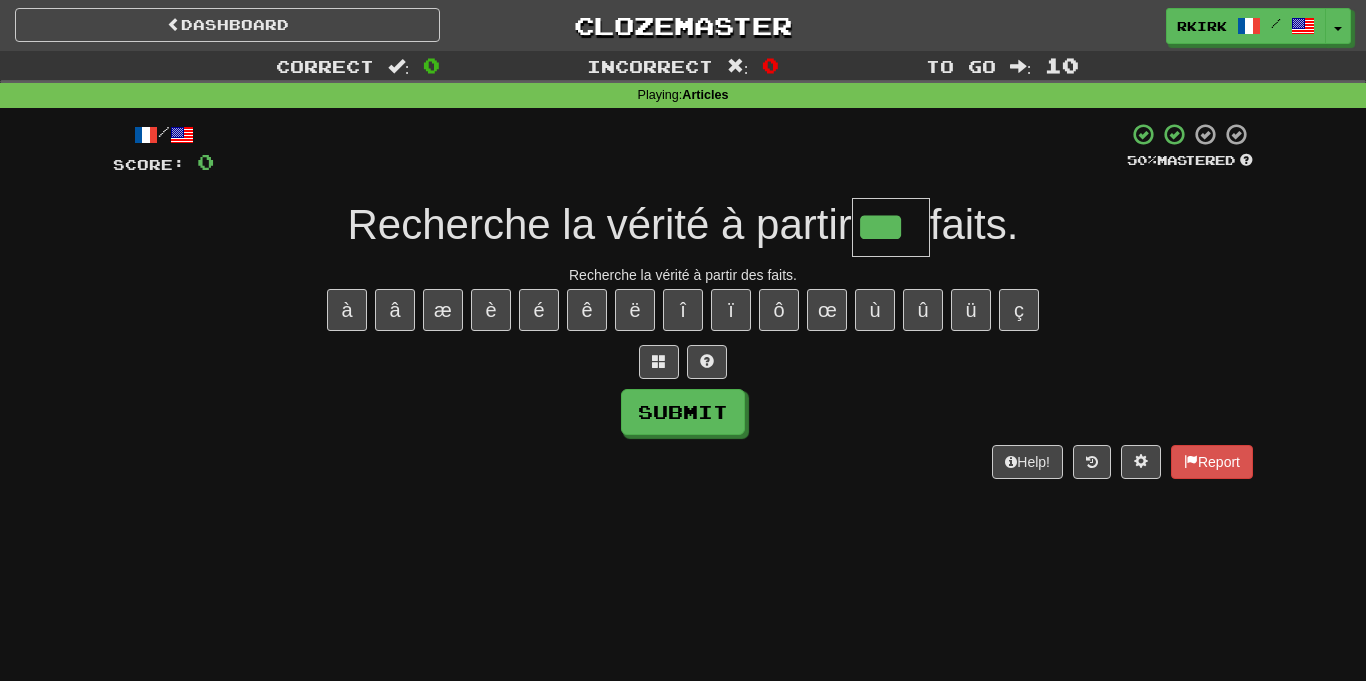 type on "***" 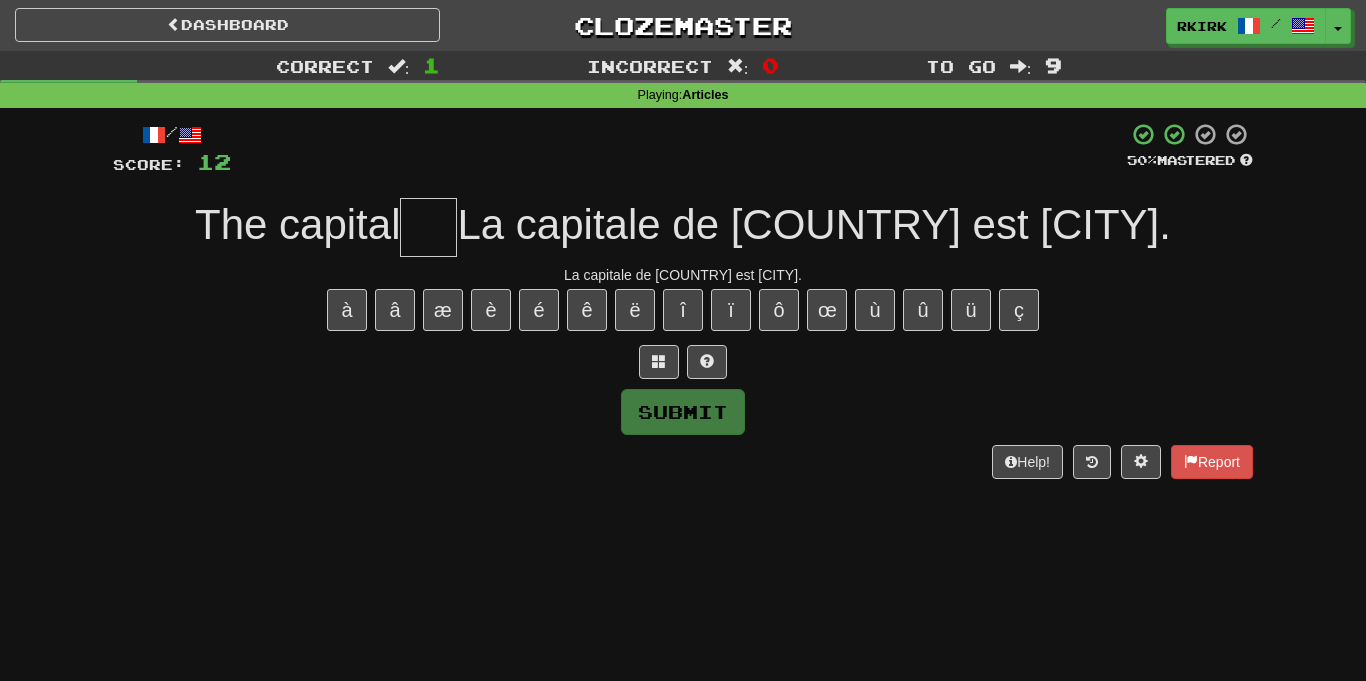 type on "*" 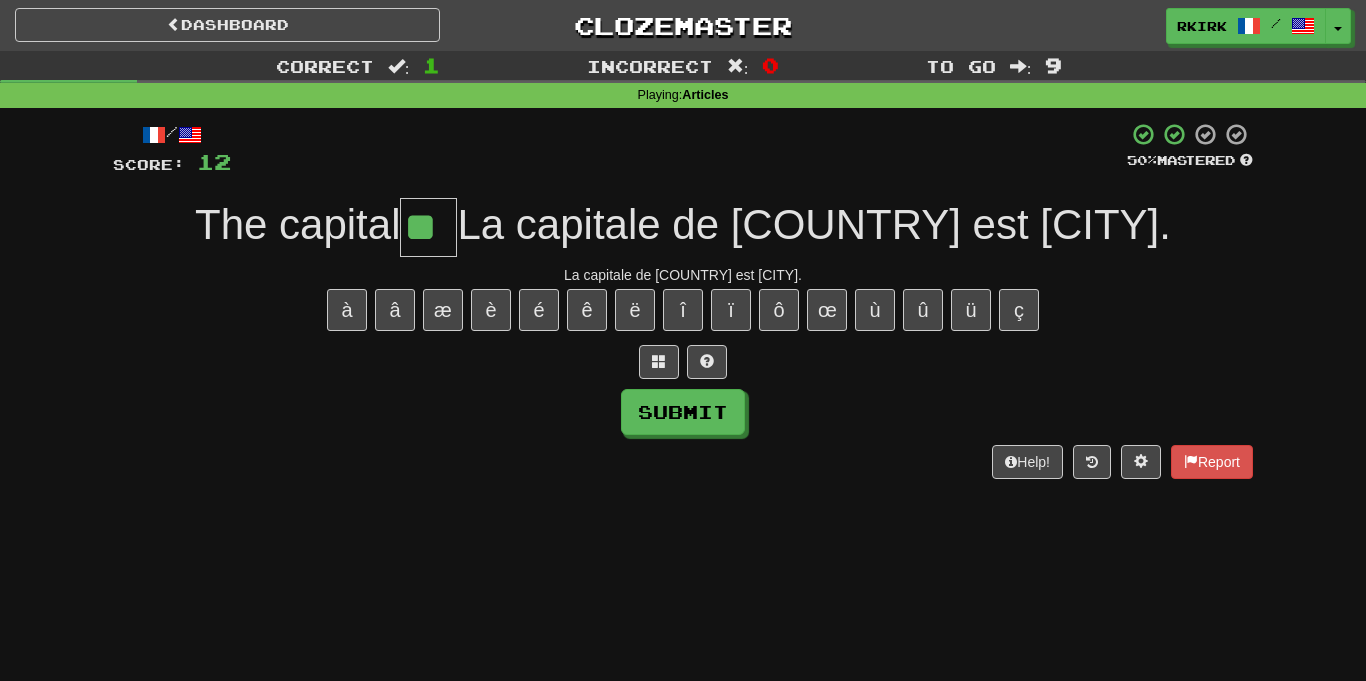 type on "**" 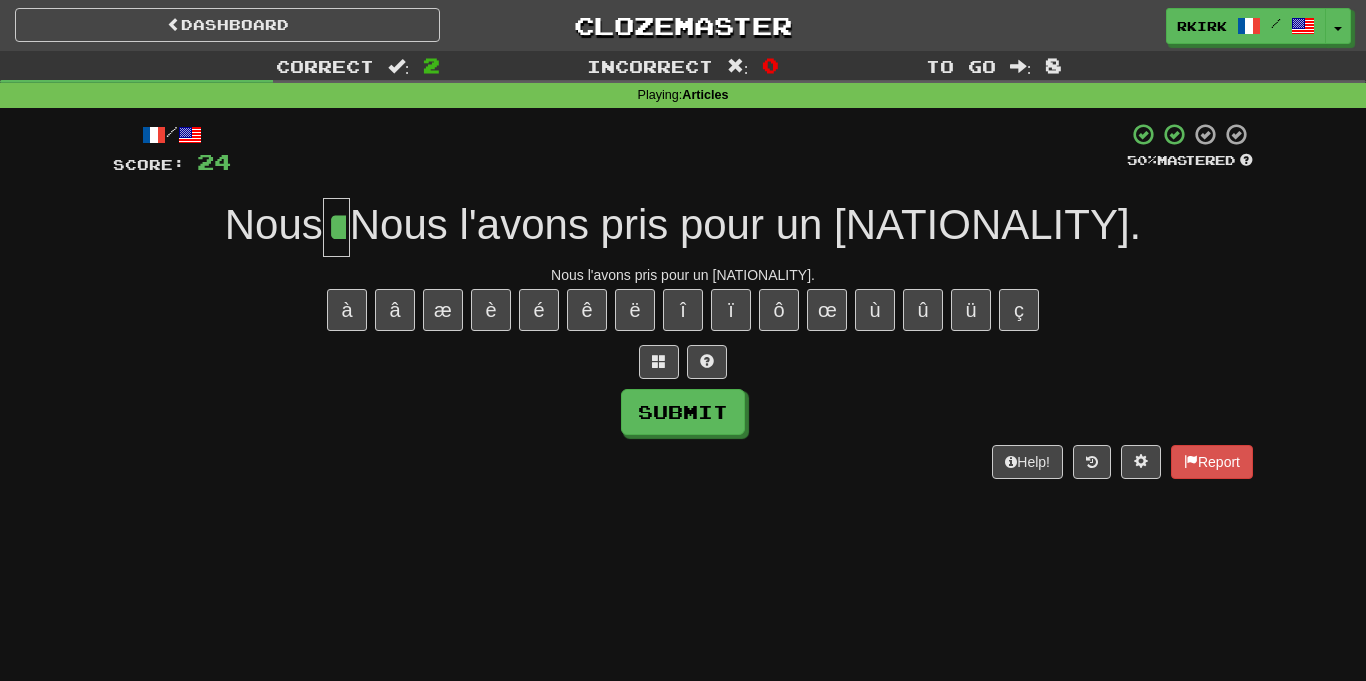 type on "**" 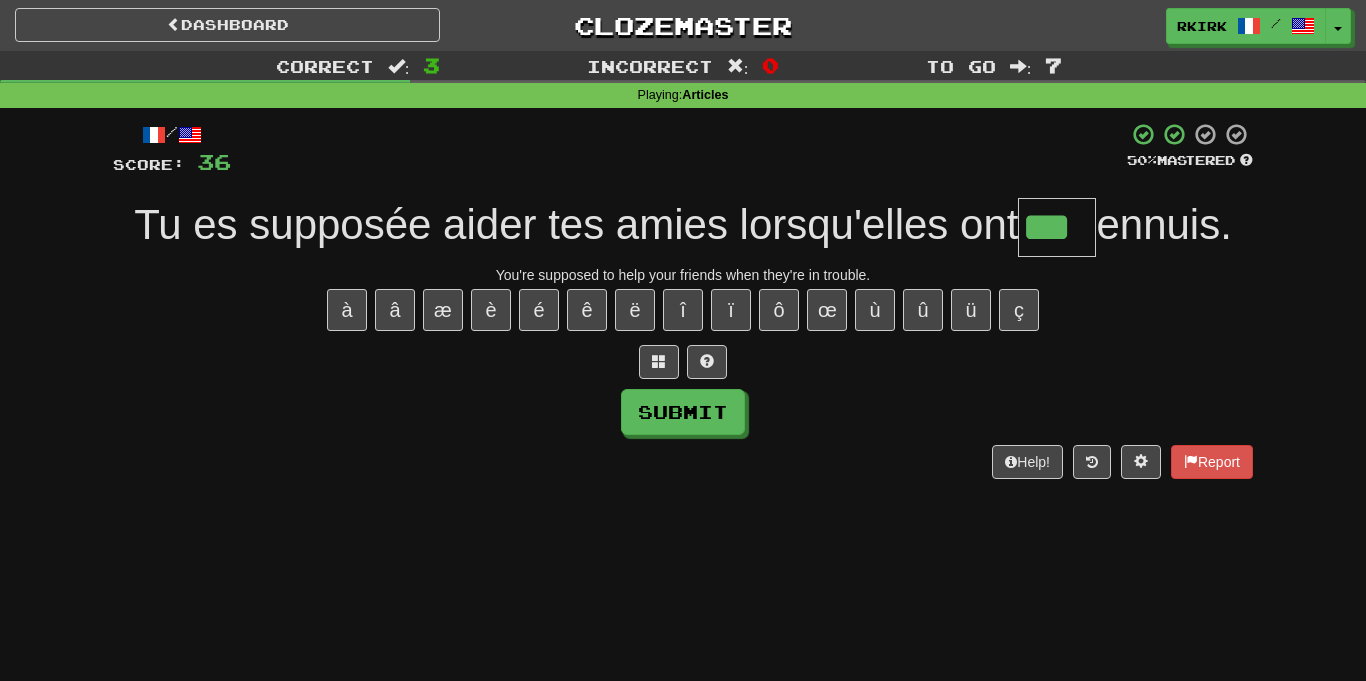 type on "***" 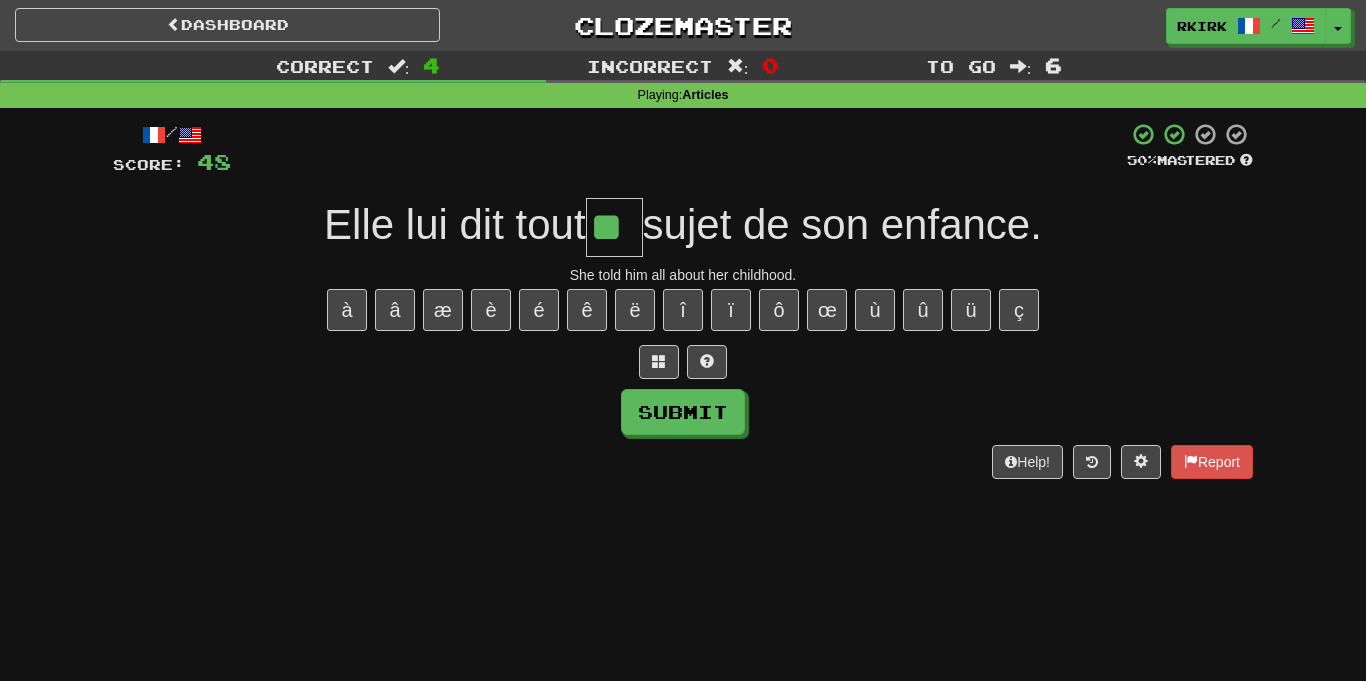 type on "**" 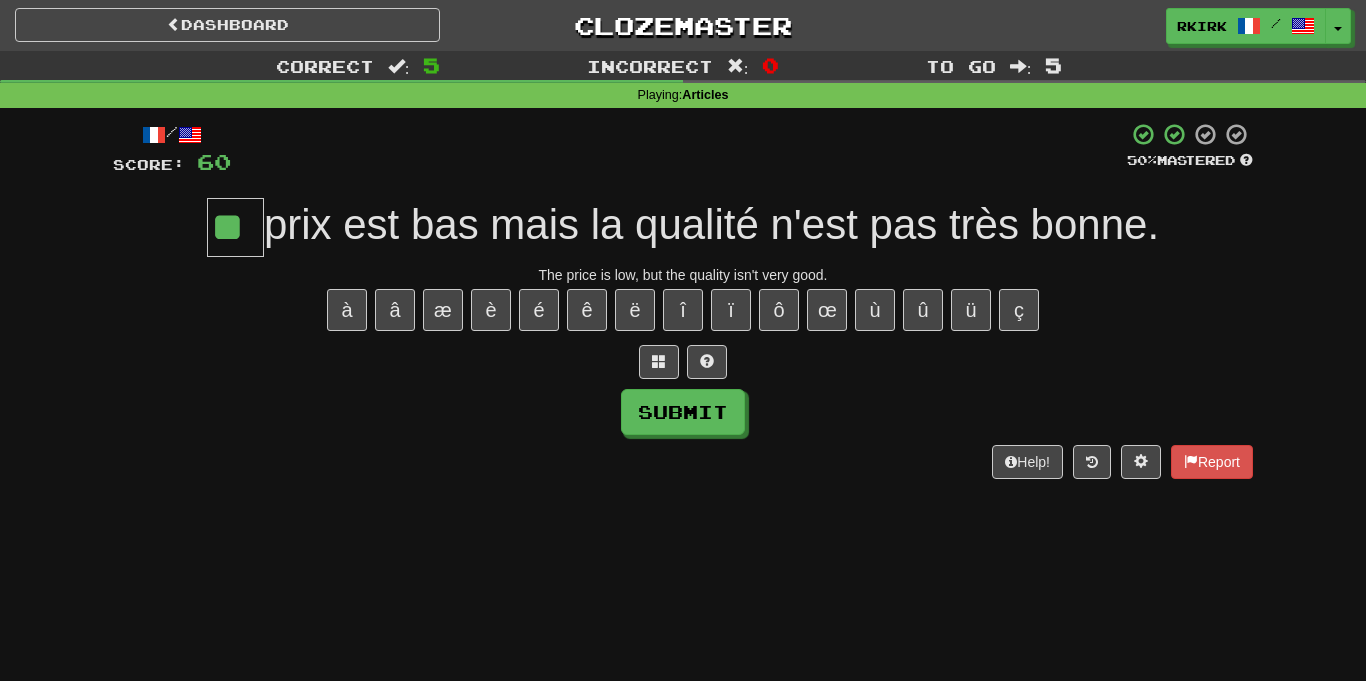 type on "**" 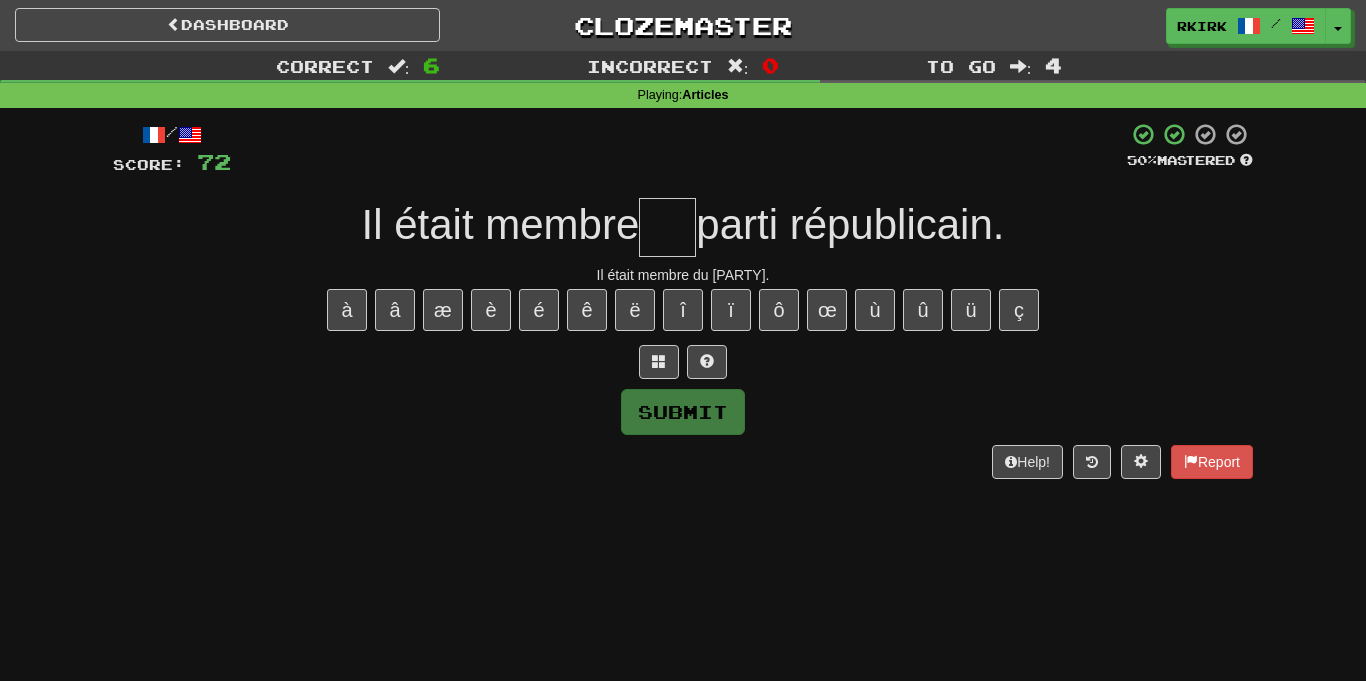 type on "*" 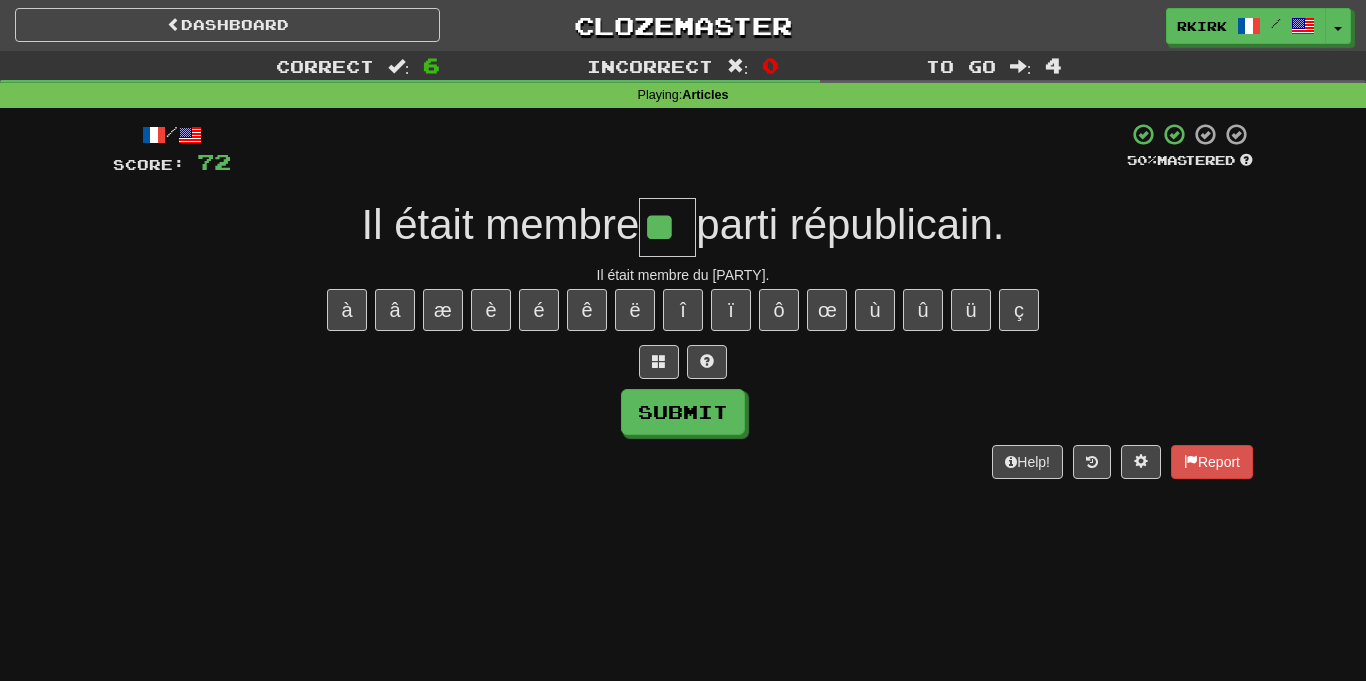 type on "**" 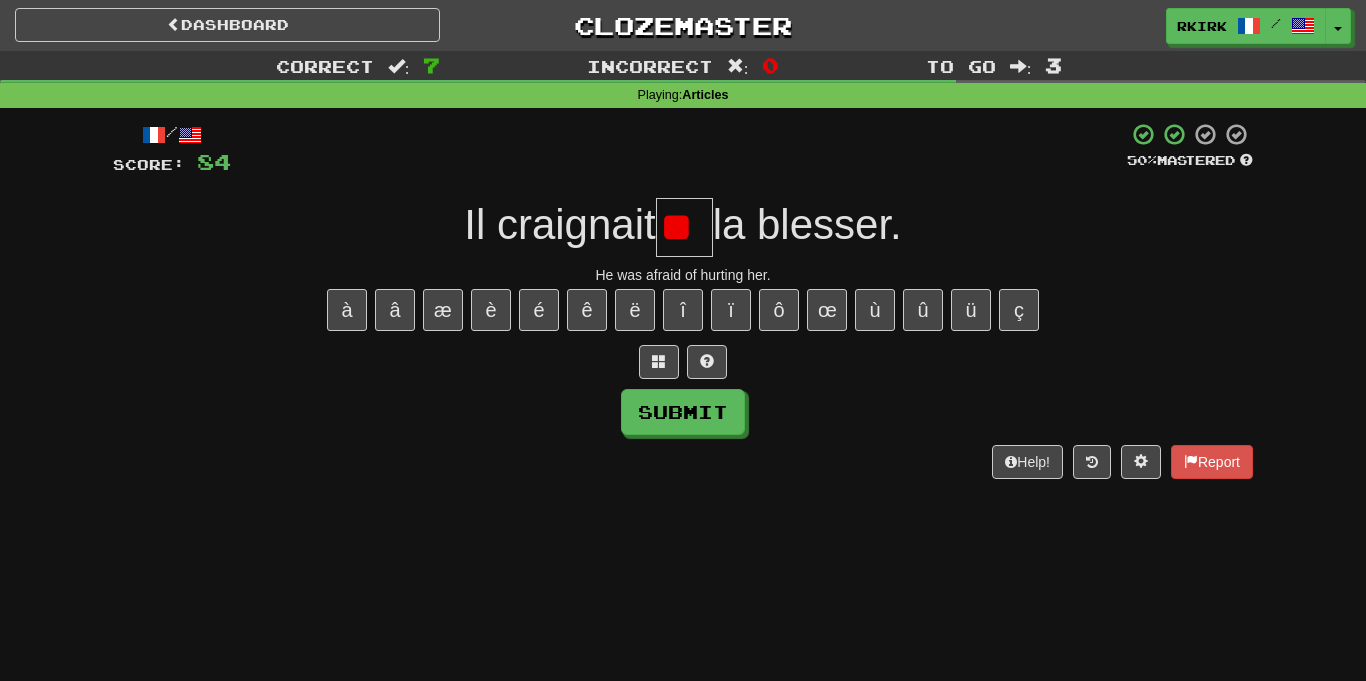type on "*" 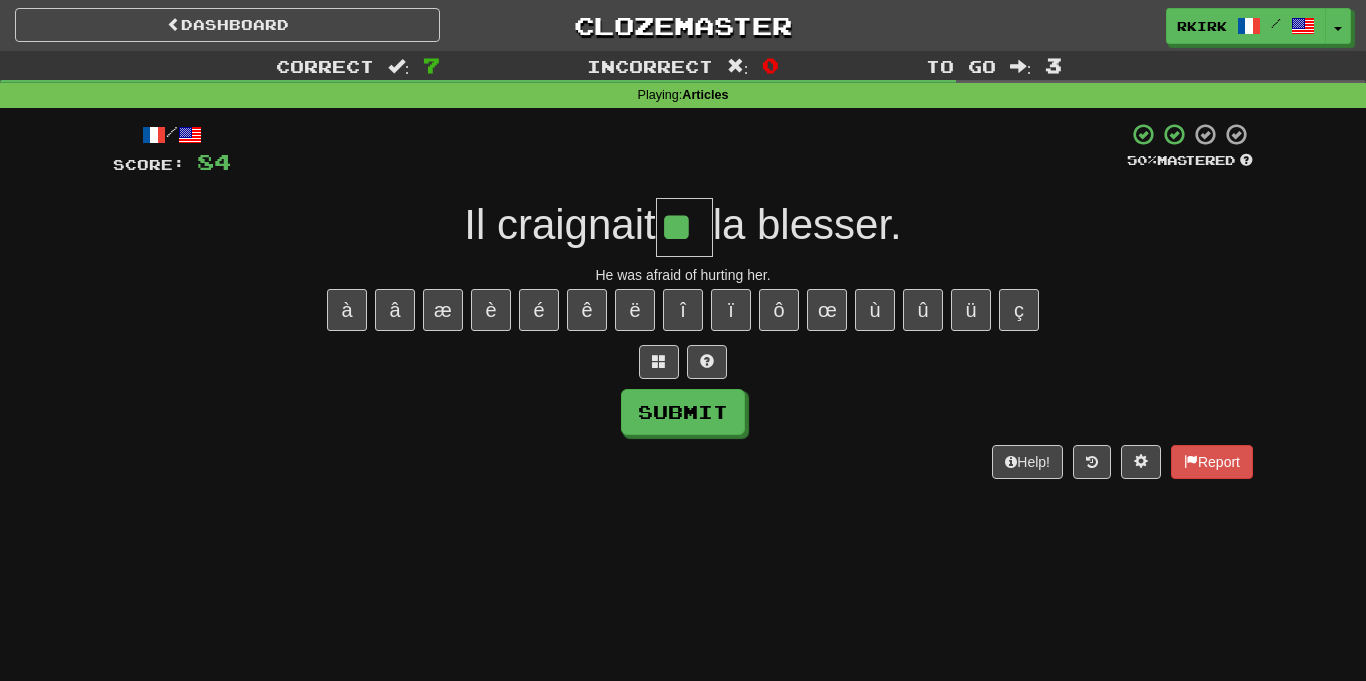 type on "**" 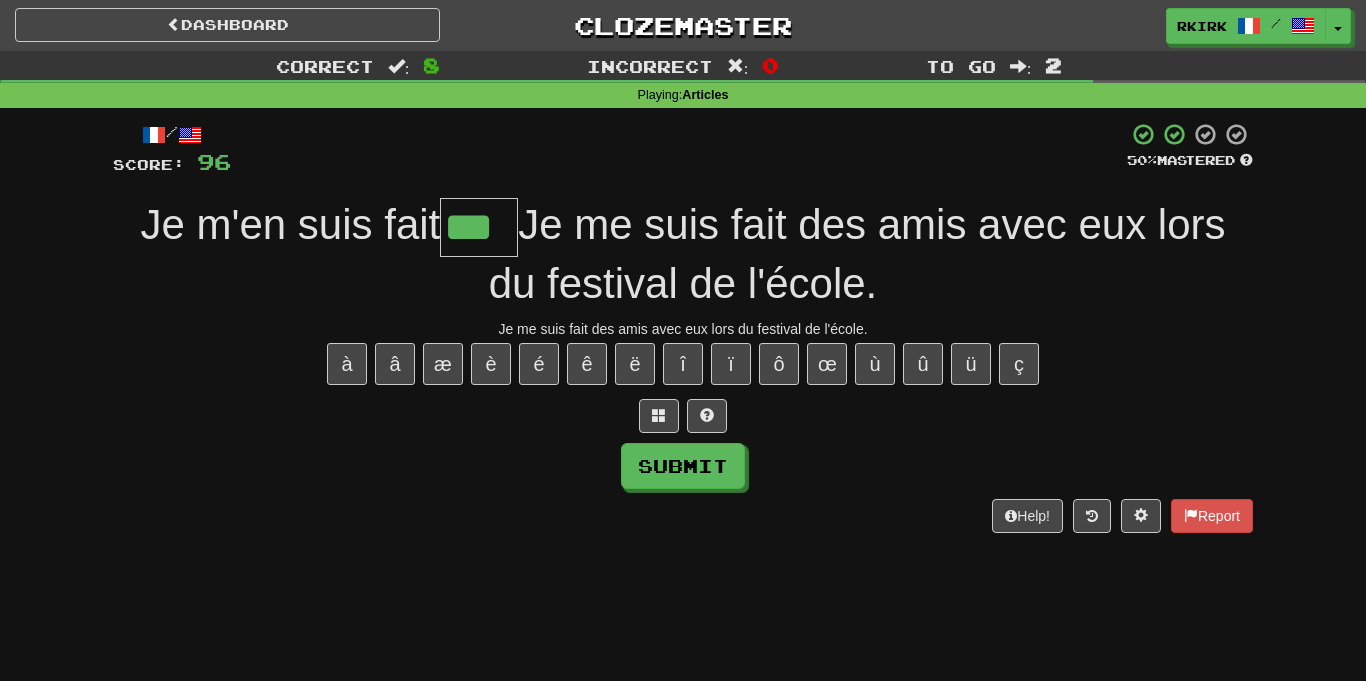 type on "***" 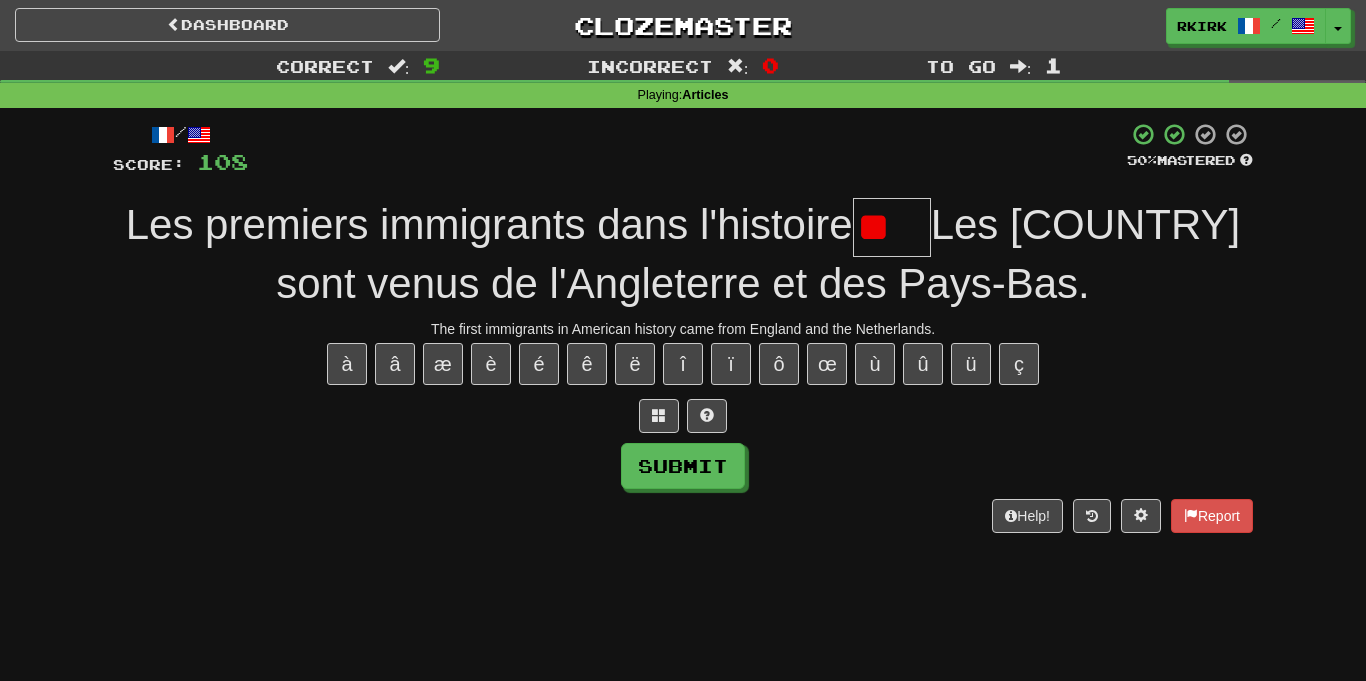 type on "*" 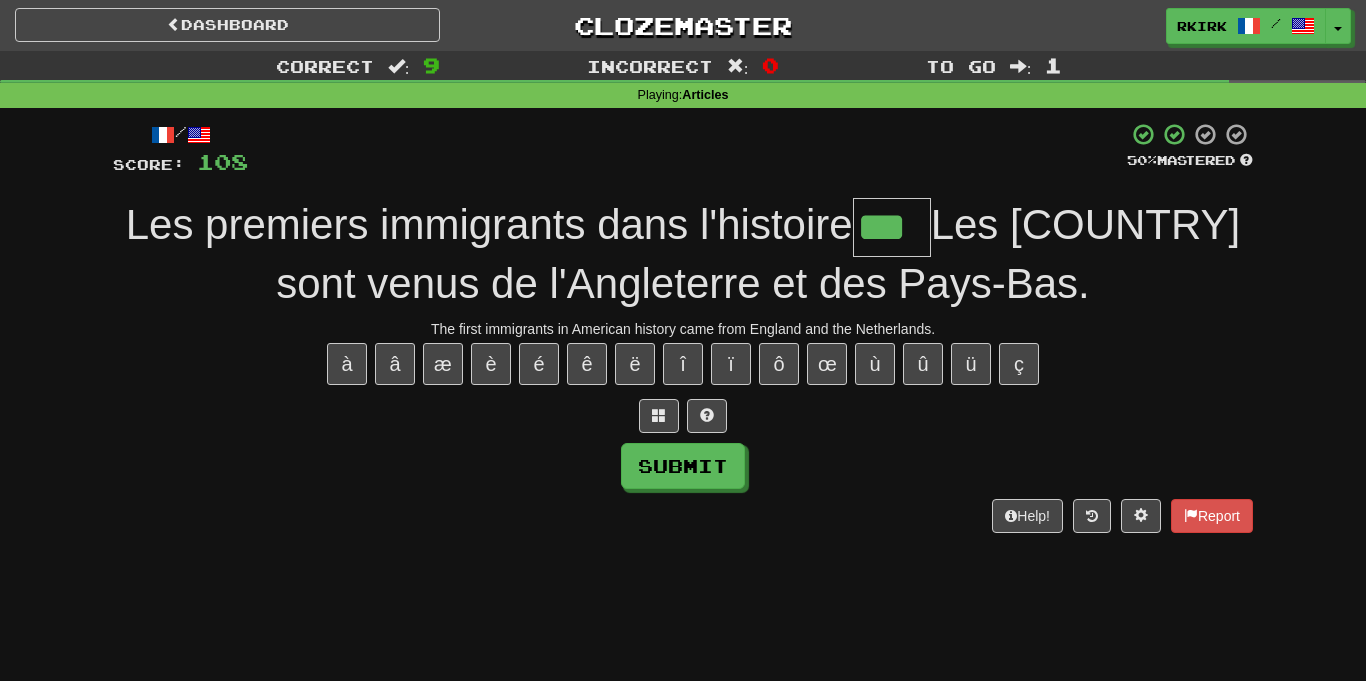 type on "***" 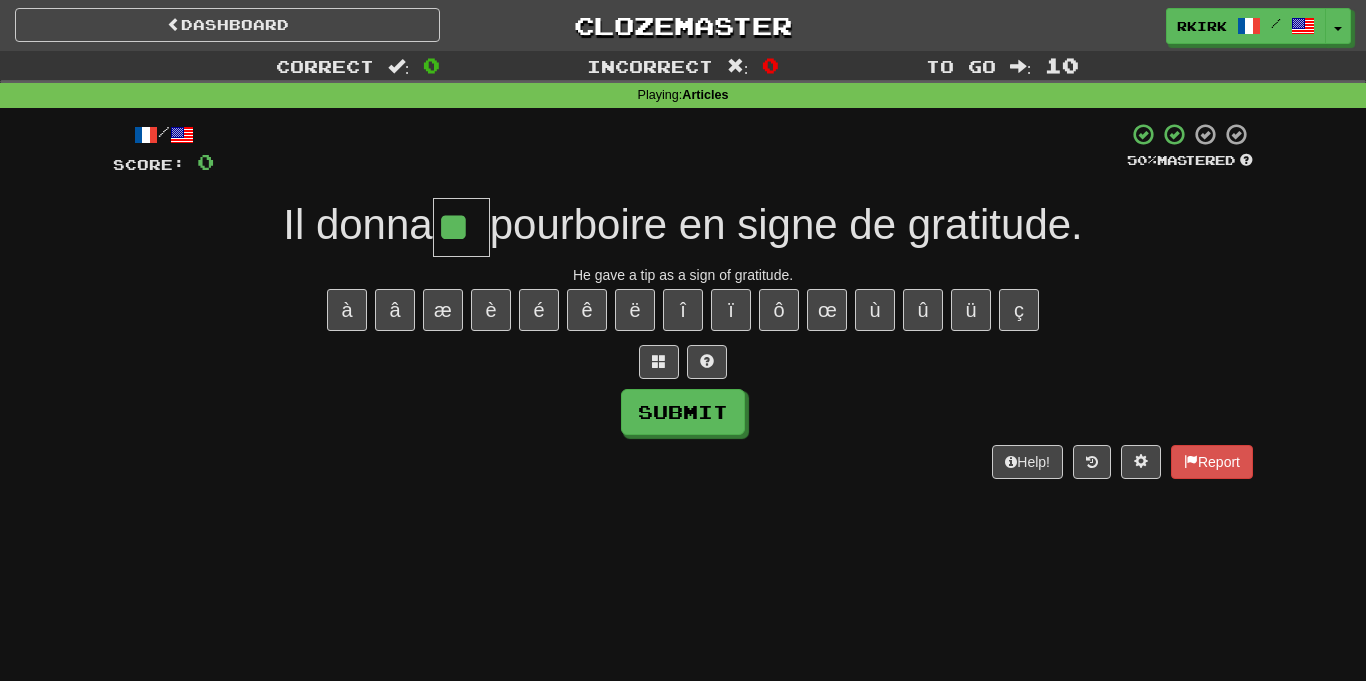 type on "**" 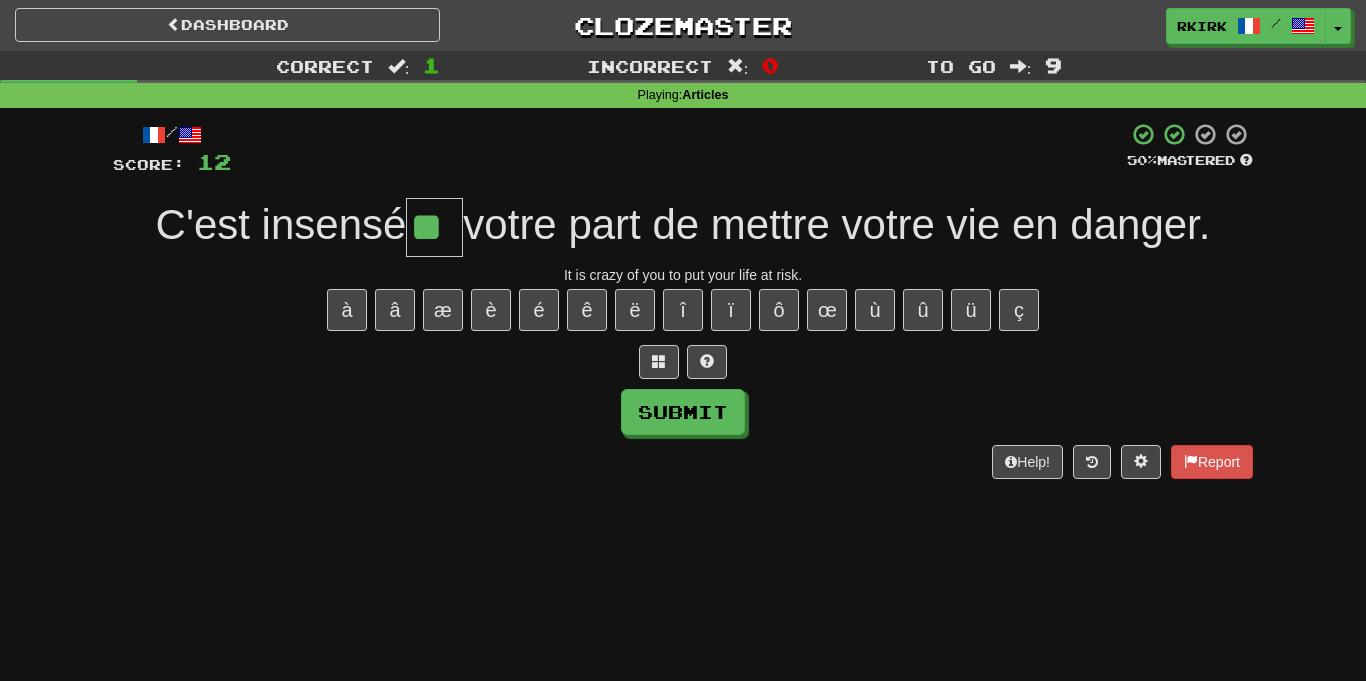 type on "**" 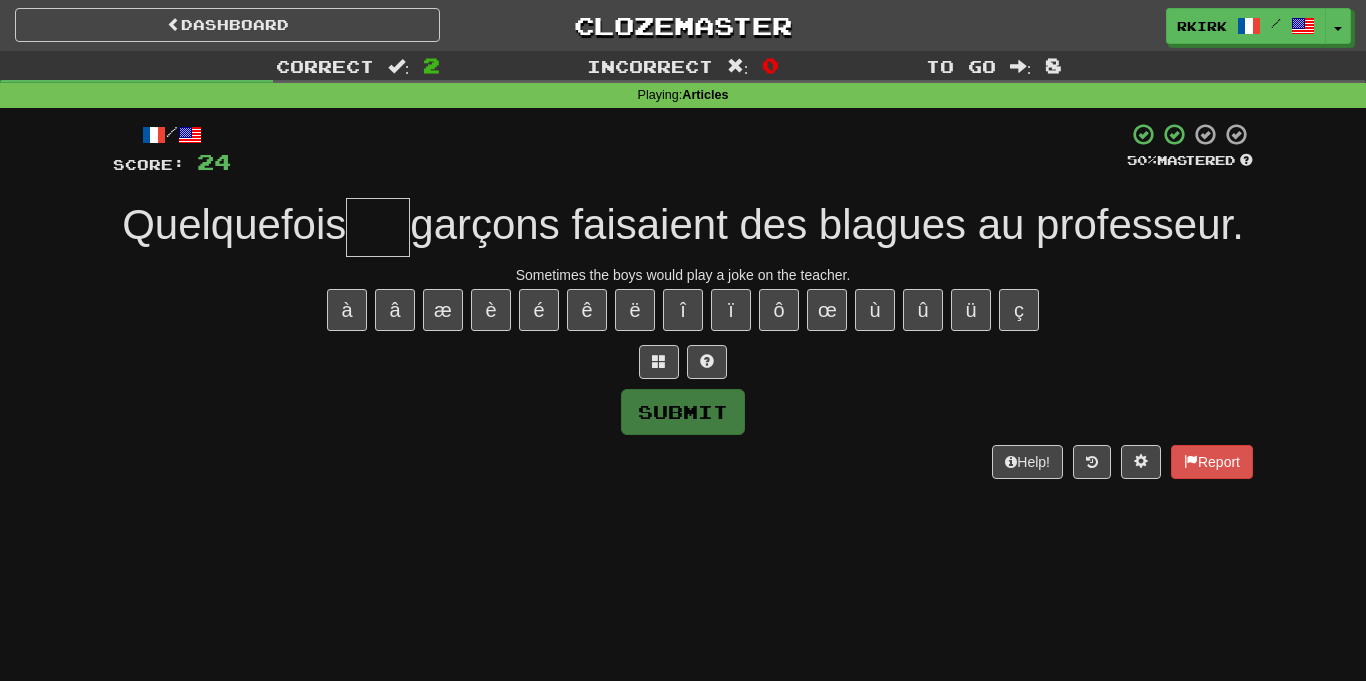 type on "*" 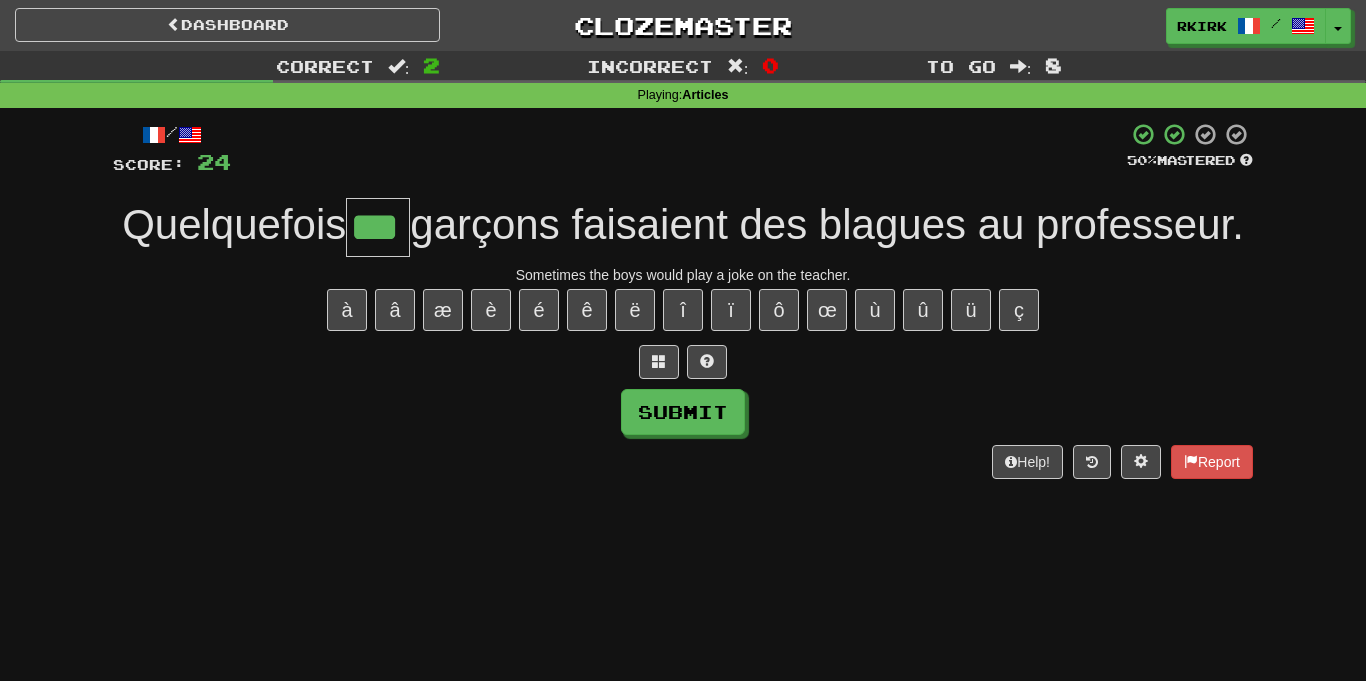 type on "***" 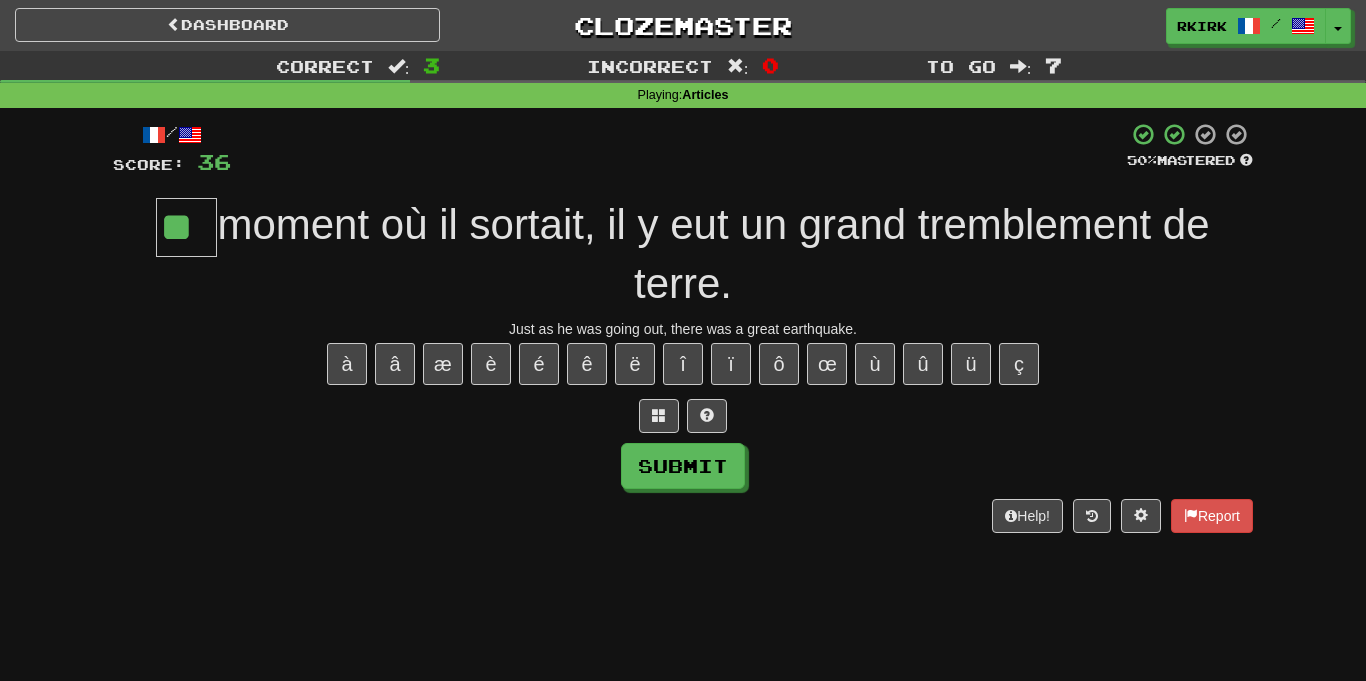type on "**" 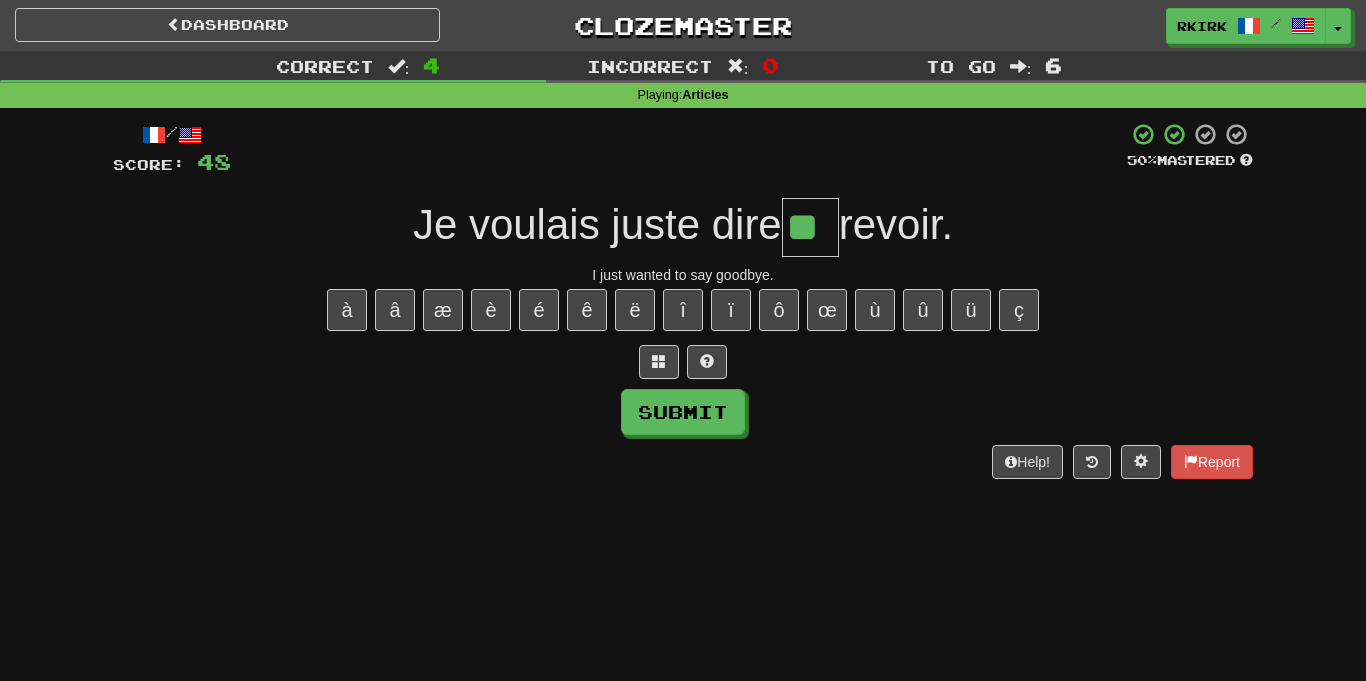 type on "**" 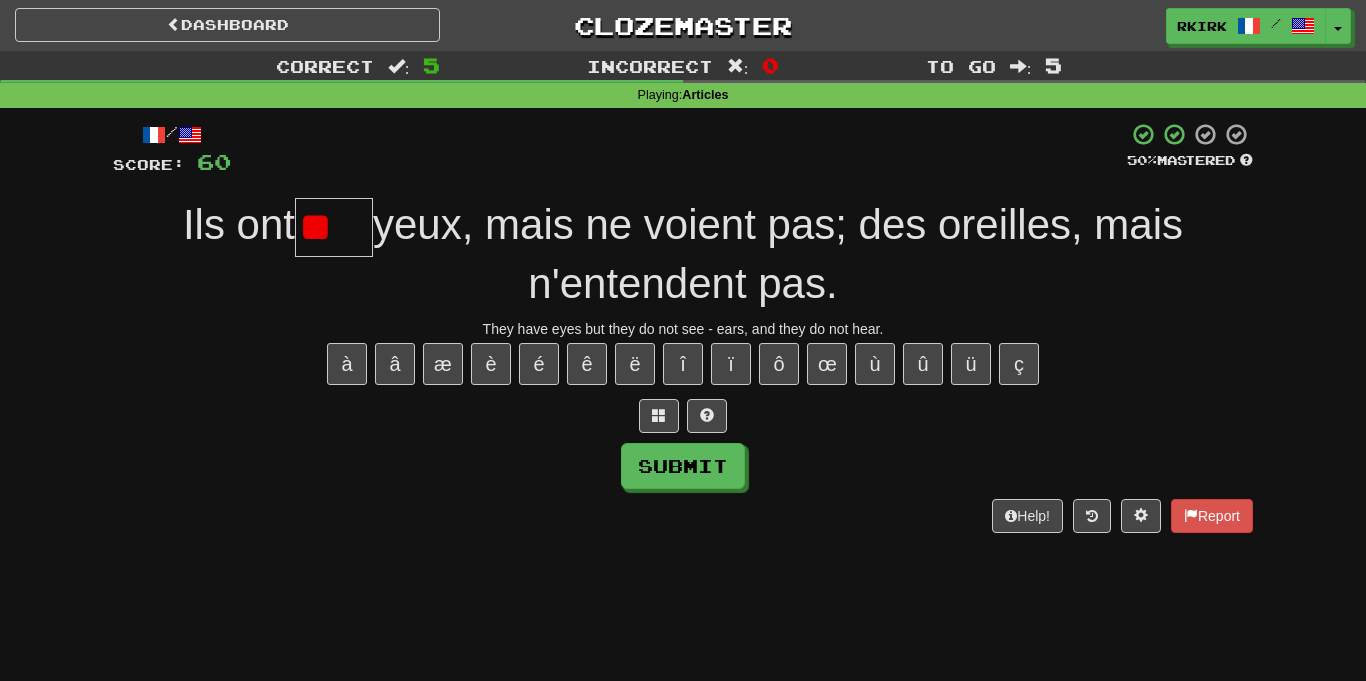 type on "*" 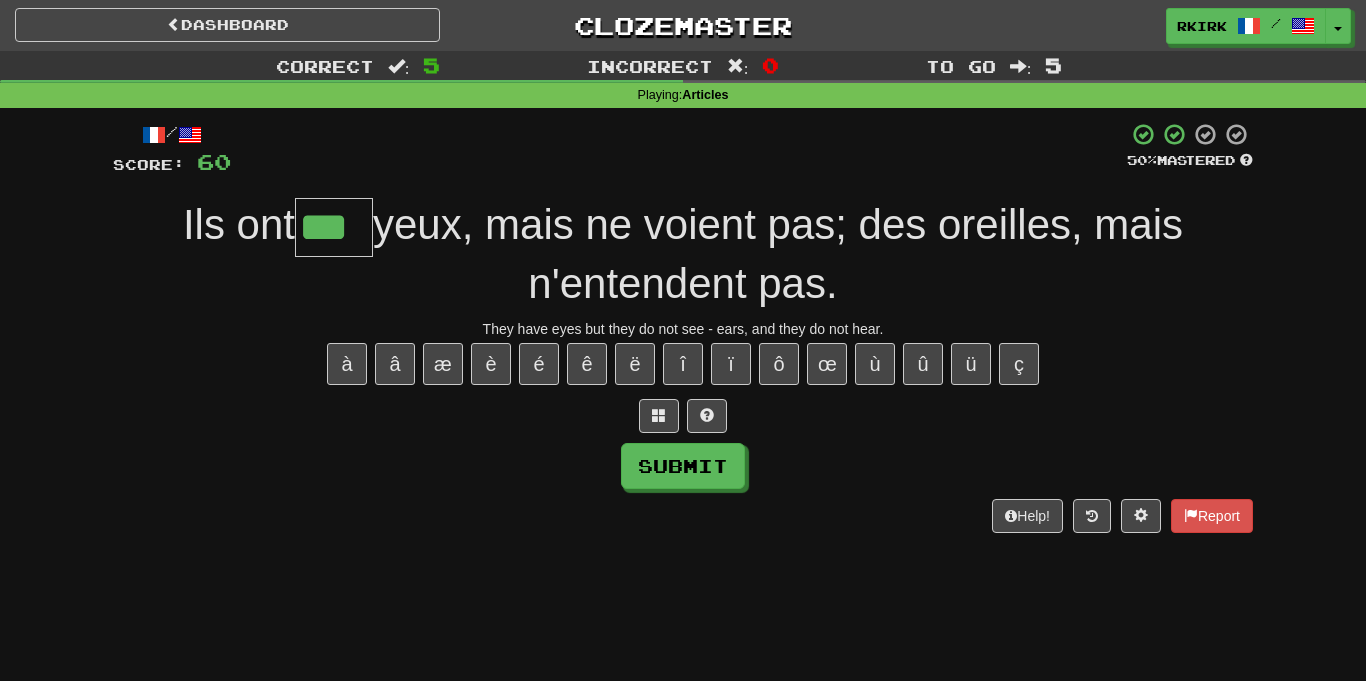 type on "***" 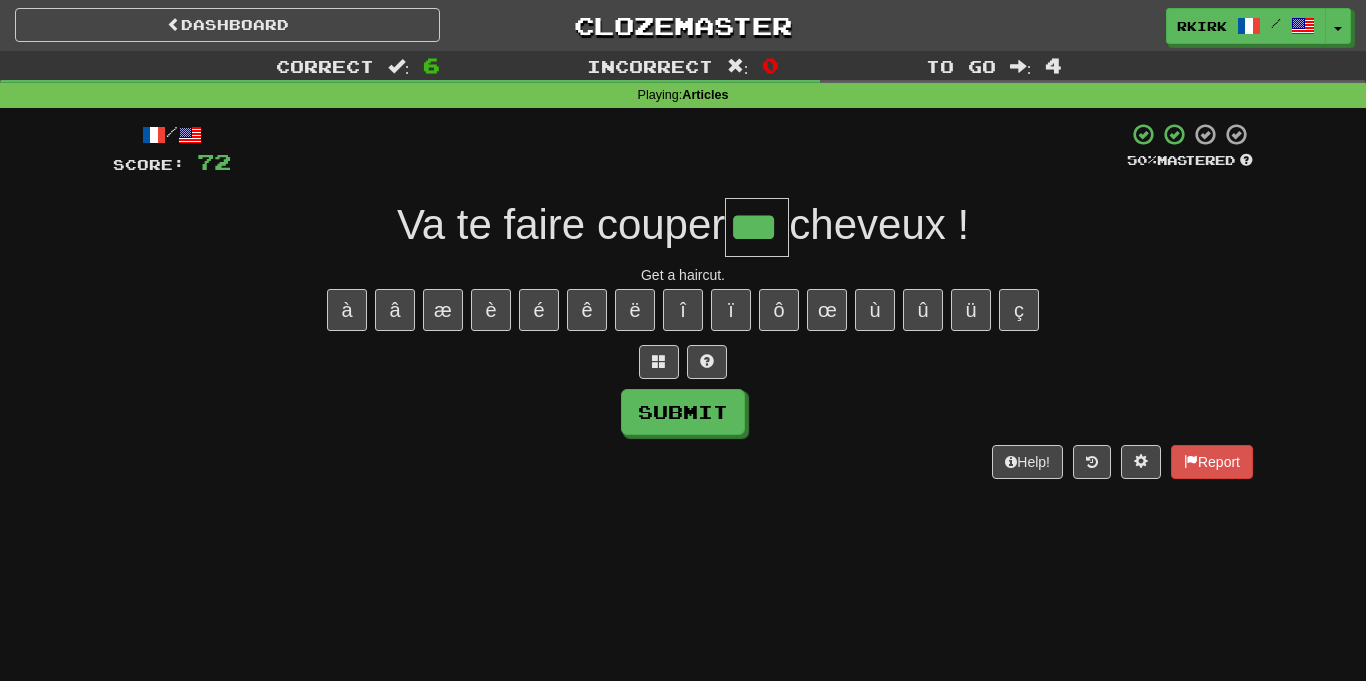 type on "***" 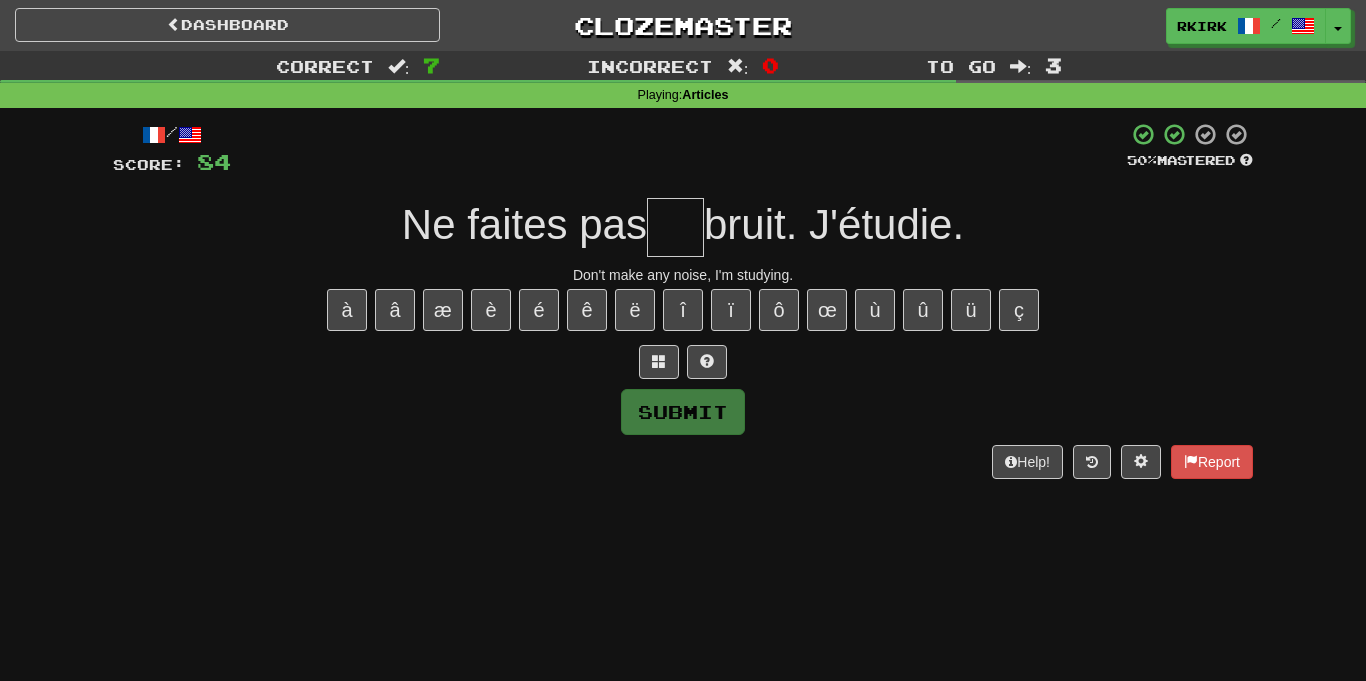 type on "*" 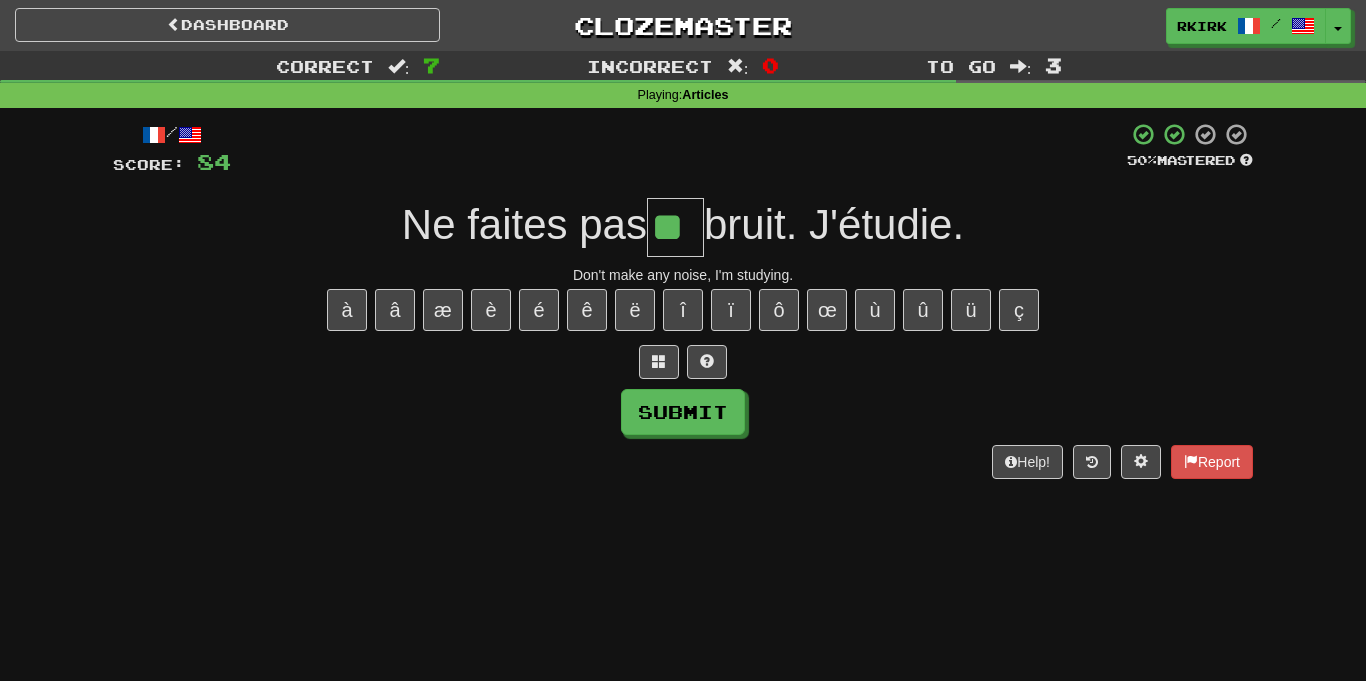 type on "**" 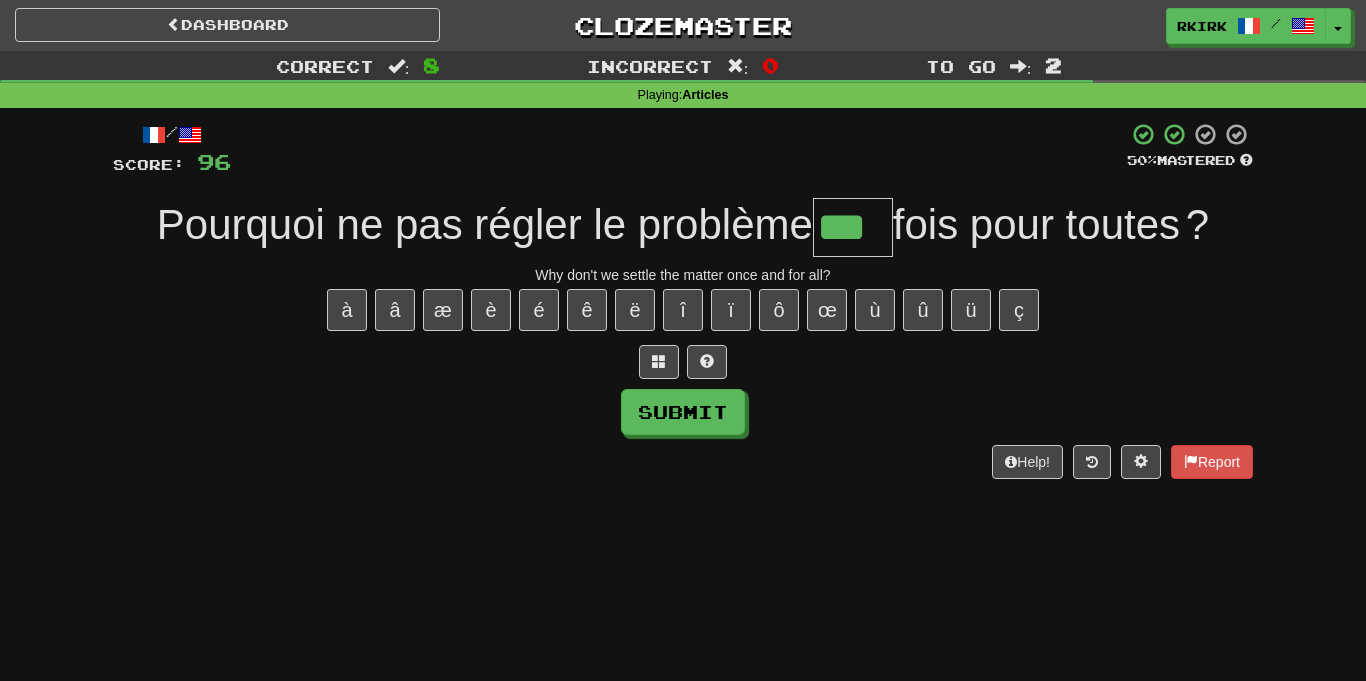 type on "***" 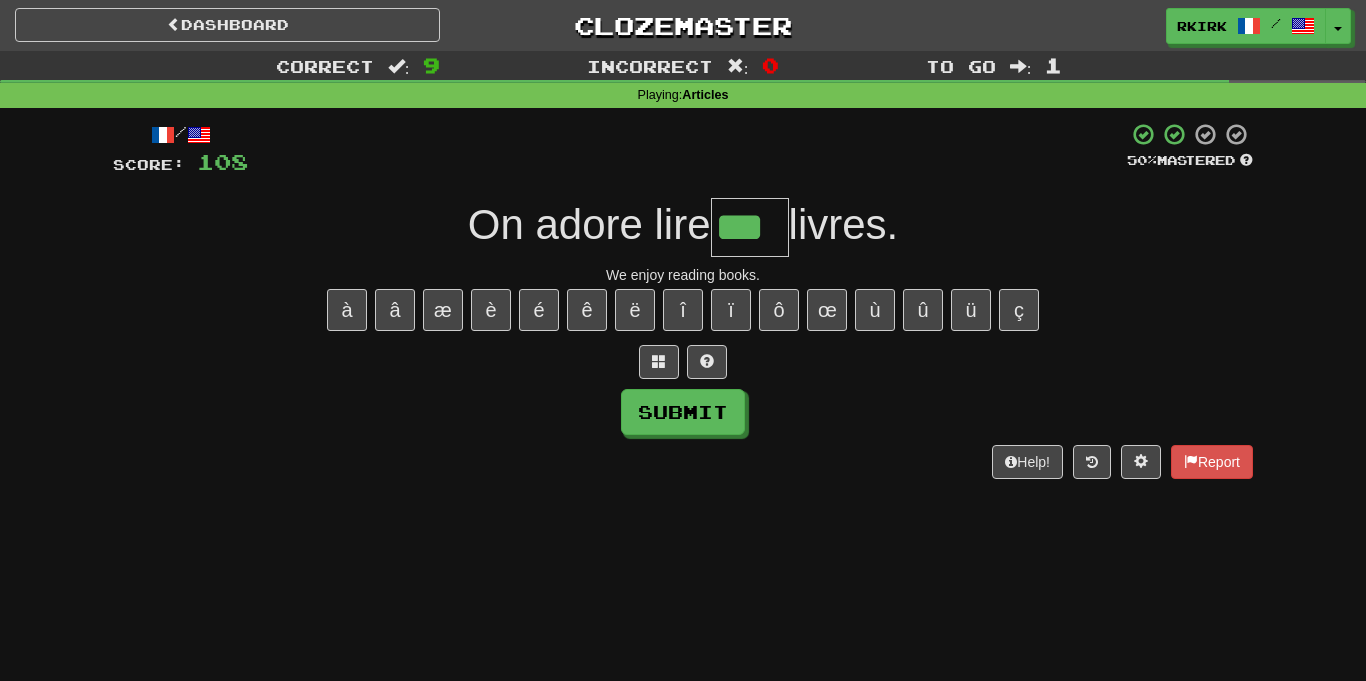 type on "***" 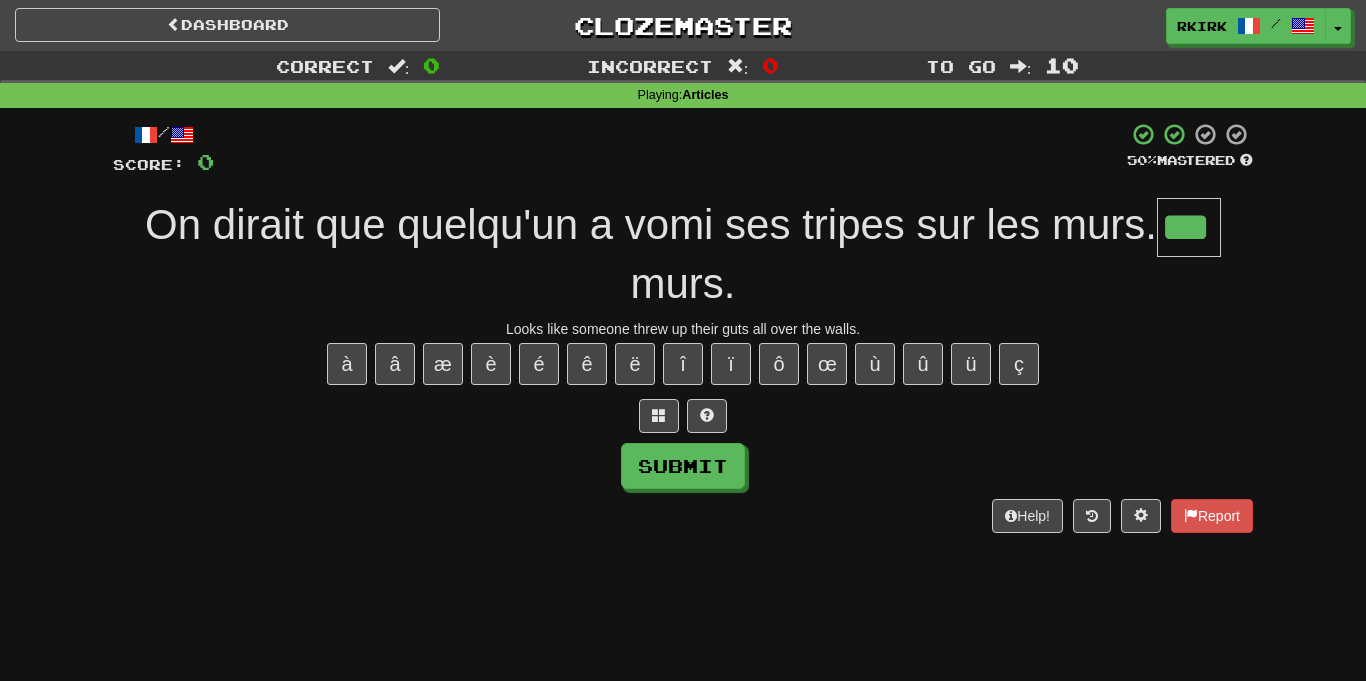 type on "***" 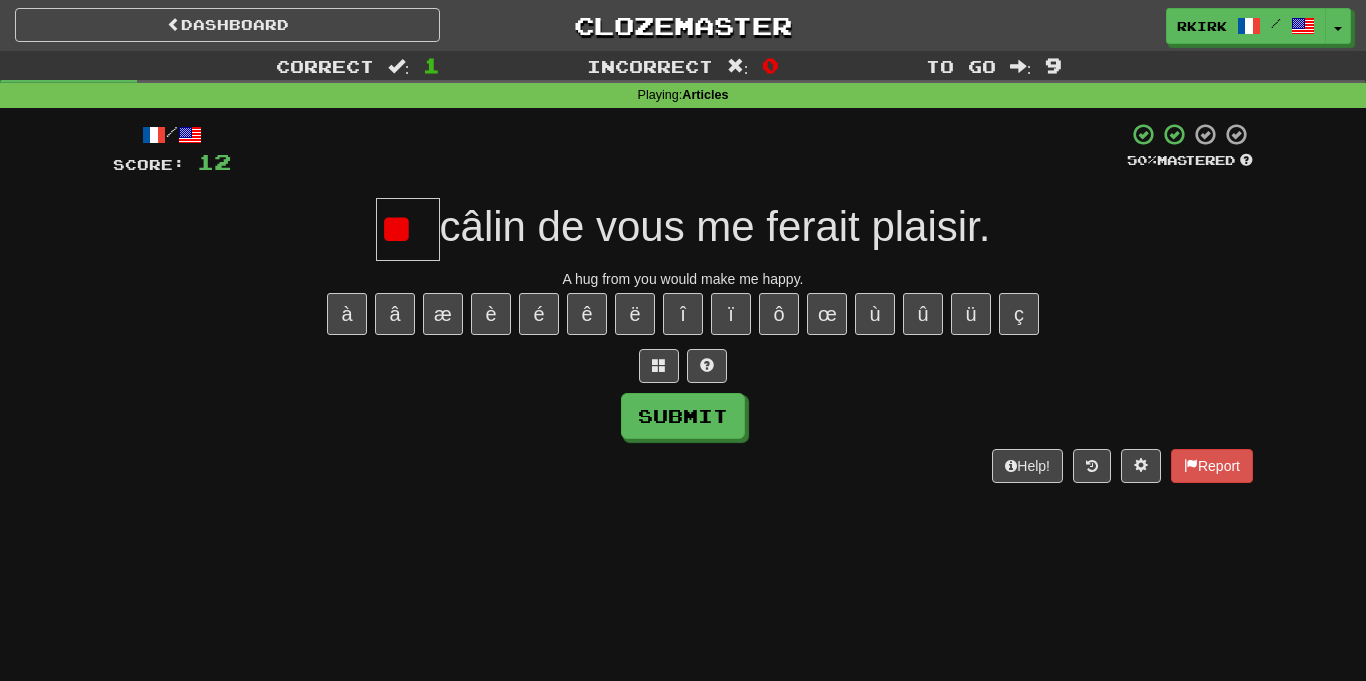 scroll, scrollTop: 0, scrollLeft: 0, axis: both 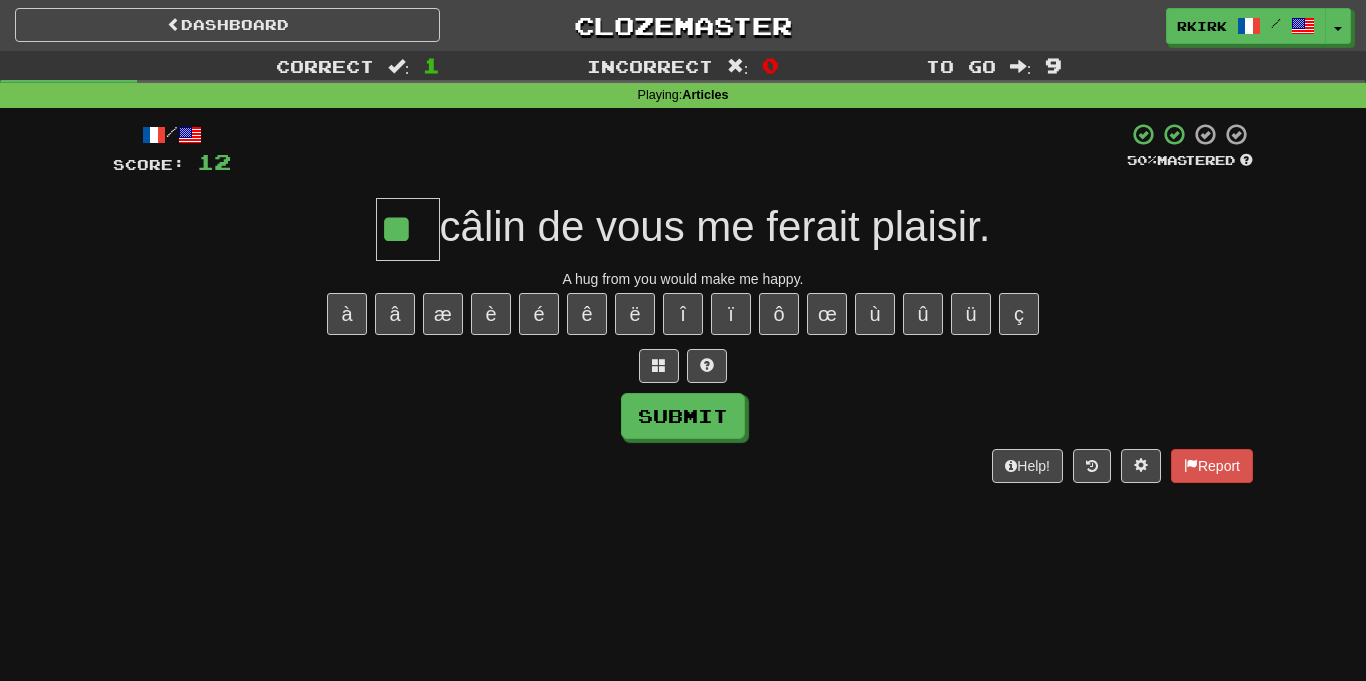 type on "**" 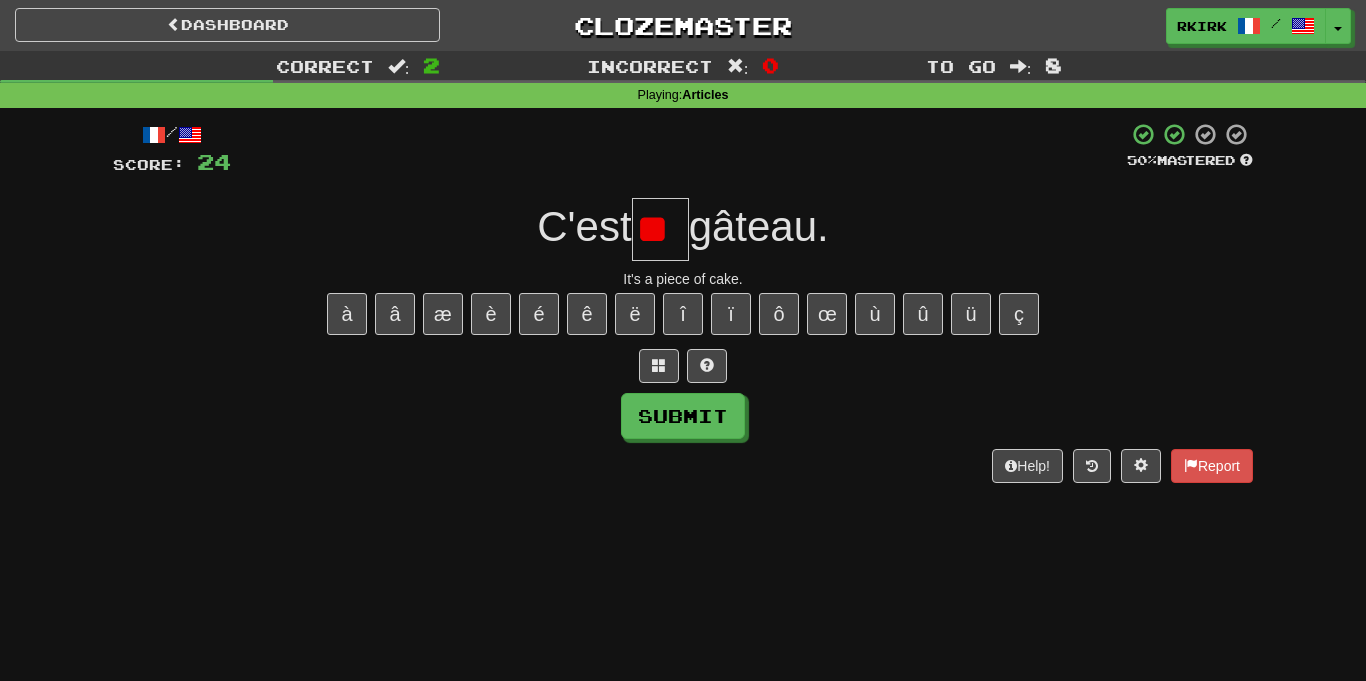 type on "*" 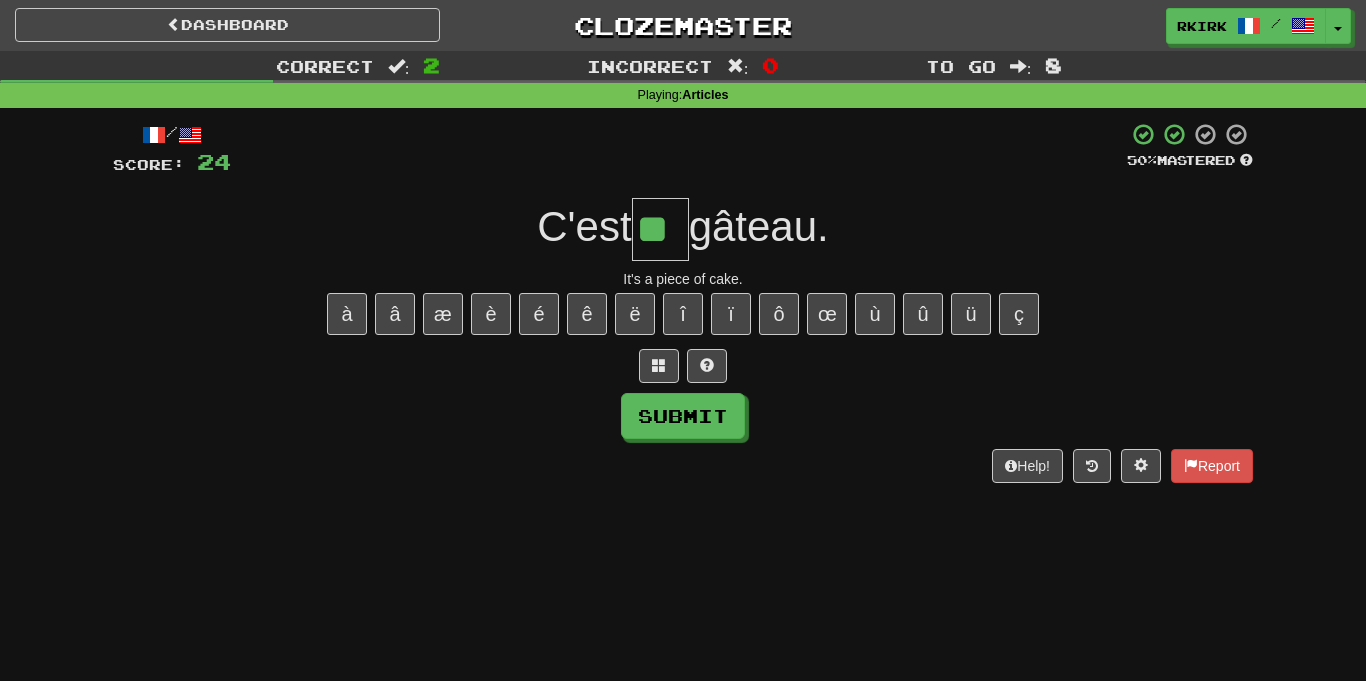 type on "**" 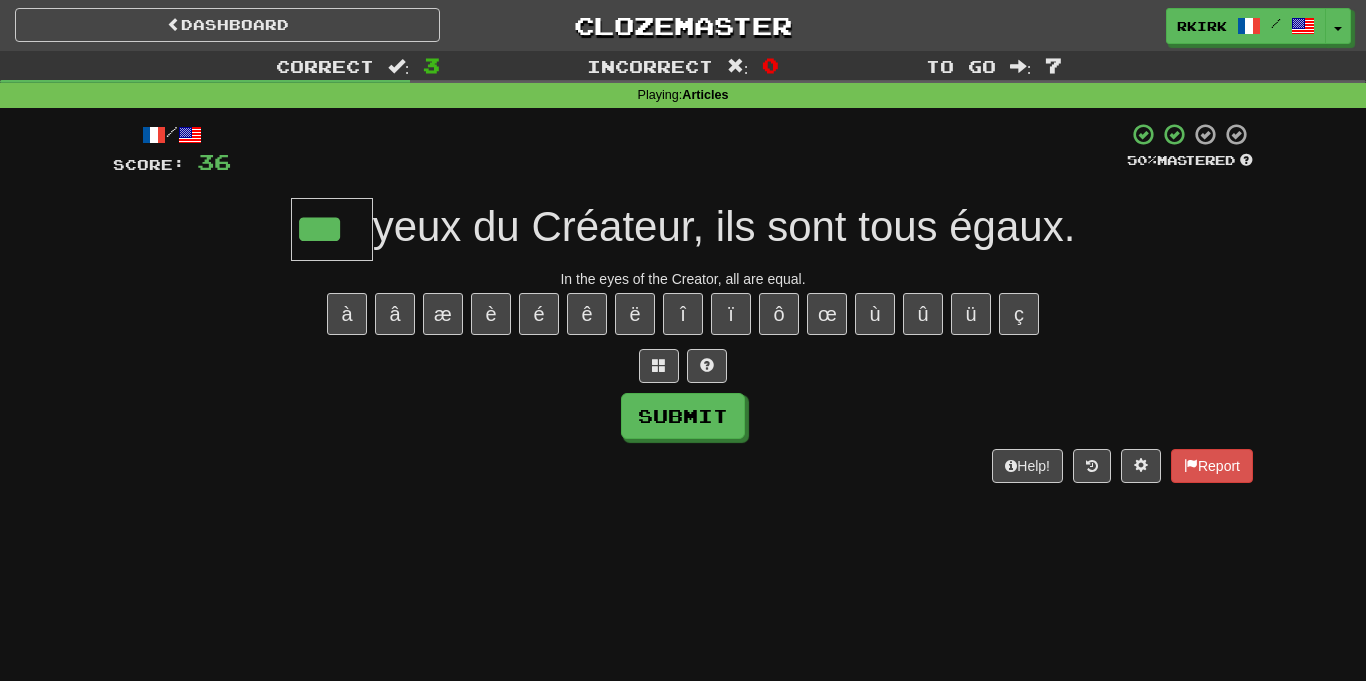 type on "***" 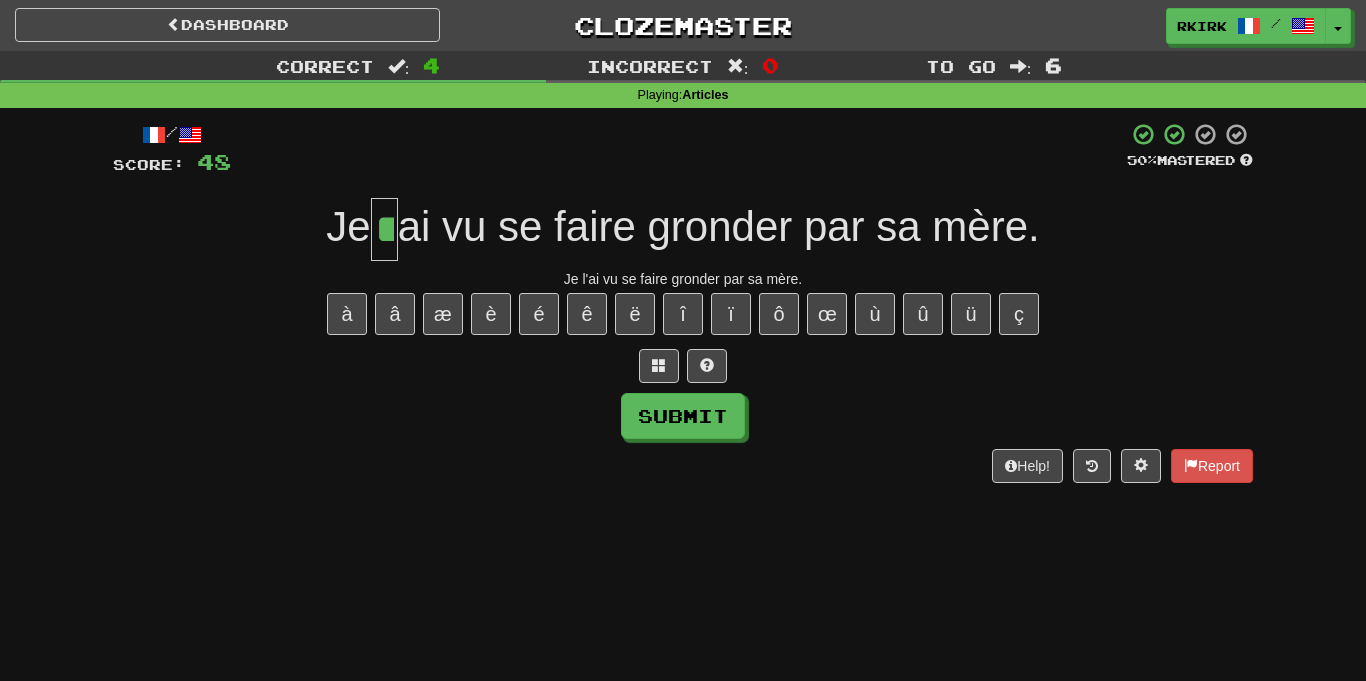 type on "**" 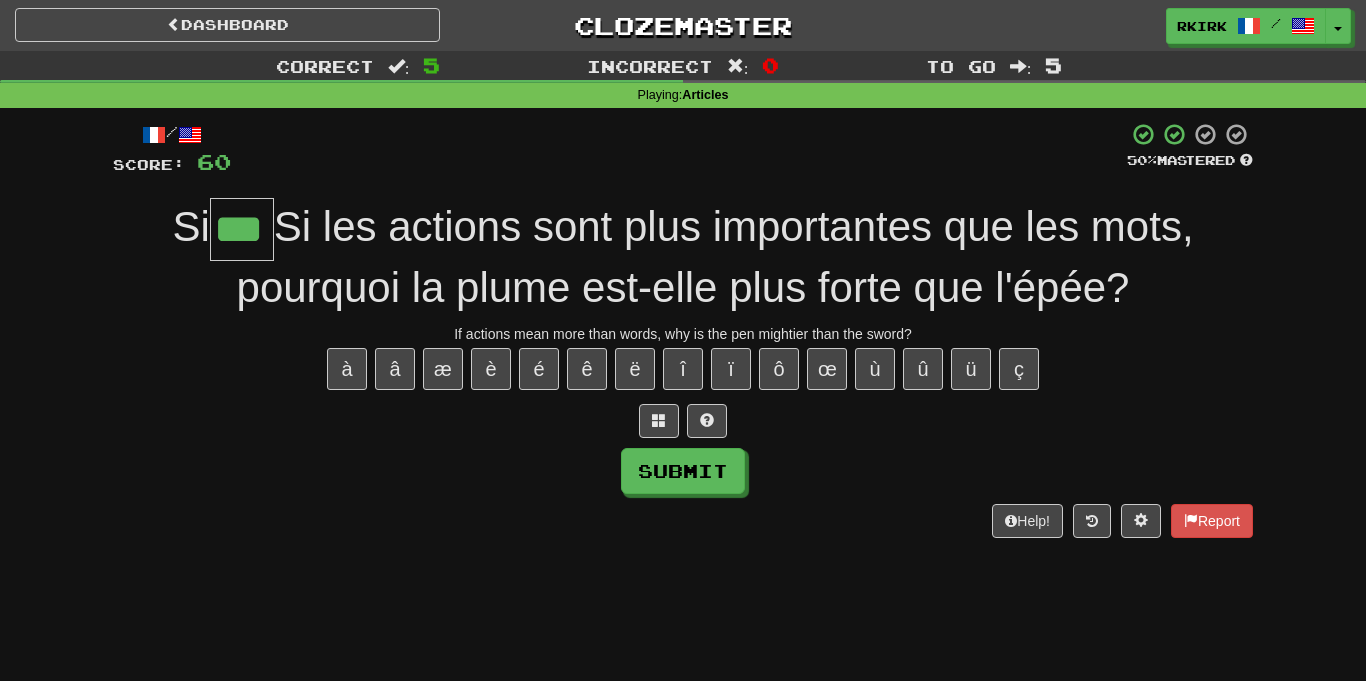 type on "***" 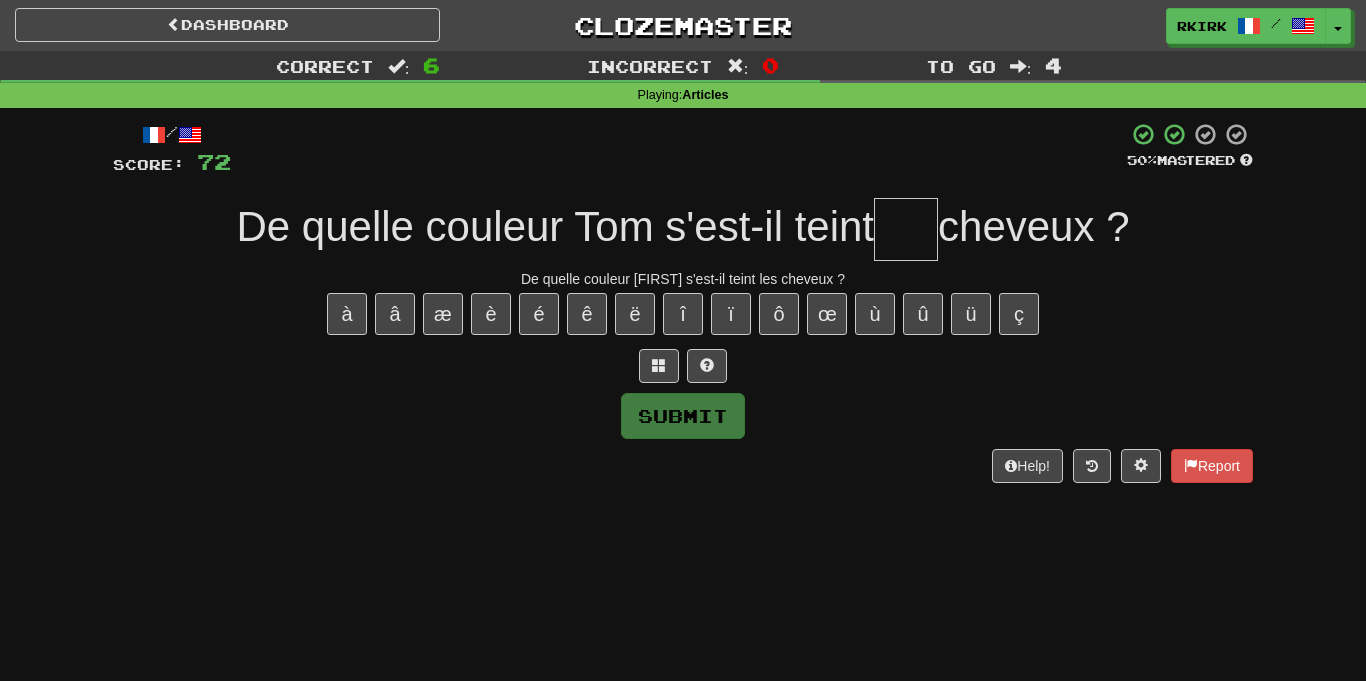 type on "*" 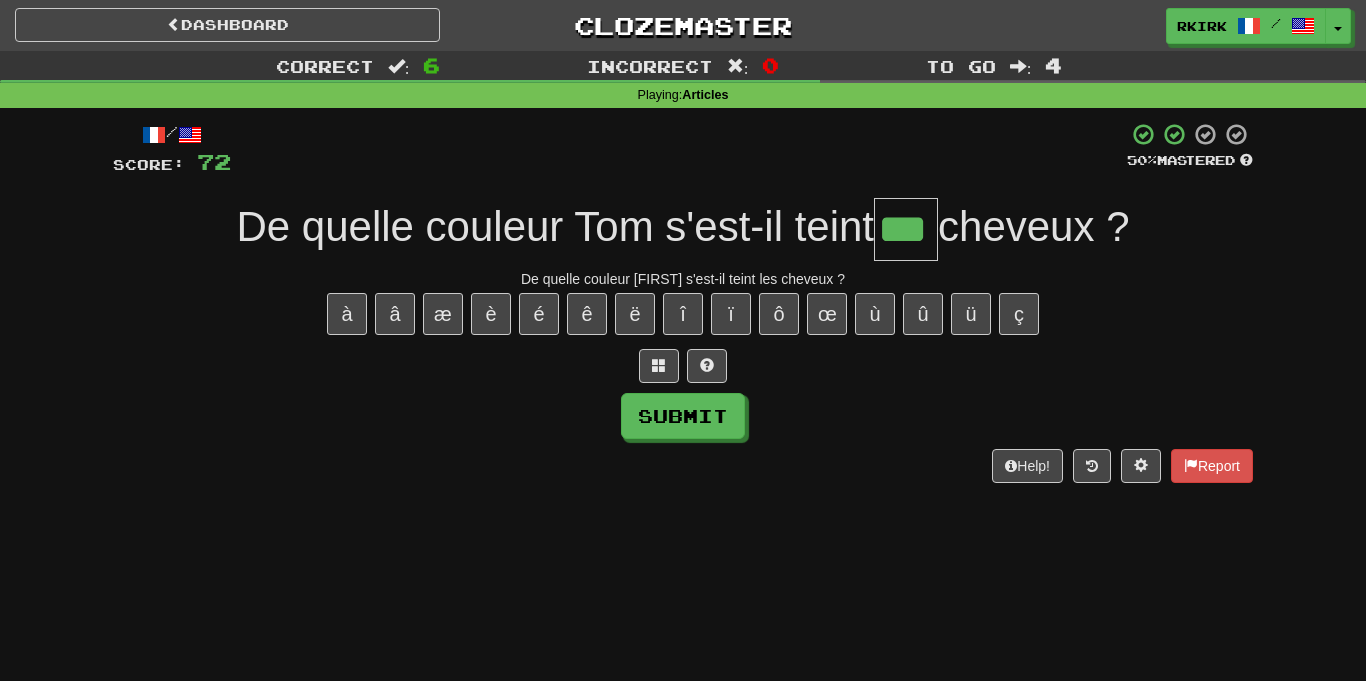 type on "***" 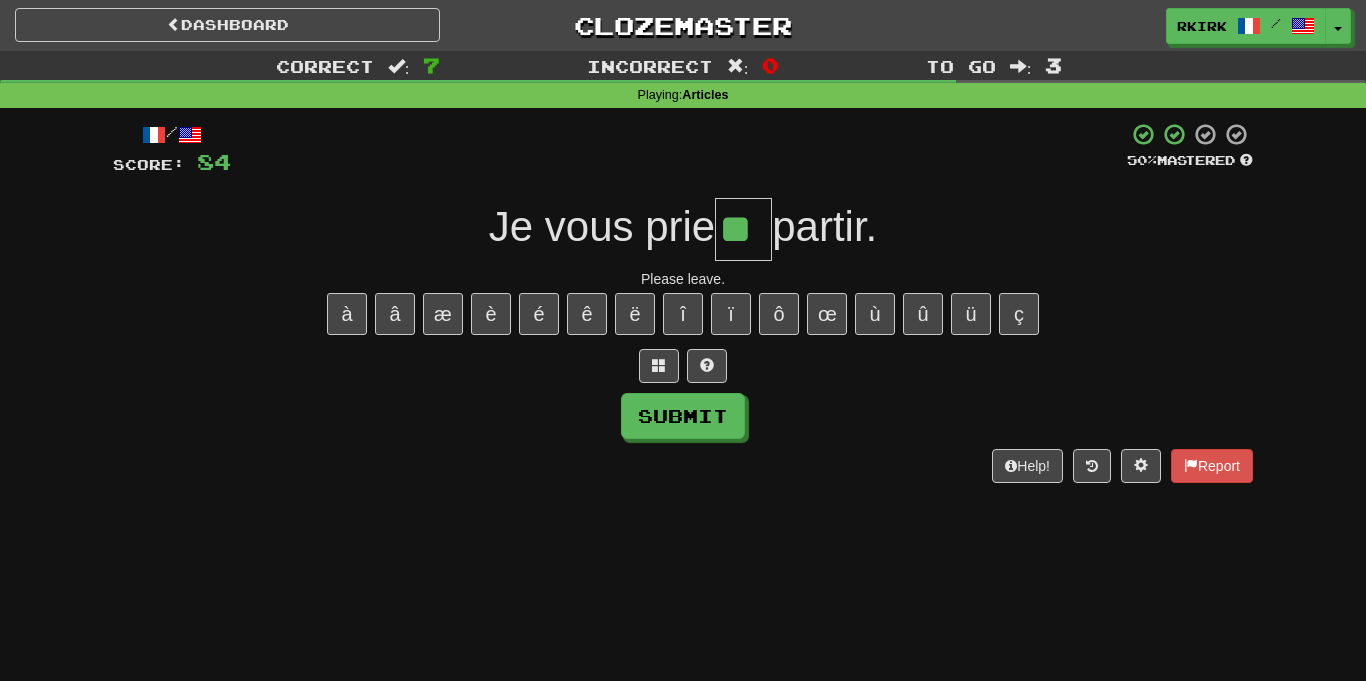 type on "**" 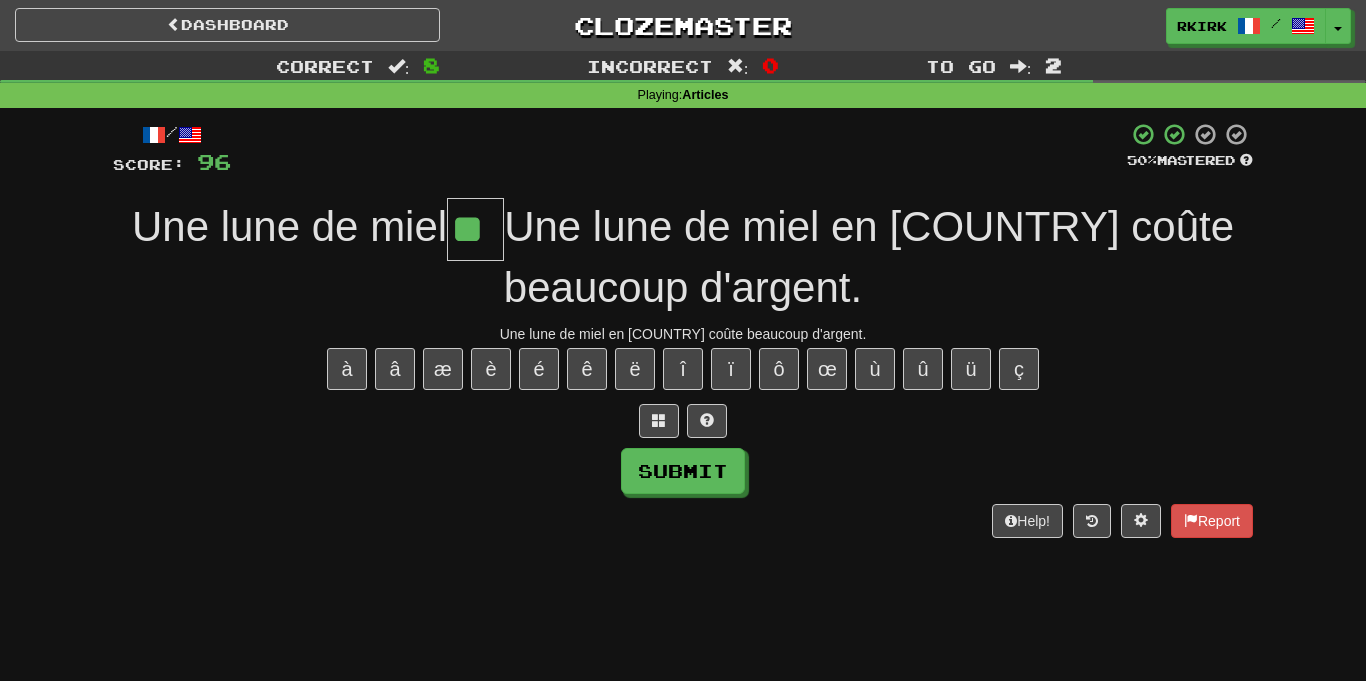 type on "**" 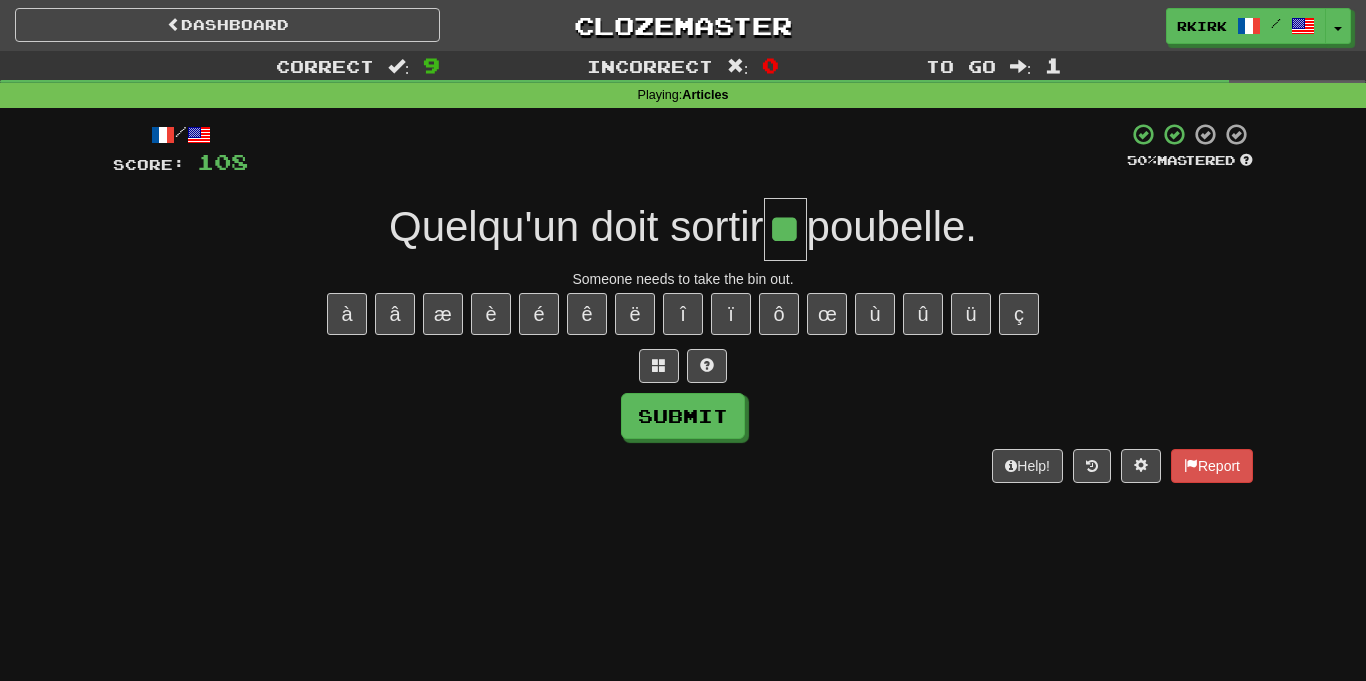 type on "**" 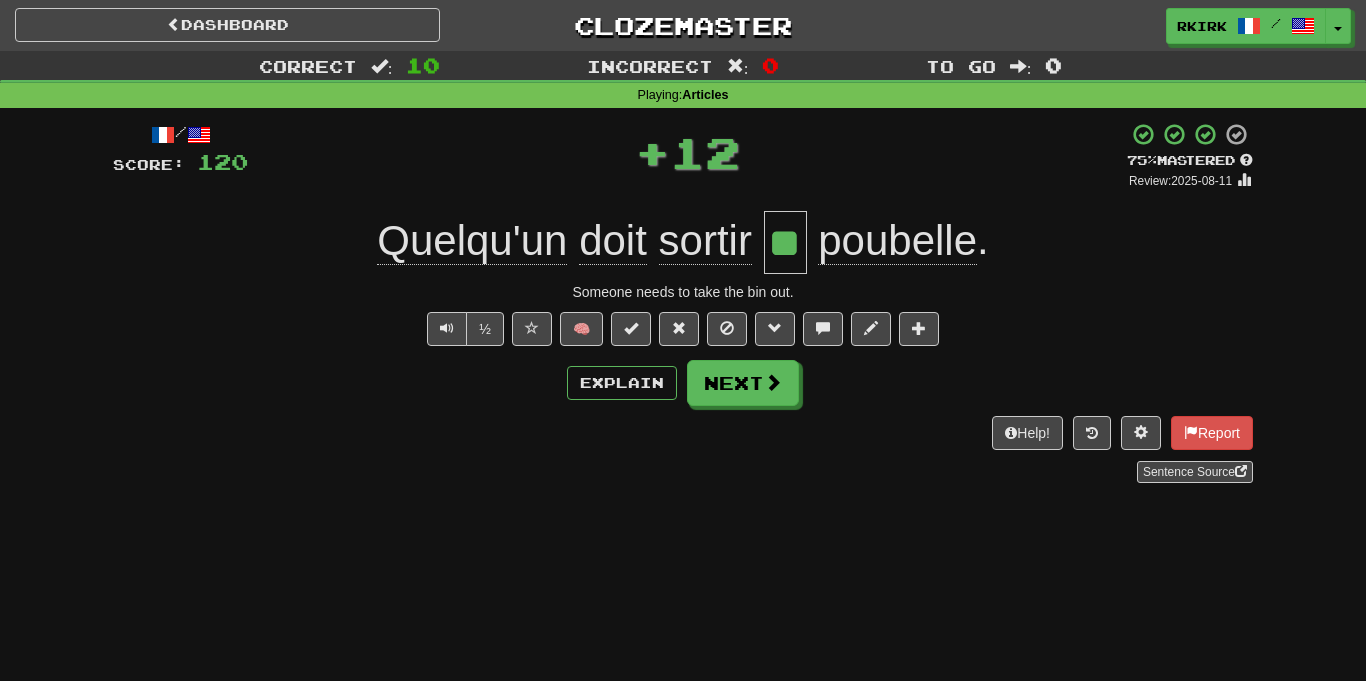 click on "Help!  Report Sentence Source" at bounding box center [683, 449] 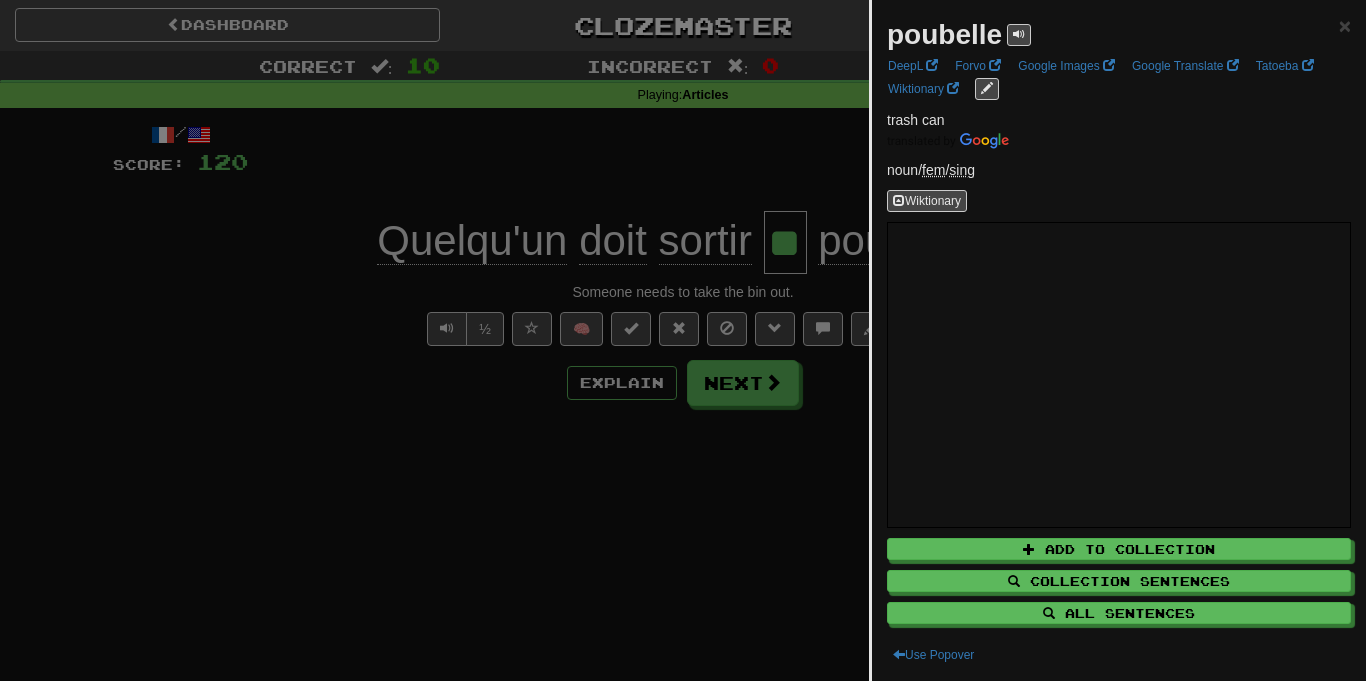 click at bounding box center (683, 340) 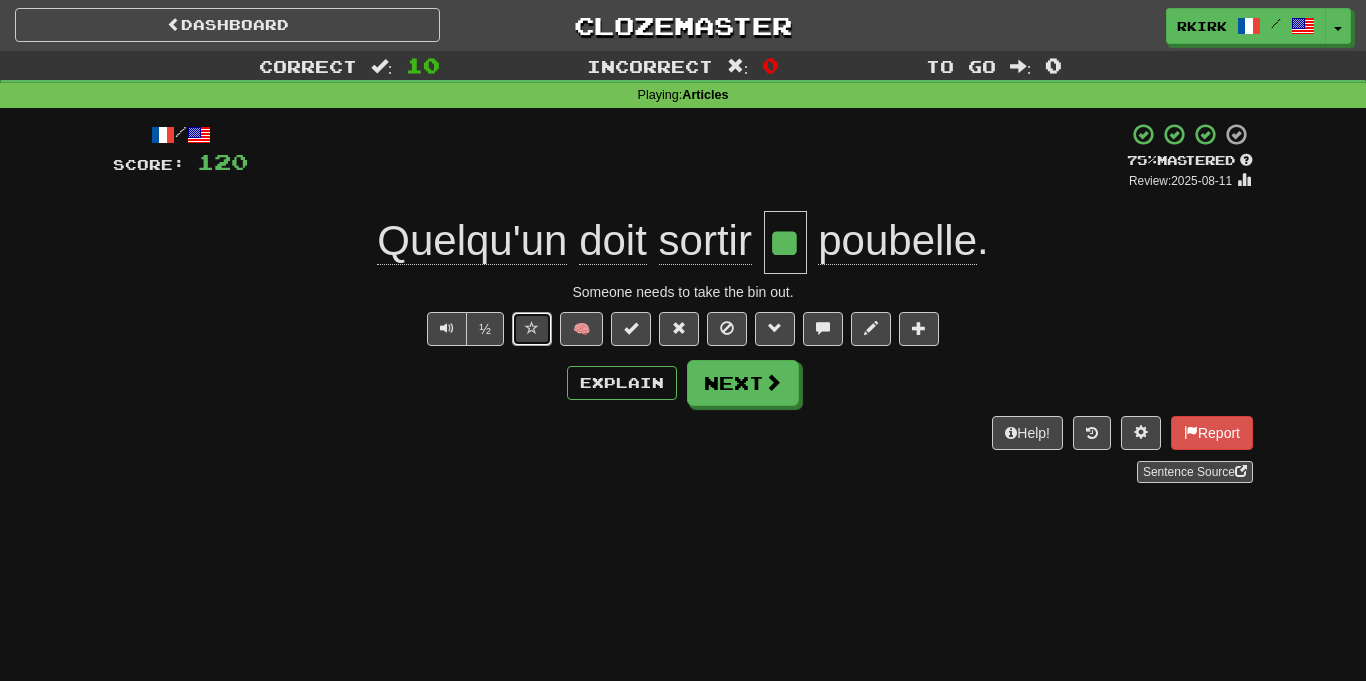 click at bounding box center (532, 329) 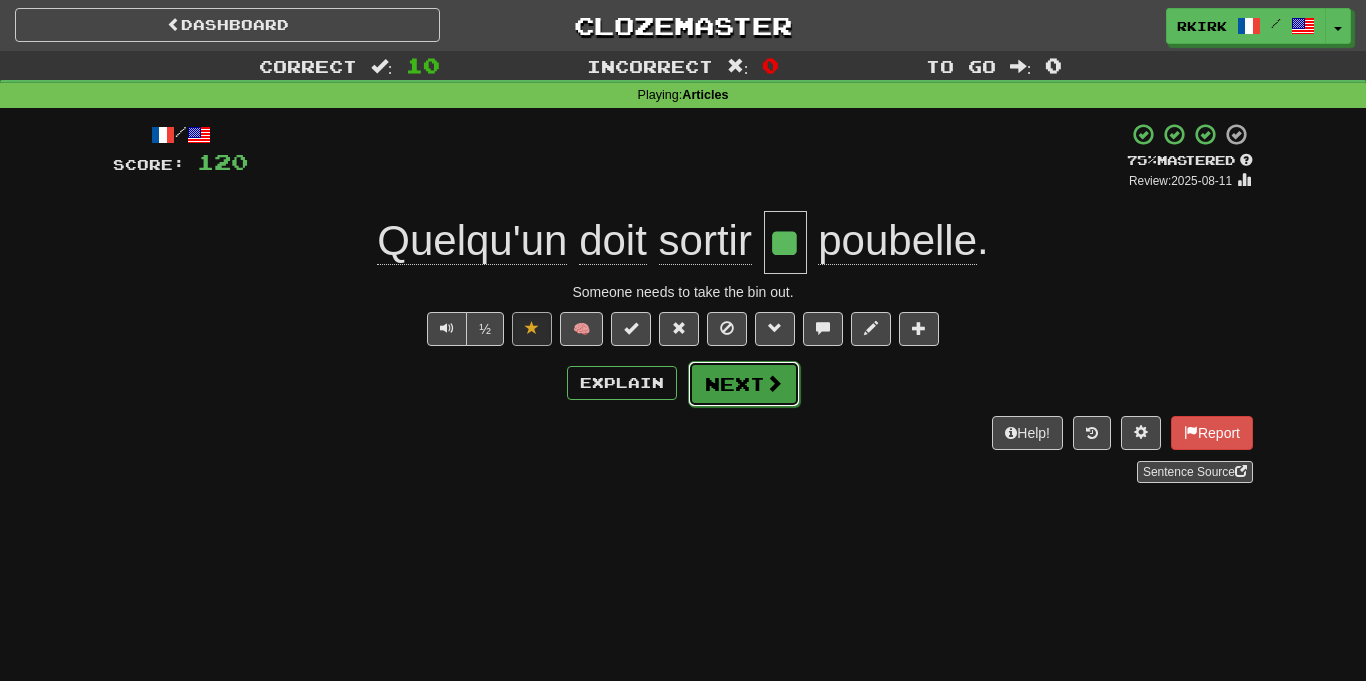 click on "Next" at bounding box center [744, 384] 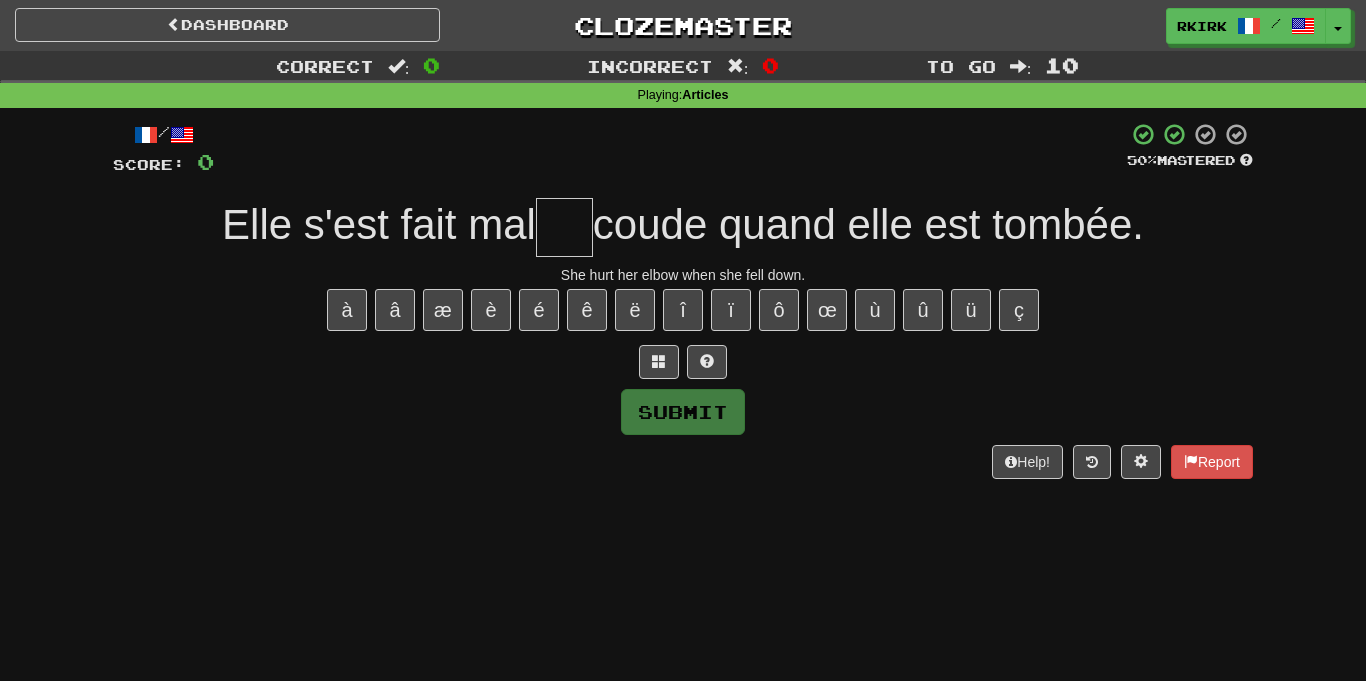 type on "*" 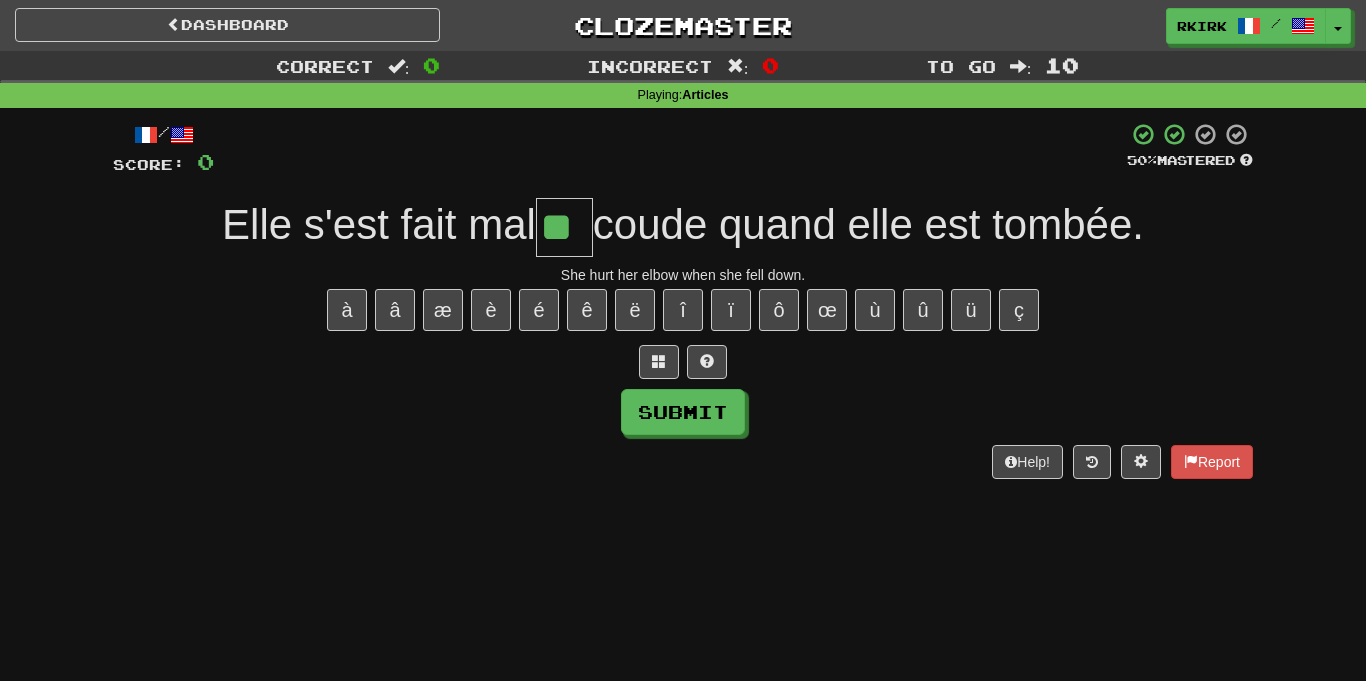 type on "**" 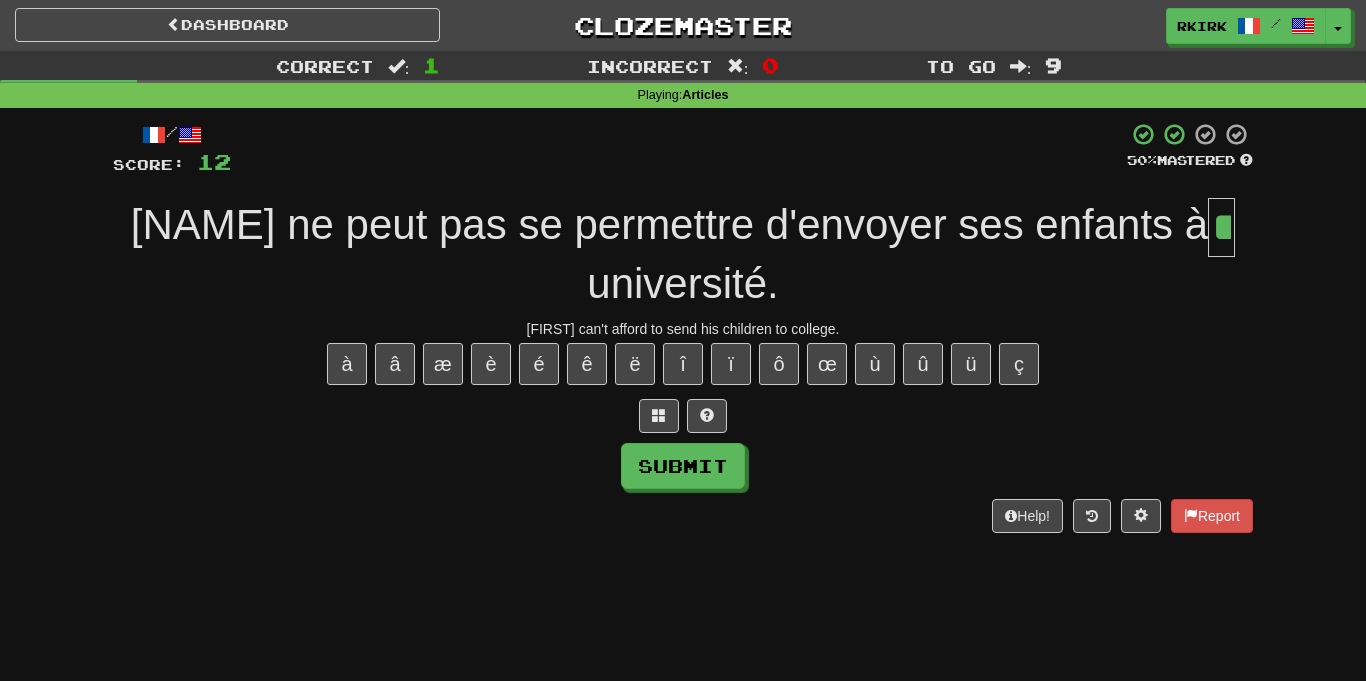 type on "**" 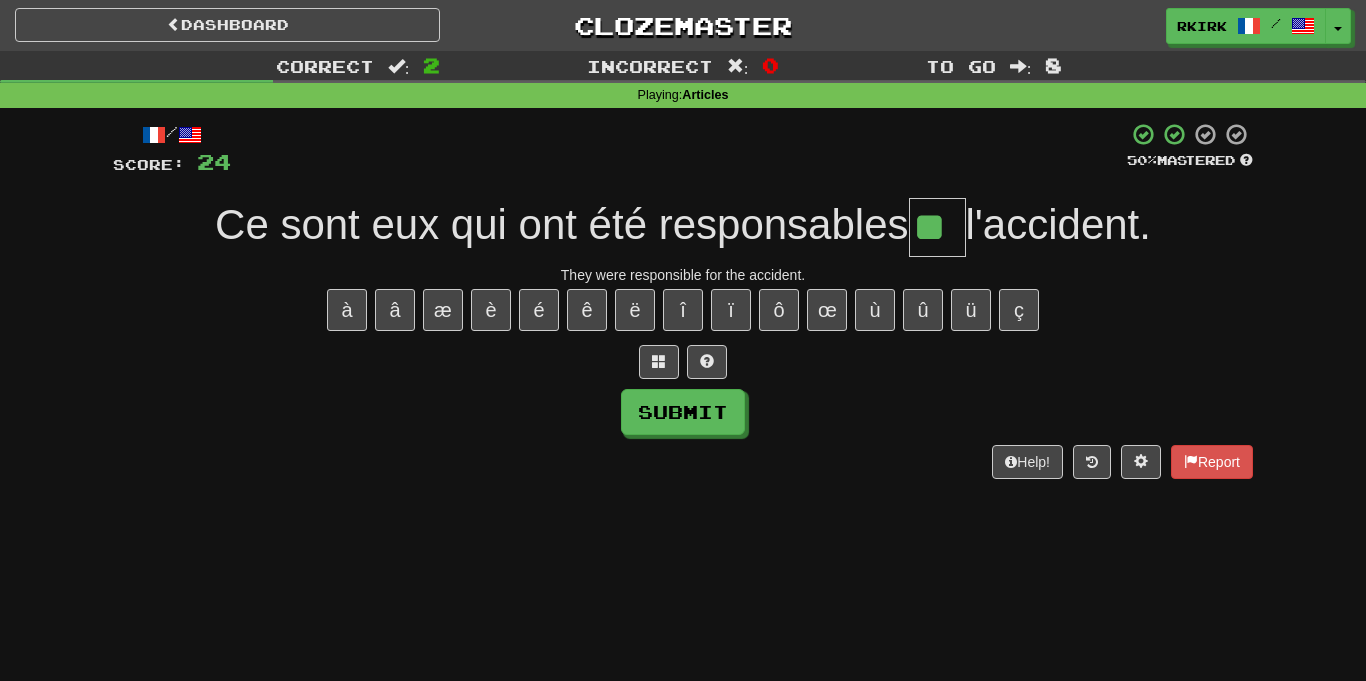 type on "**" 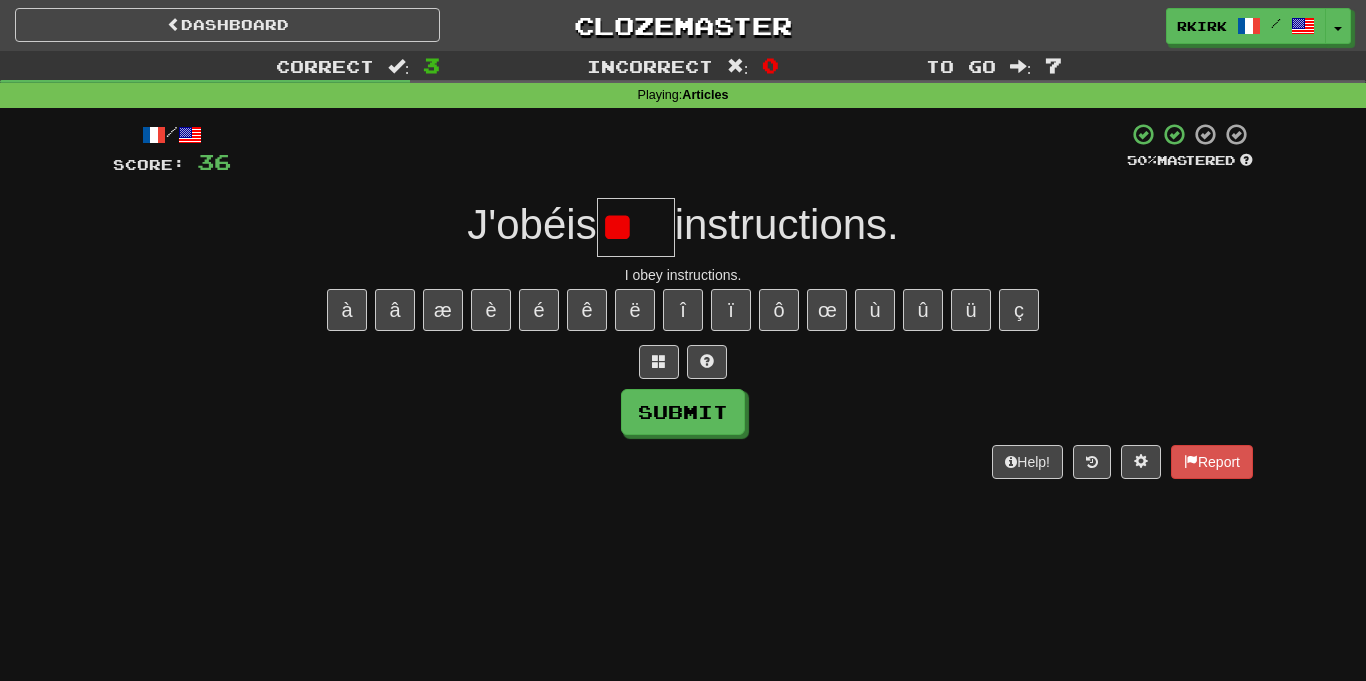 type on "*" 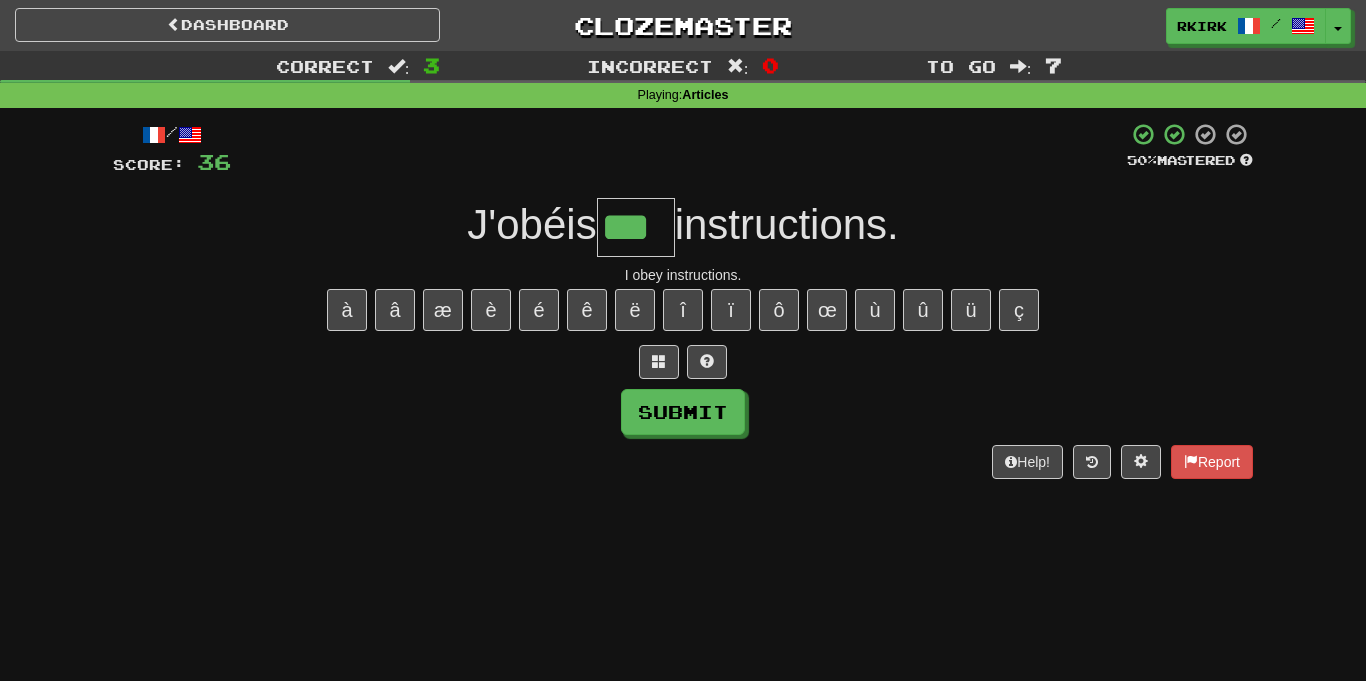 type on "***" 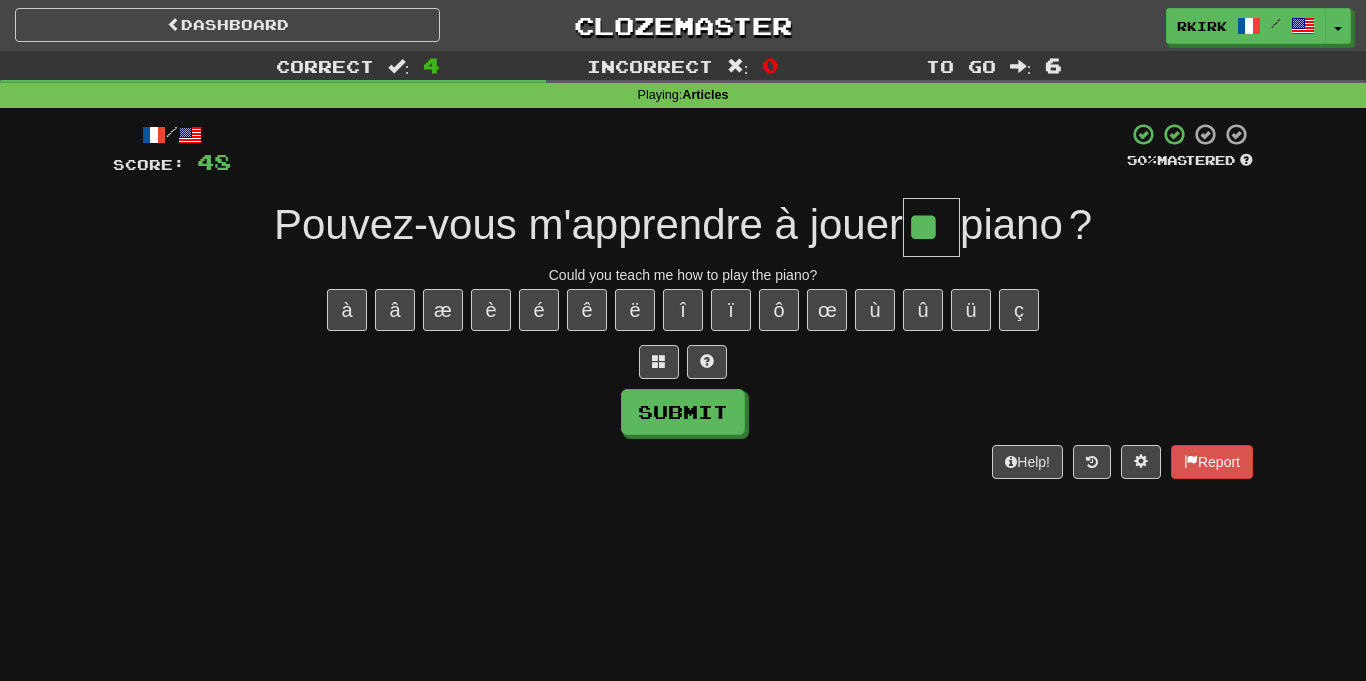 type on "**" 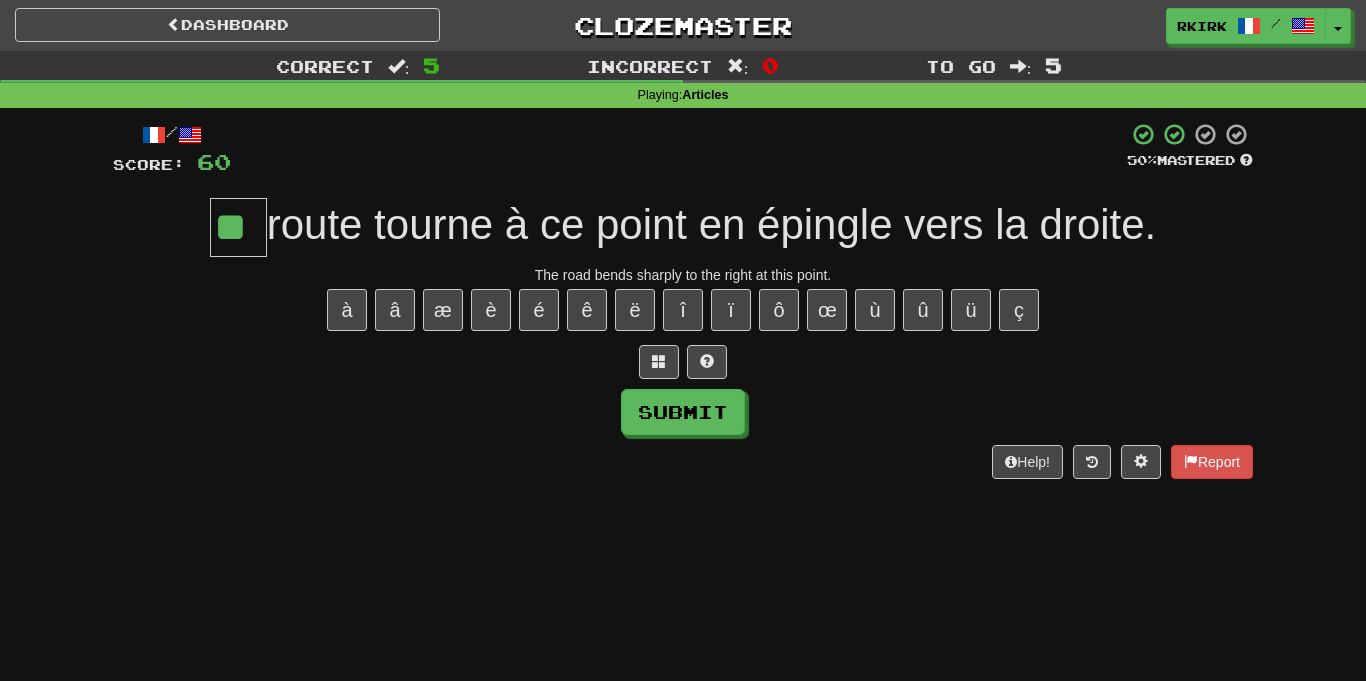 type on "**" 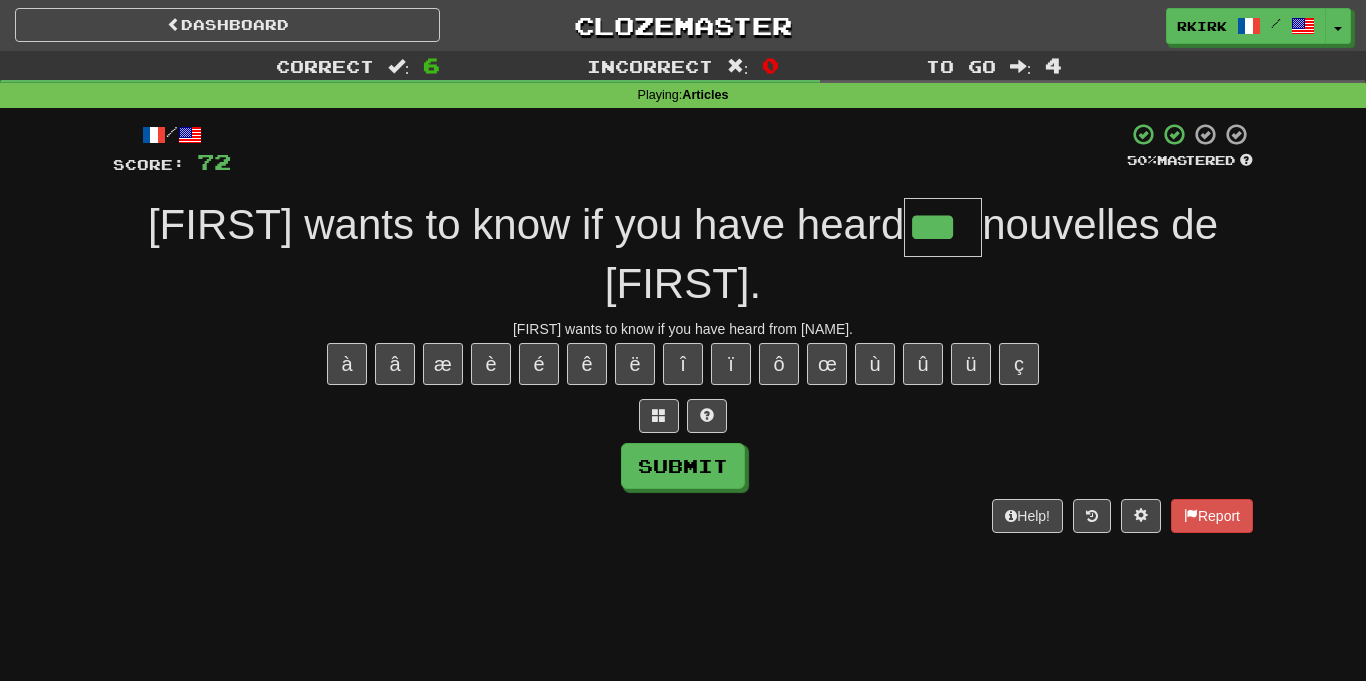 type on "***" 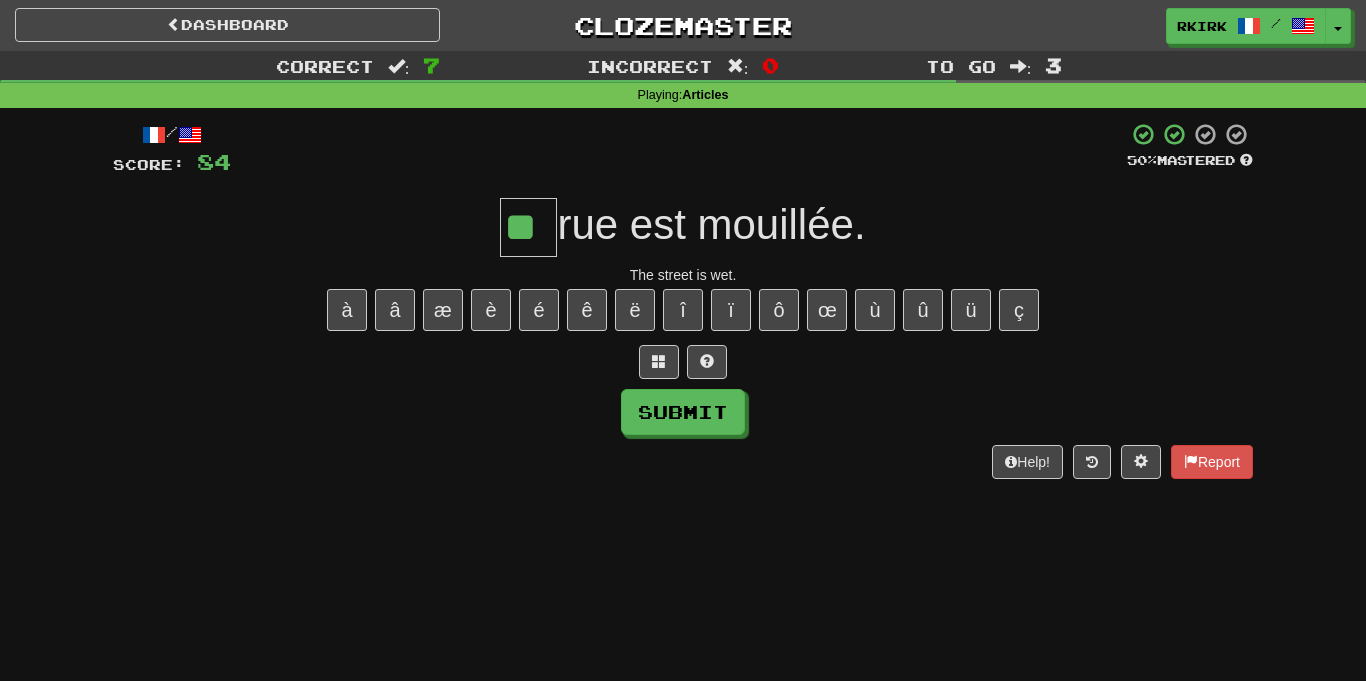 type on "**" 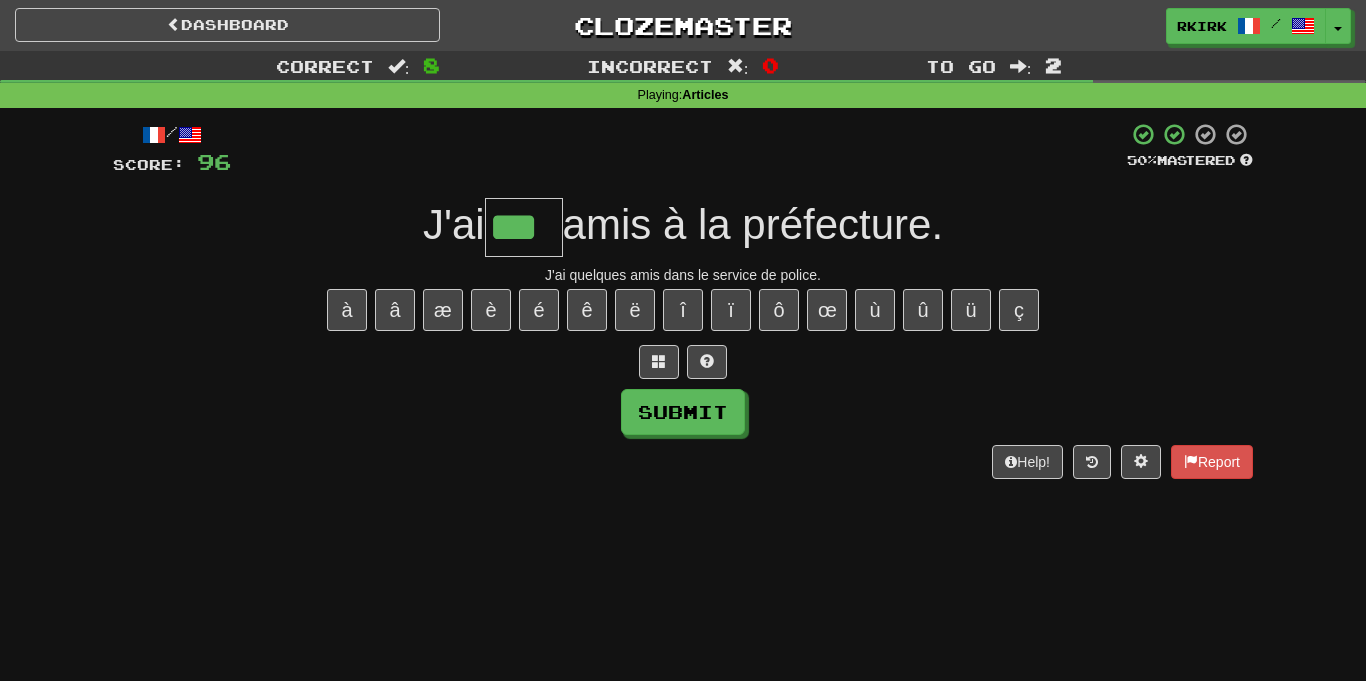 type on "***" 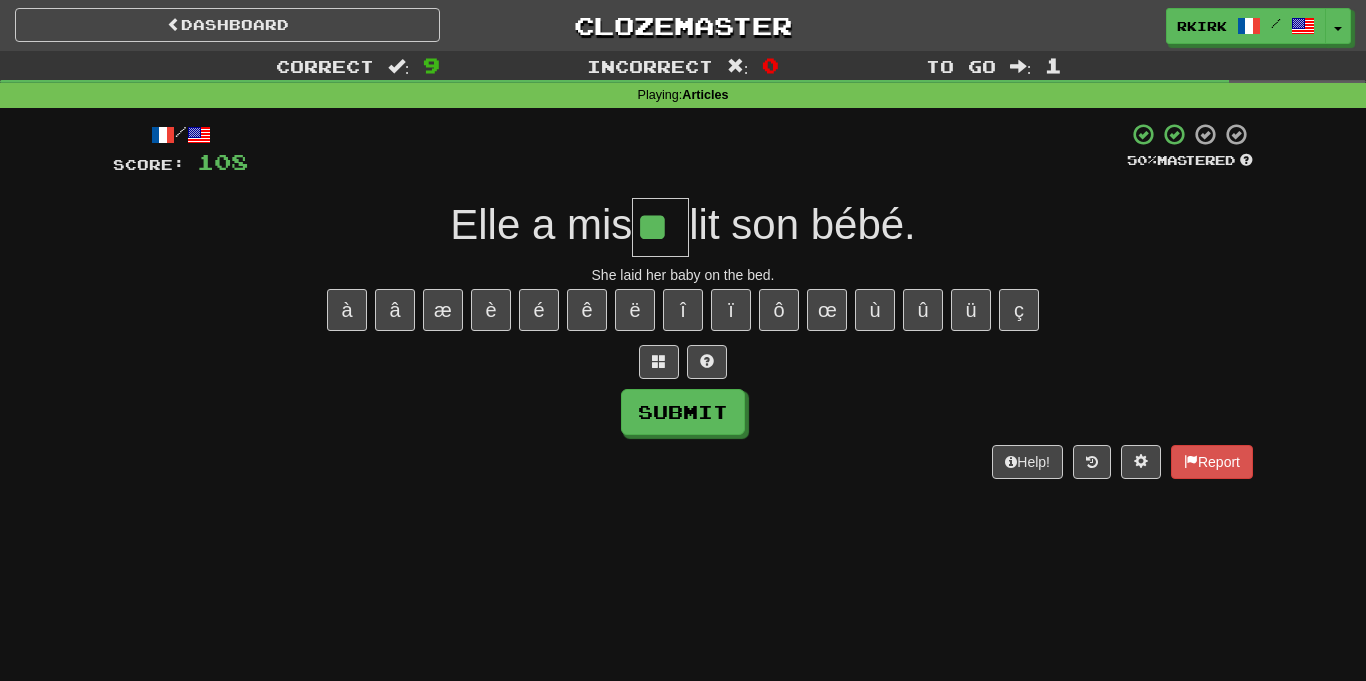 type on "**" 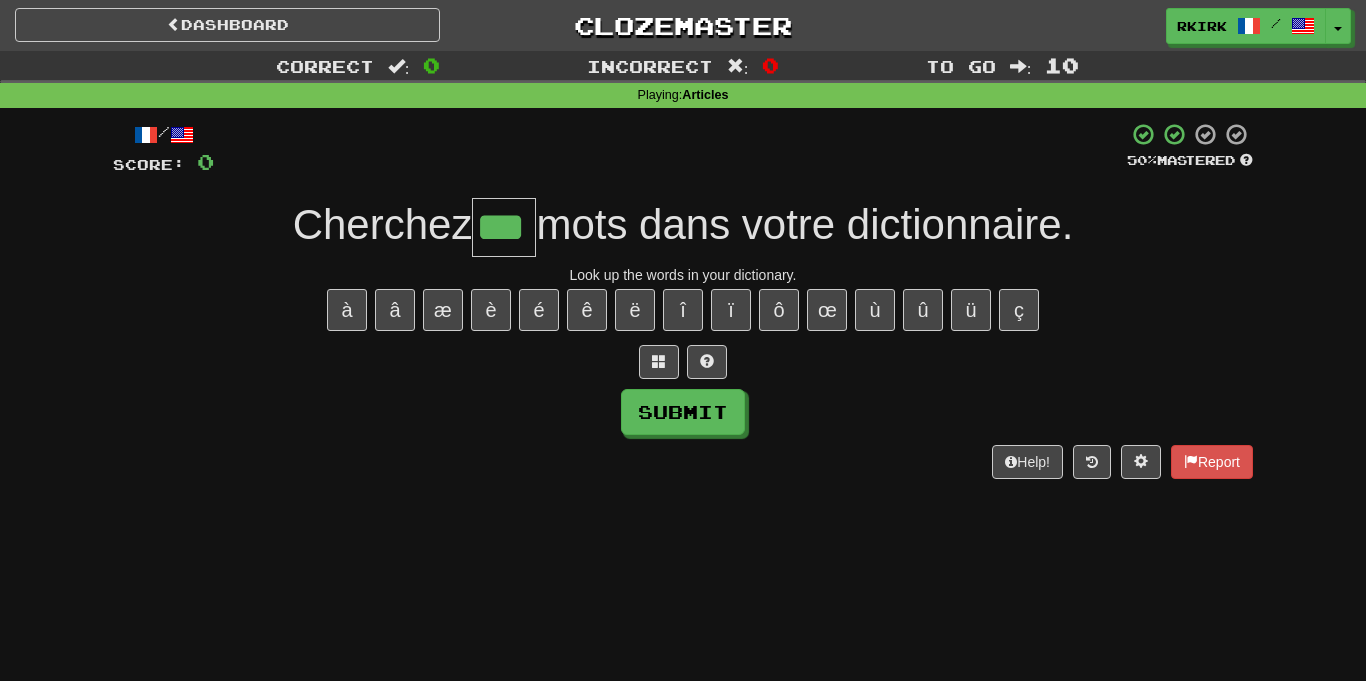 type on "***" 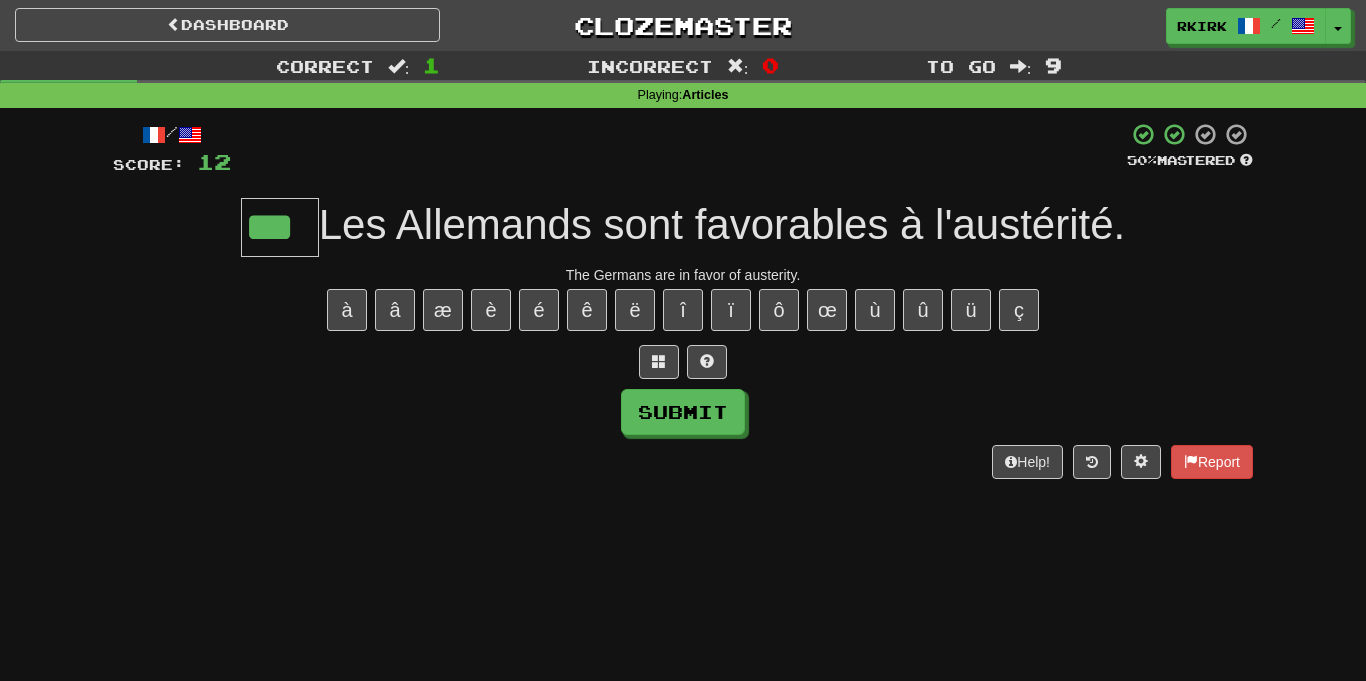 type on "***" 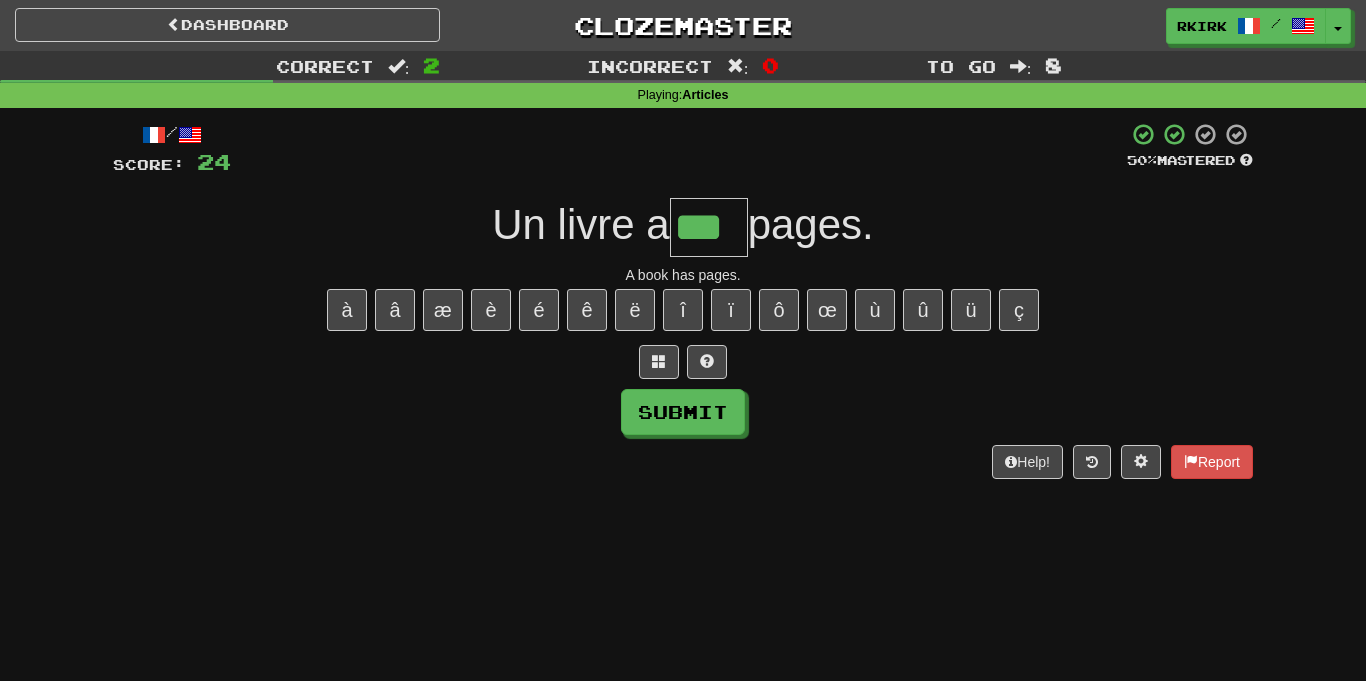 type on "***" 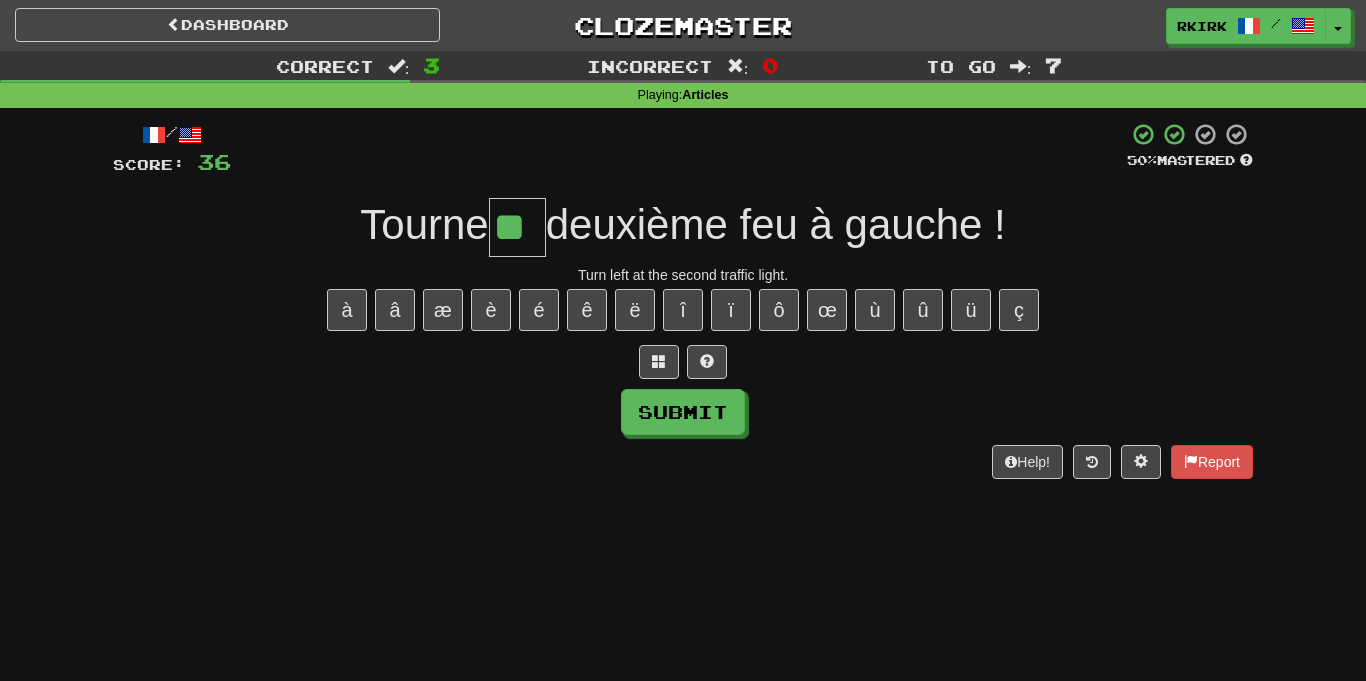 type on "**" 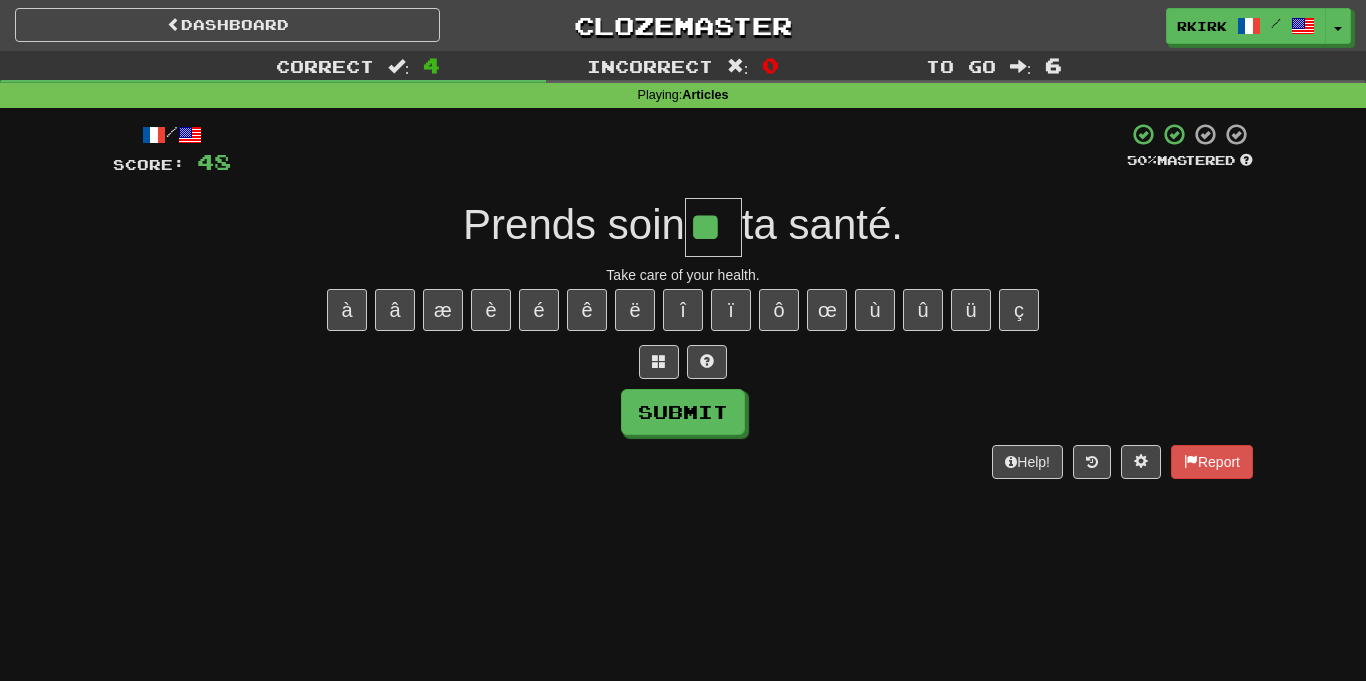 type on "**" 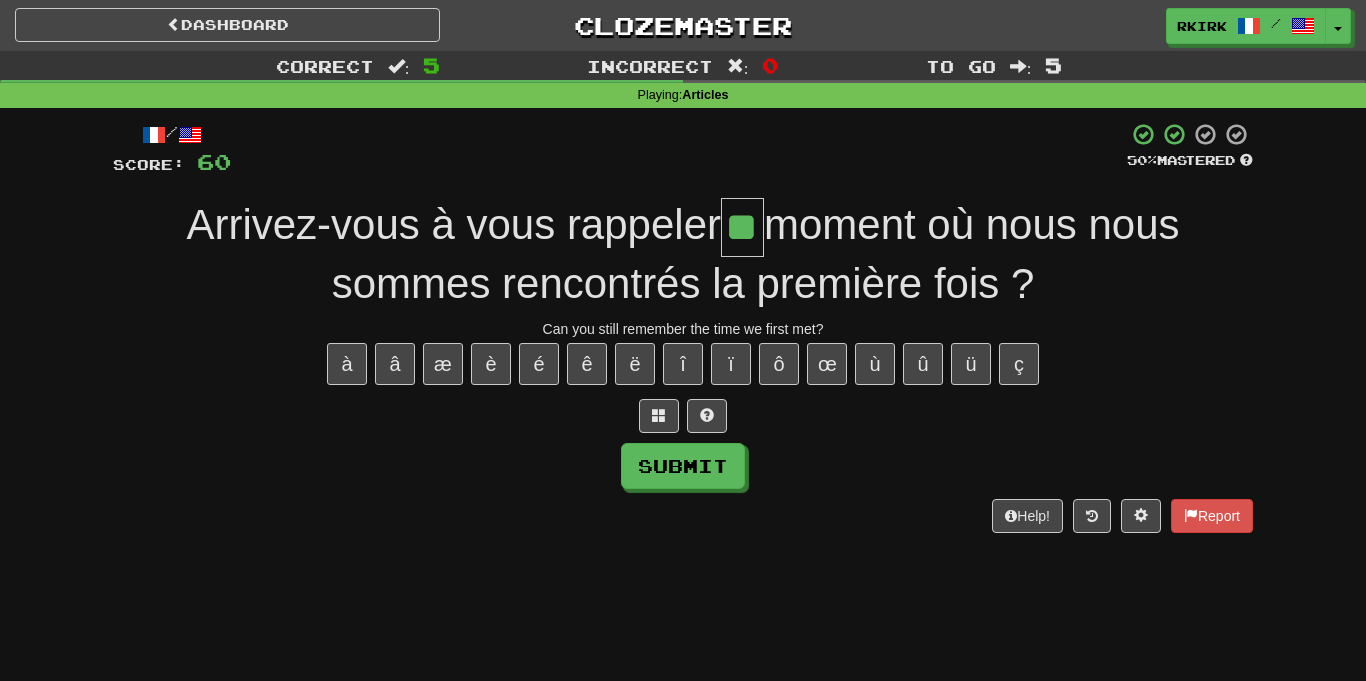 type on "**" 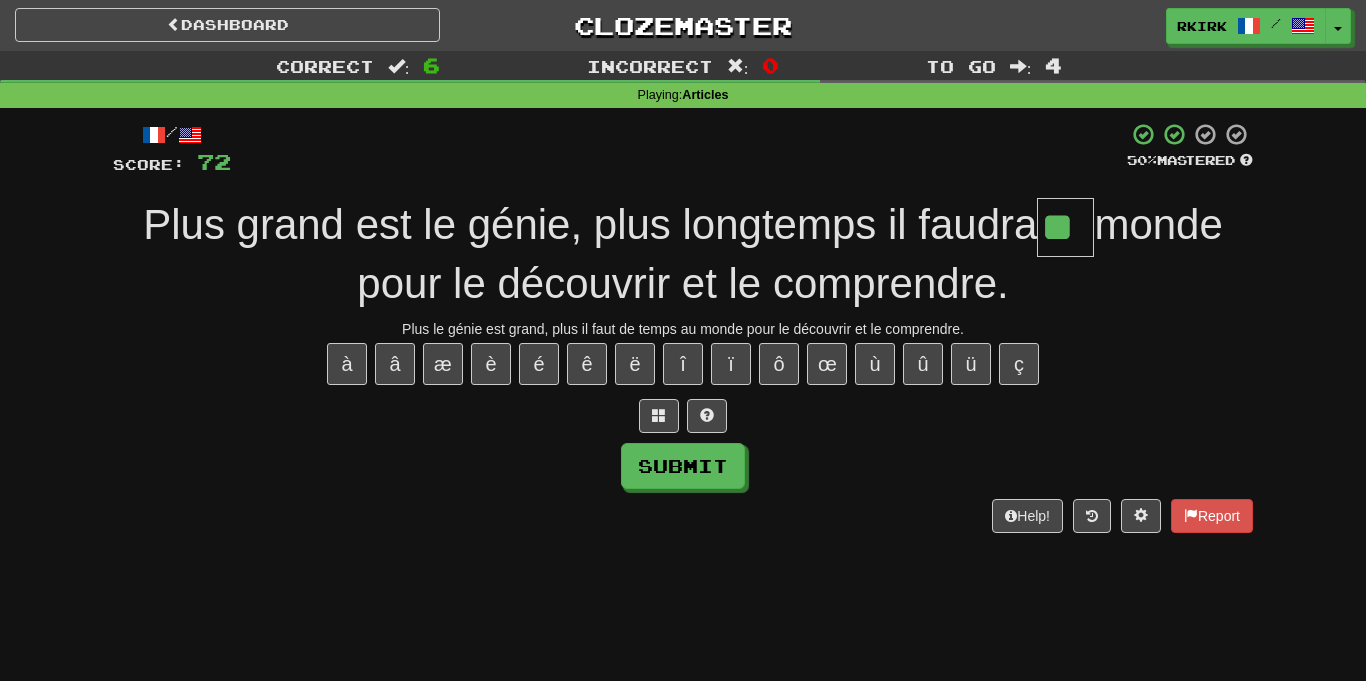 type on "**" 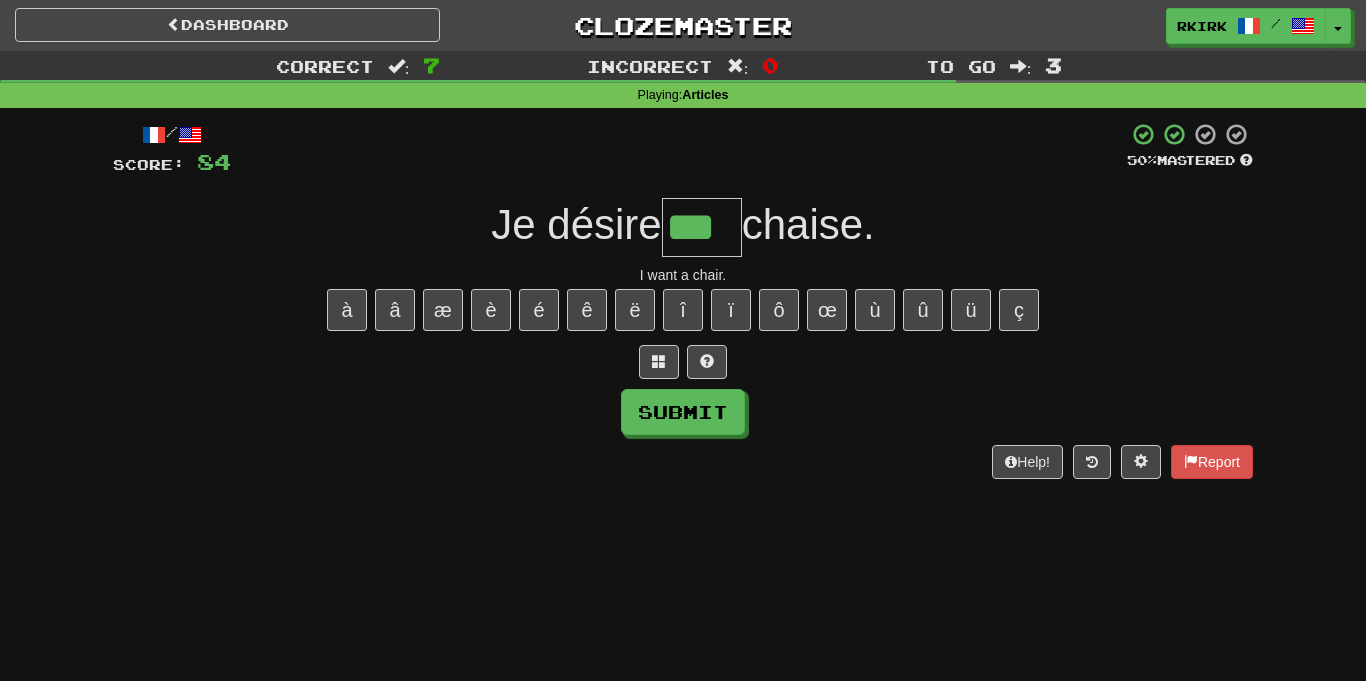 type on "***" 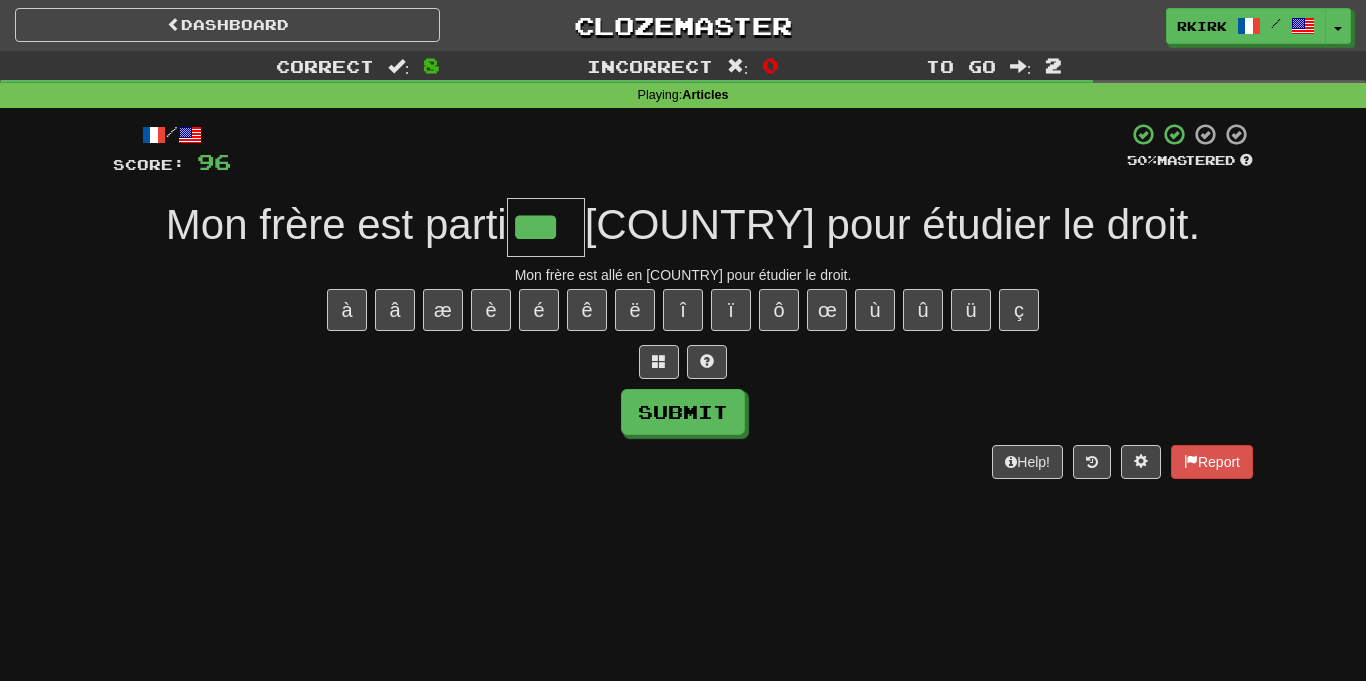 type on "***" 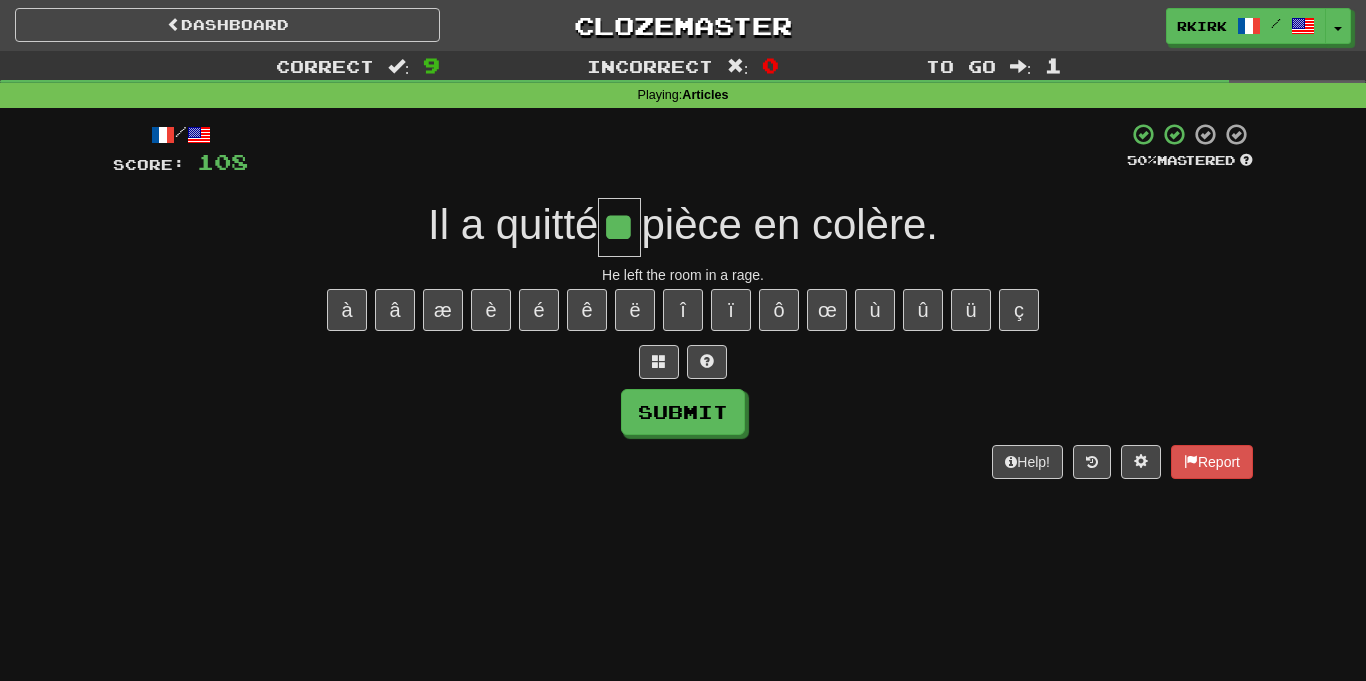 type on "**" 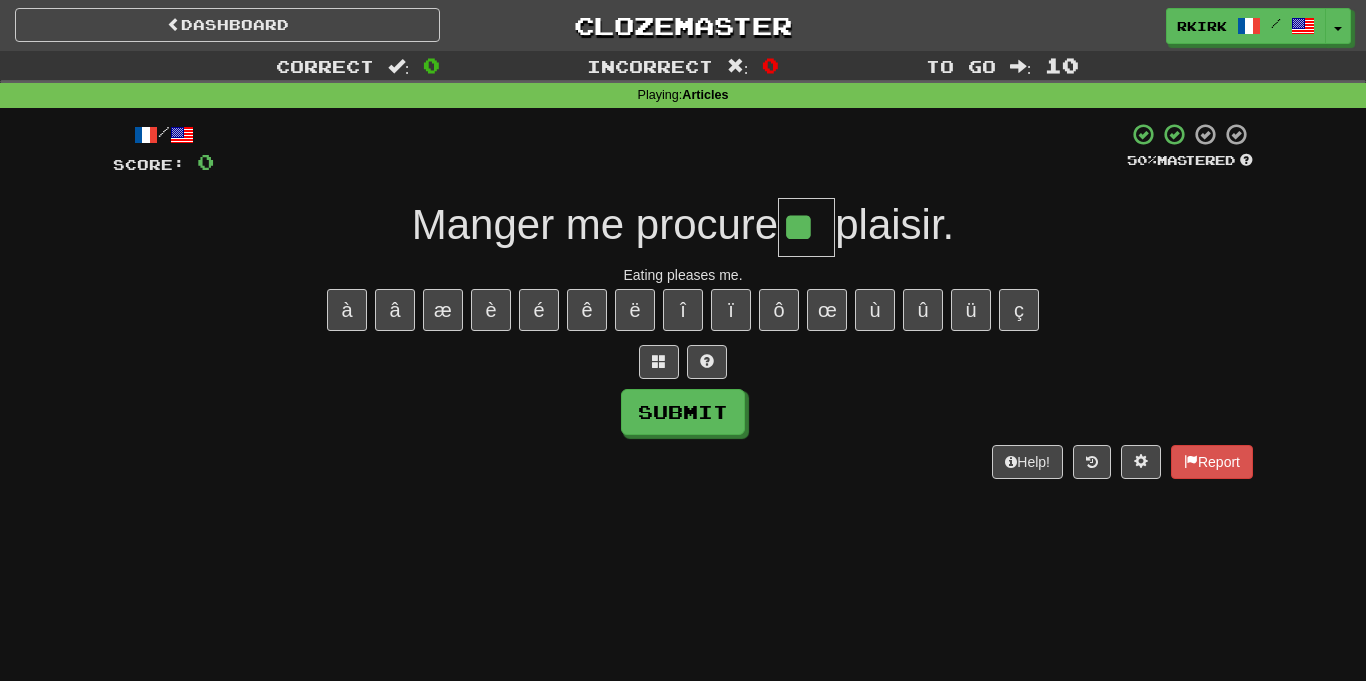 type on "**" 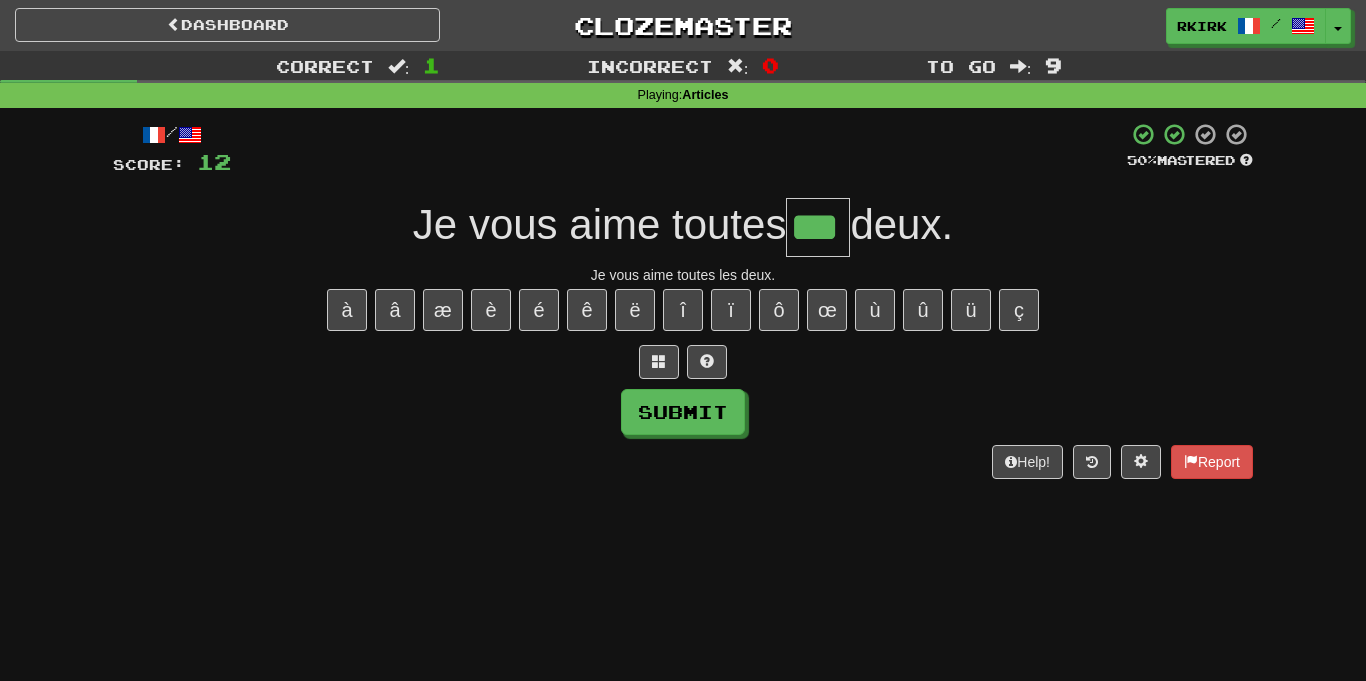 type on "***" 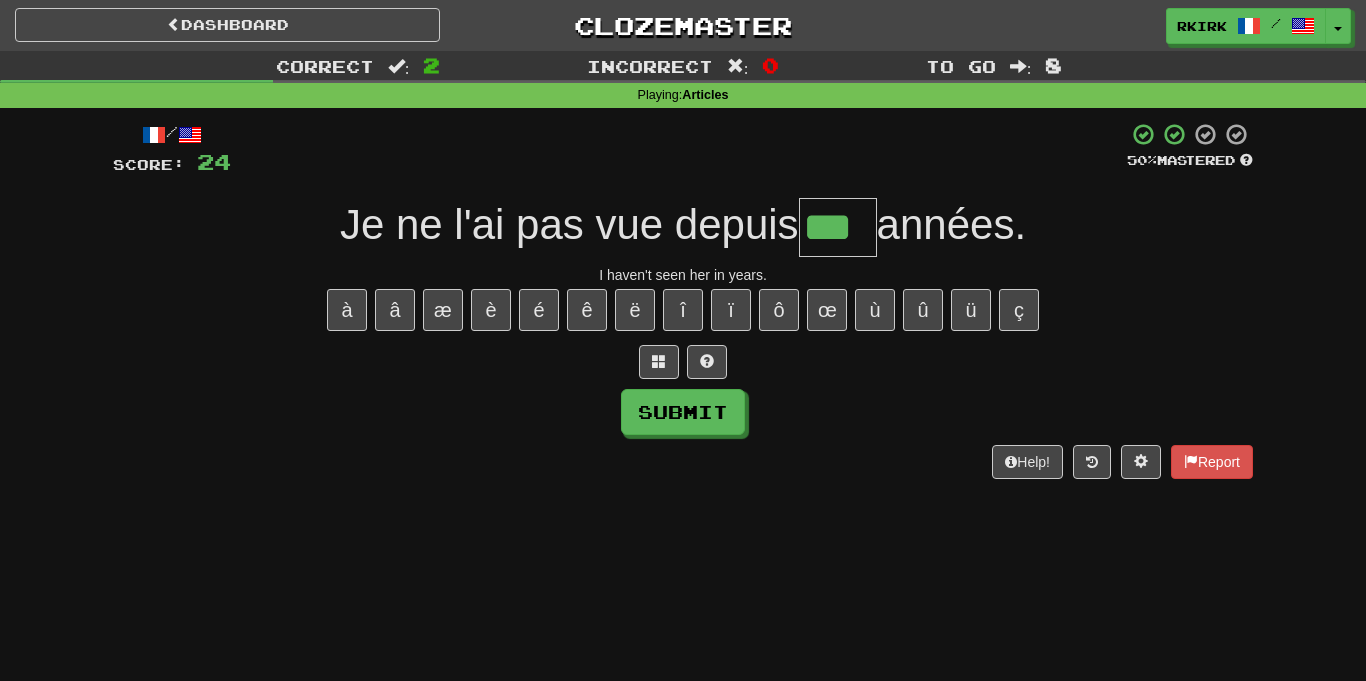 type on "***" 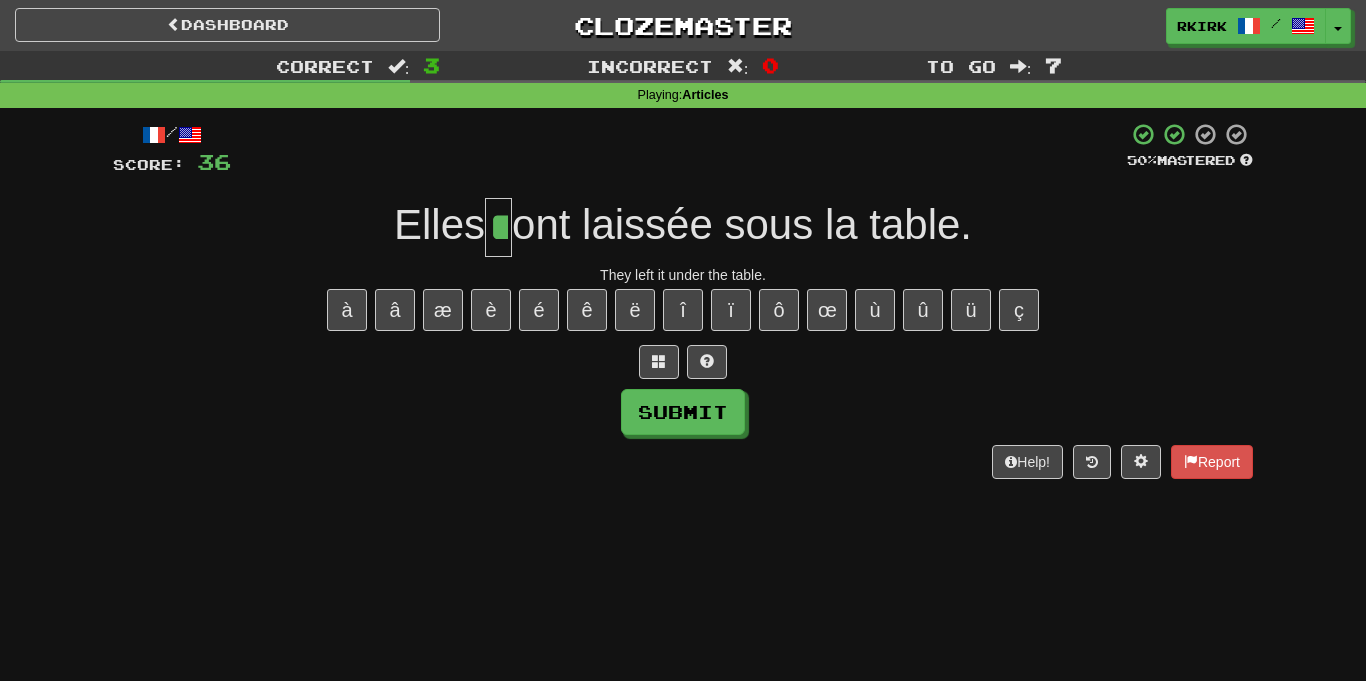 type on "**" 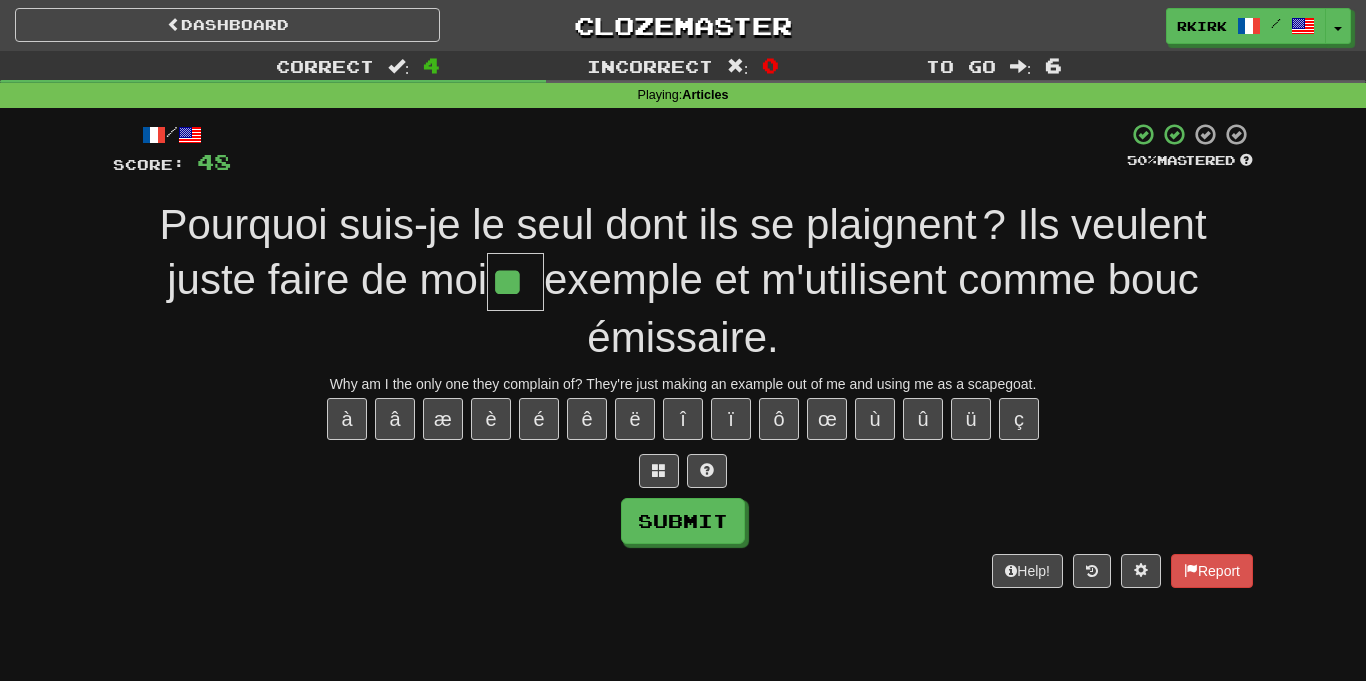 type on "**" 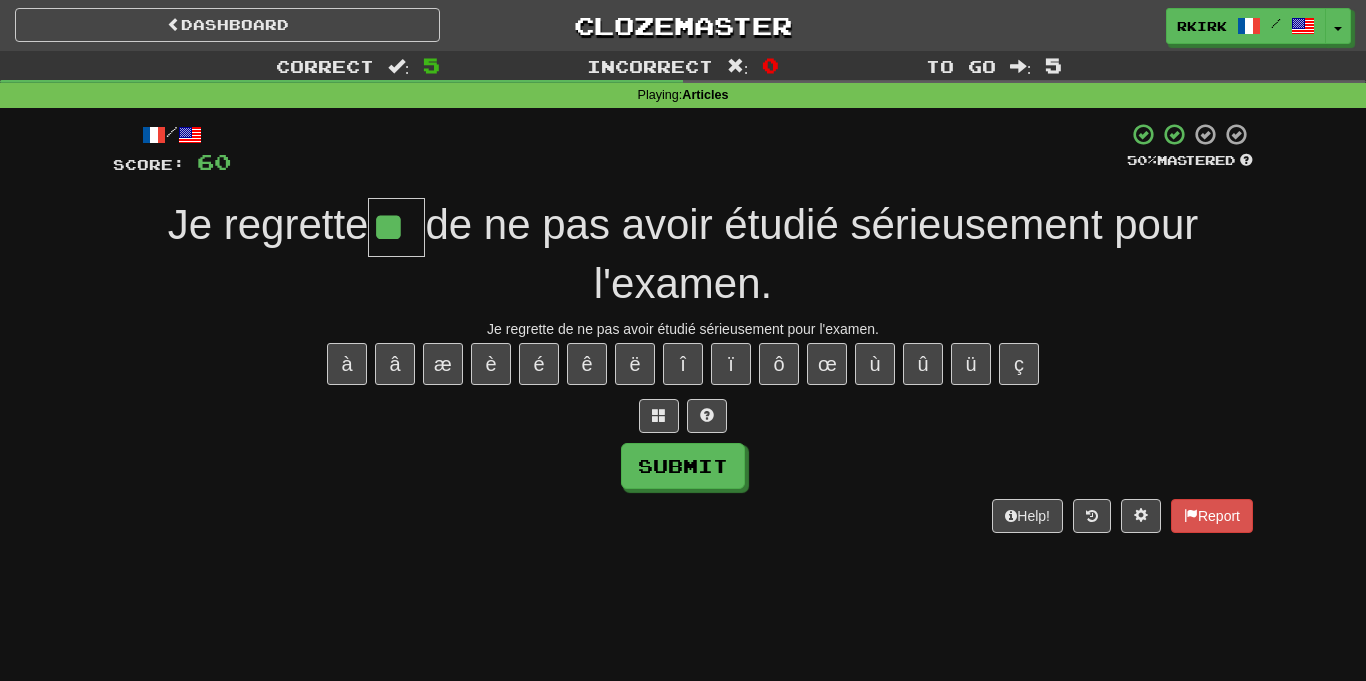 type on "**" 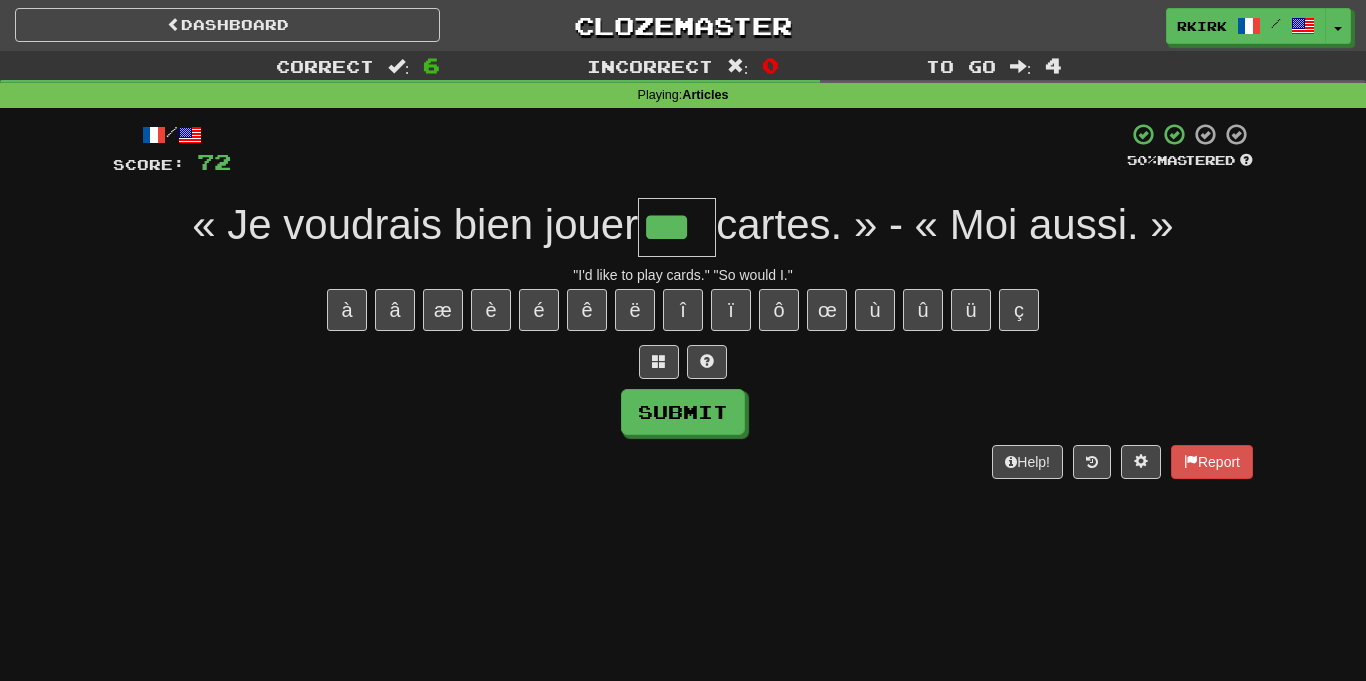 type on "***" 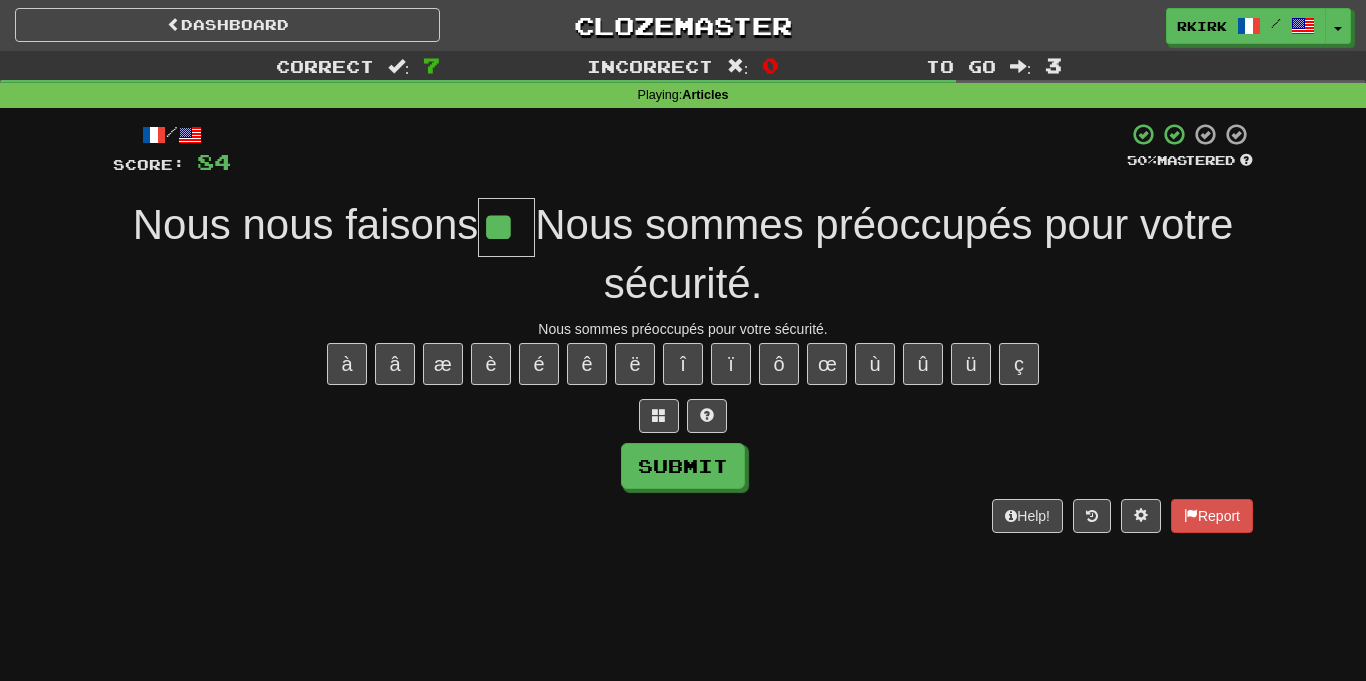 type on "**" 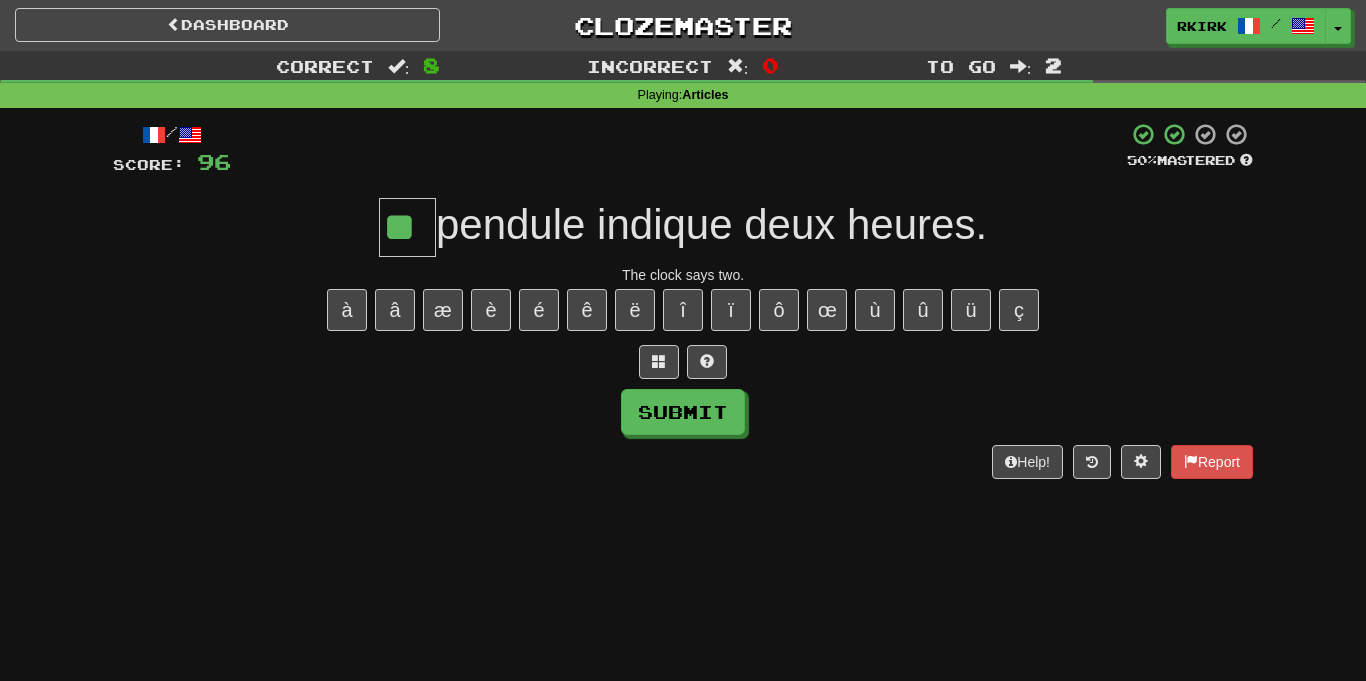 type on "**" 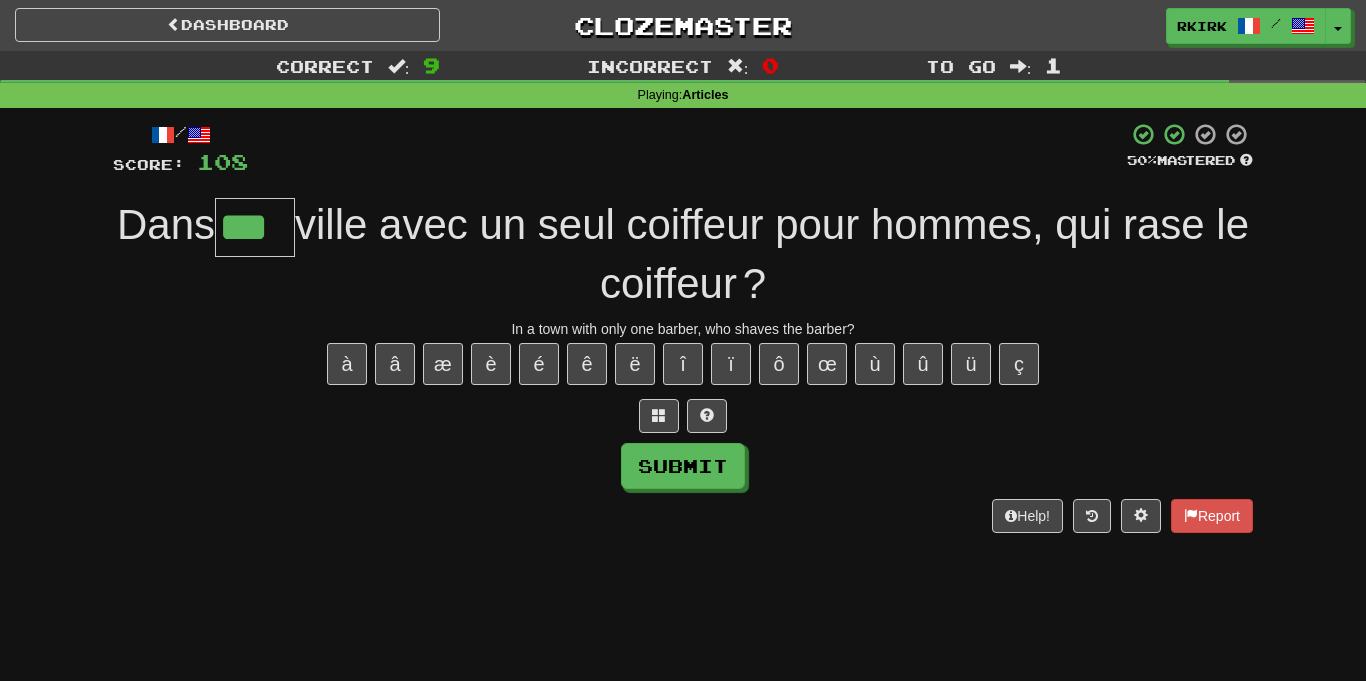type on "***" 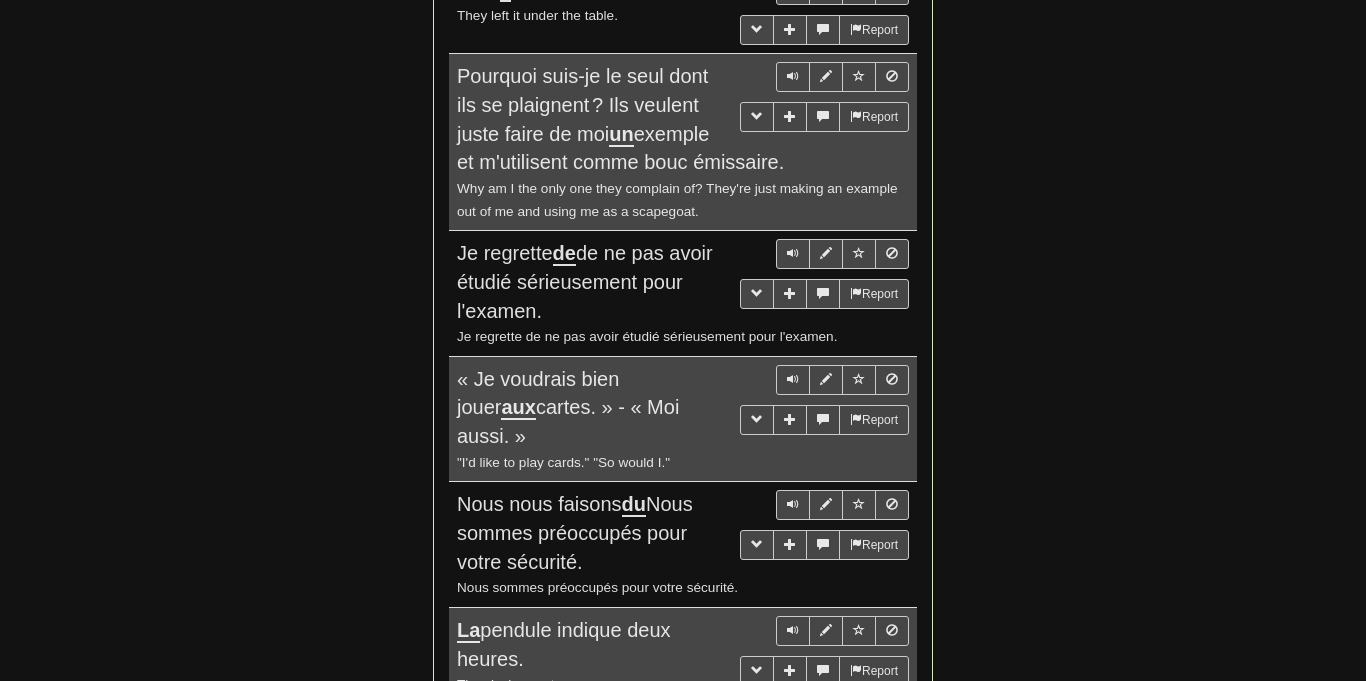 scroll, scrollTop: 1794, scrollLeft: 0, axis: vertical 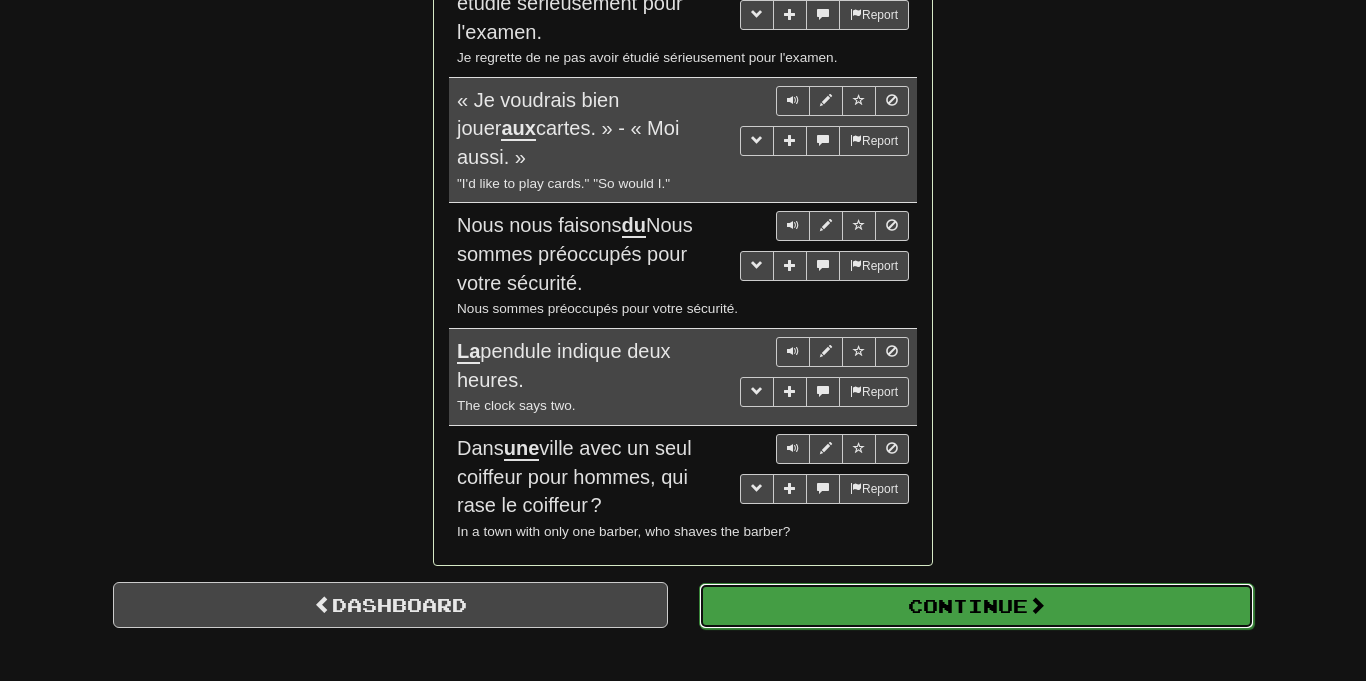 click on "Continue" at bounding box center [976, 606] 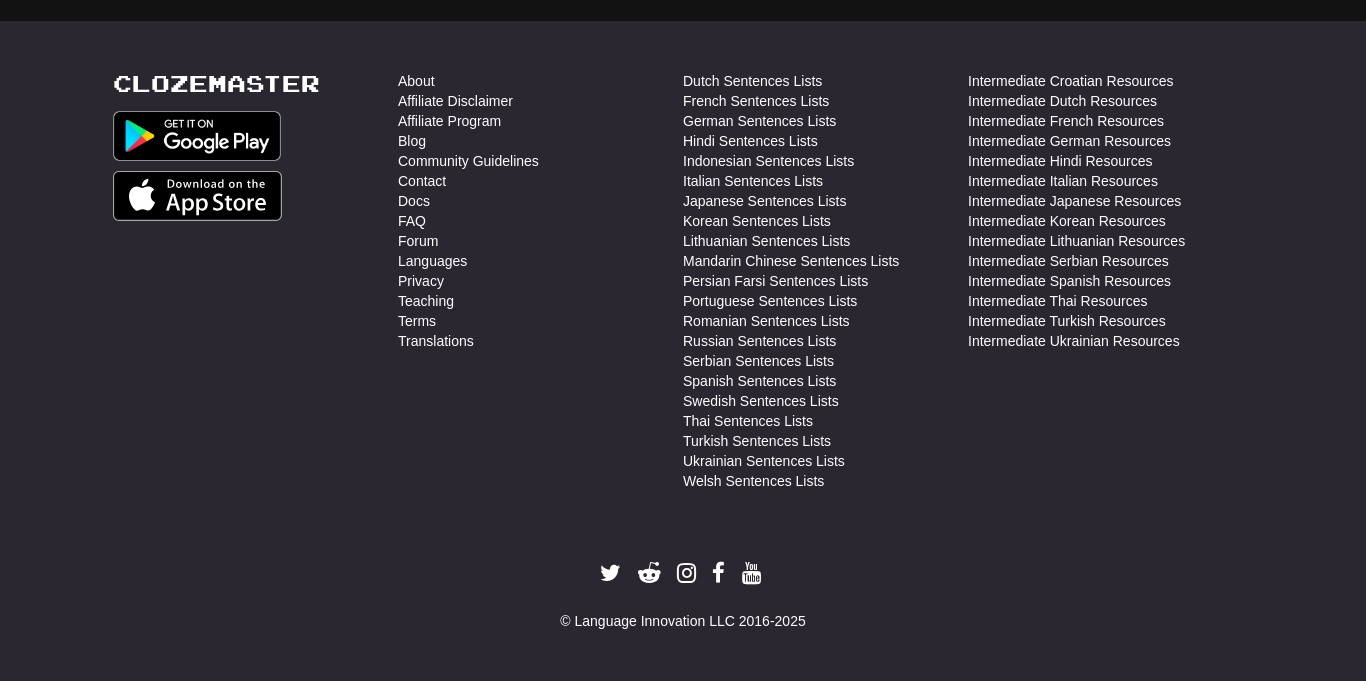 scroll, scrollTop: 710, scrollLeft: 0, axis: vertical 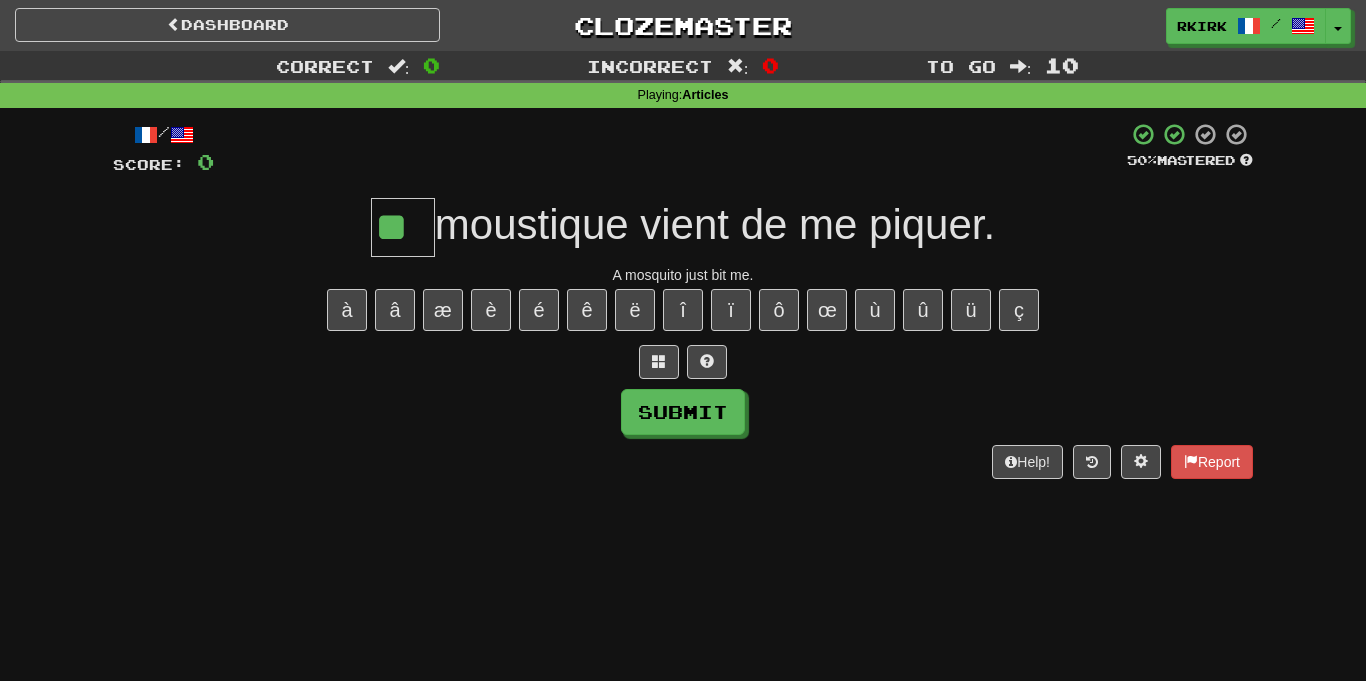 type on "**" 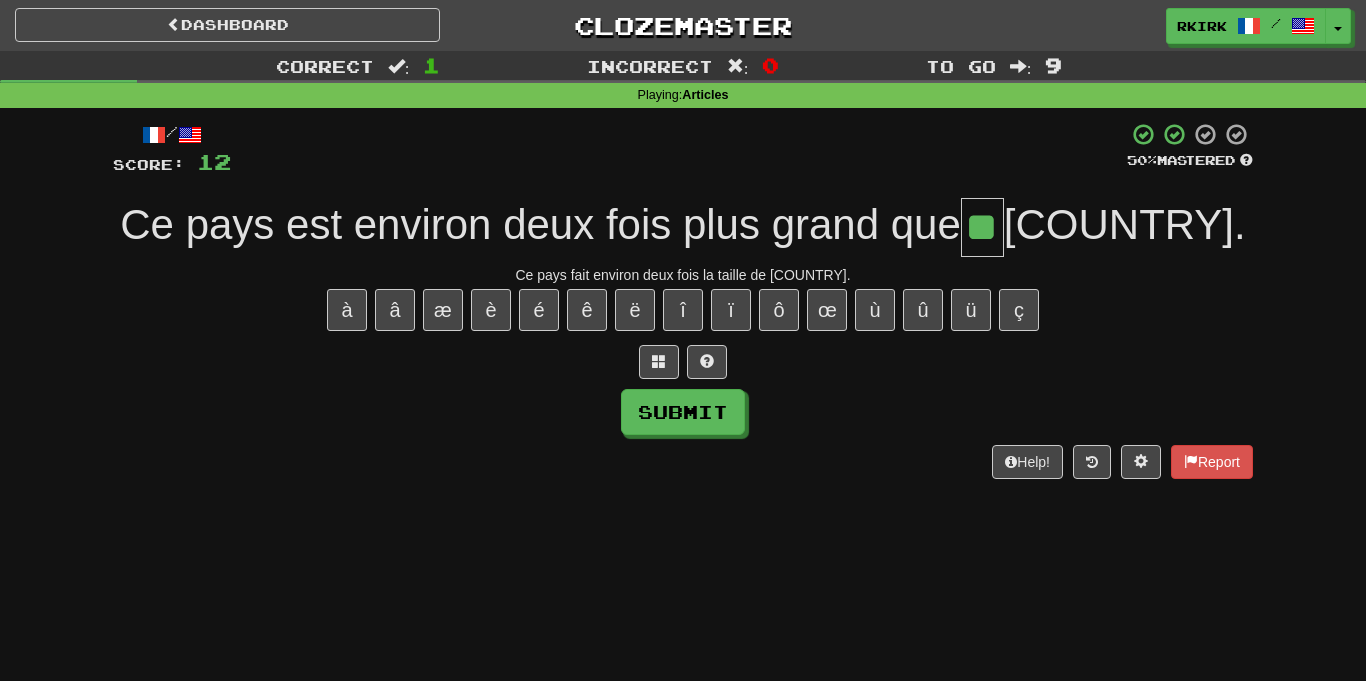 type on "**" 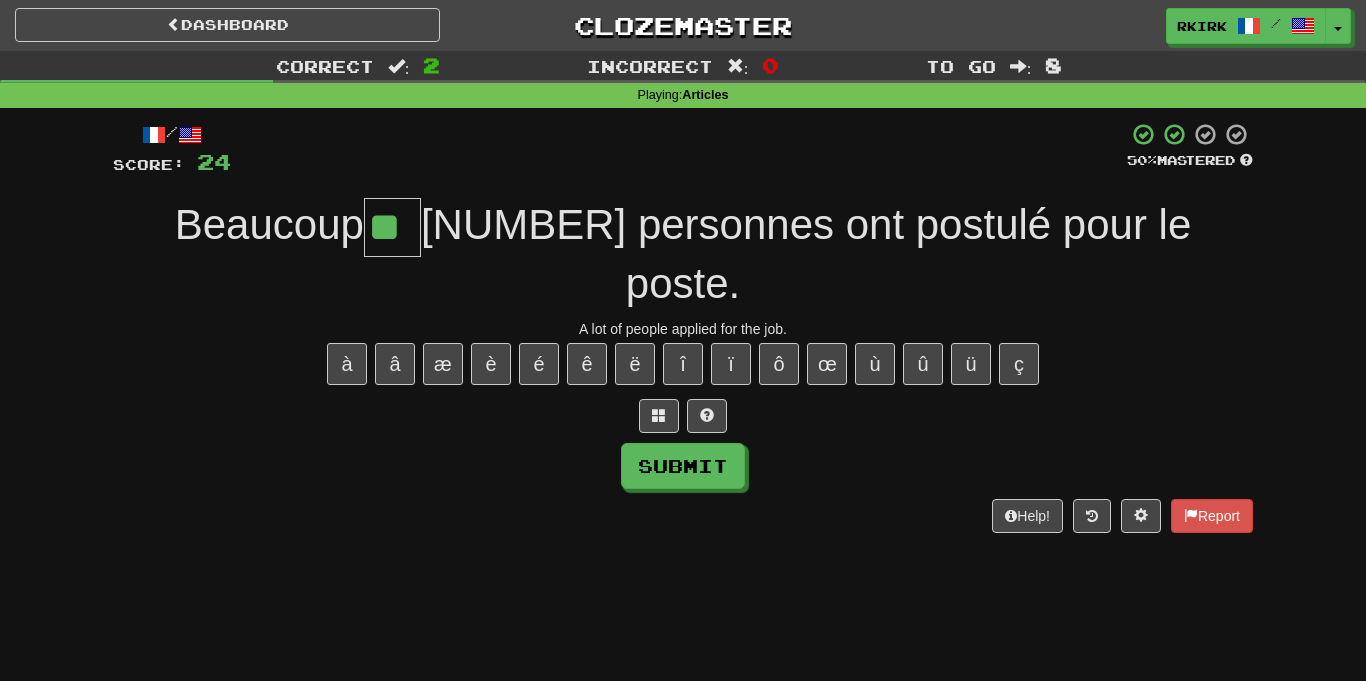 type on "**" 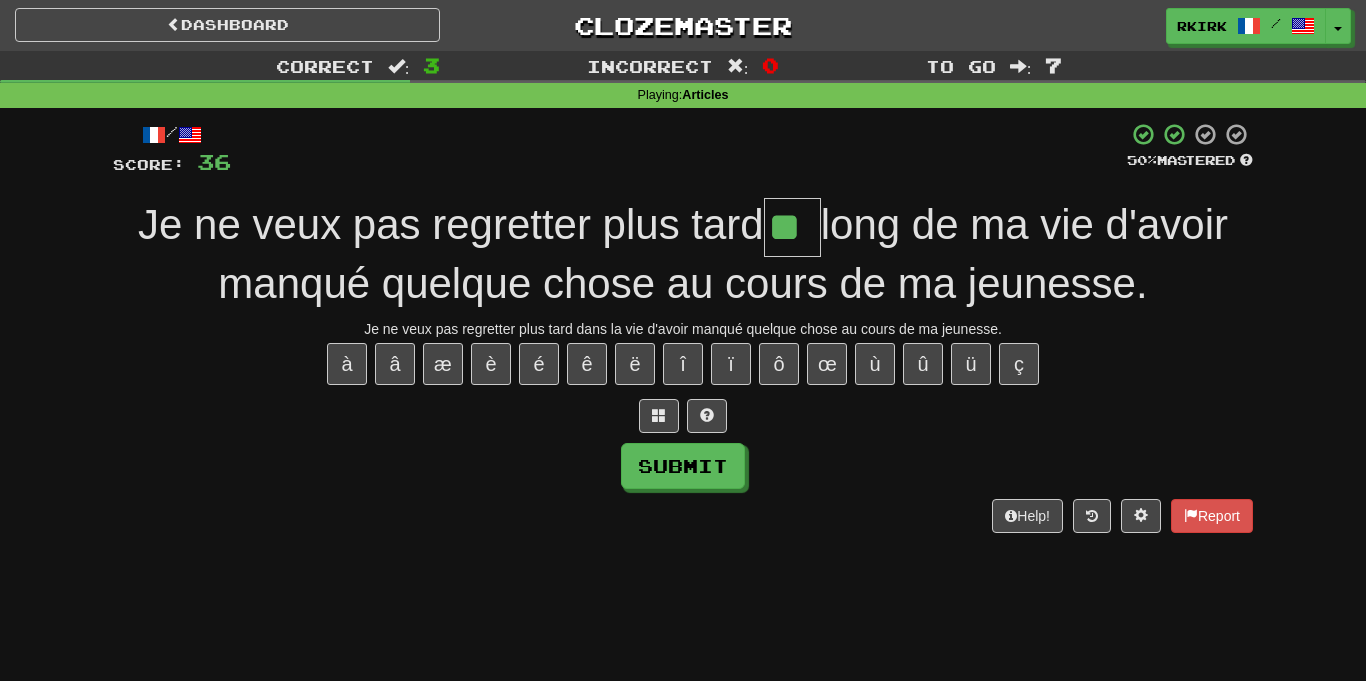 type on "**" 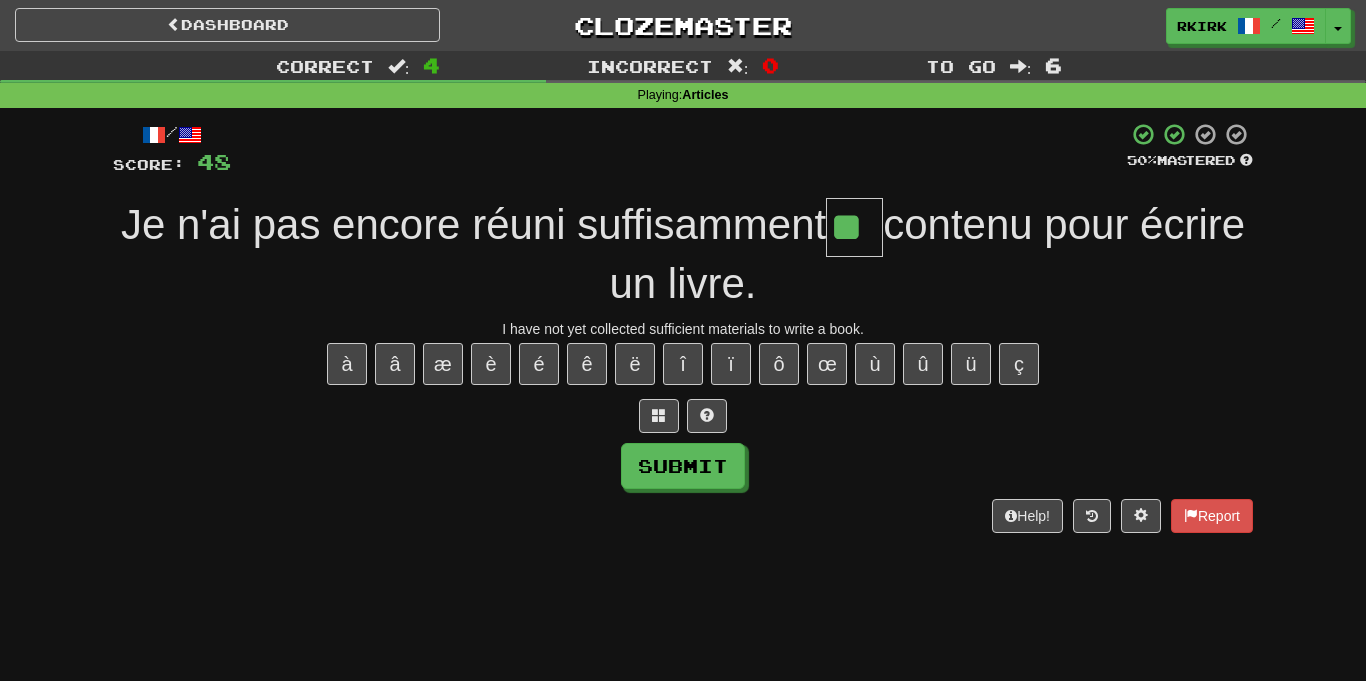 type on "**" 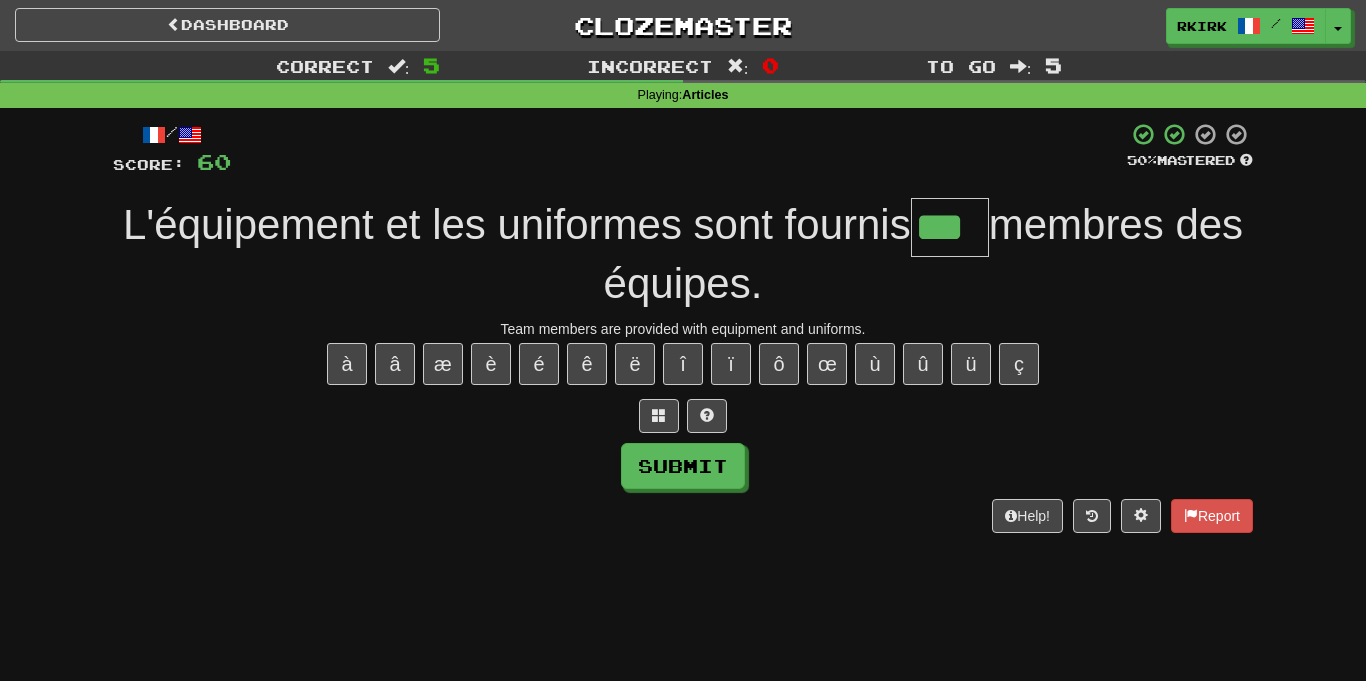 type on "***" 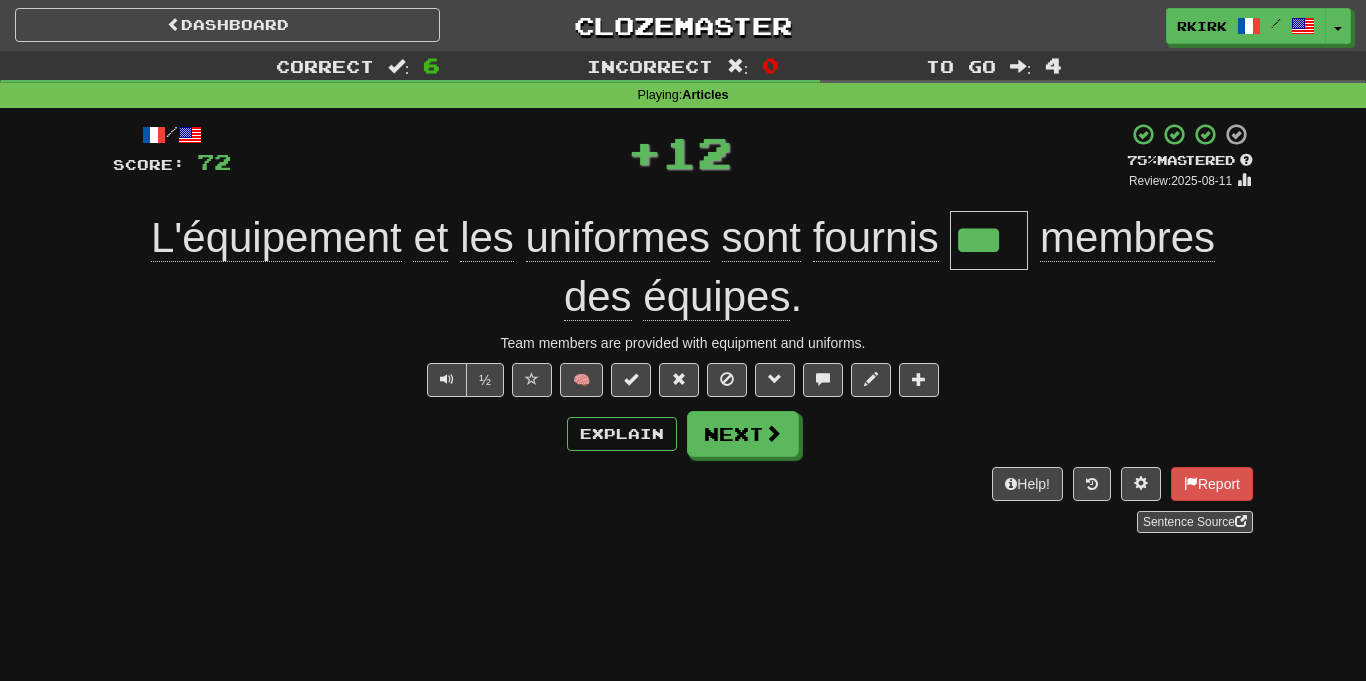 click on "fournis" 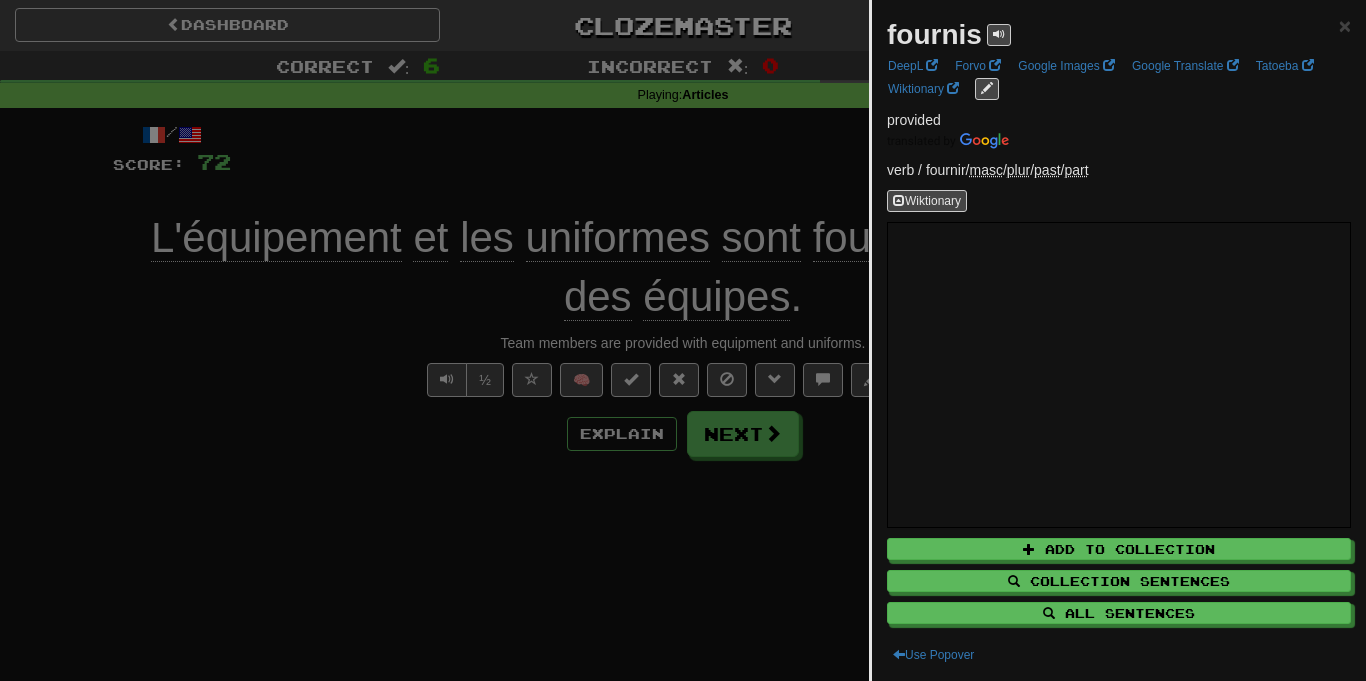 click at bounding box center [683, 340] 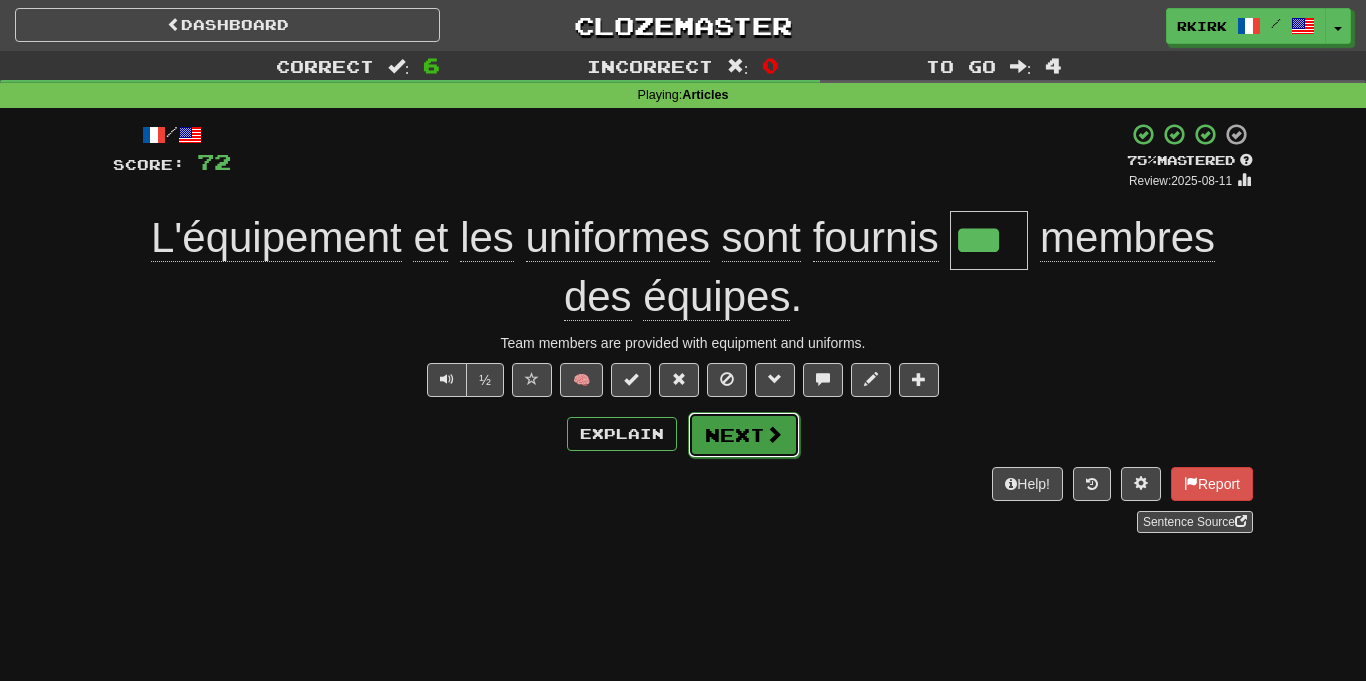 click on "Next" at bounding box center (744, 435) 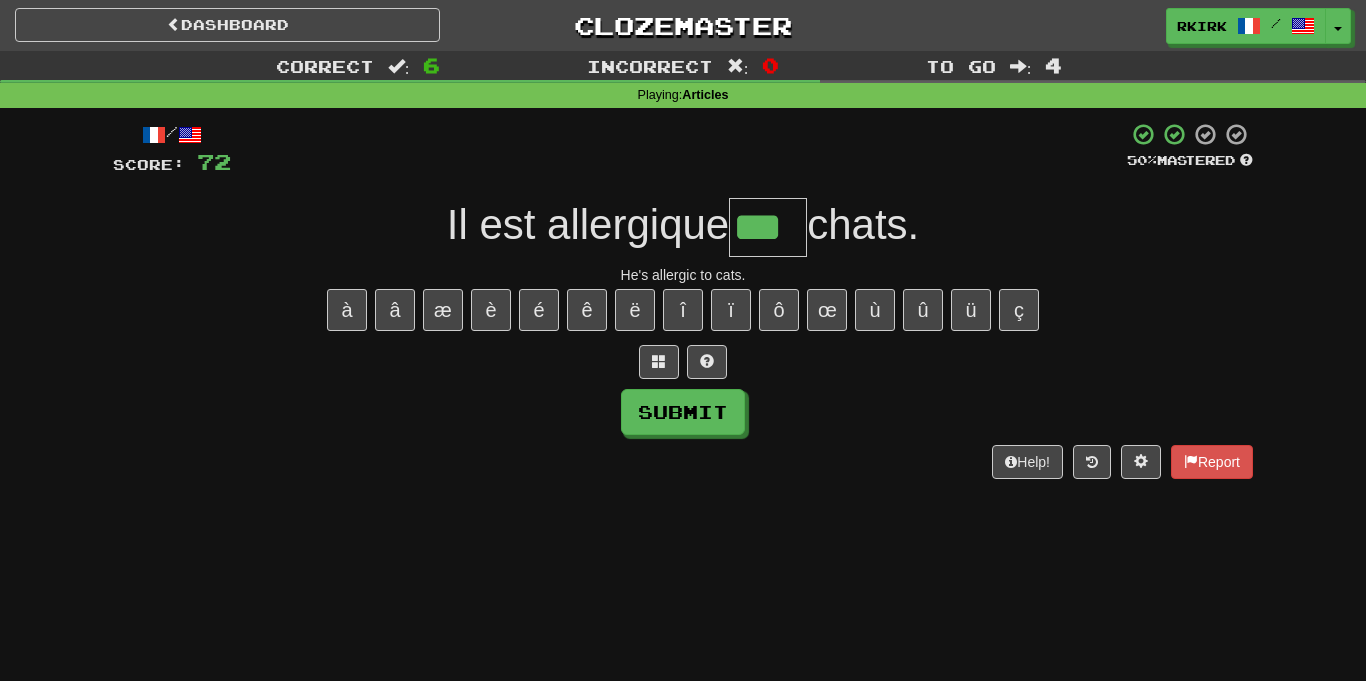 type on "***" 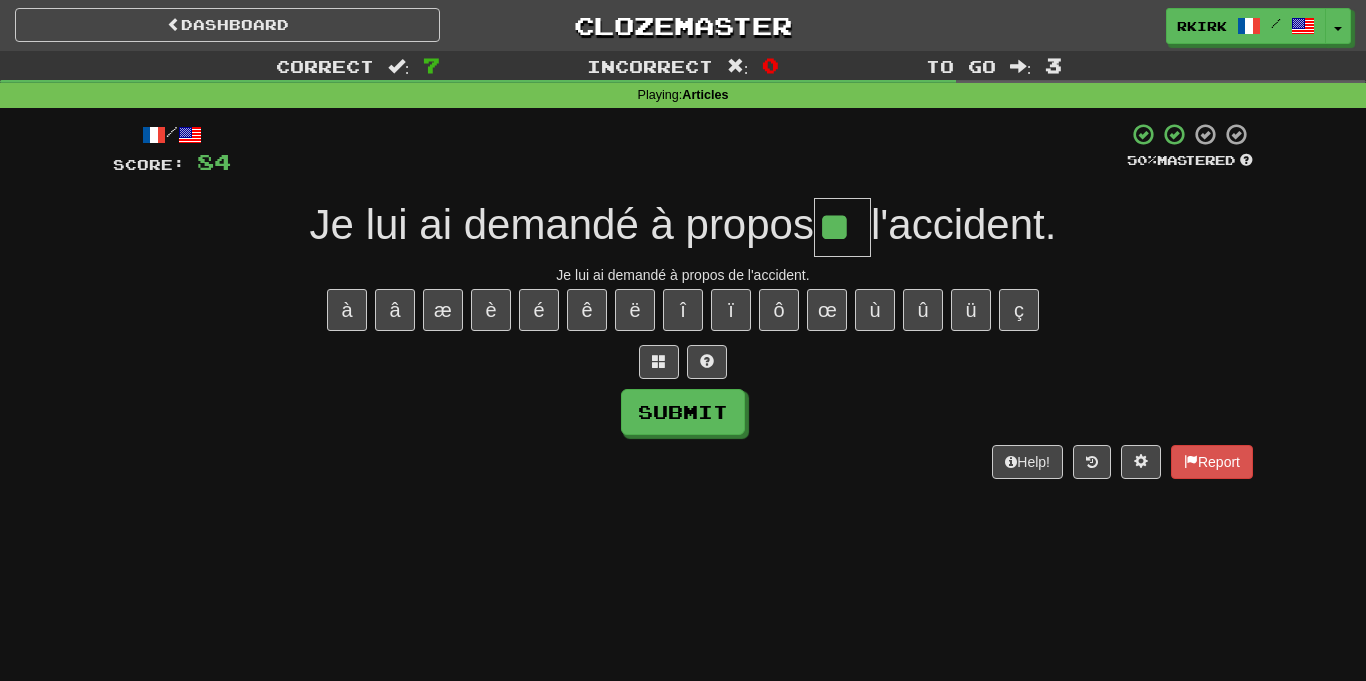 type on "**" 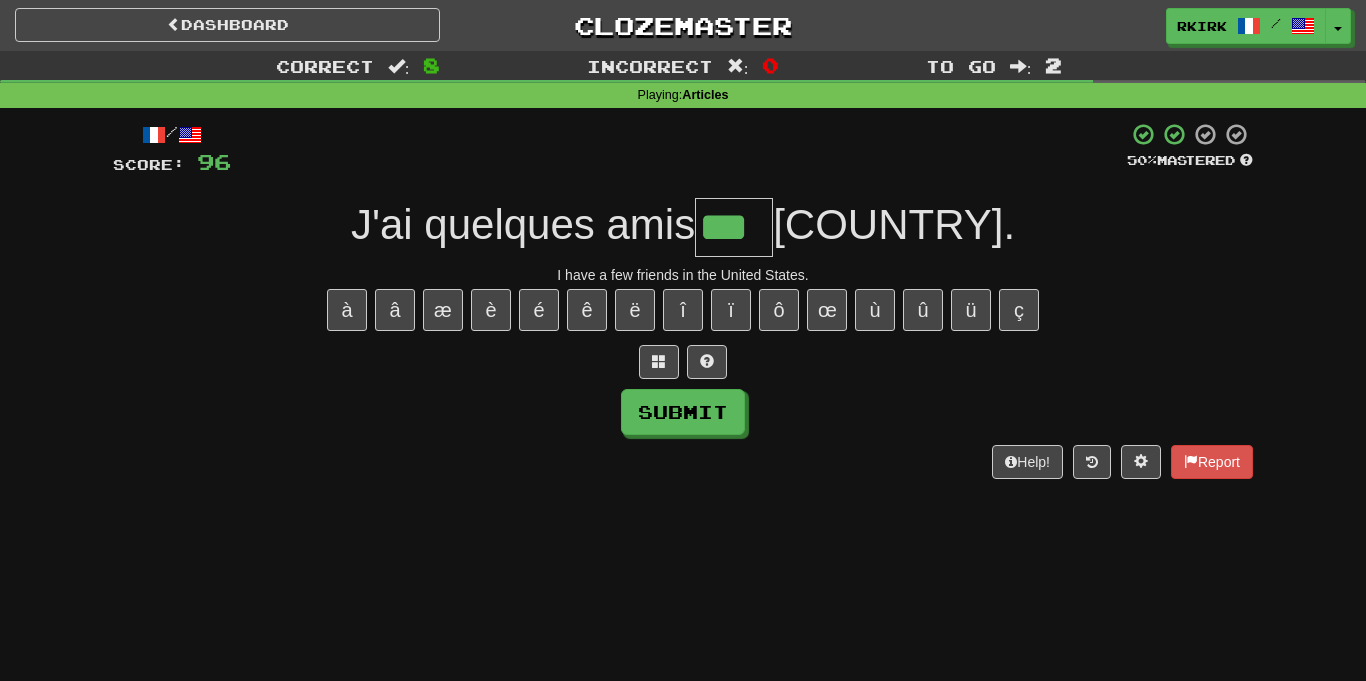 type on "***" 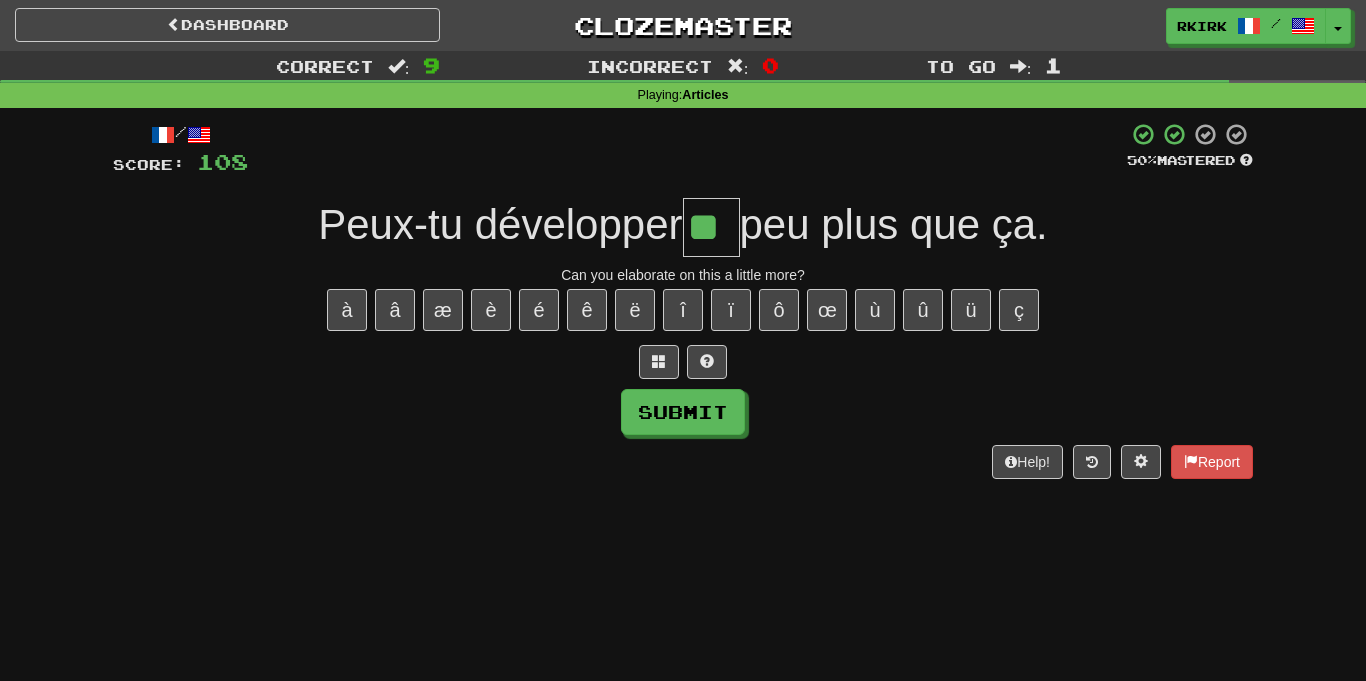 type on "**" 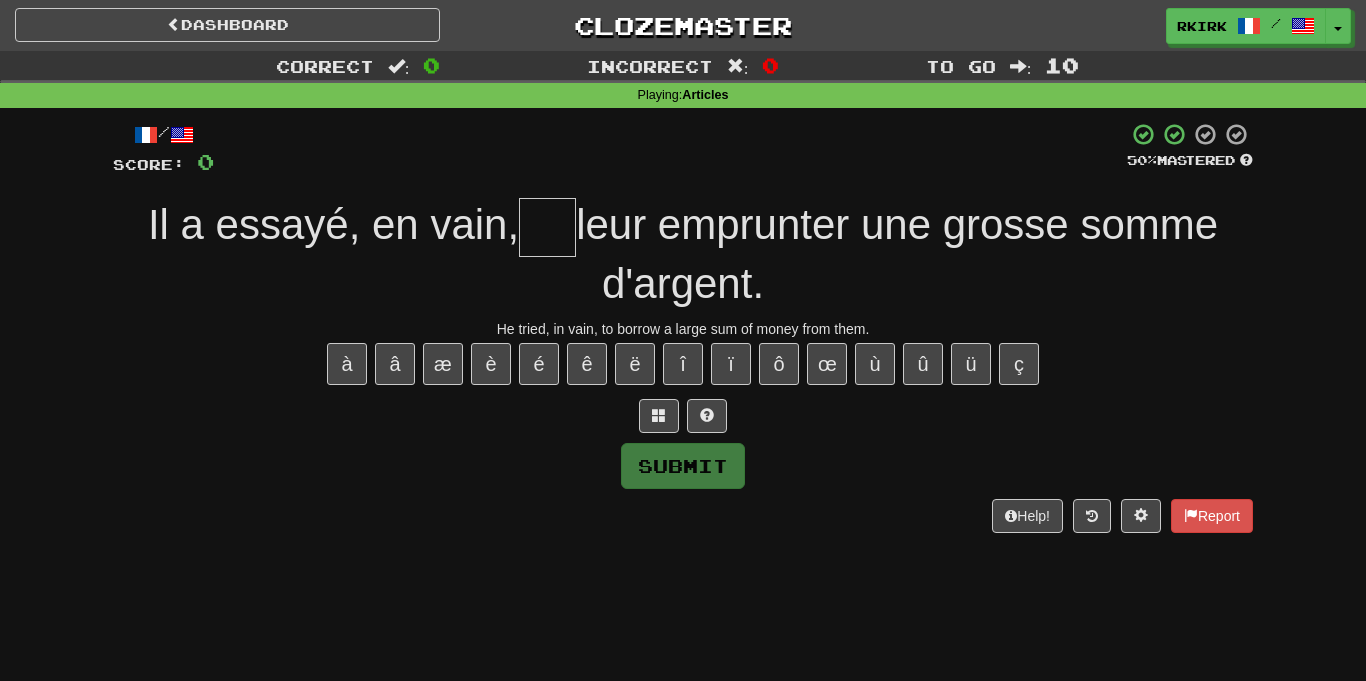 type on "*" 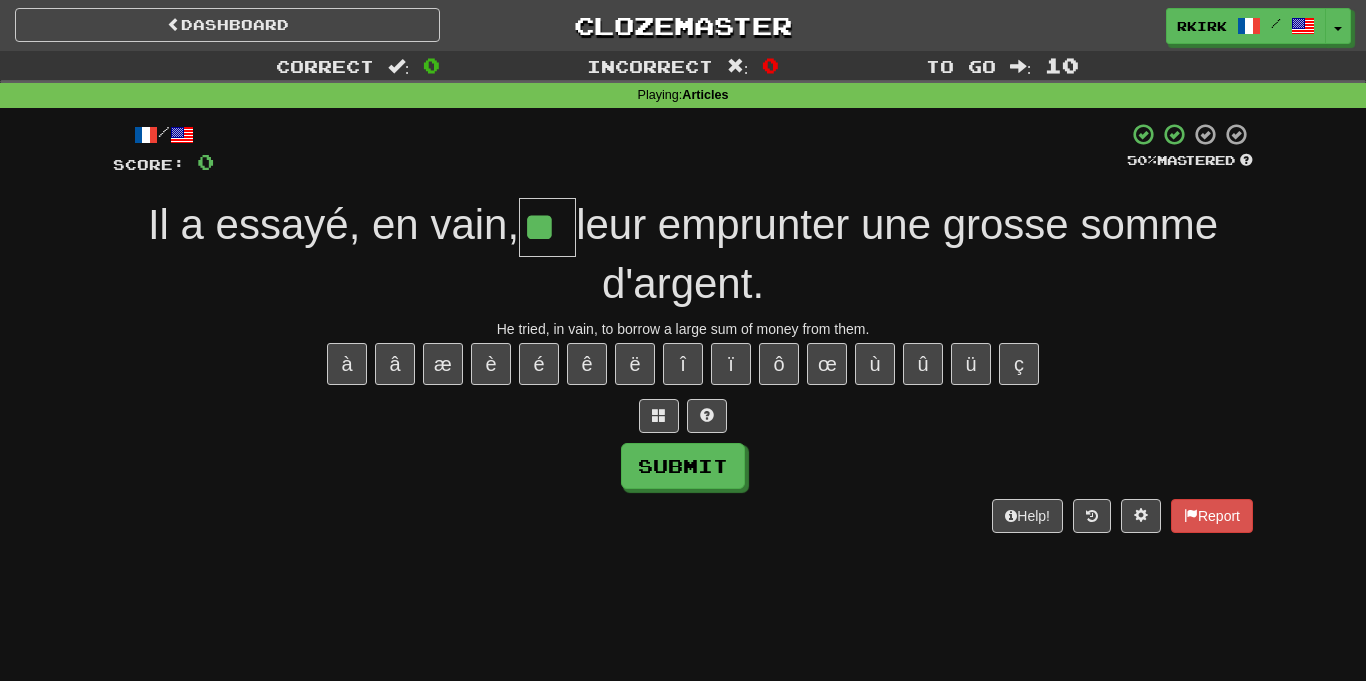 type on "**" 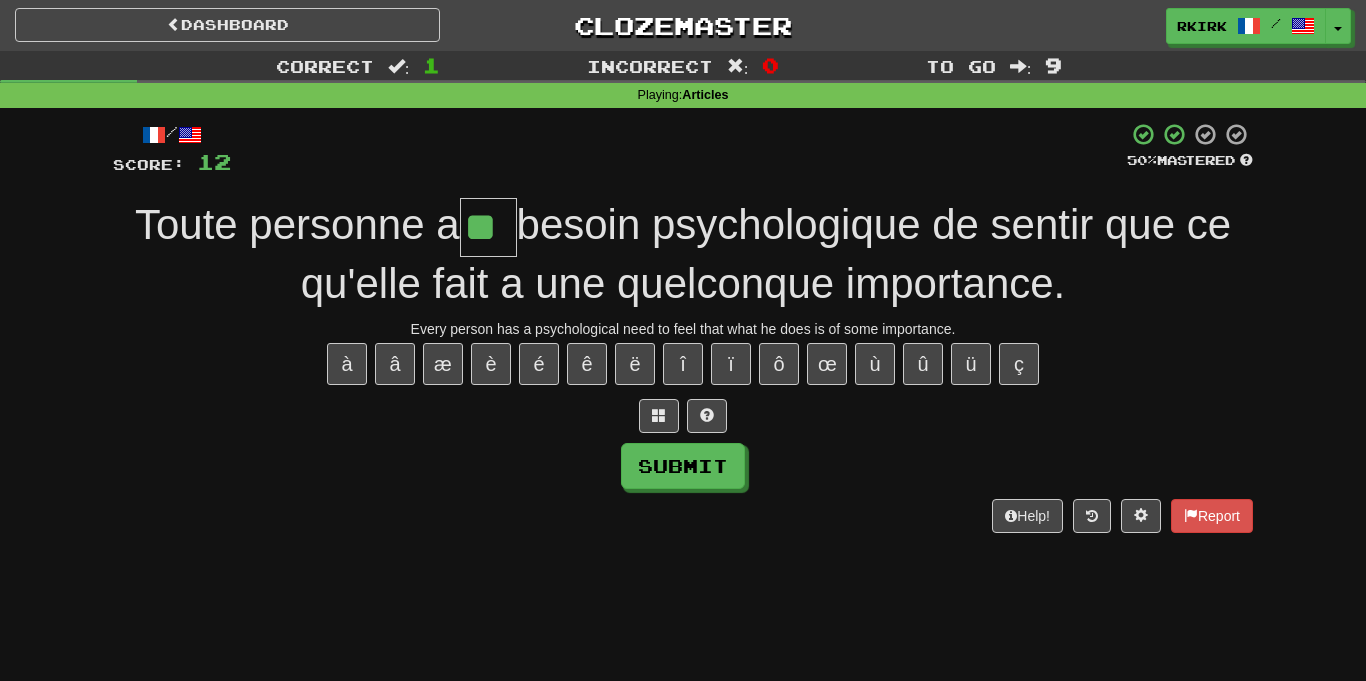 type on "**" 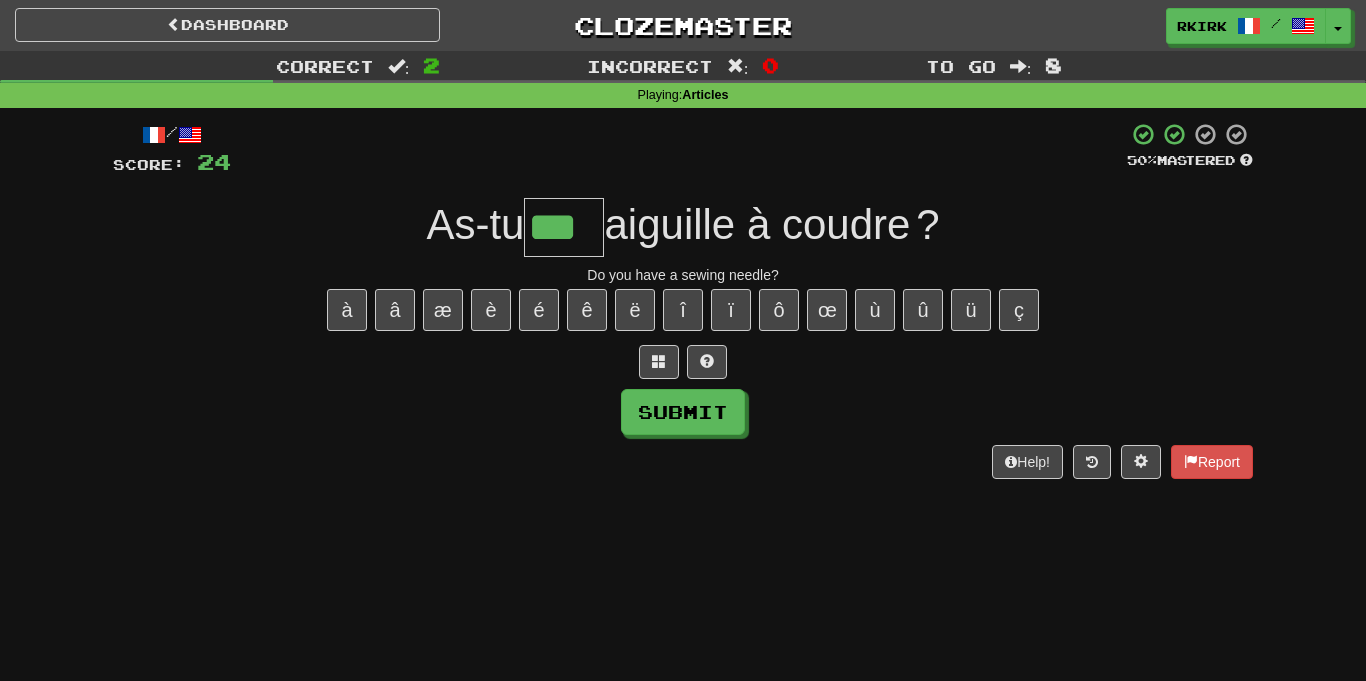 type on "***" 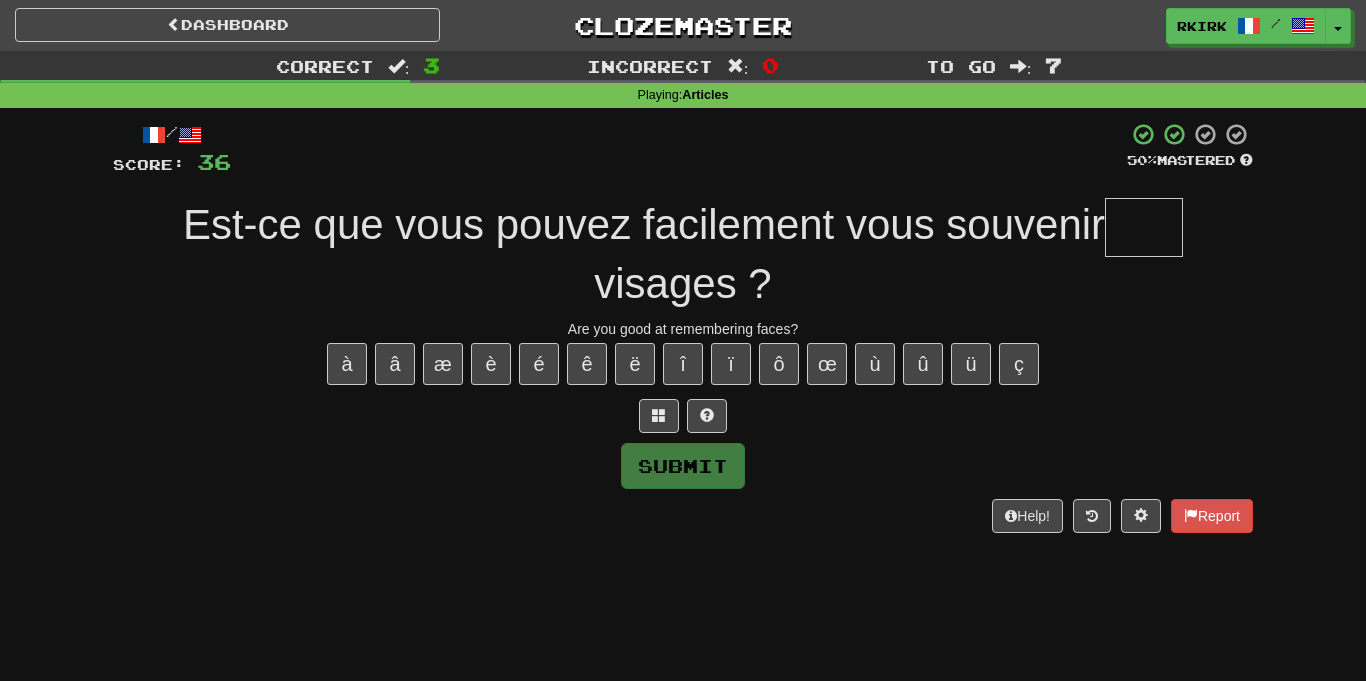 type on "*" 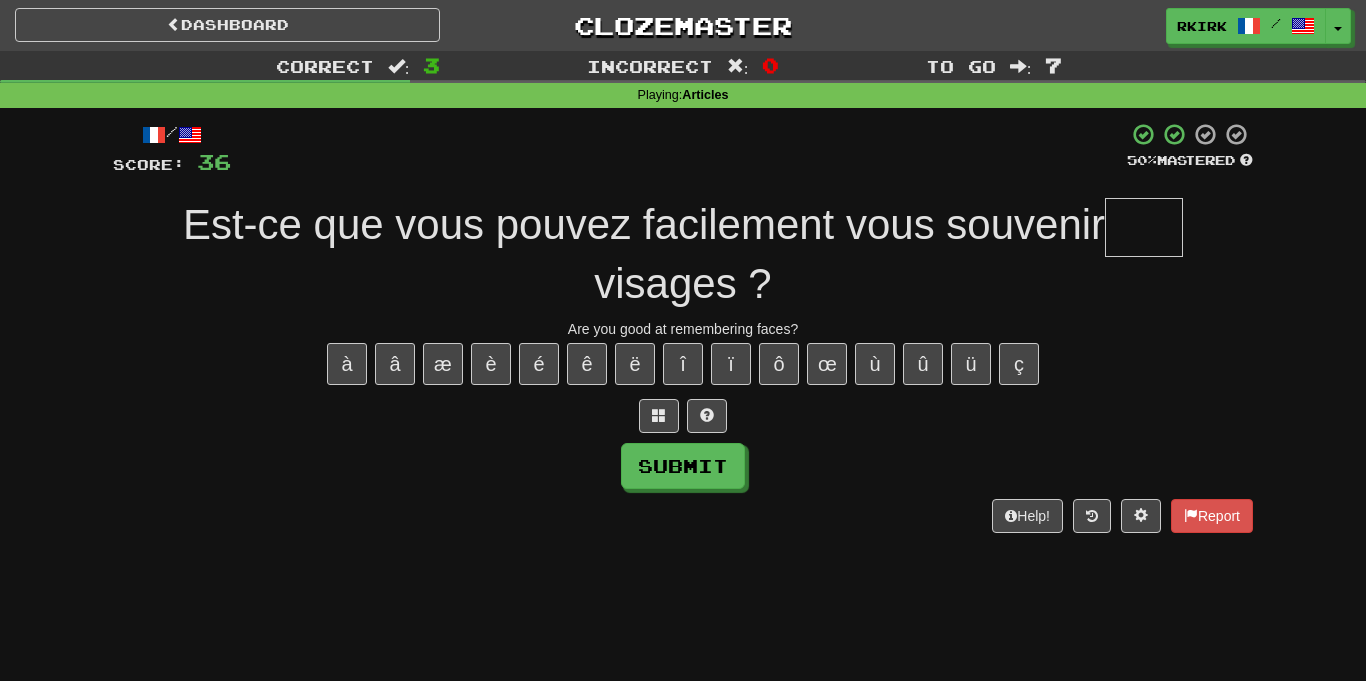 type on "*" 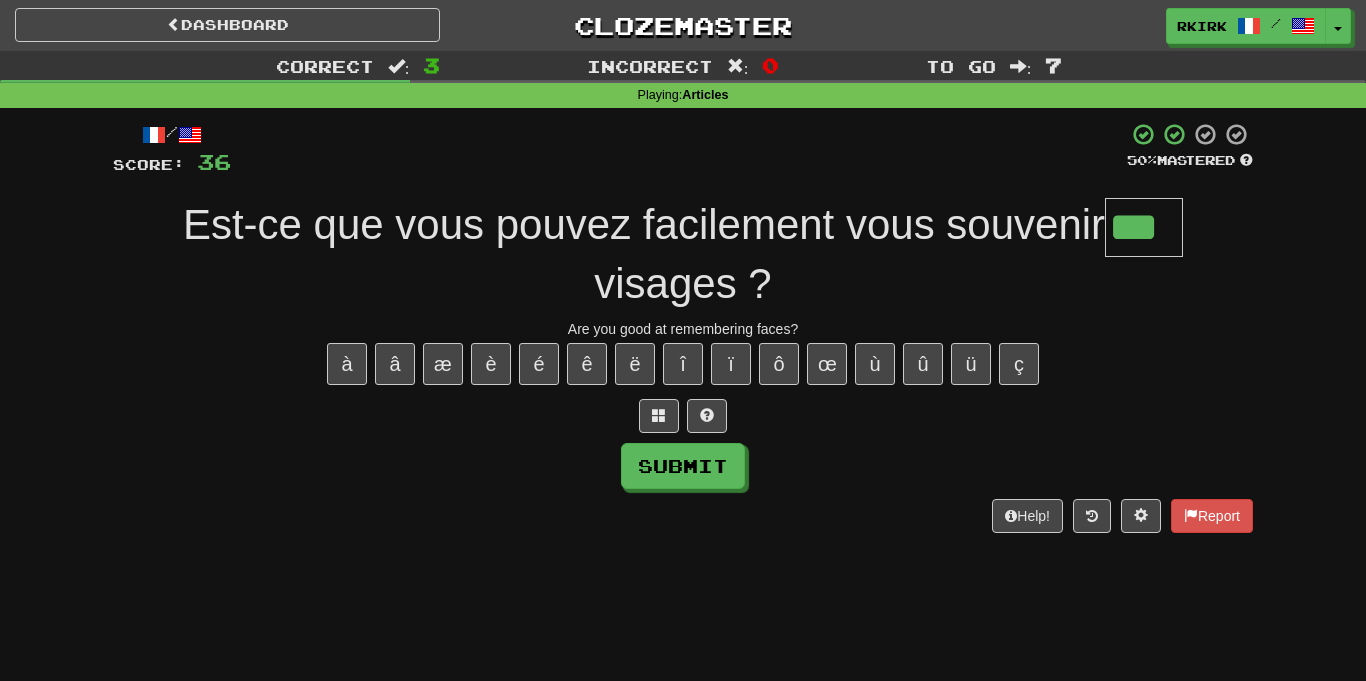 type on "***" 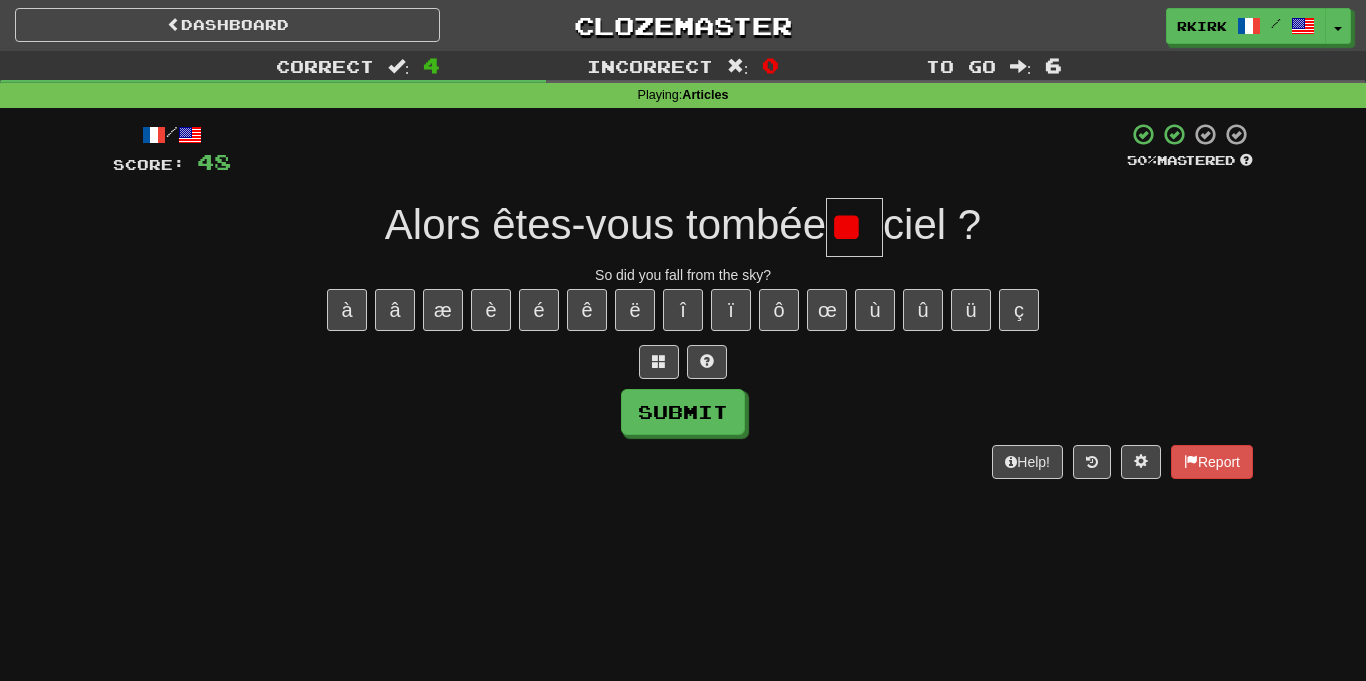 type on "*" 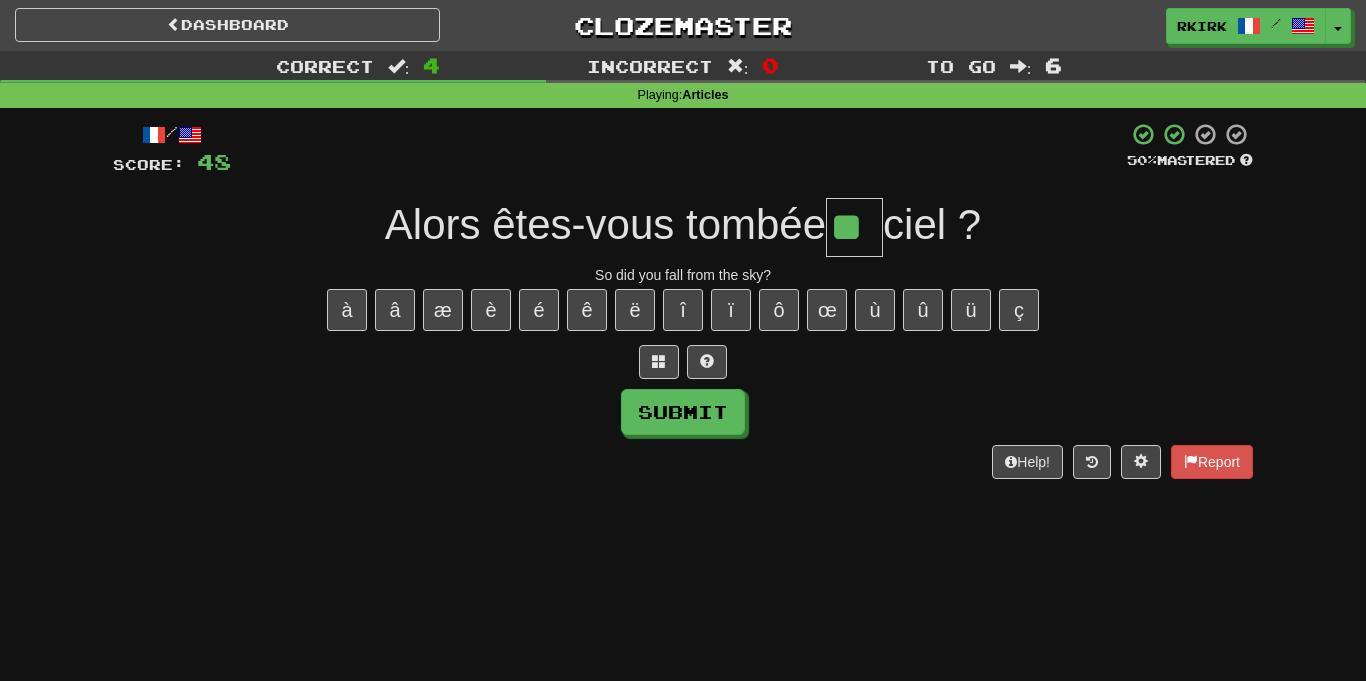 type on "**" 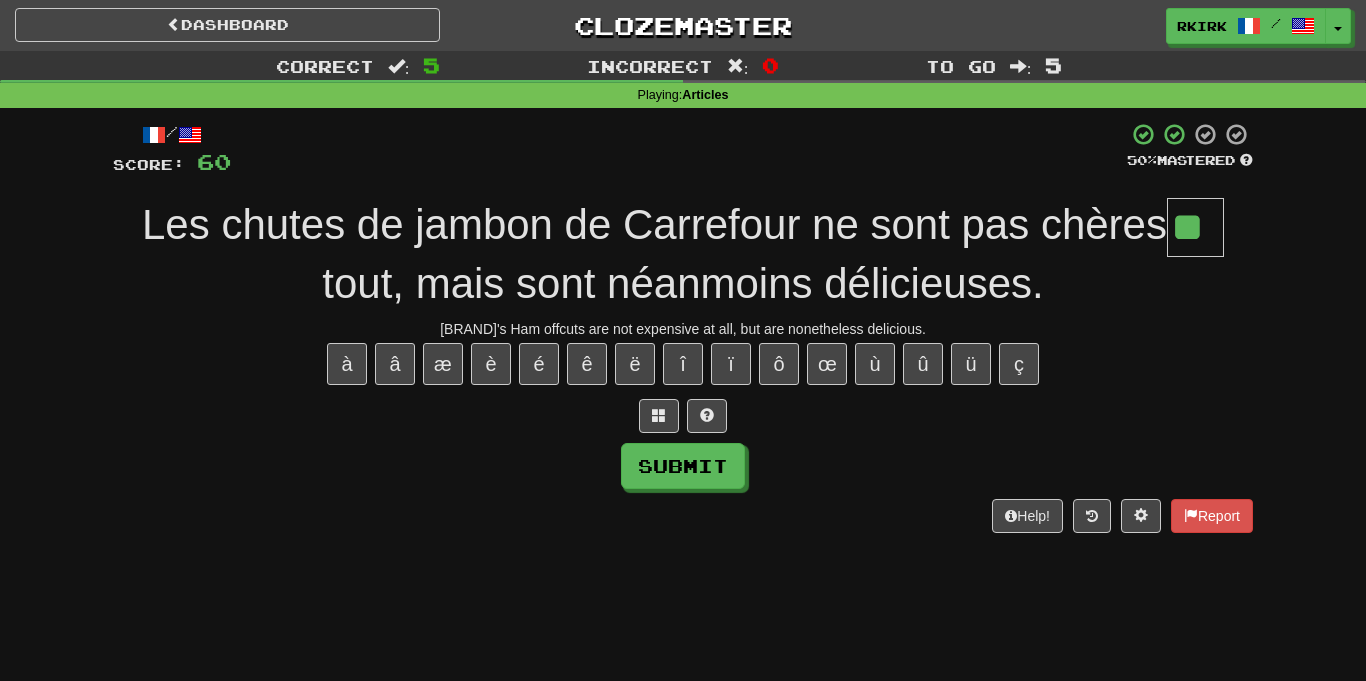 type on "**" 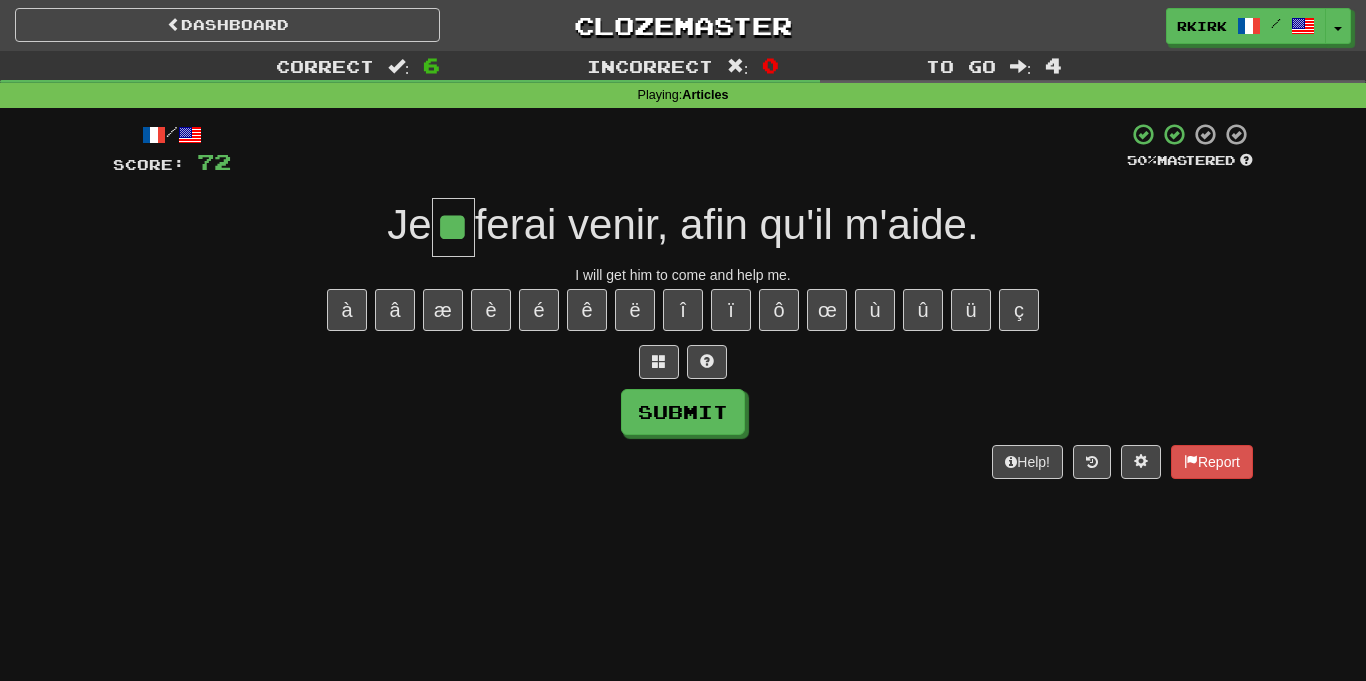 type on "**" 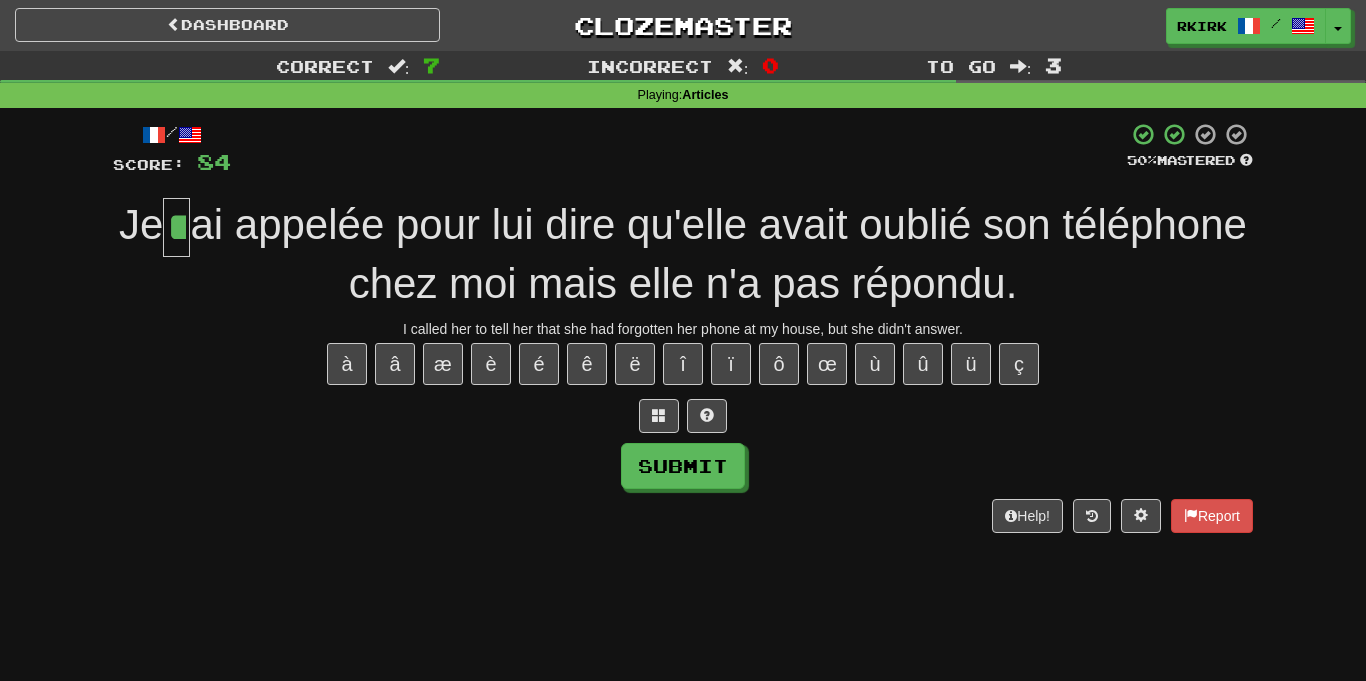 type on "**" 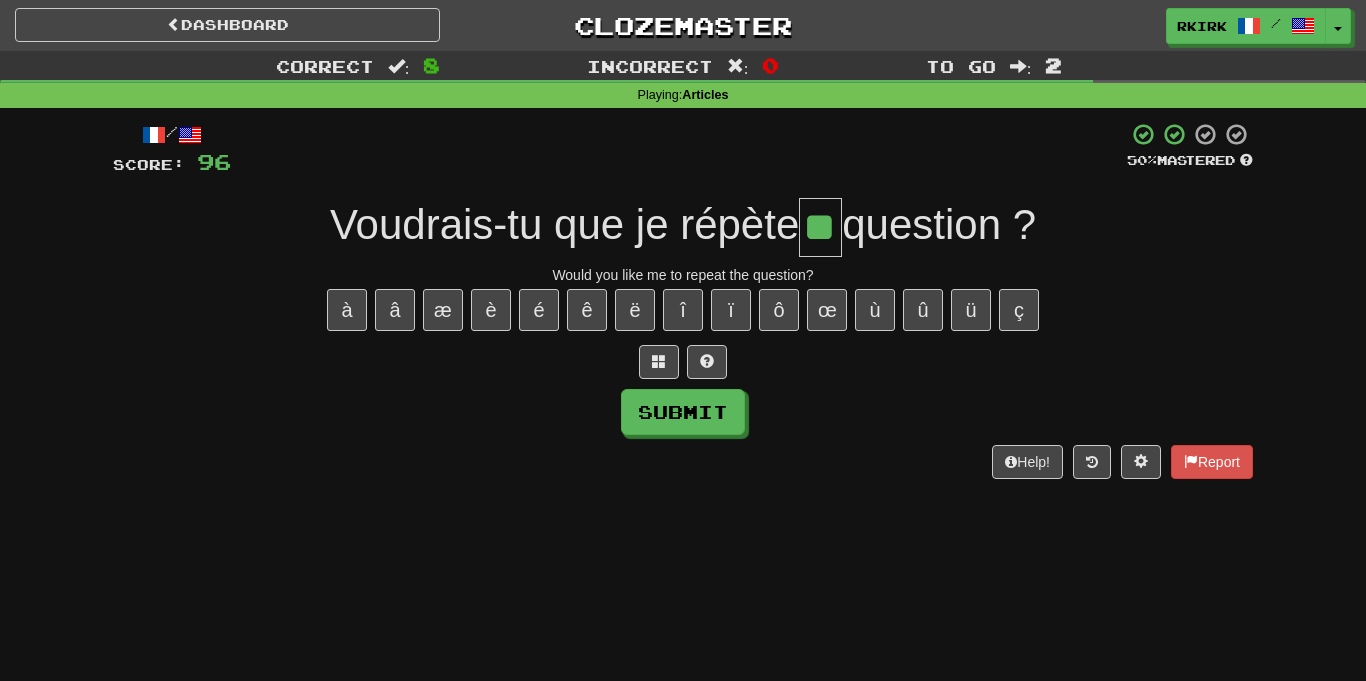 type on "**" 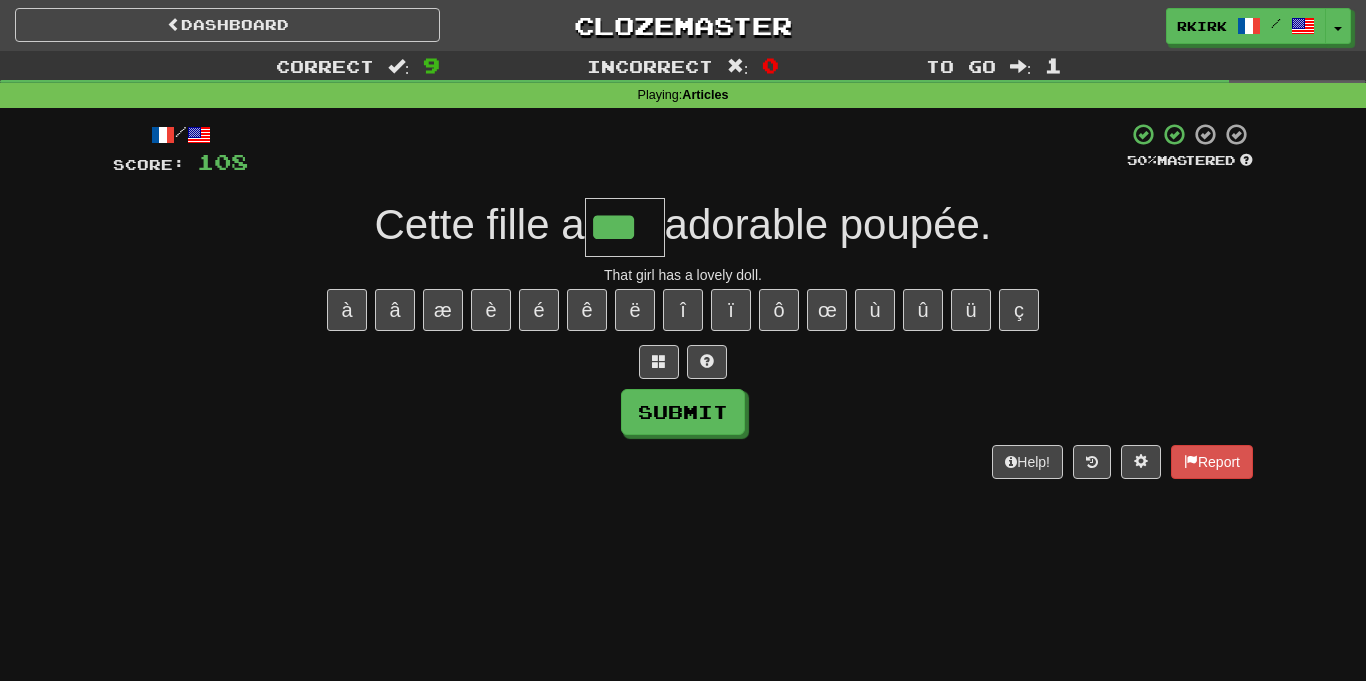 type on "***" 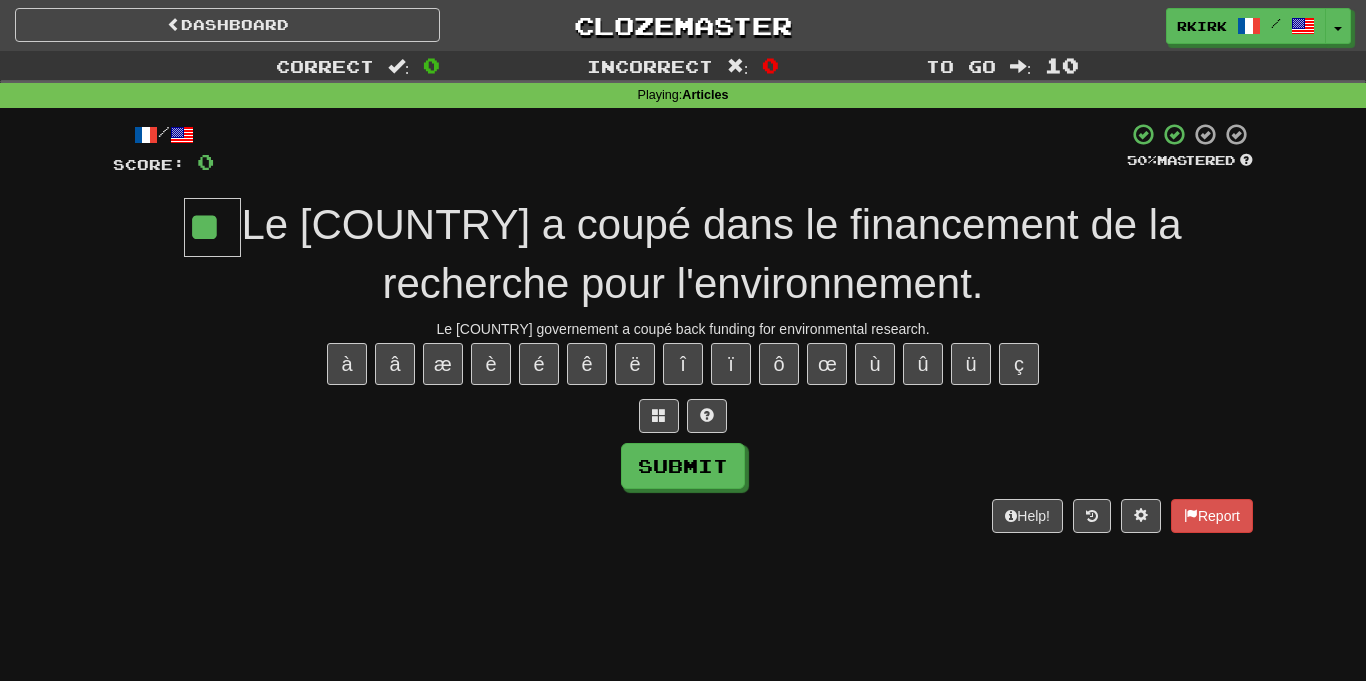 type on "**" 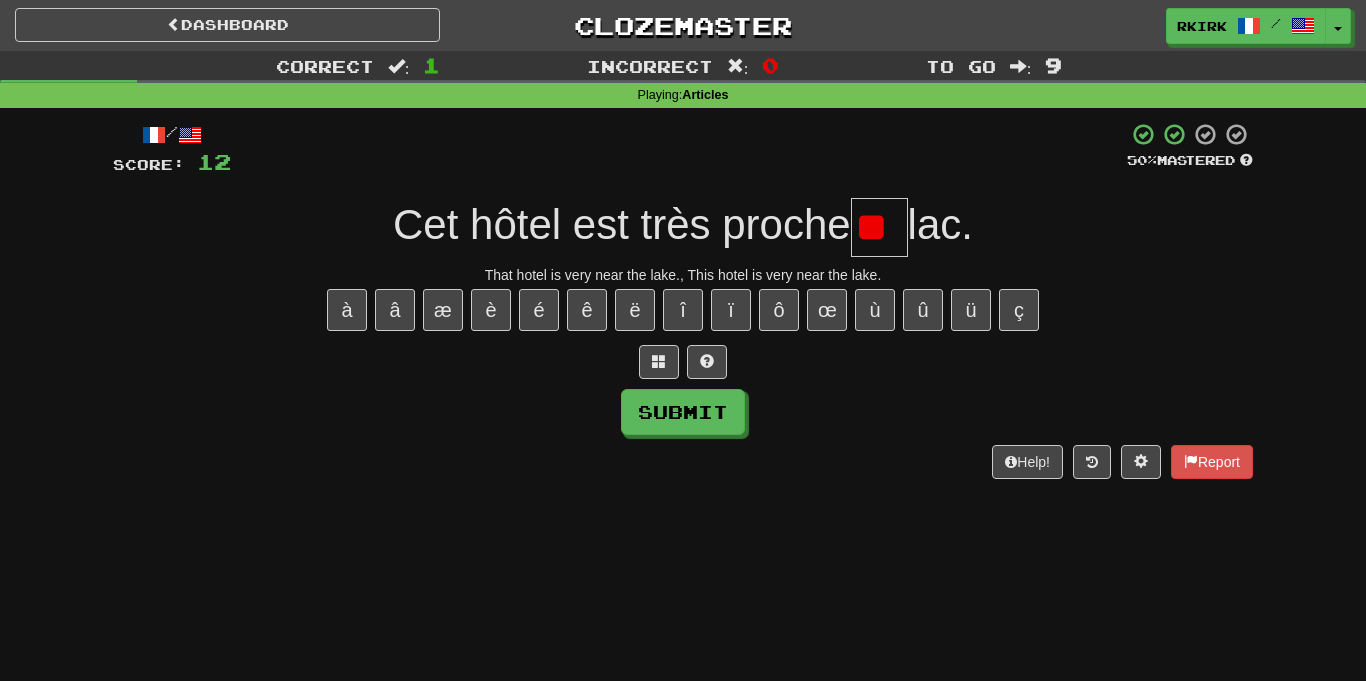 type on "*" 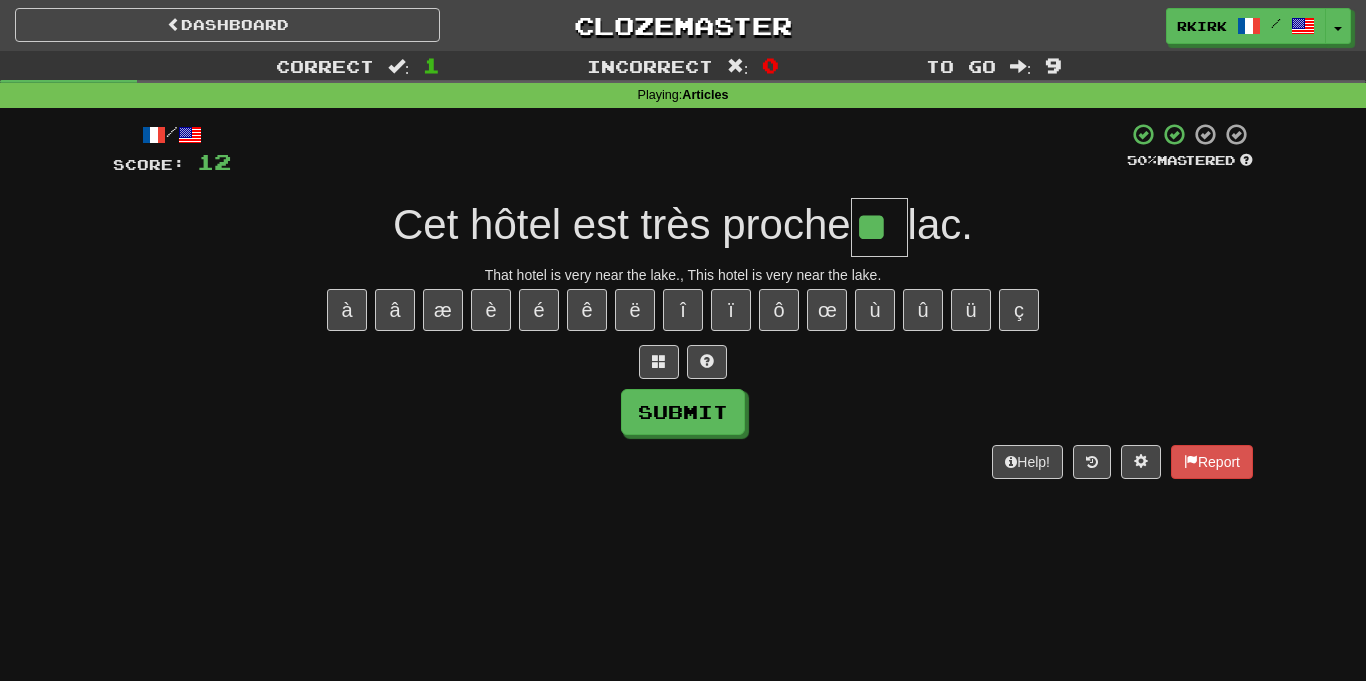 type on "**" 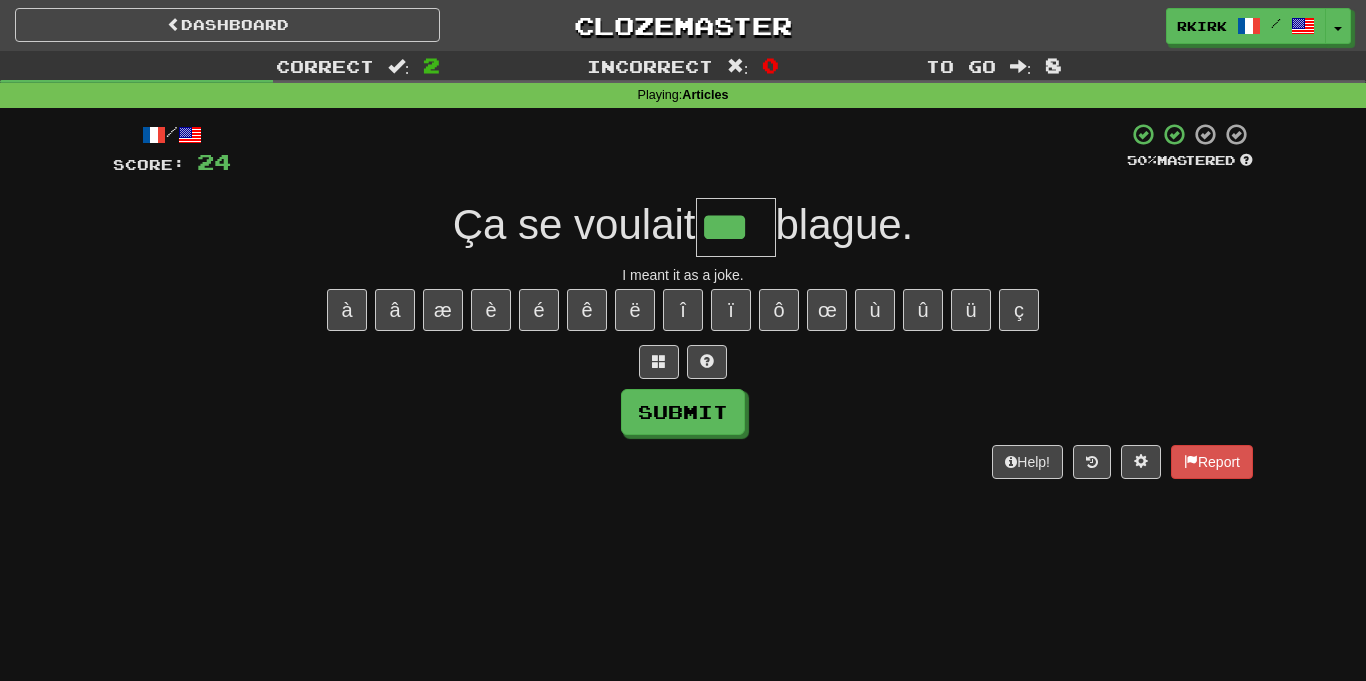 type on "***" 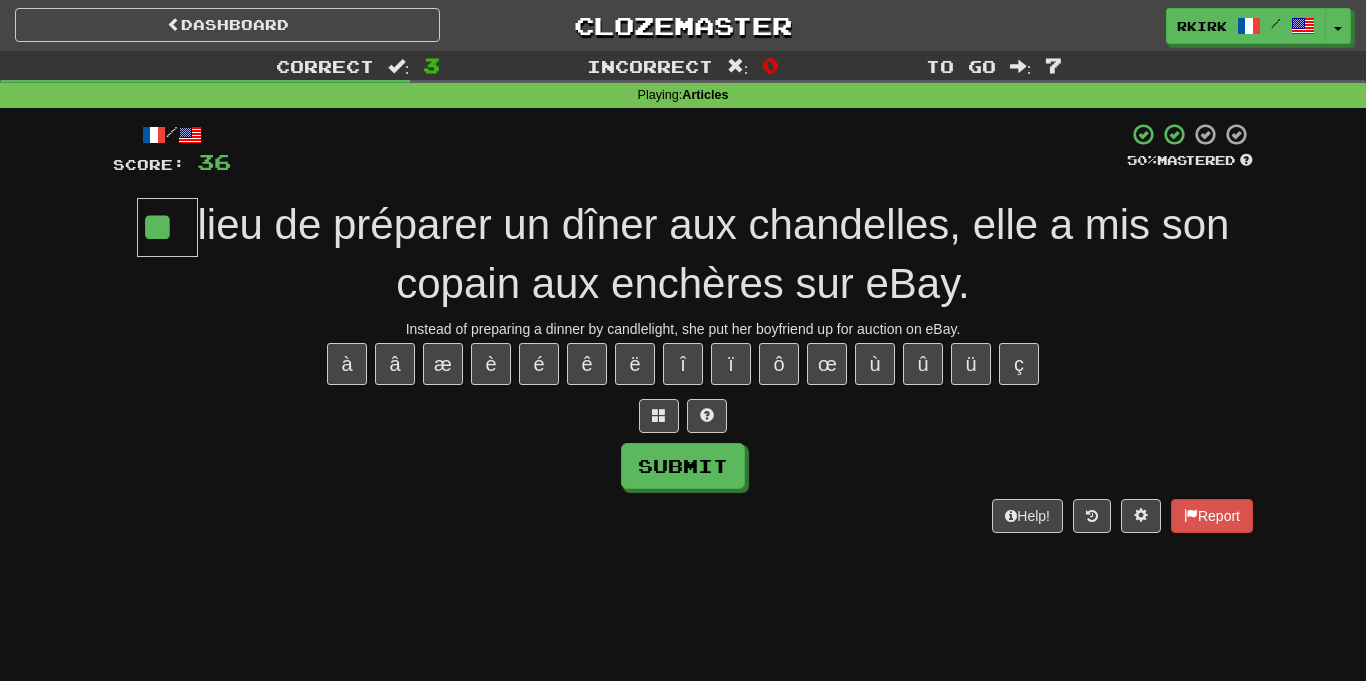 type on "**" 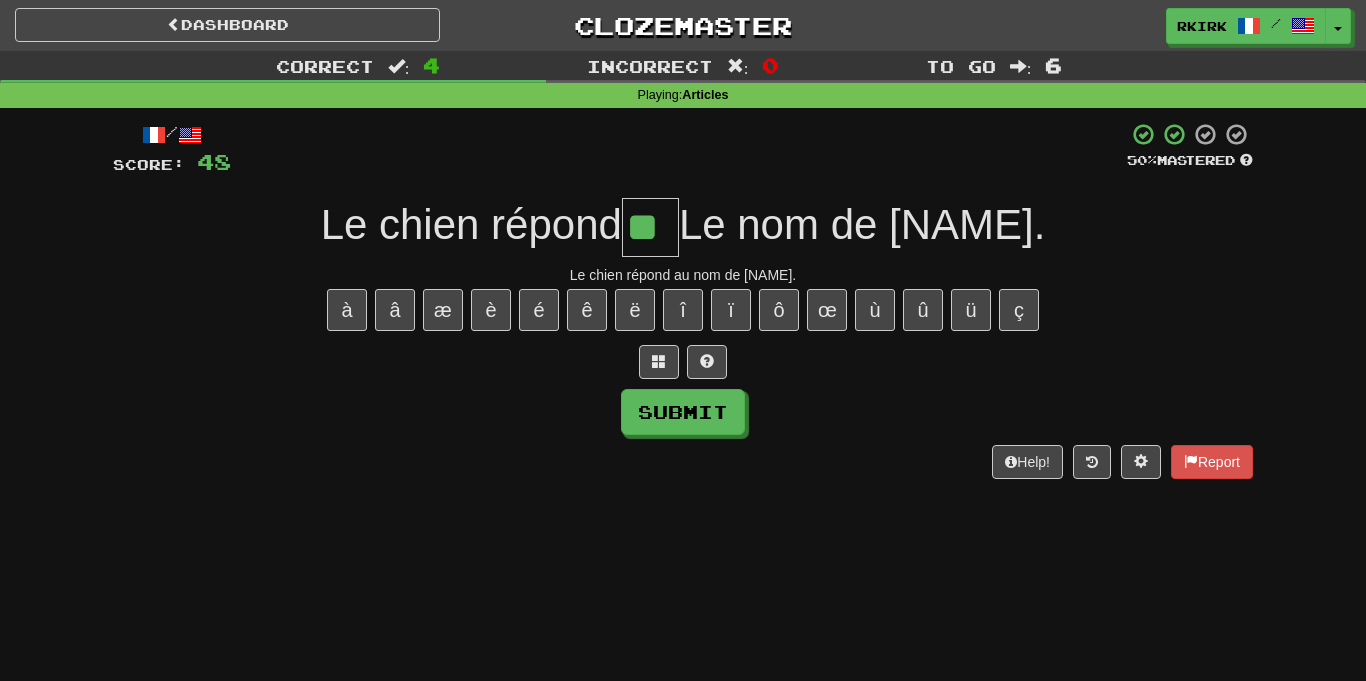 type on "**" 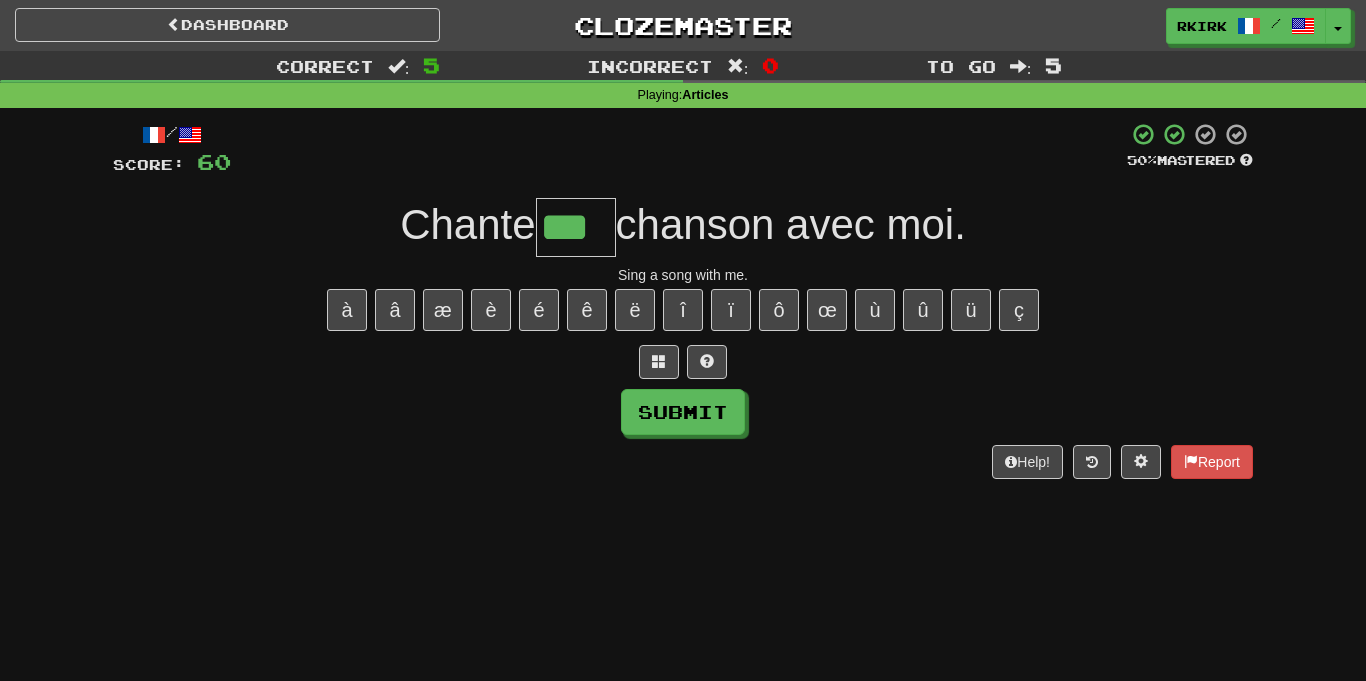 type on "***" 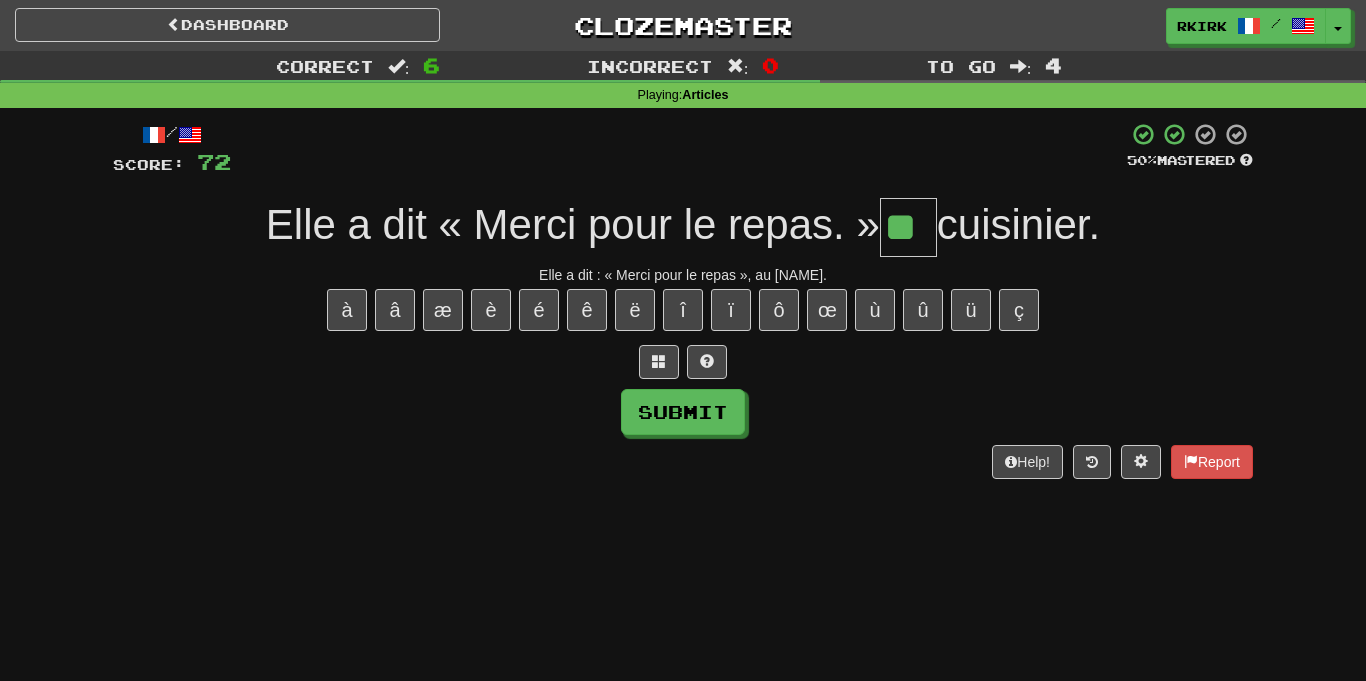 type on "**" 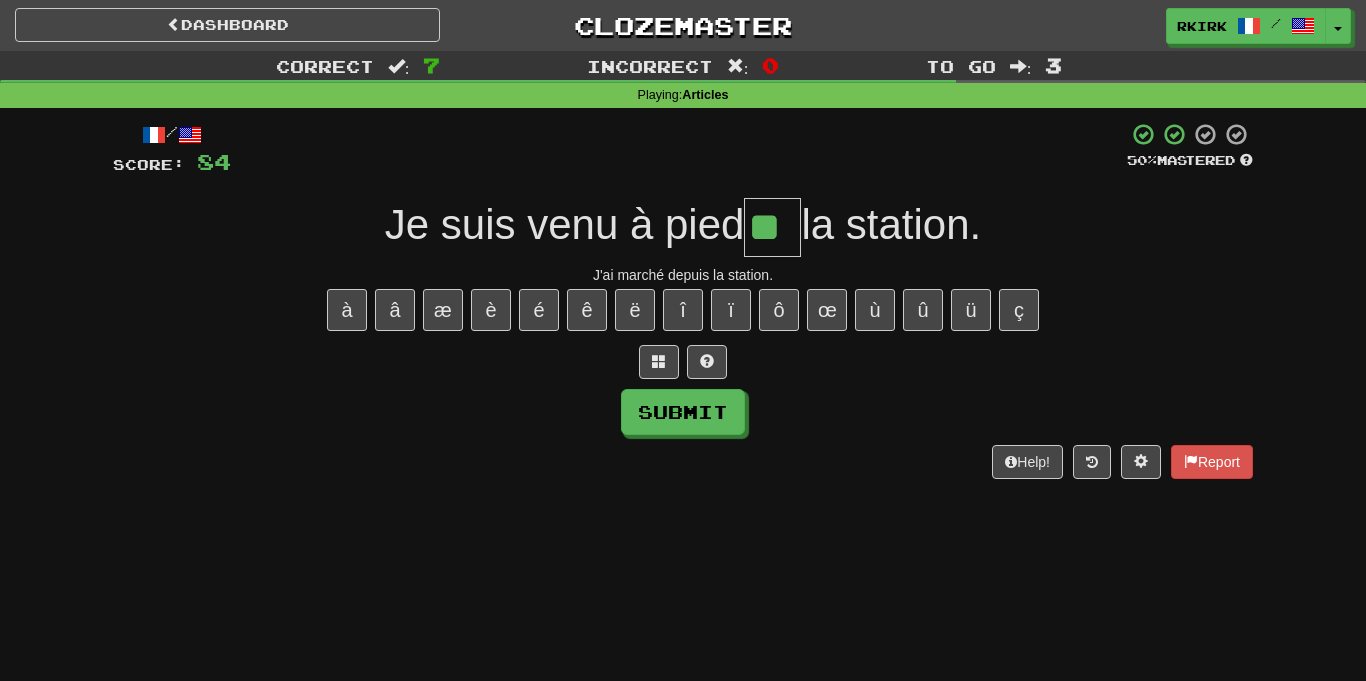 type on "**" 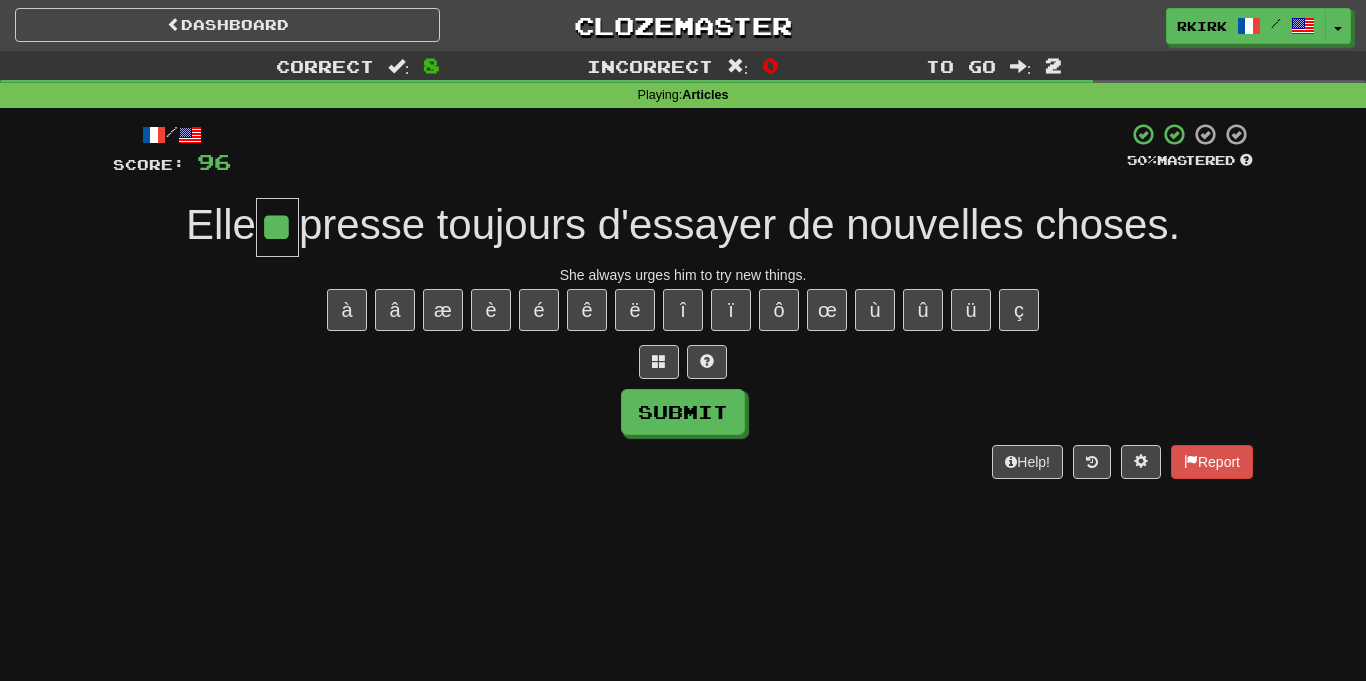 type on "**" 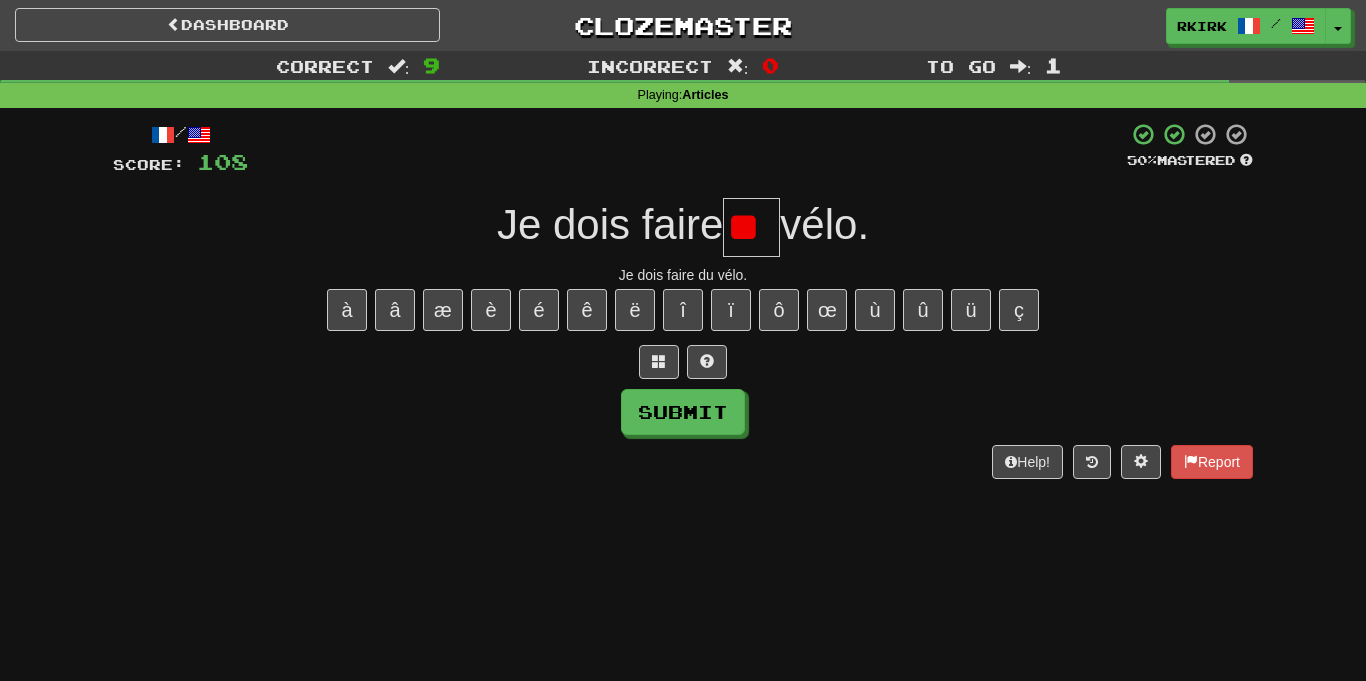 type on "*" 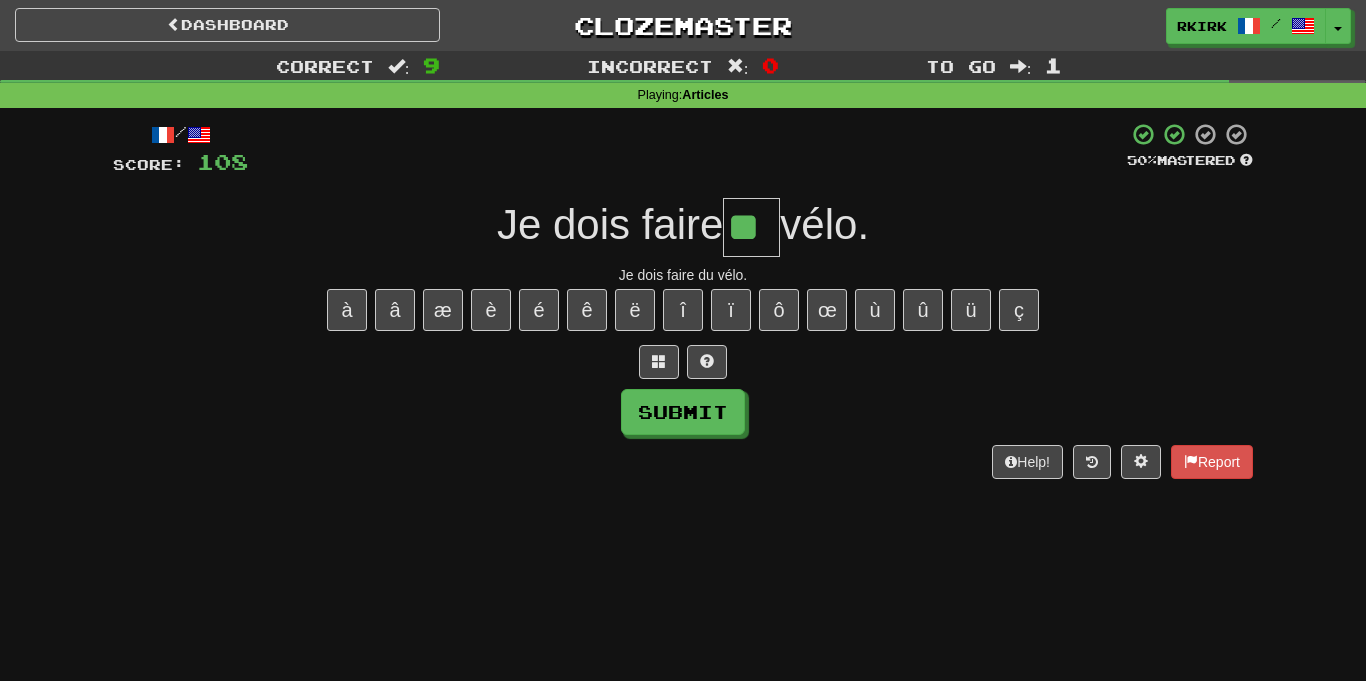 type on "**" 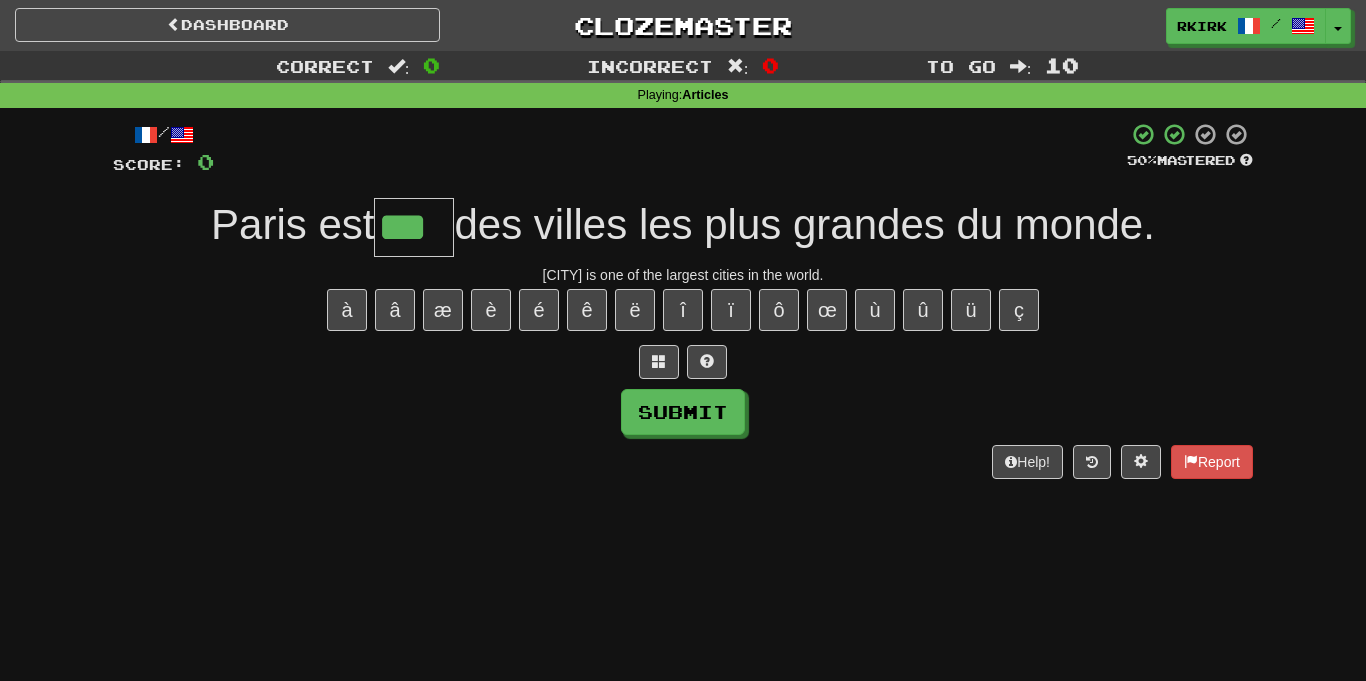 type on "***" 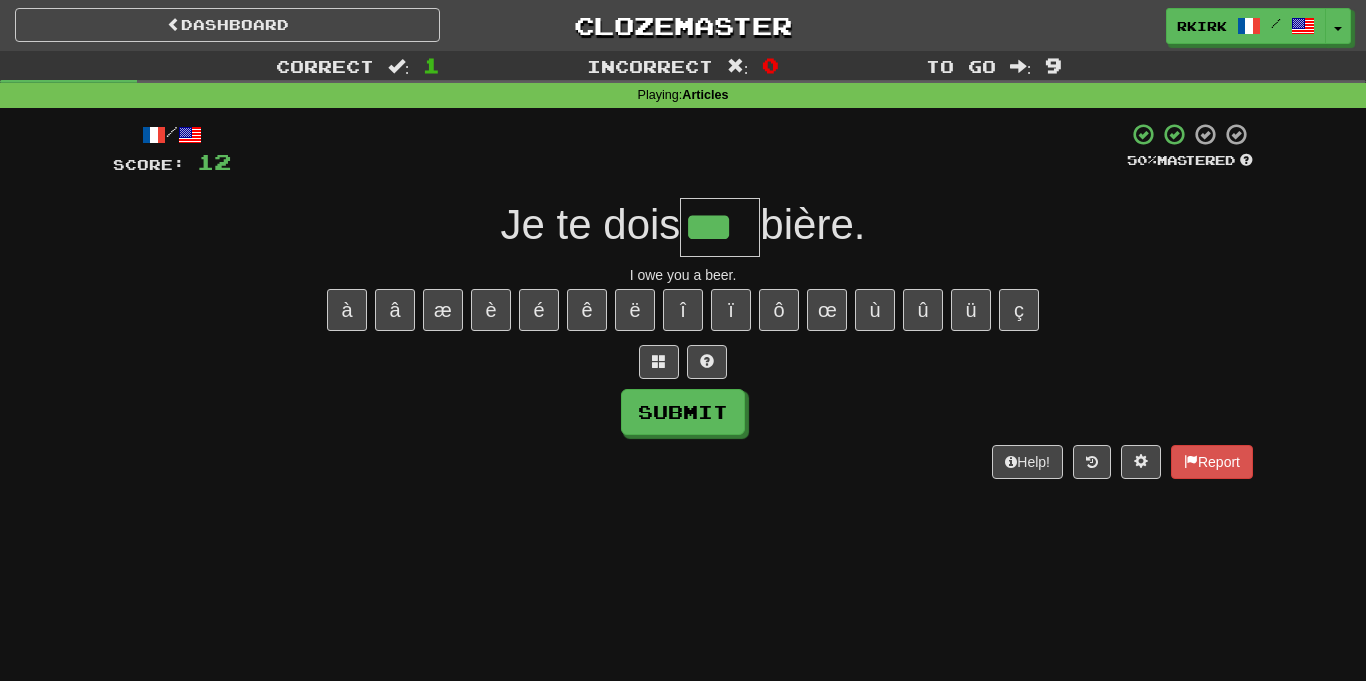 type on "***" 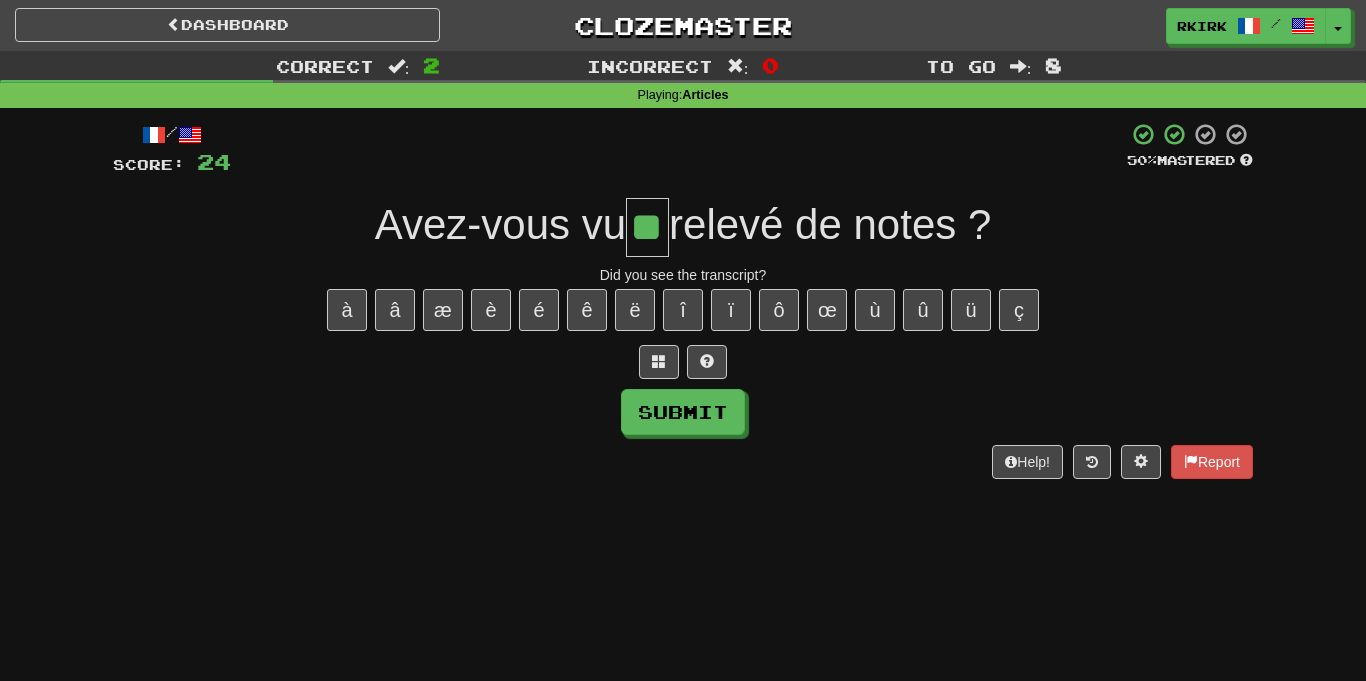 type on "**" 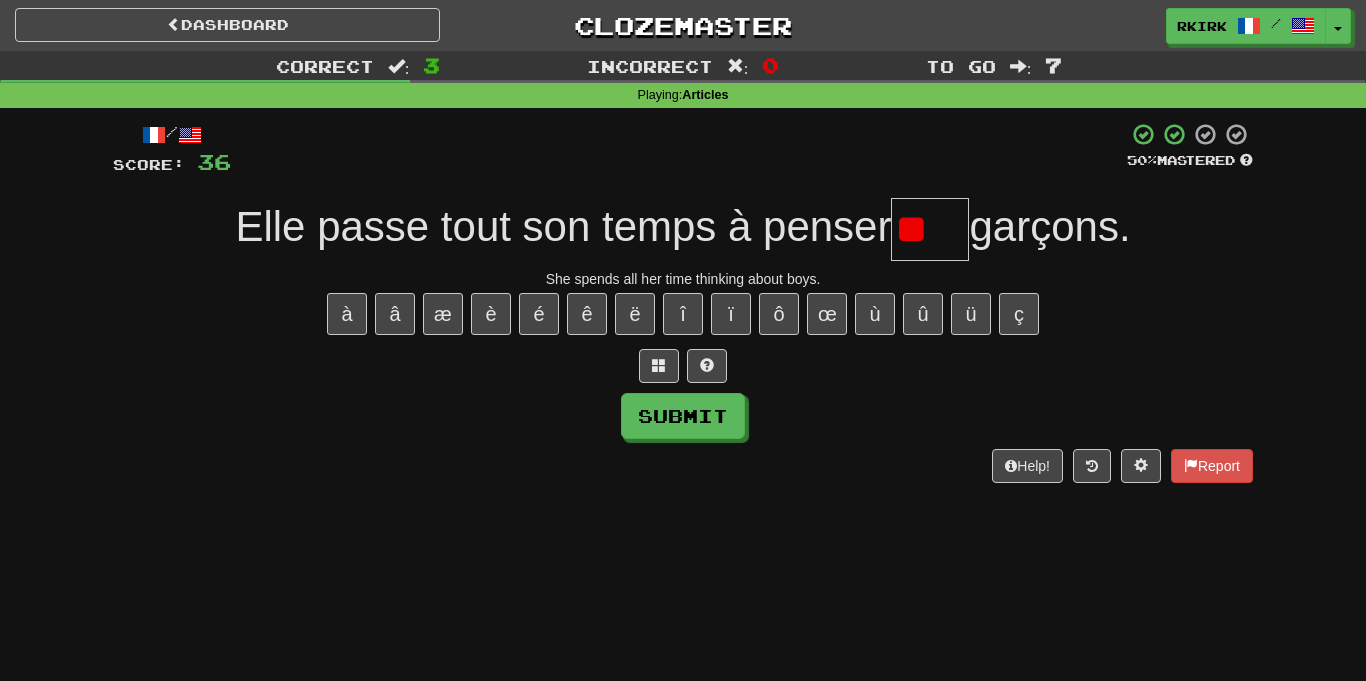 scroll, scrollTop: 0, scrollLeft: 0, axis: both 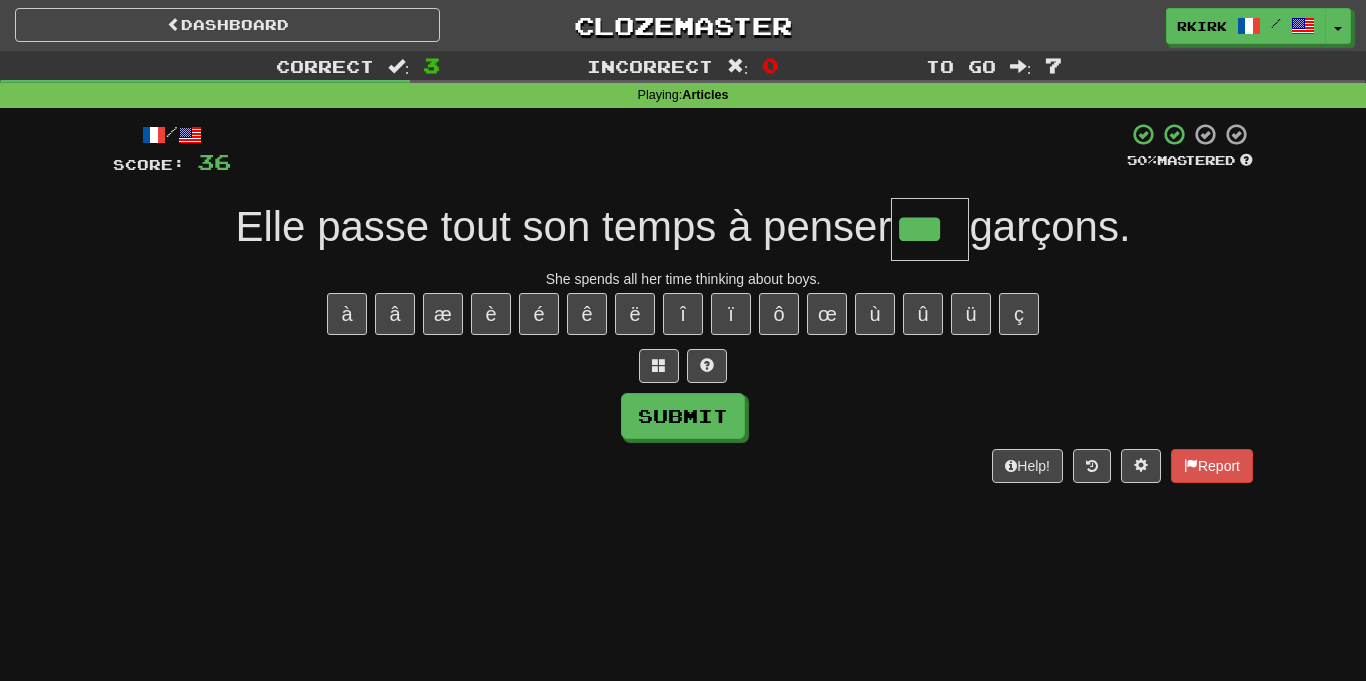type on "***" 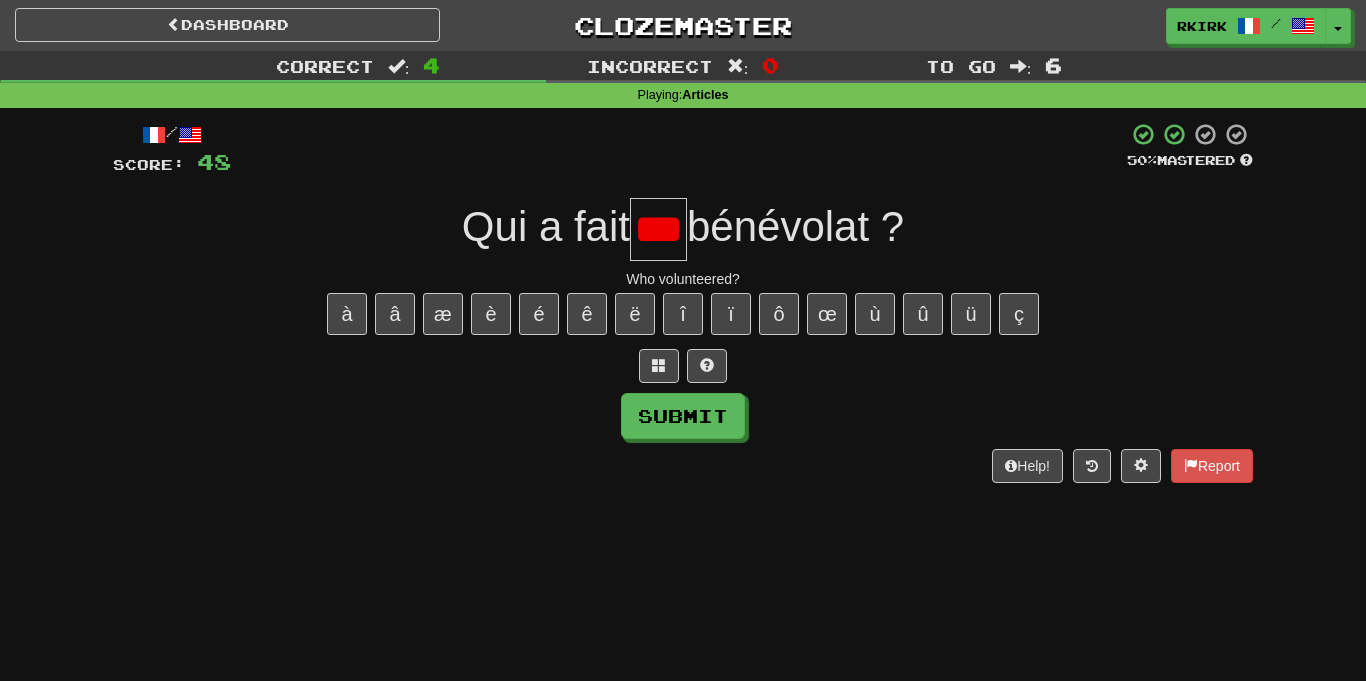 scroll, scrollTop: 0, scrollLeft: 0, axis: both 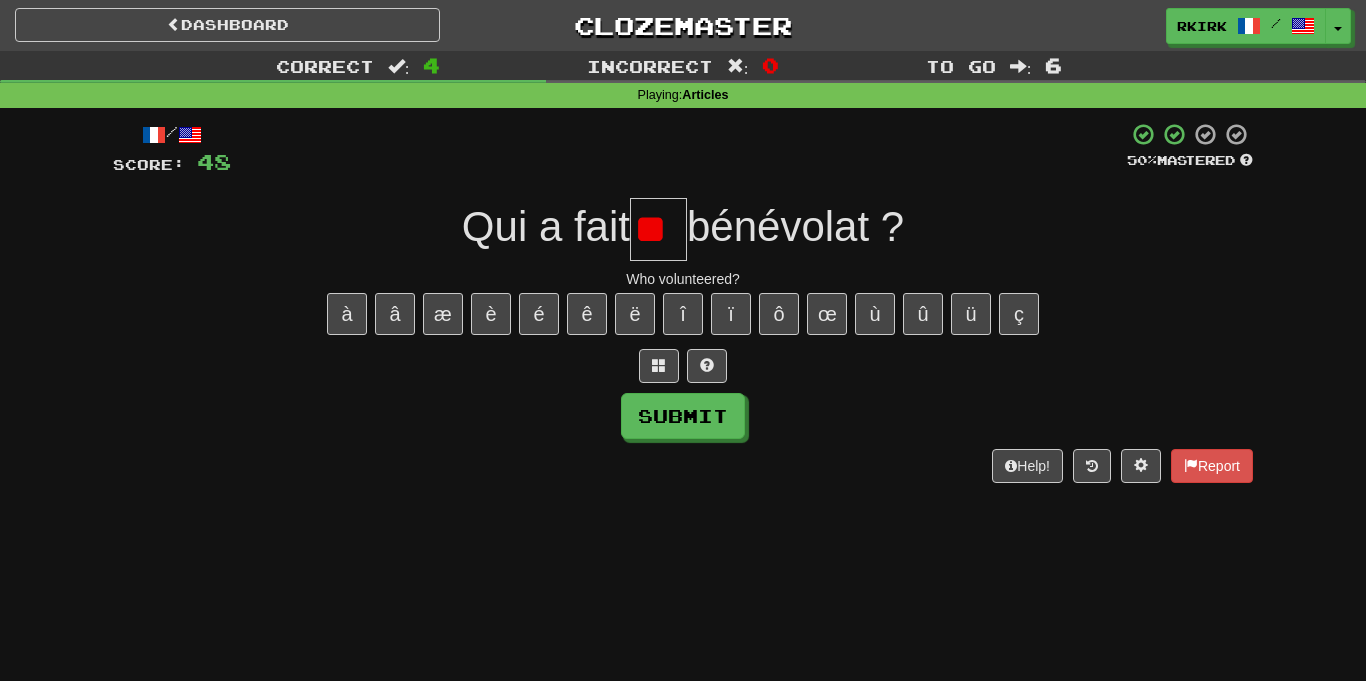type on "*" 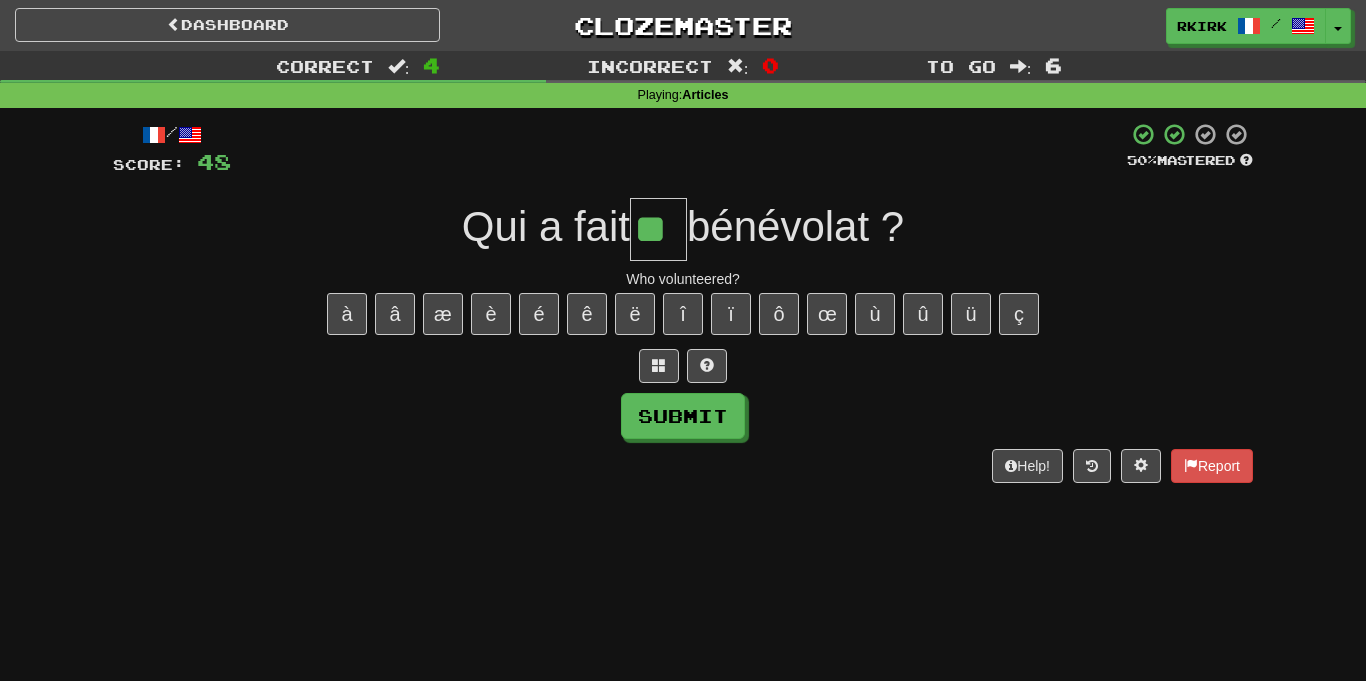 type on "**" 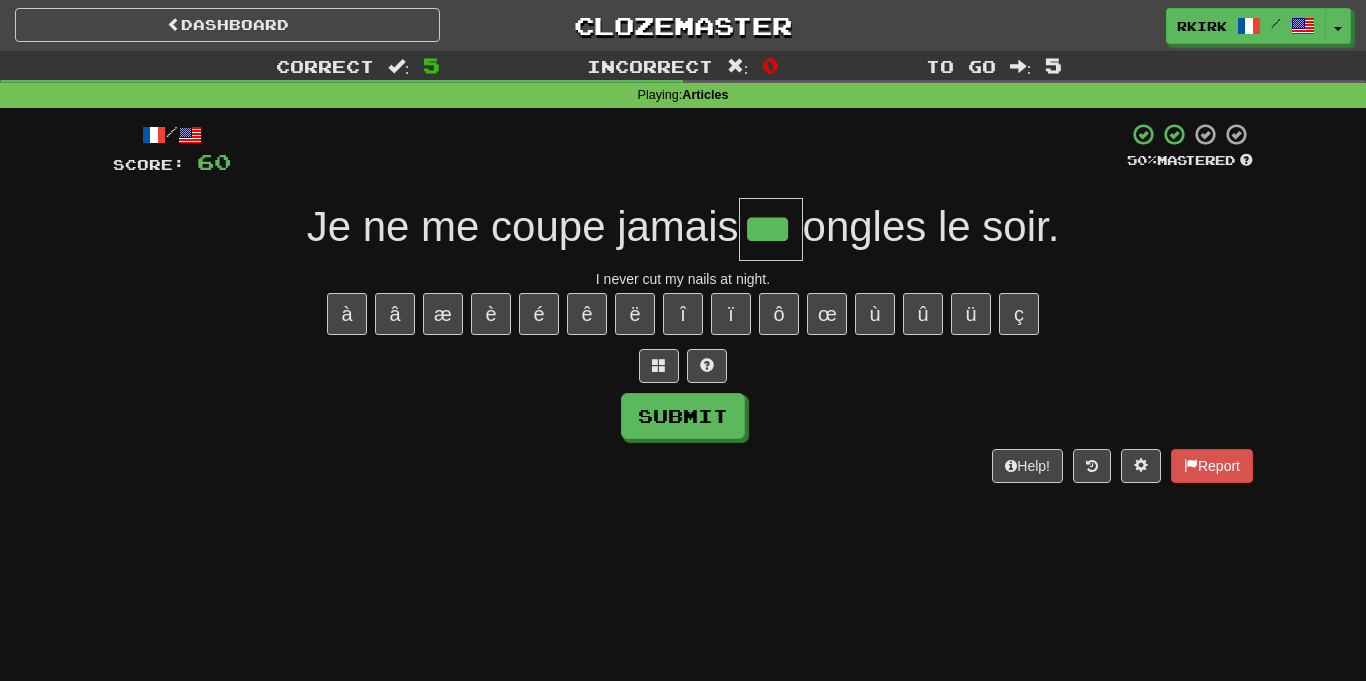 type on "***" 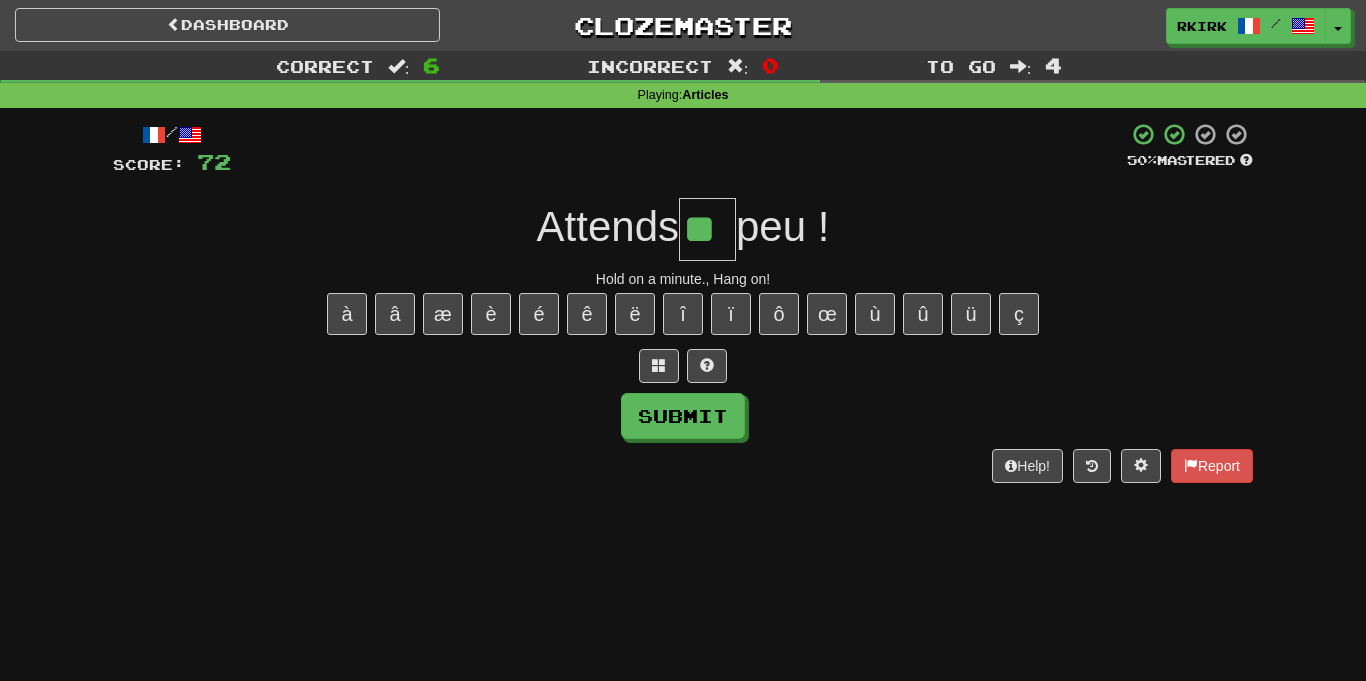 type on "**" 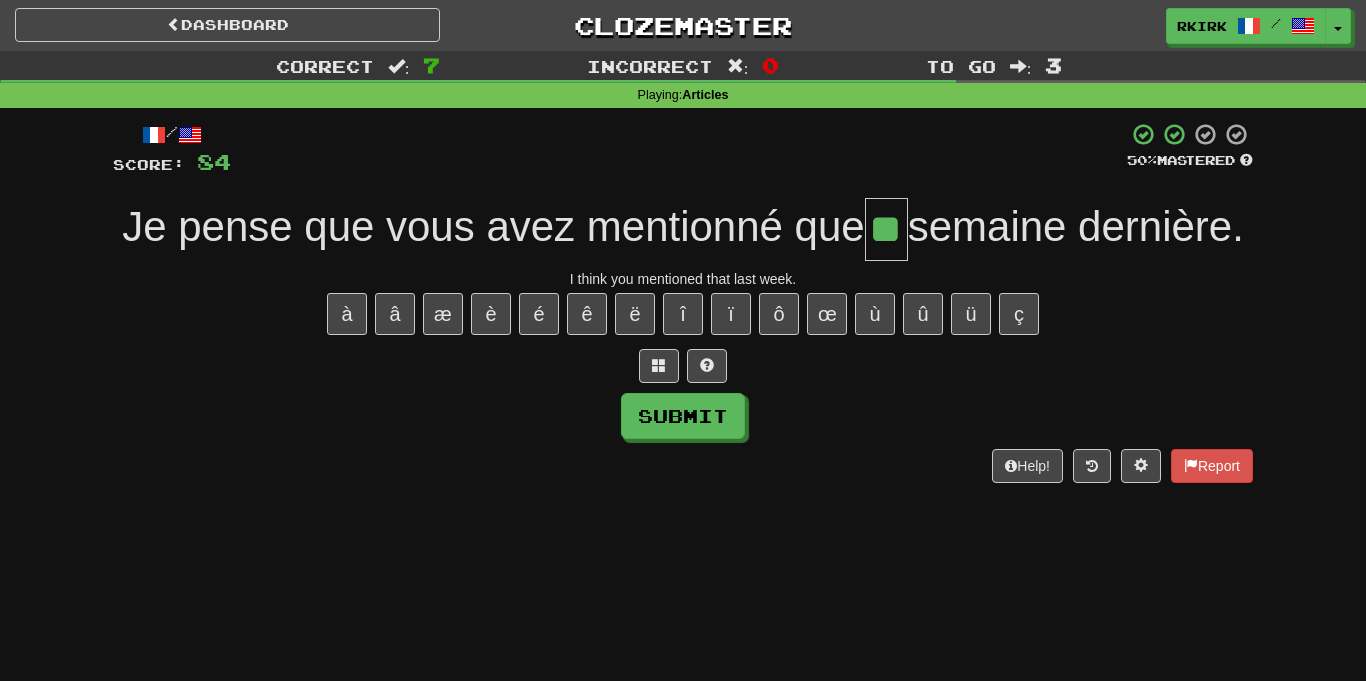 type on "**" 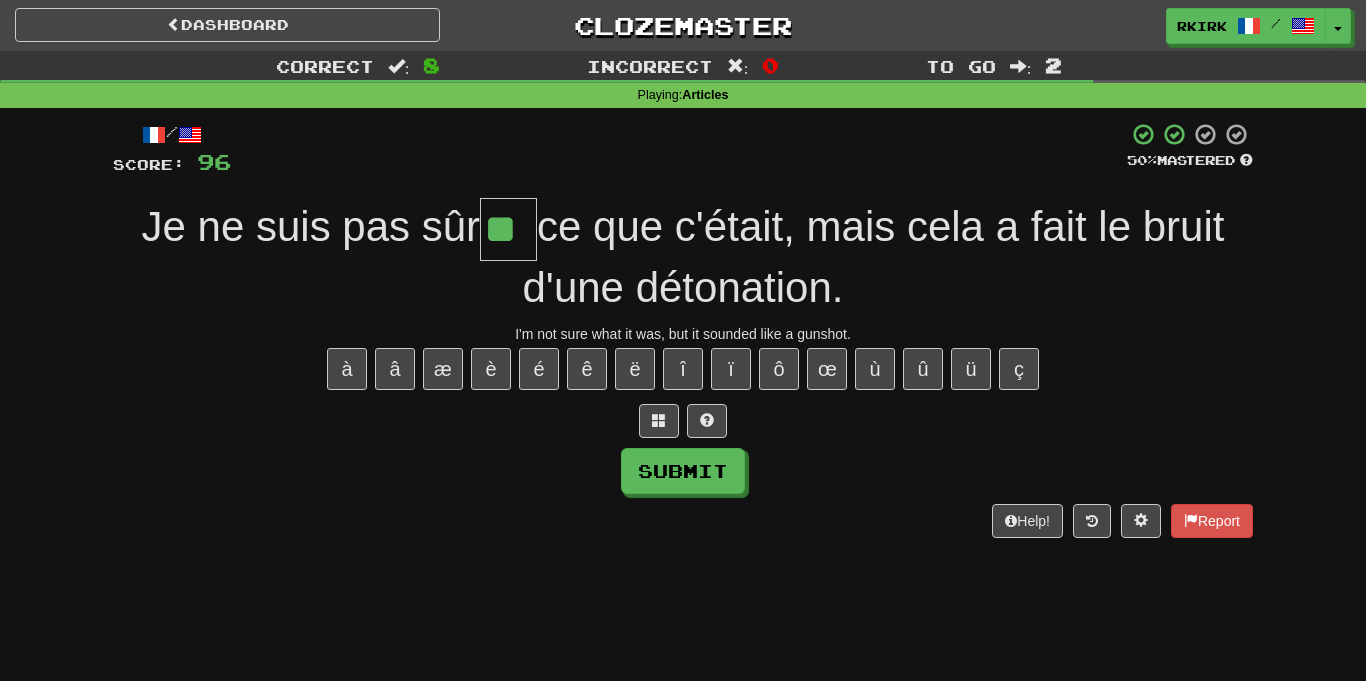 type on "**" 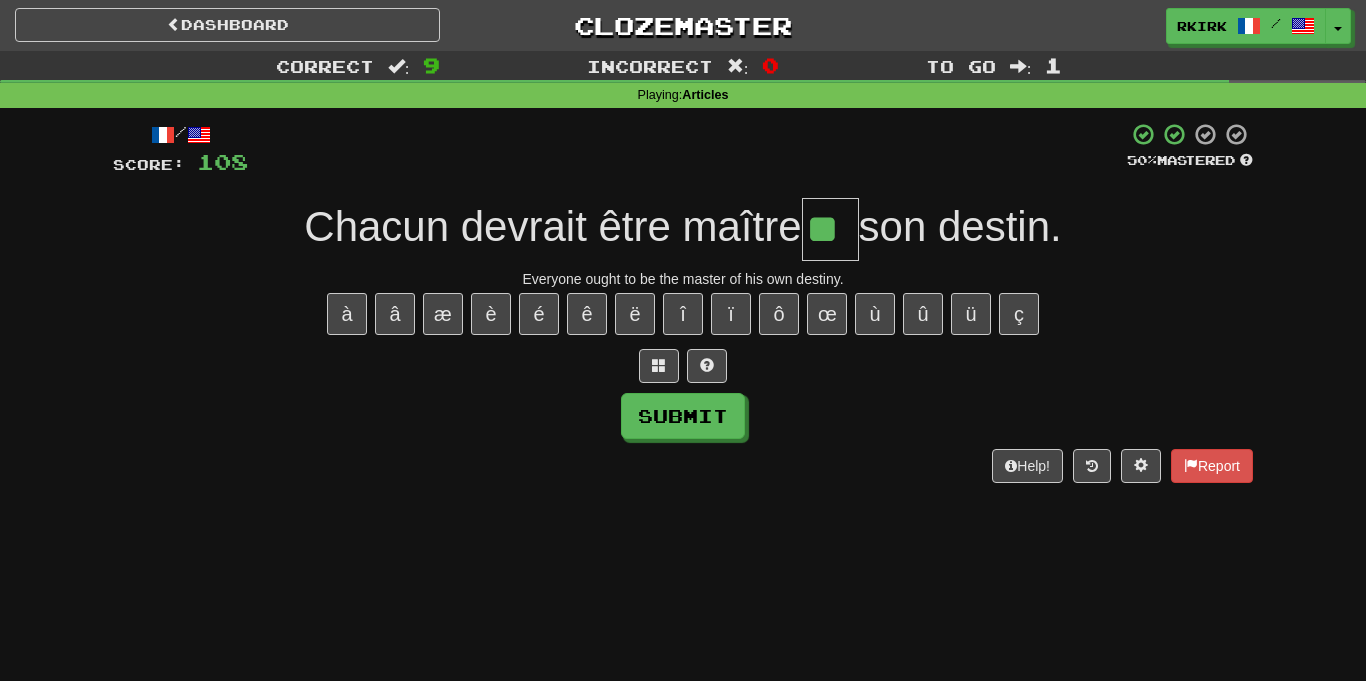 type on "**" 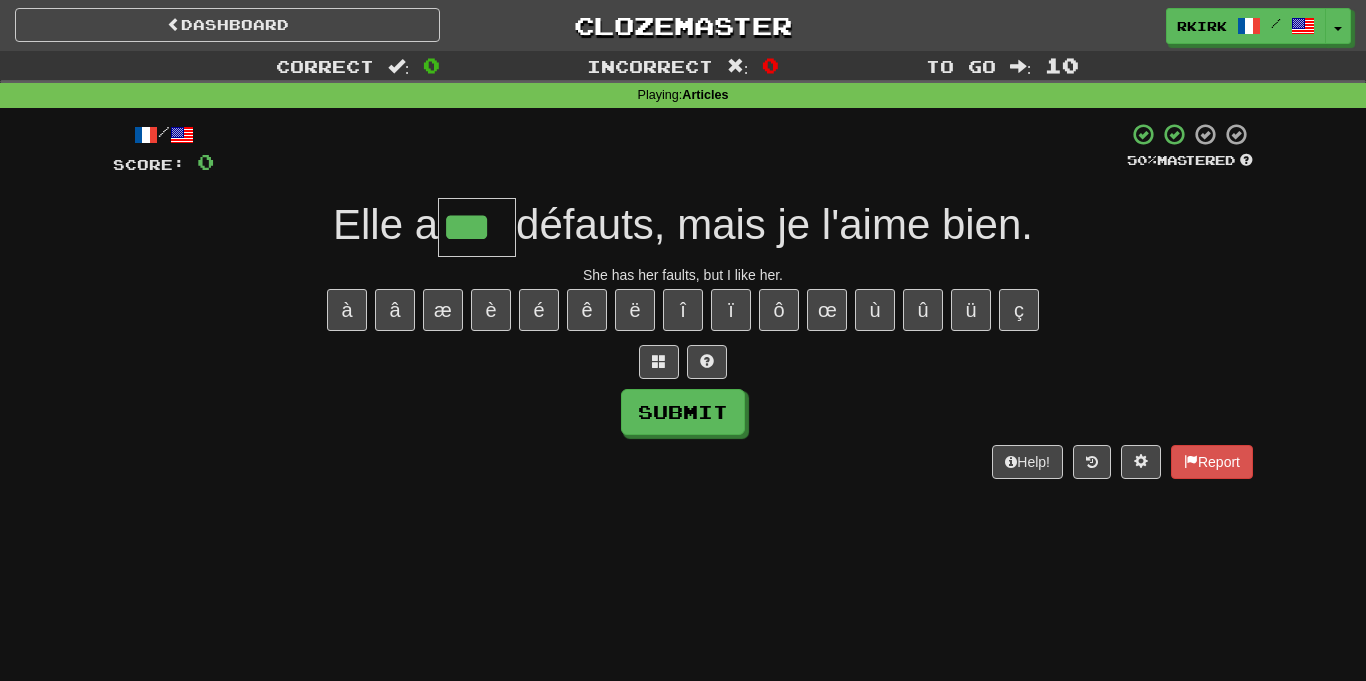 type on "***" 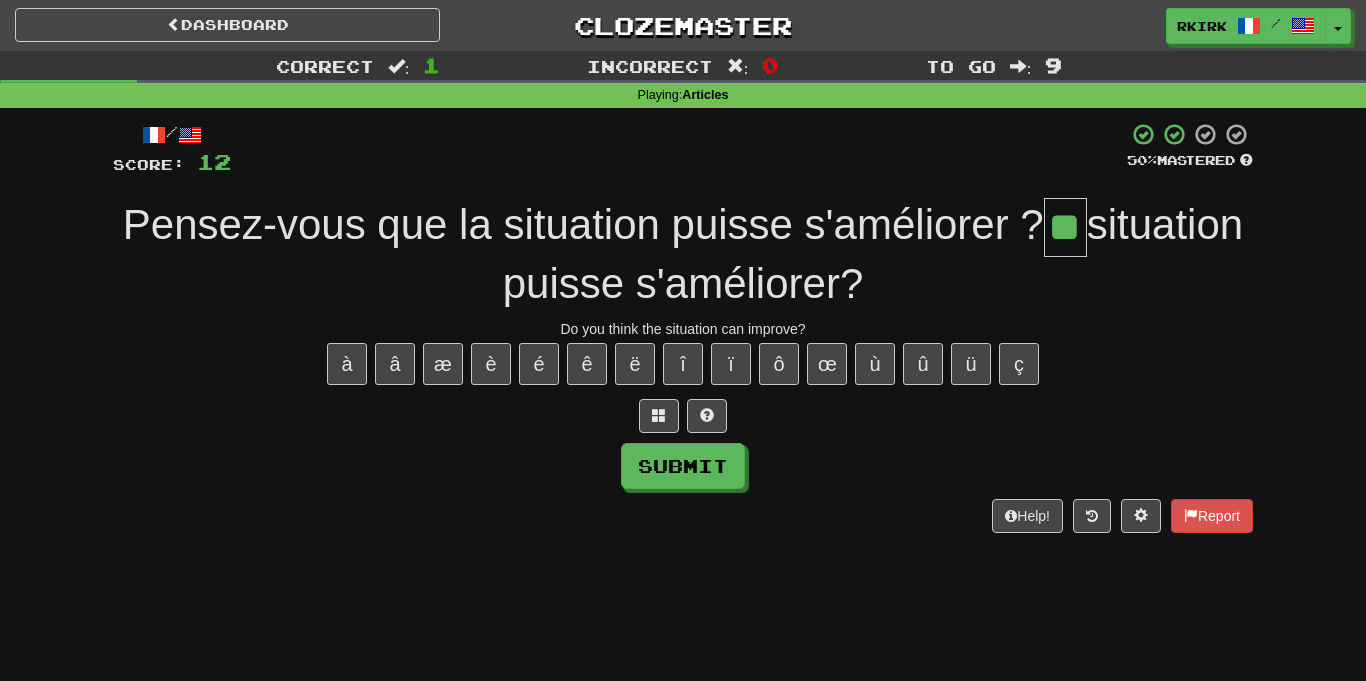 type on "**" 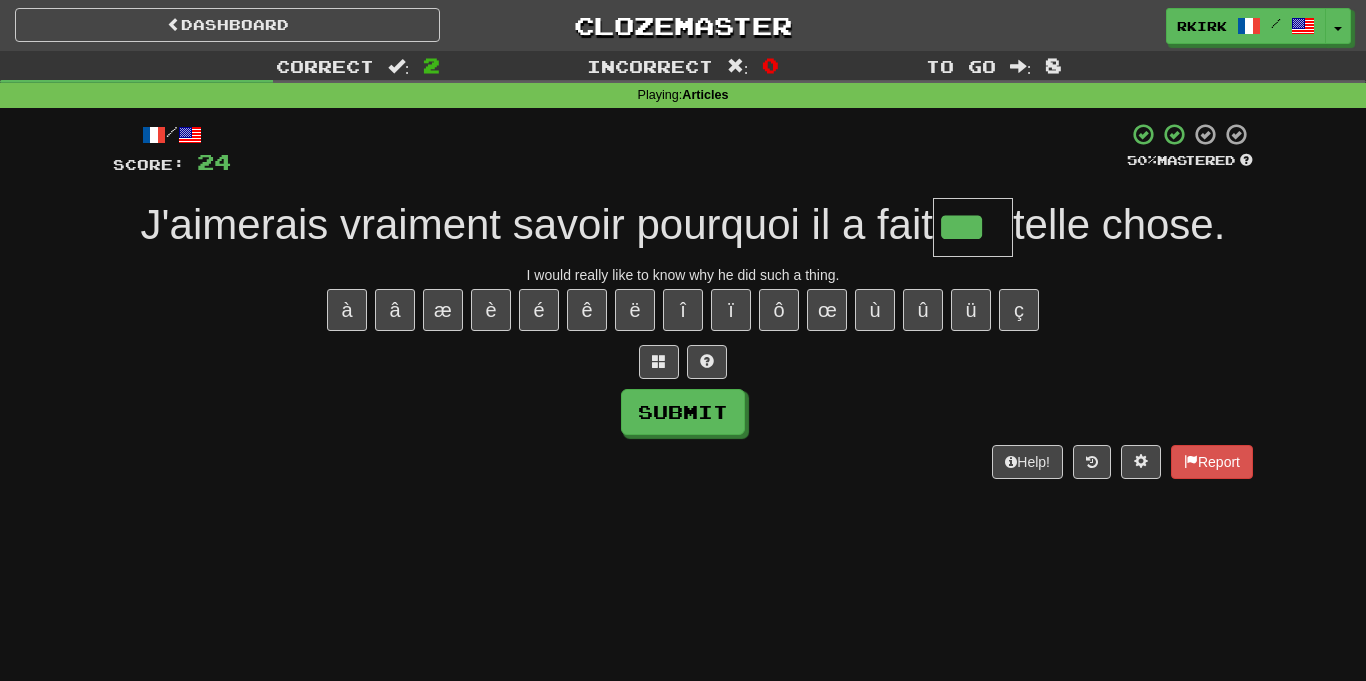 type on "***" 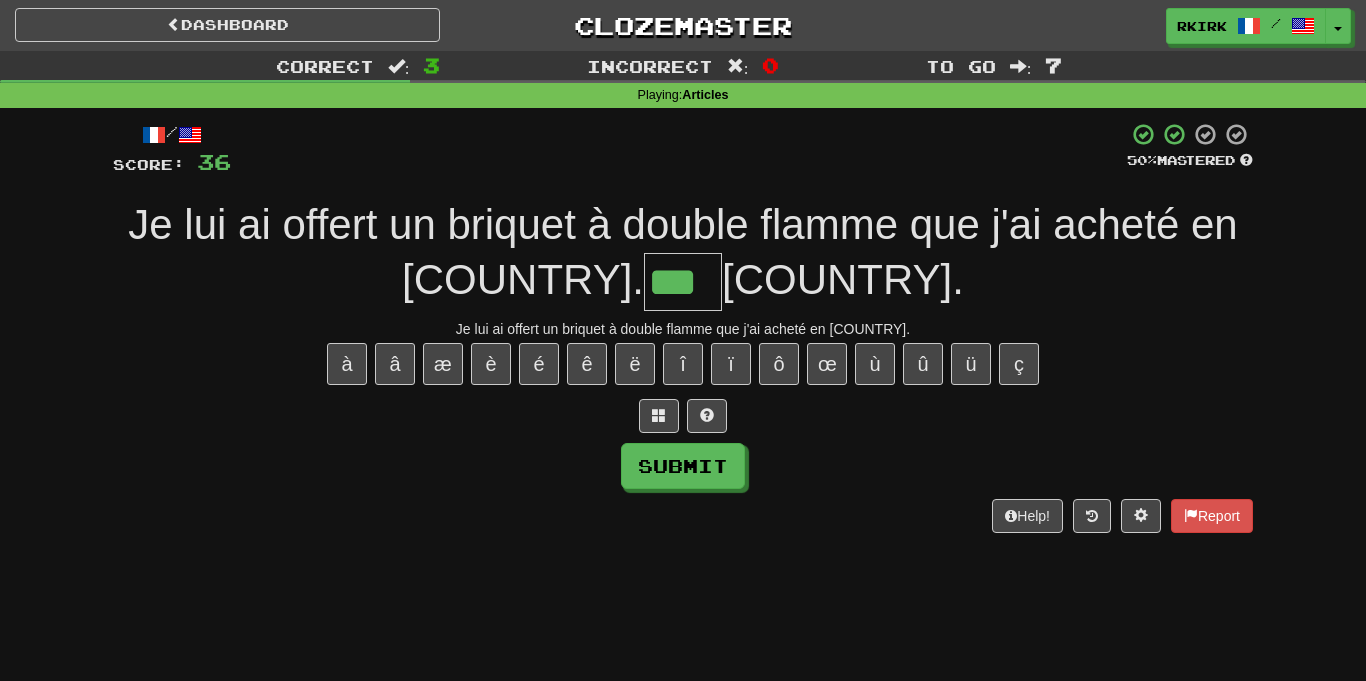 type on "***" 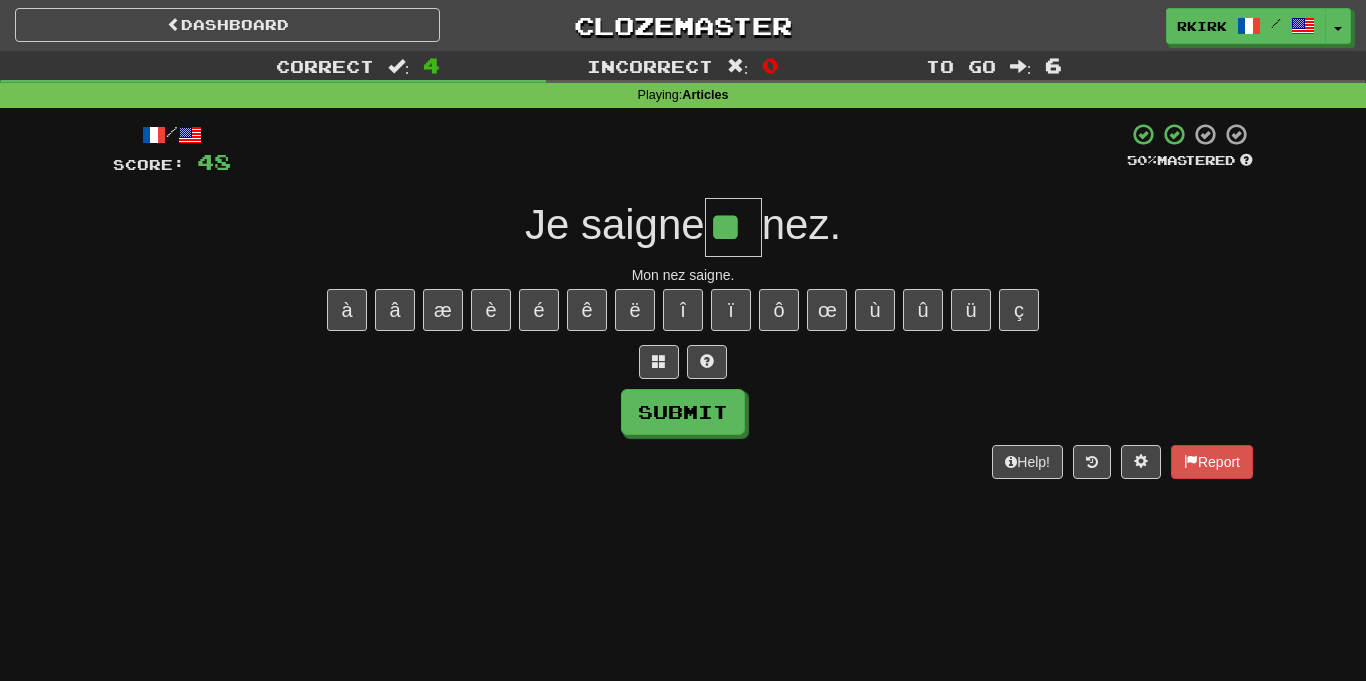 type on "**" 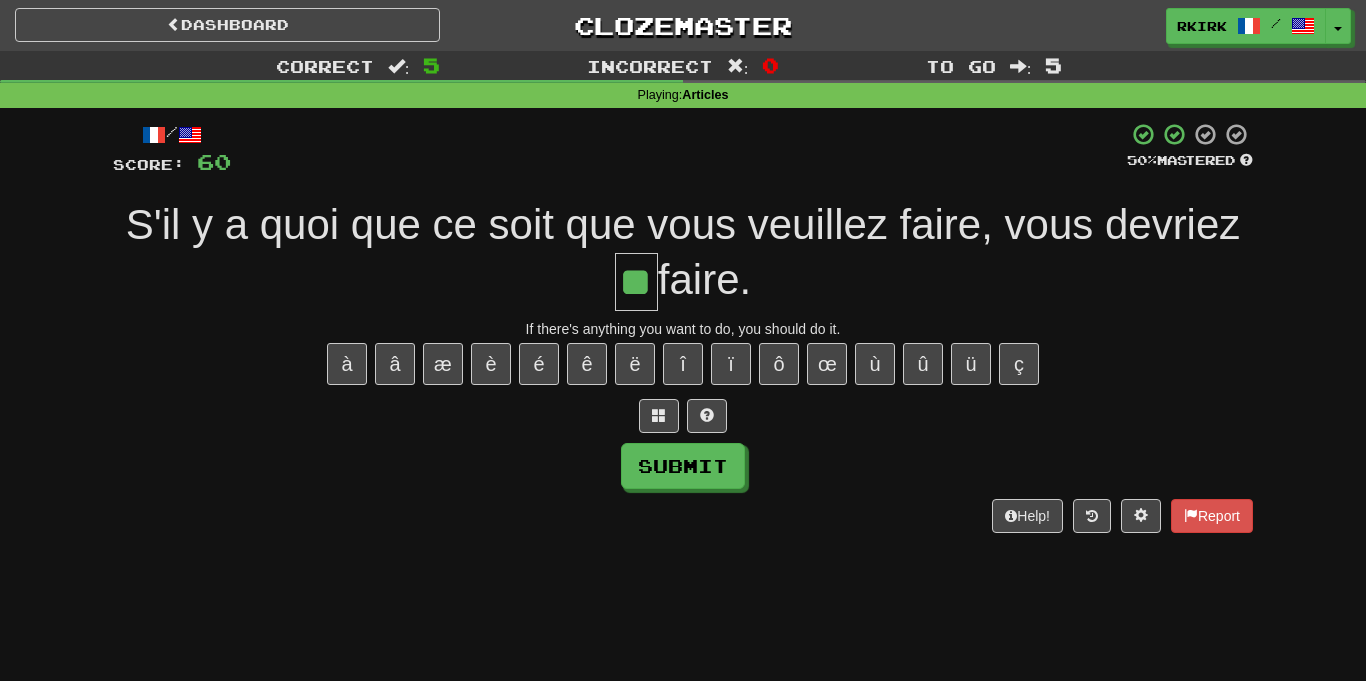 type on "**" 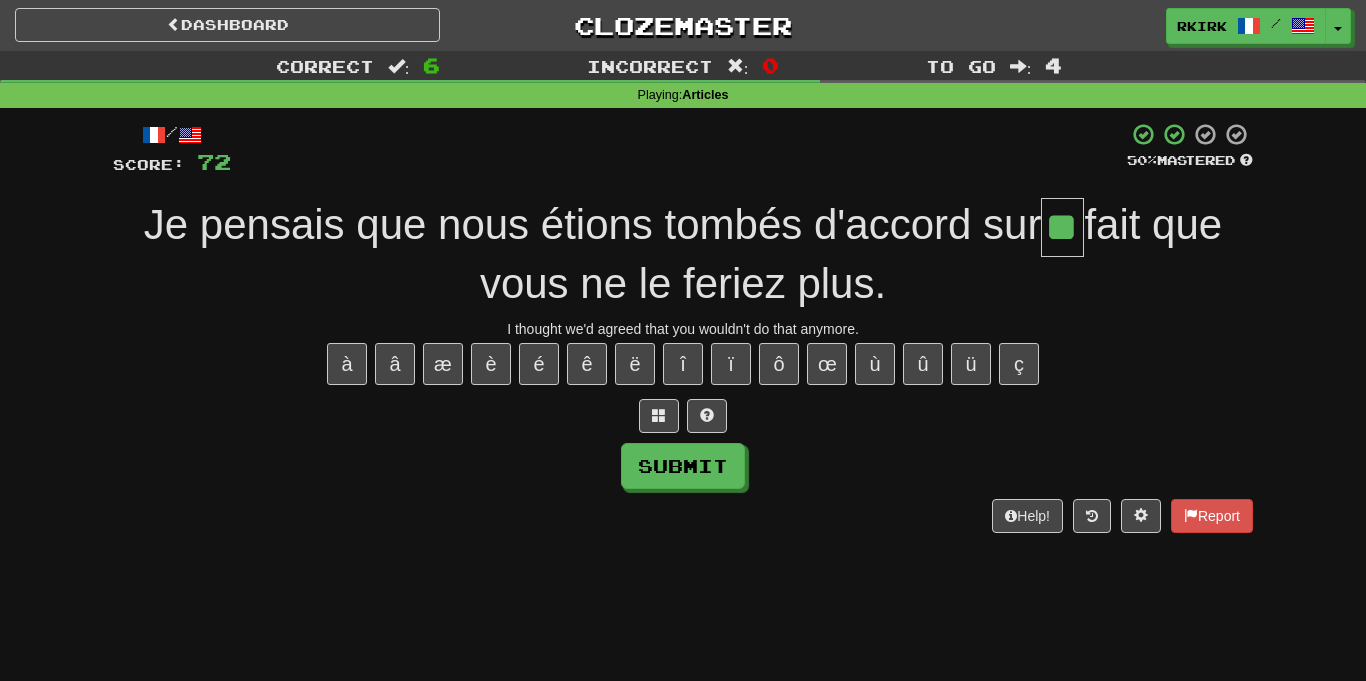 type on "**" 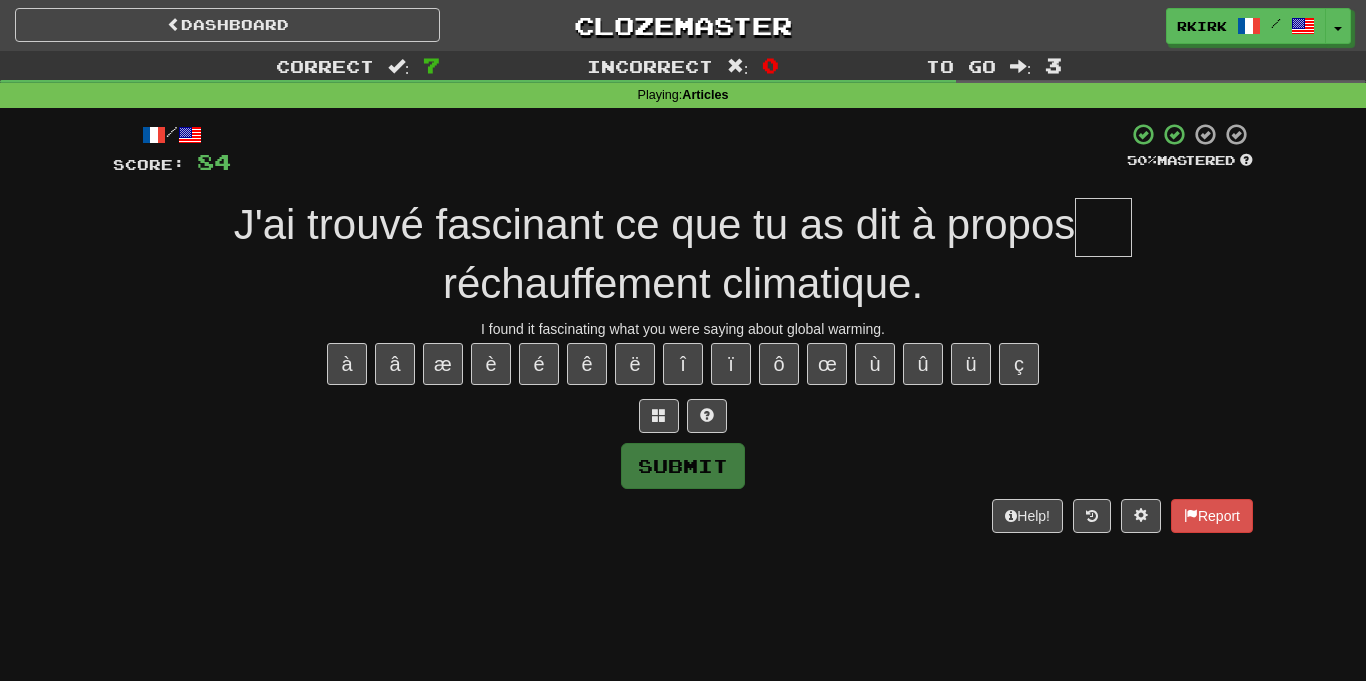 type on "*" 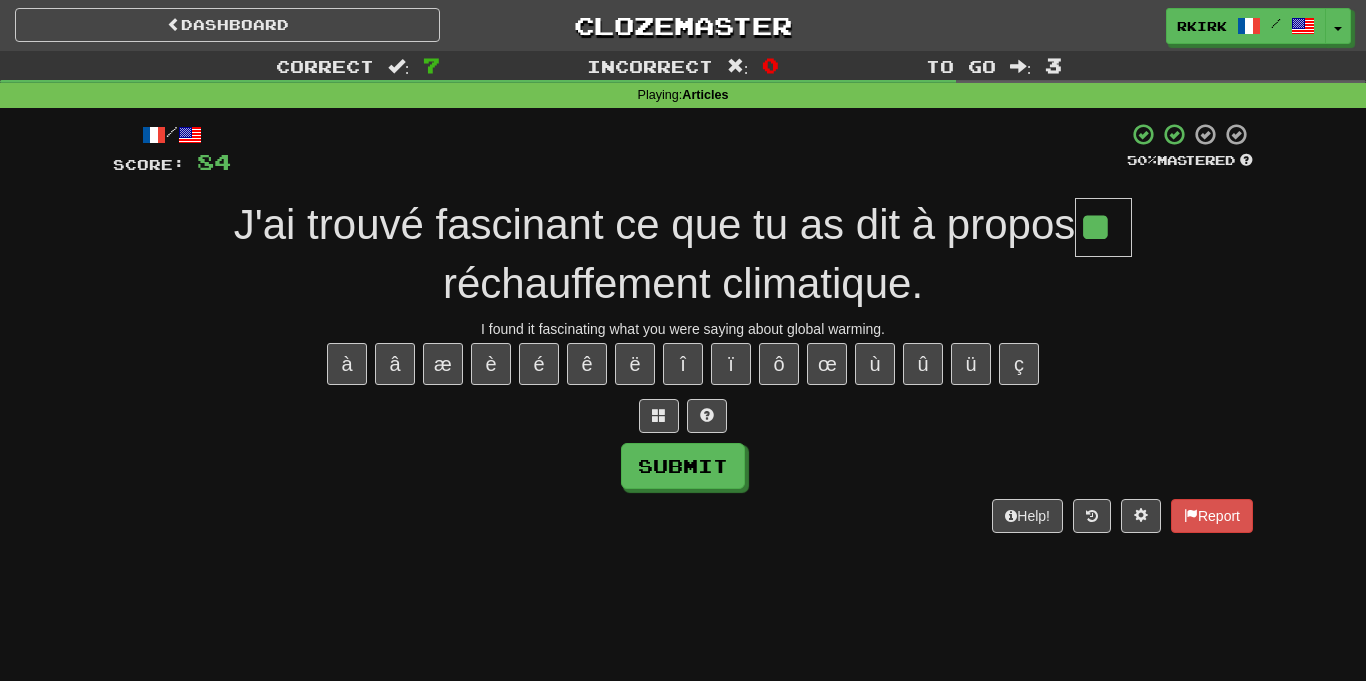type on "**" 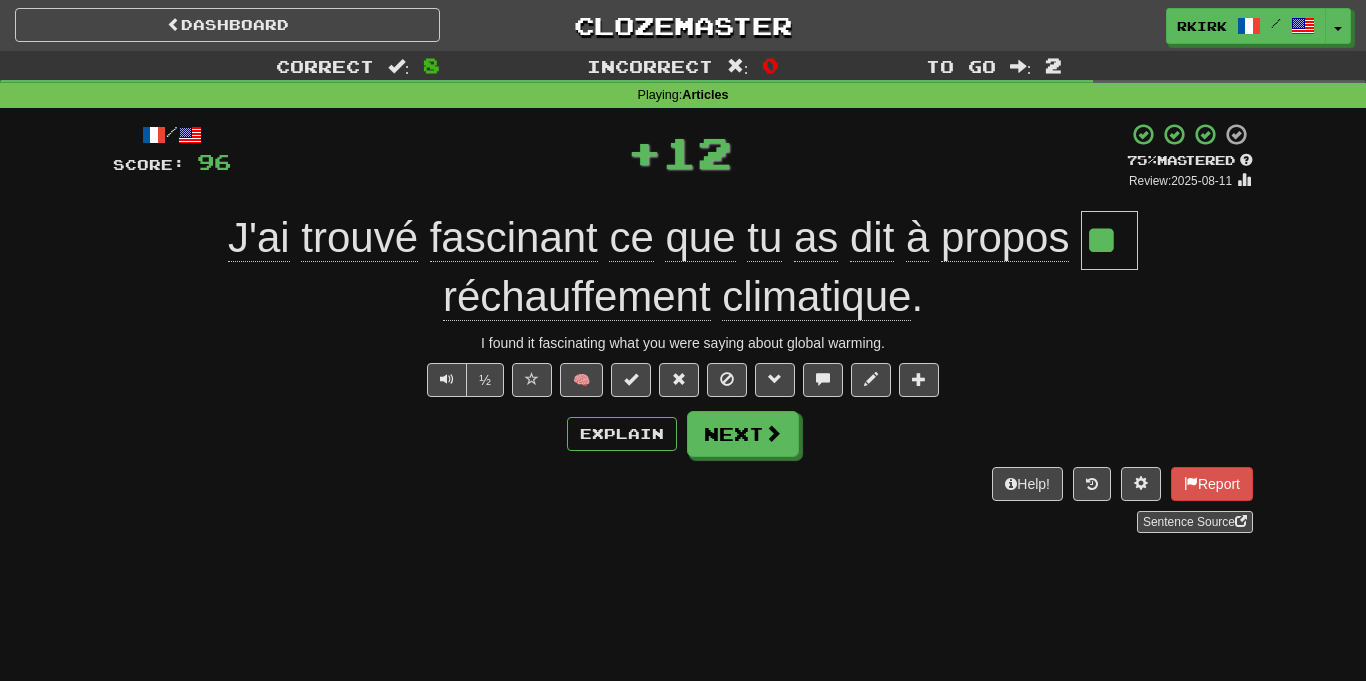 click on "Help!  Report Sentence Source" at bounding box center [683, 500] 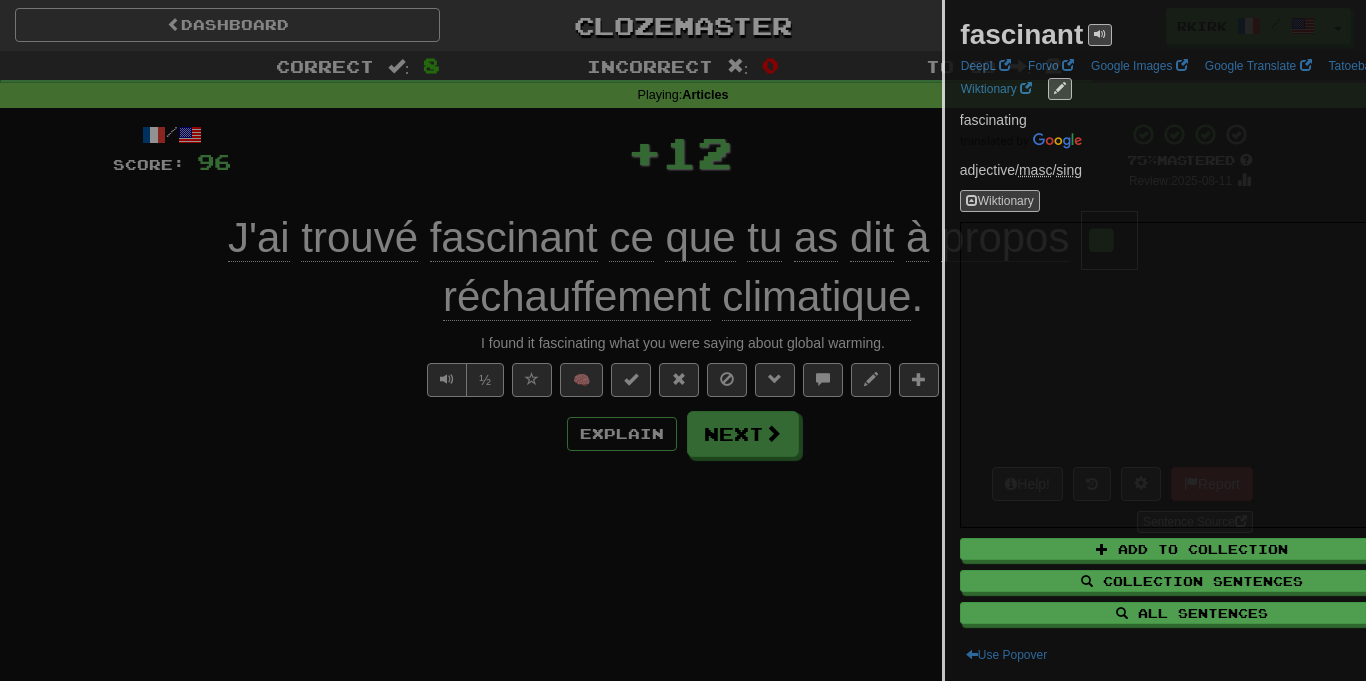 click at bounding box center [683, 340] 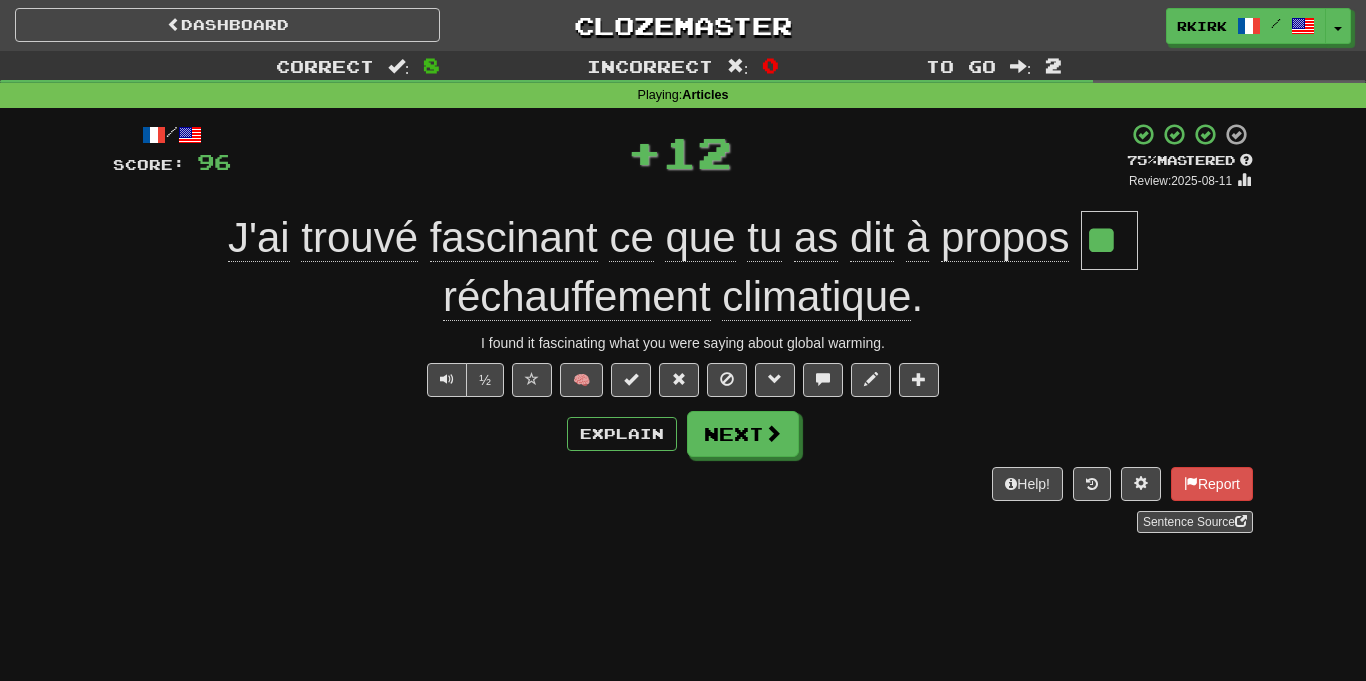 click on "réchauffement" at bounding box center [577, 297] 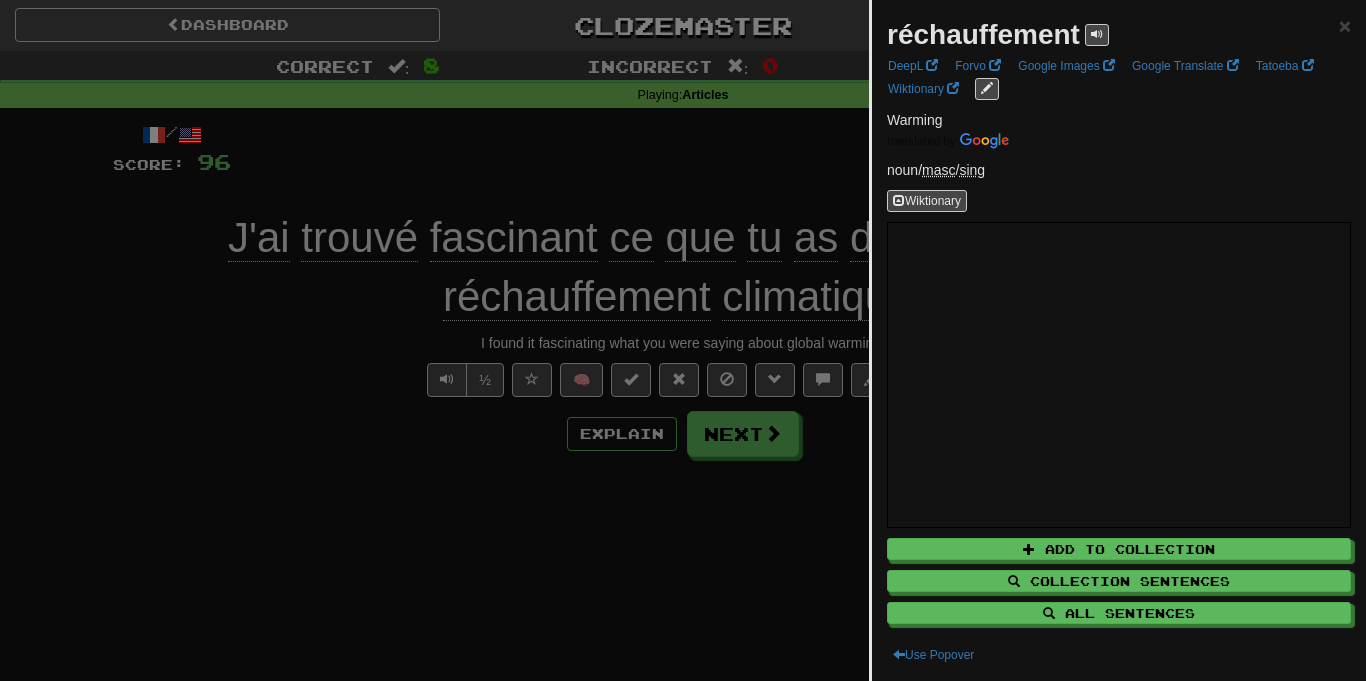 click at bounding box center [683, 340] 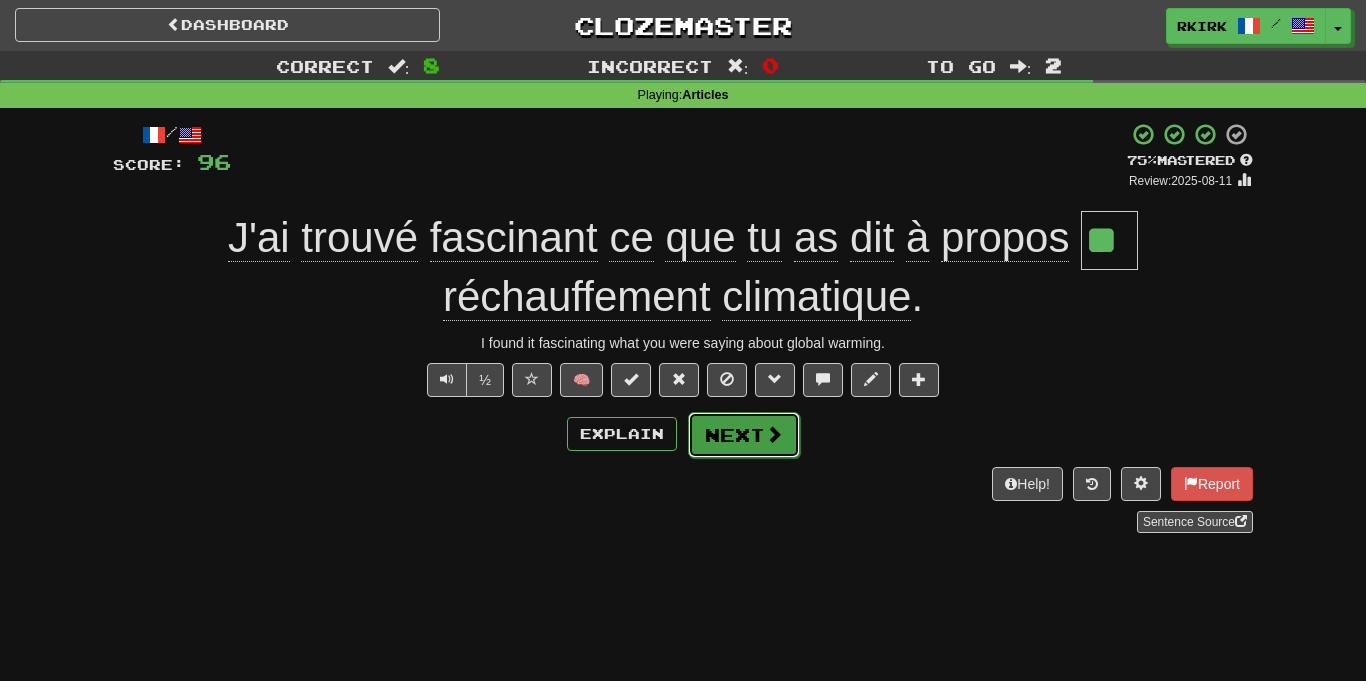 click on "Next" at bounding box center [744, 435] 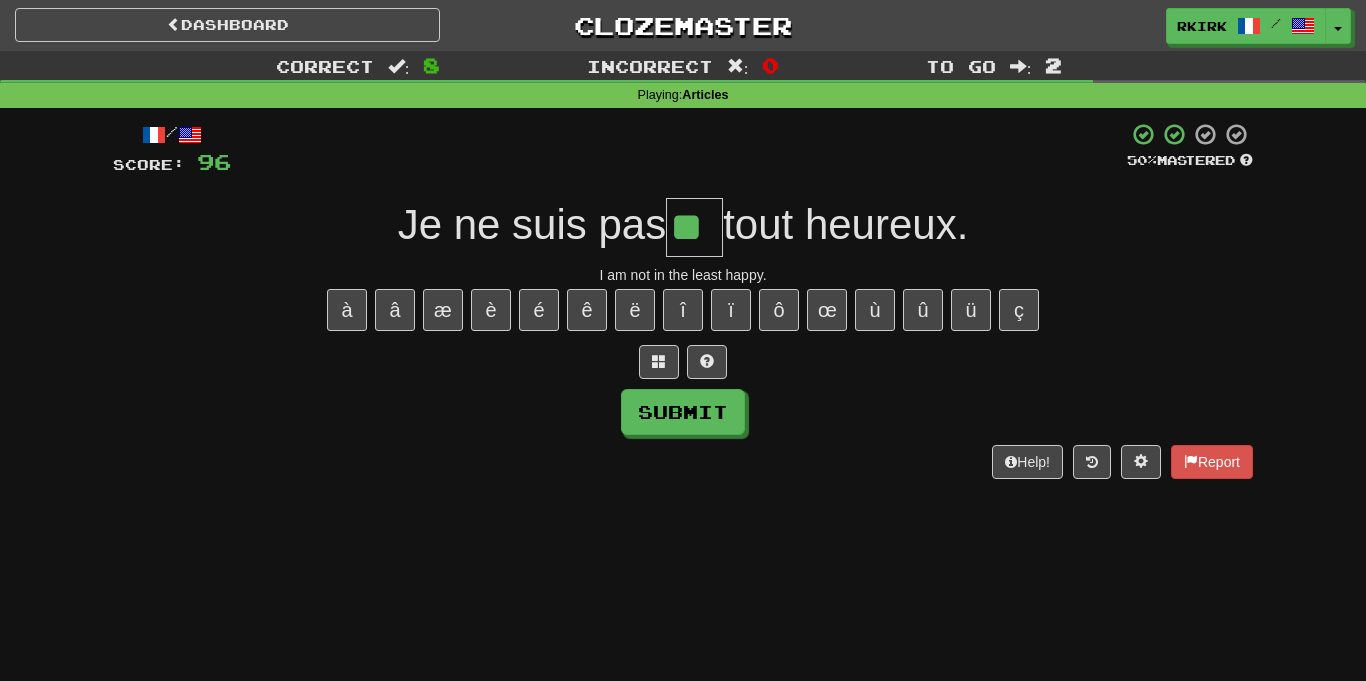 type on "**" 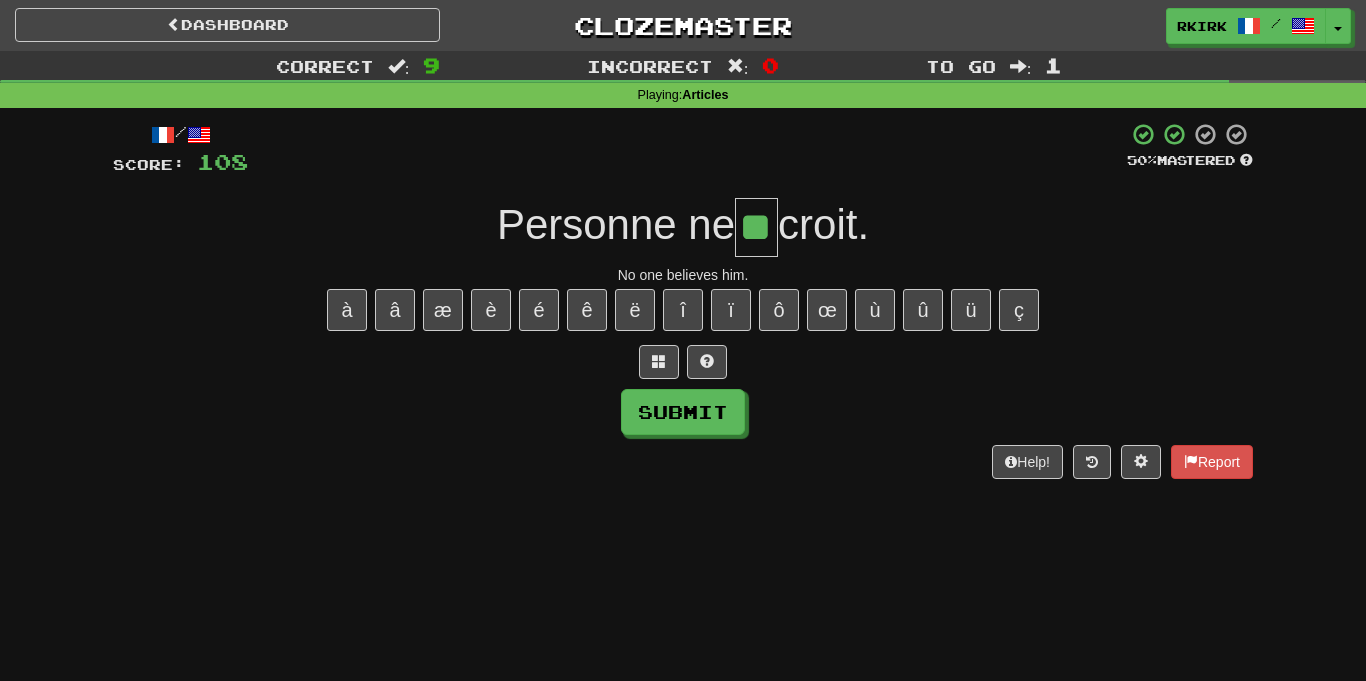 type on "**" 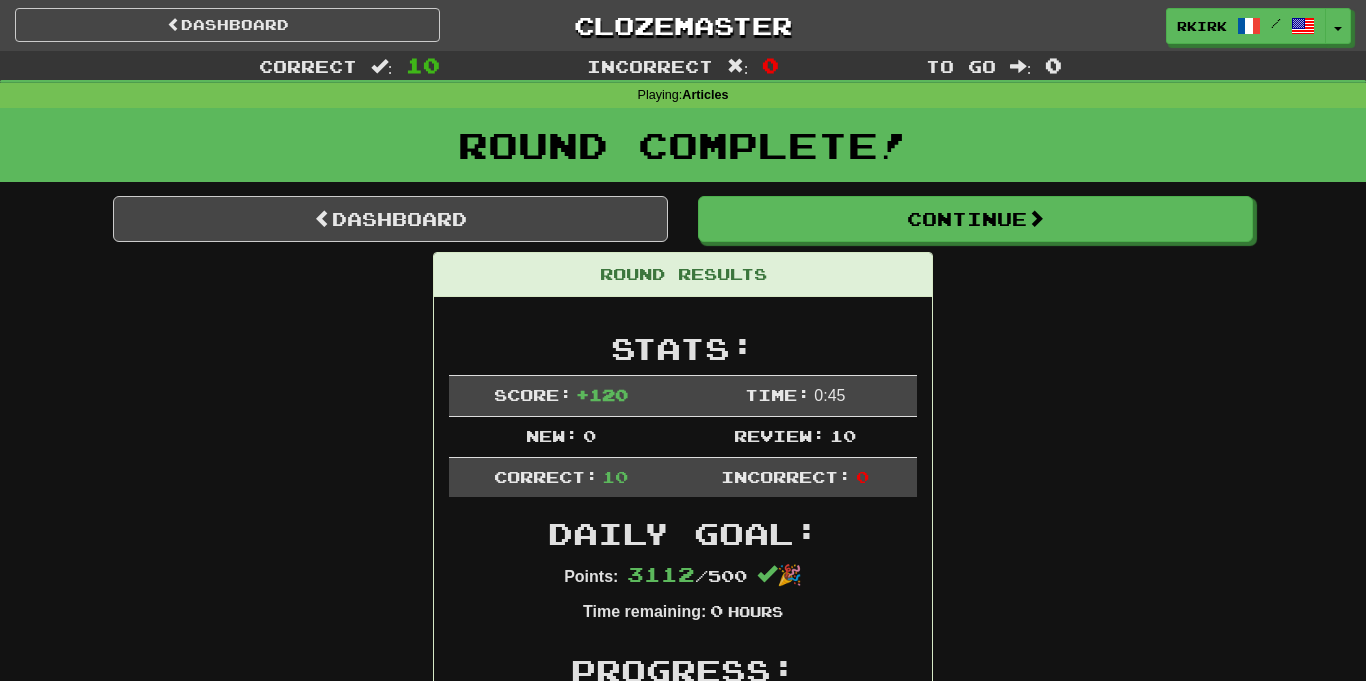 click on "Round Complete!" at bounding box center (683, 145) 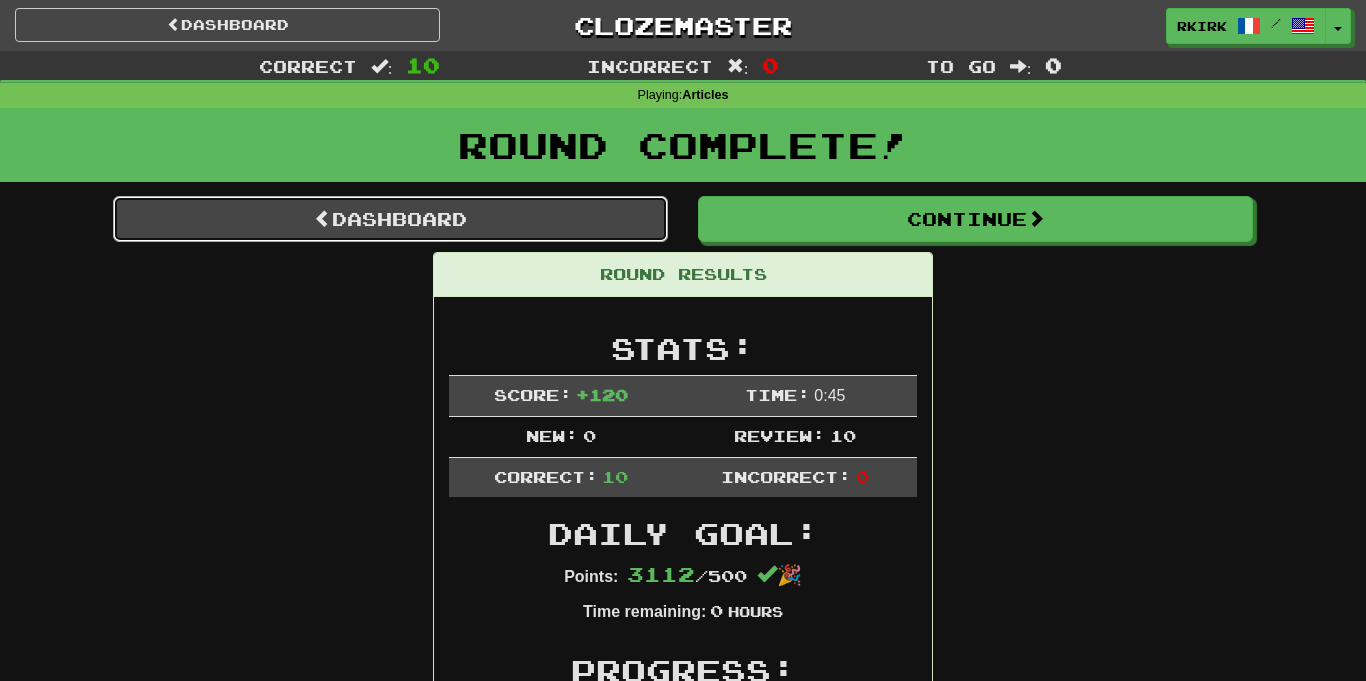 click on "Dashboard" at bounding box center [390, 219] 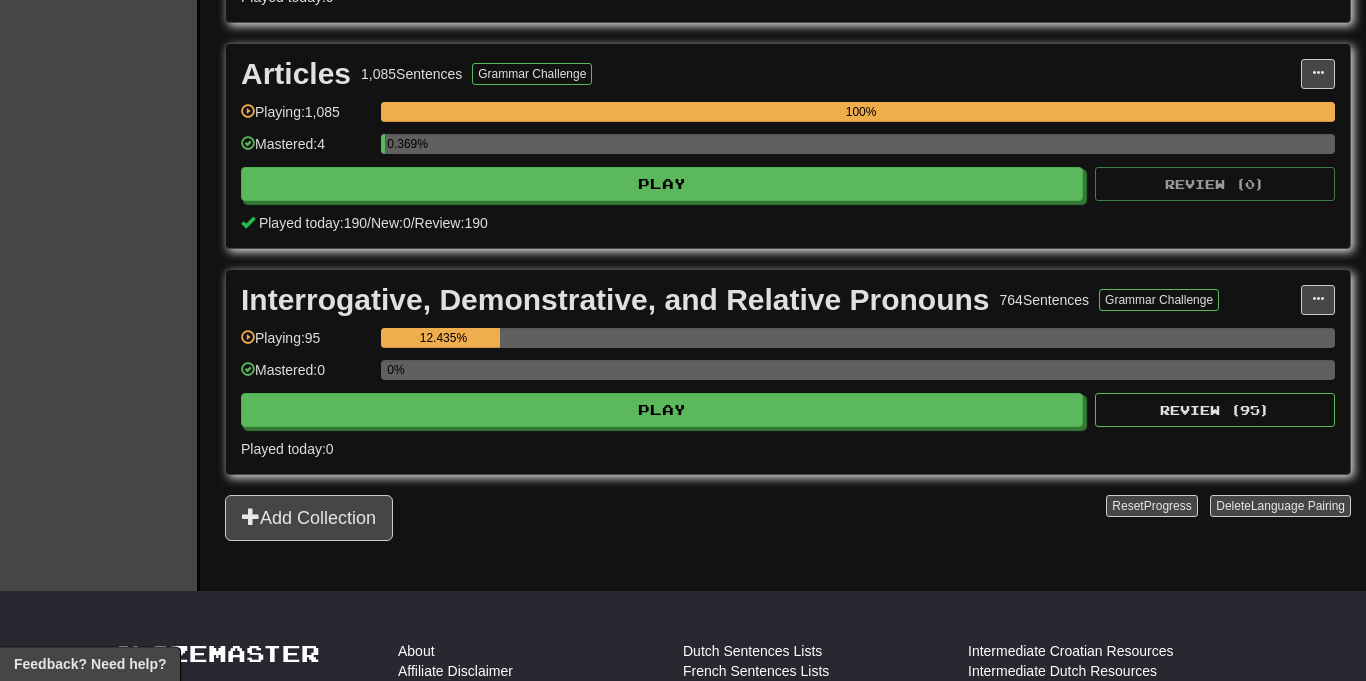 scroll, scrollTop: 690, scrollLeft: 0, axis: vertical 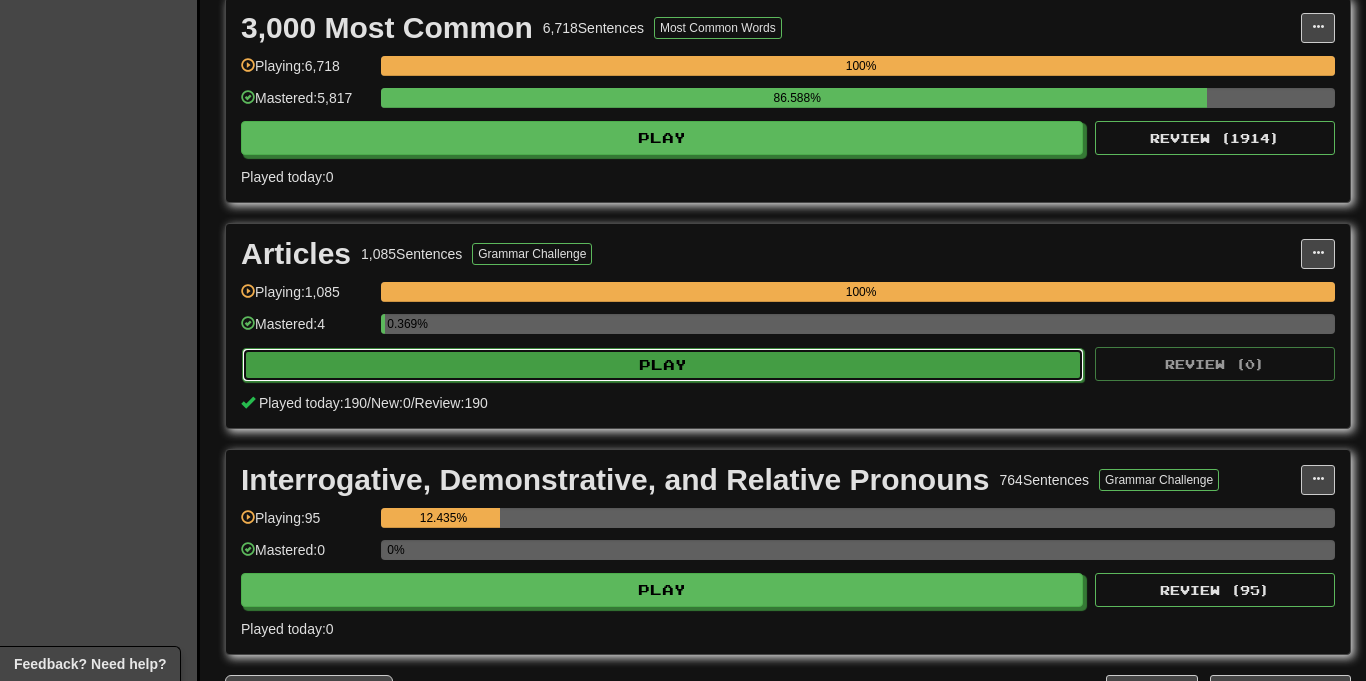 click on "Play" at bounding box center (663, 365) 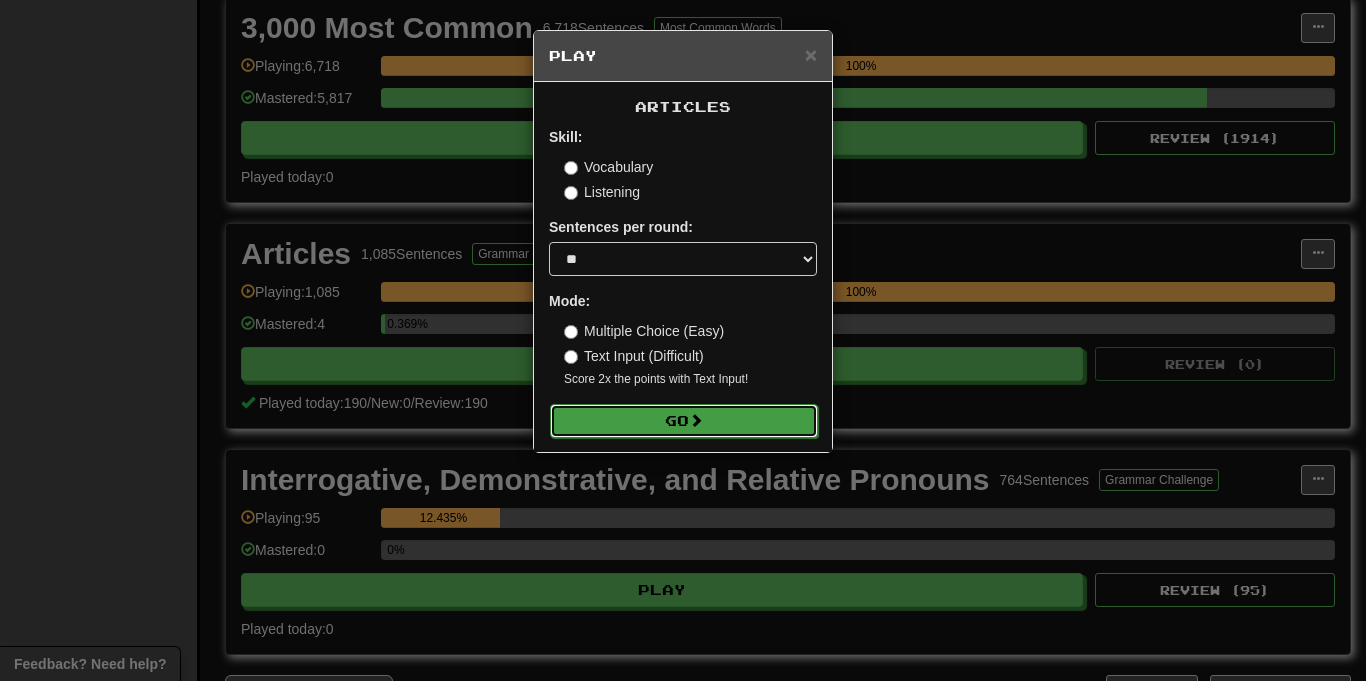 click on "Go" at bounding box center (684, 421) 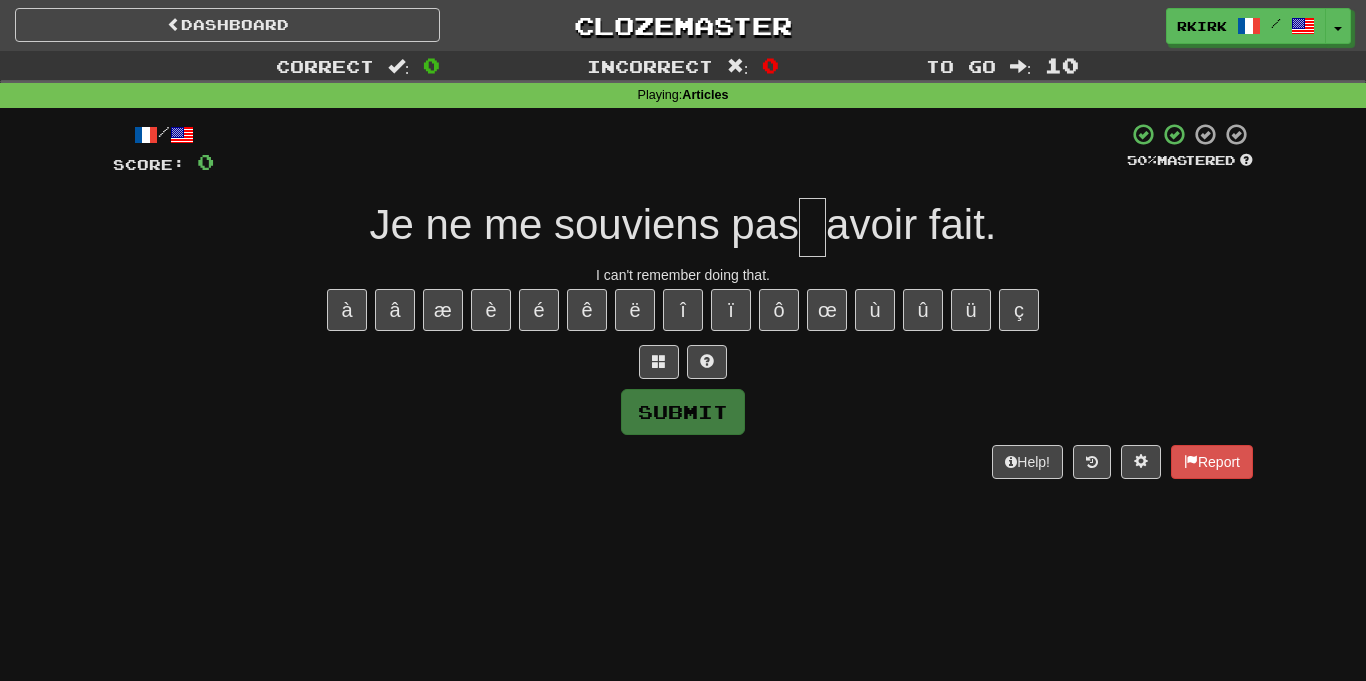 scroll, scrollTop: 0, scrollLeft: 0, axis: both 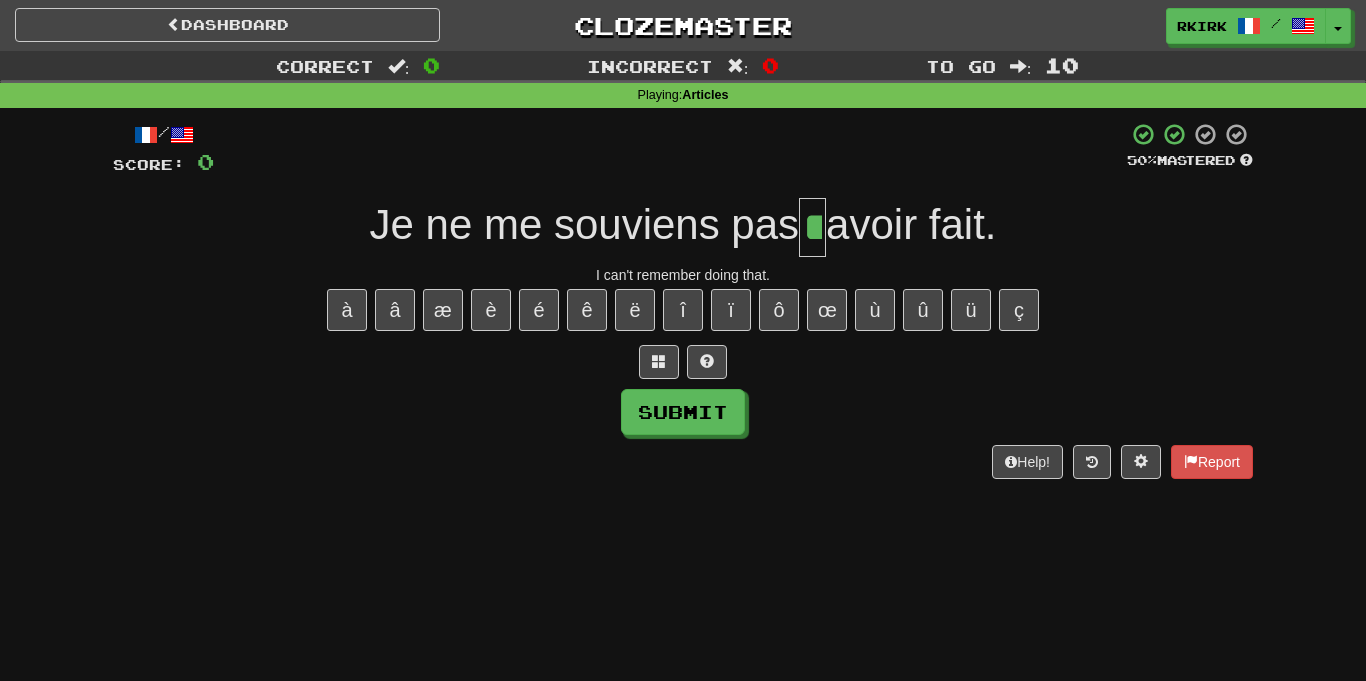 type on "**" 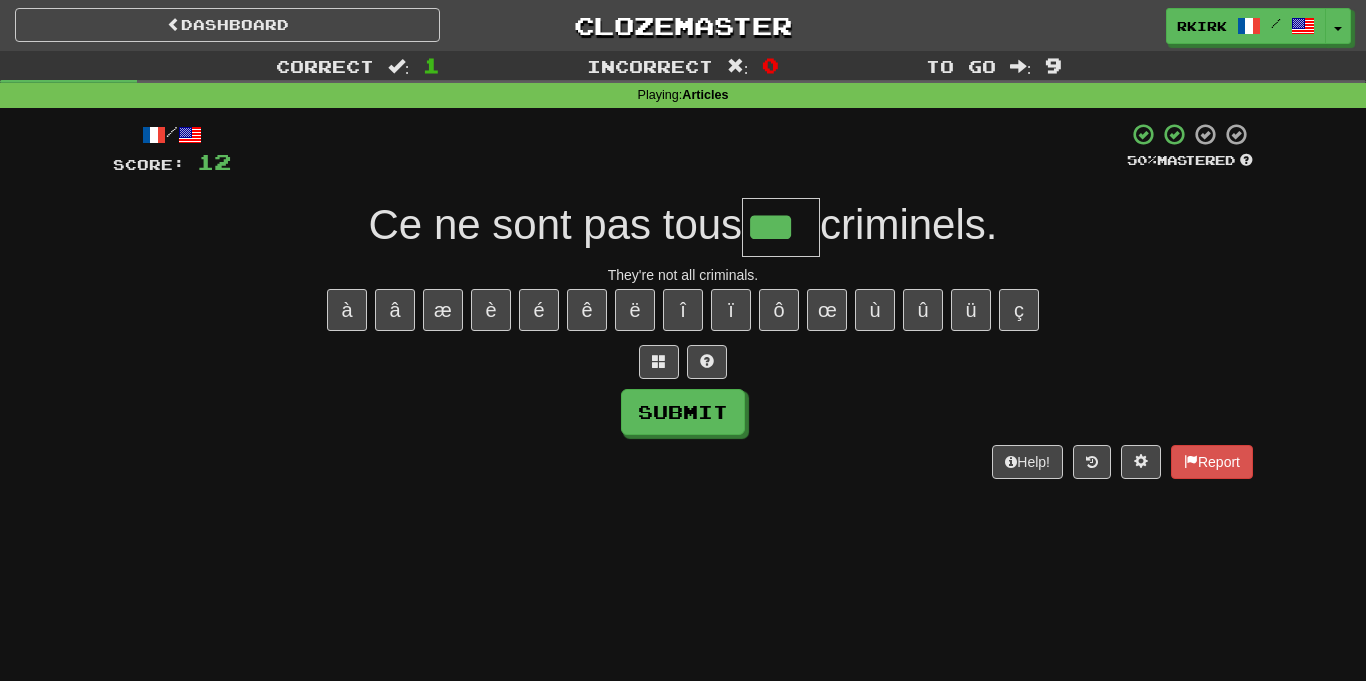 type on "***" 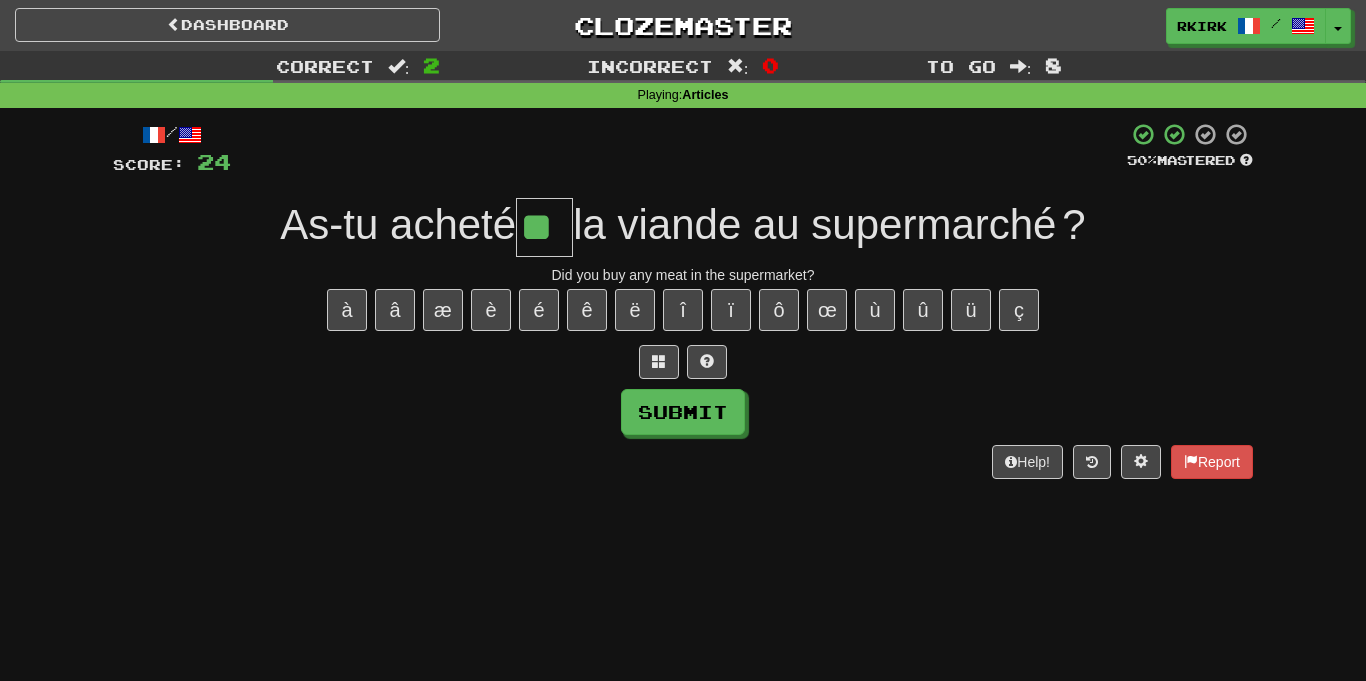 type on "**" 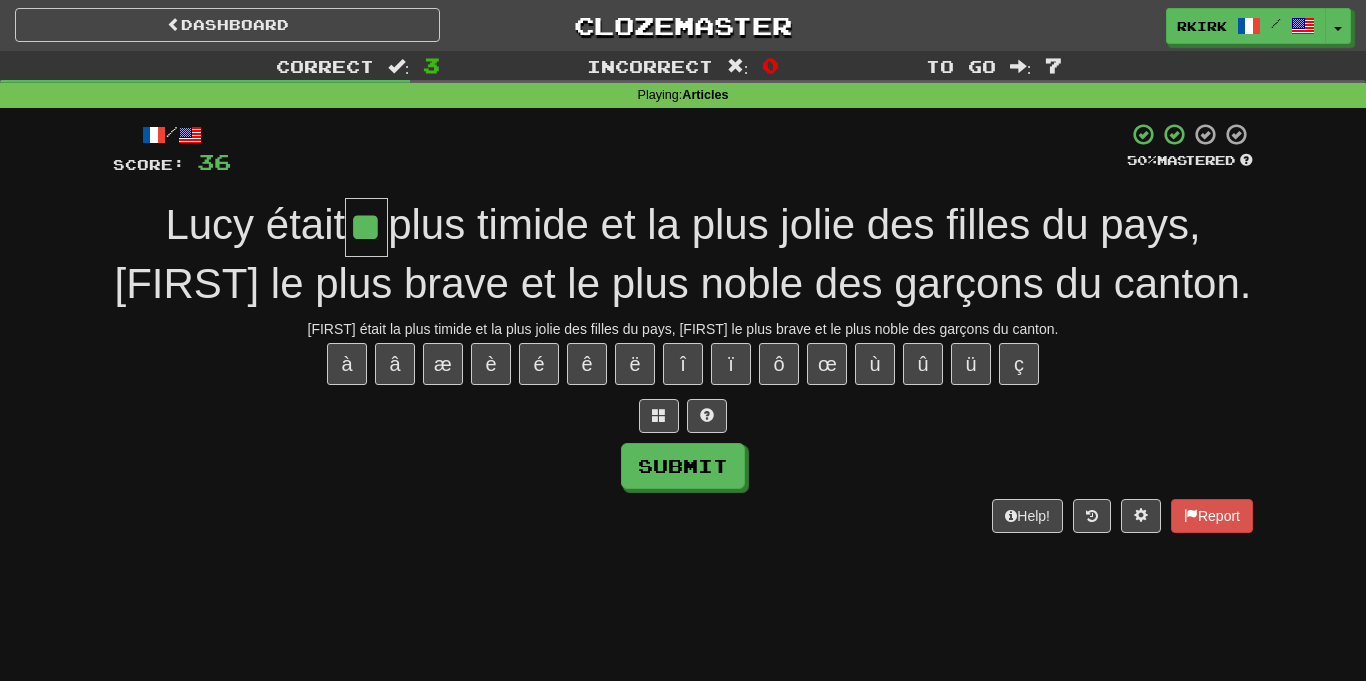 type on "**" 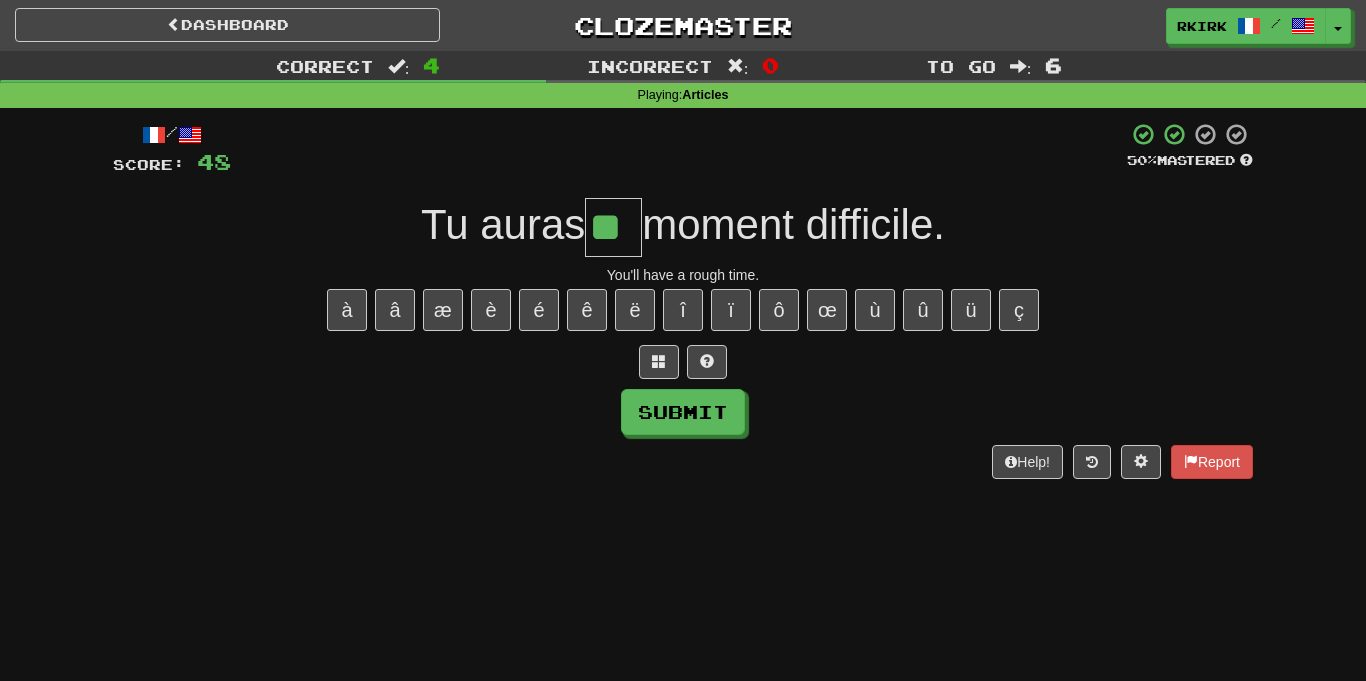 type on "**" 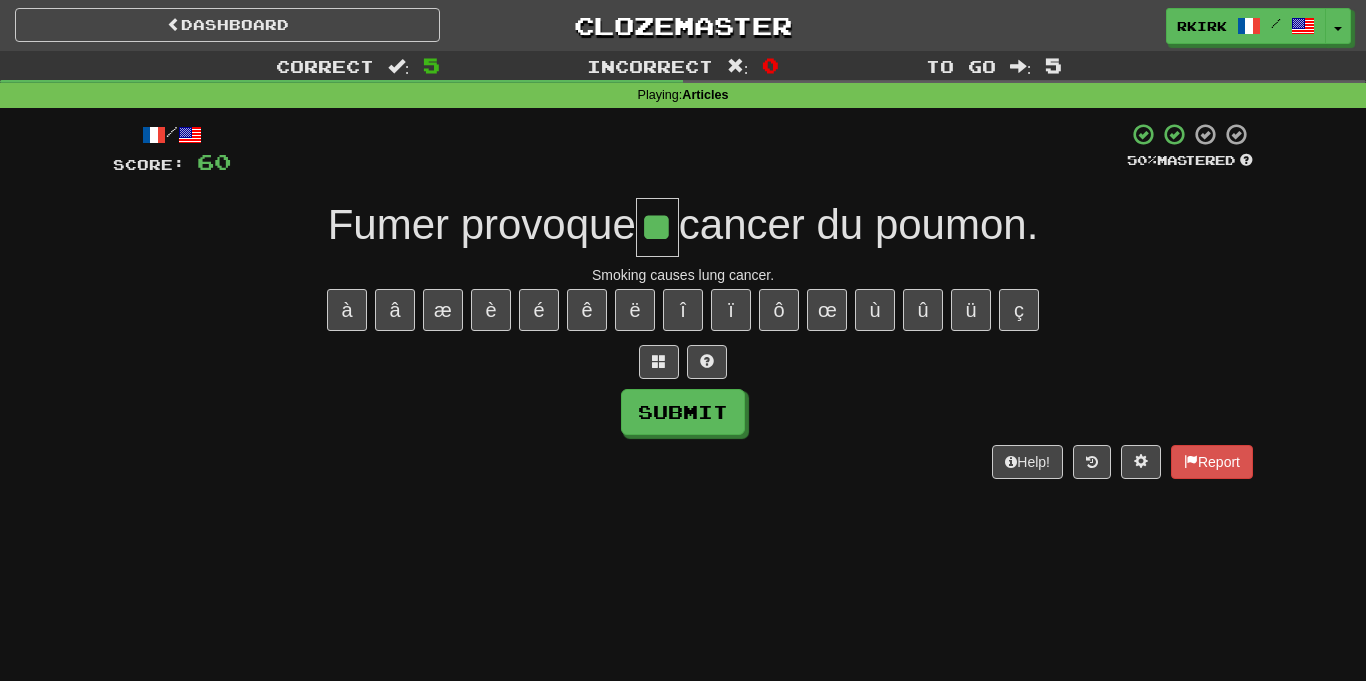 type on "**" 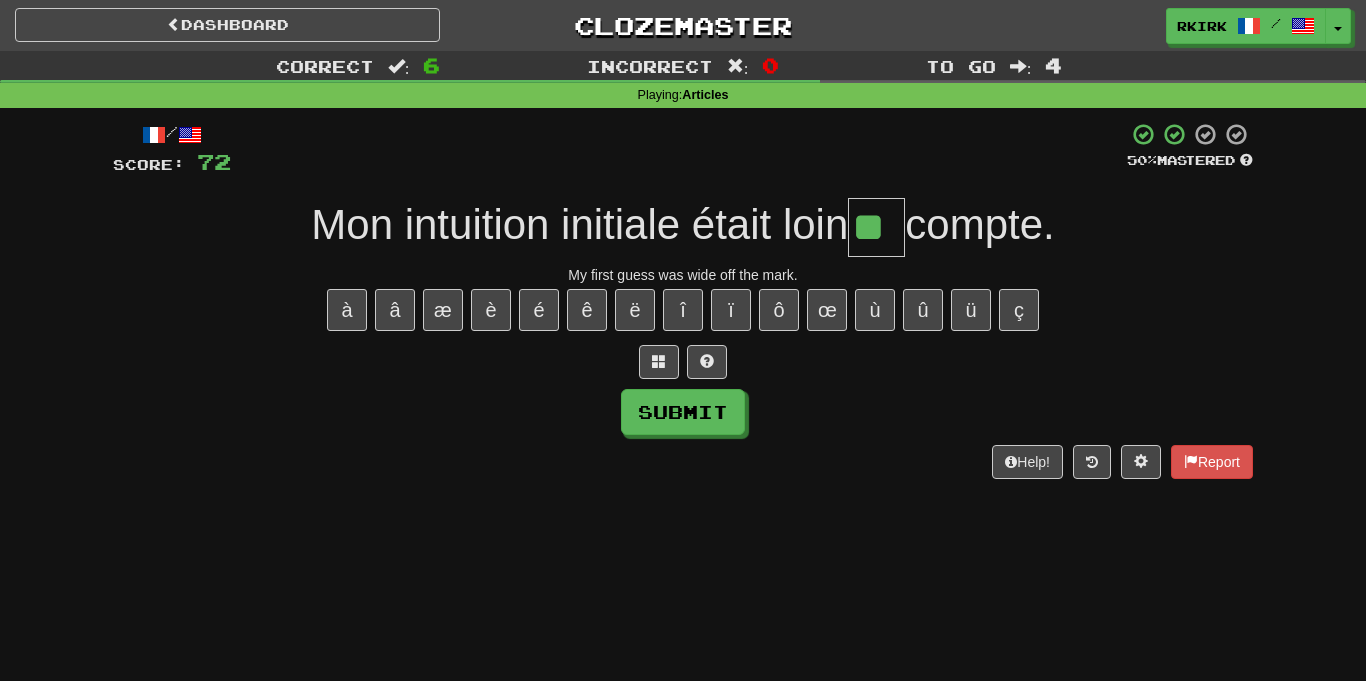type on "**" 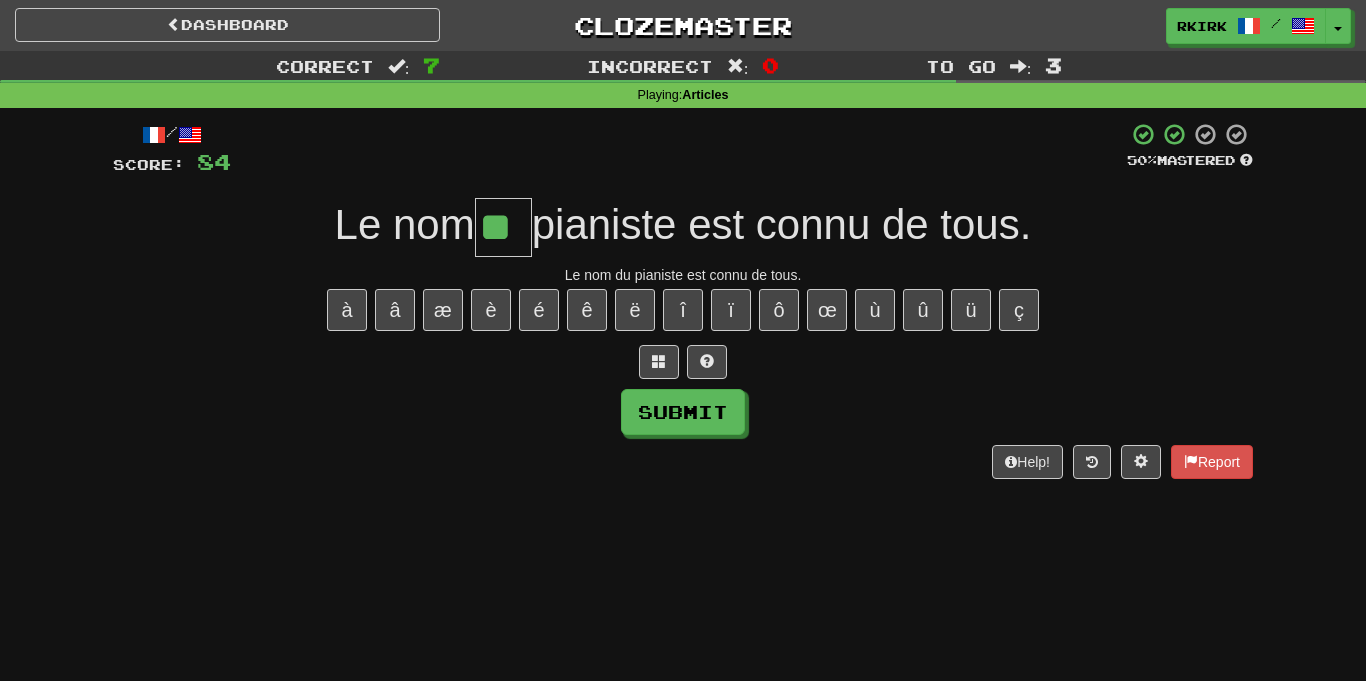 type on "**" 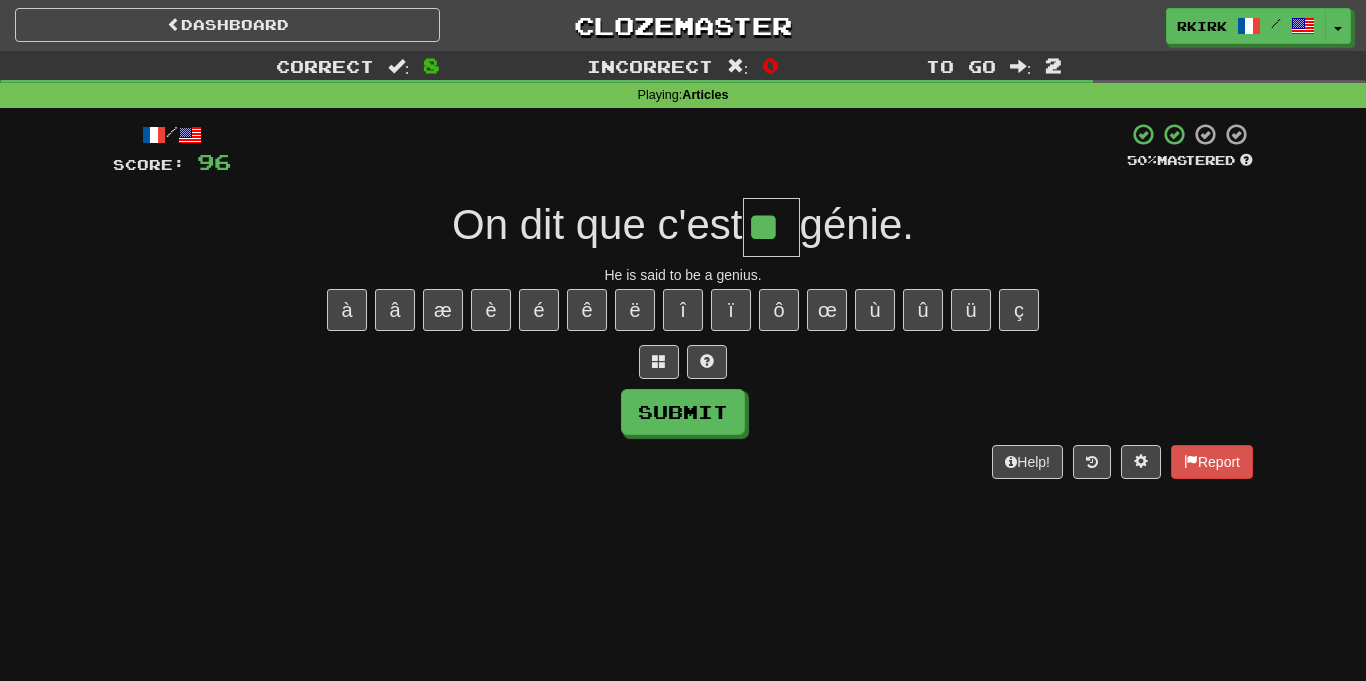 type on "**" 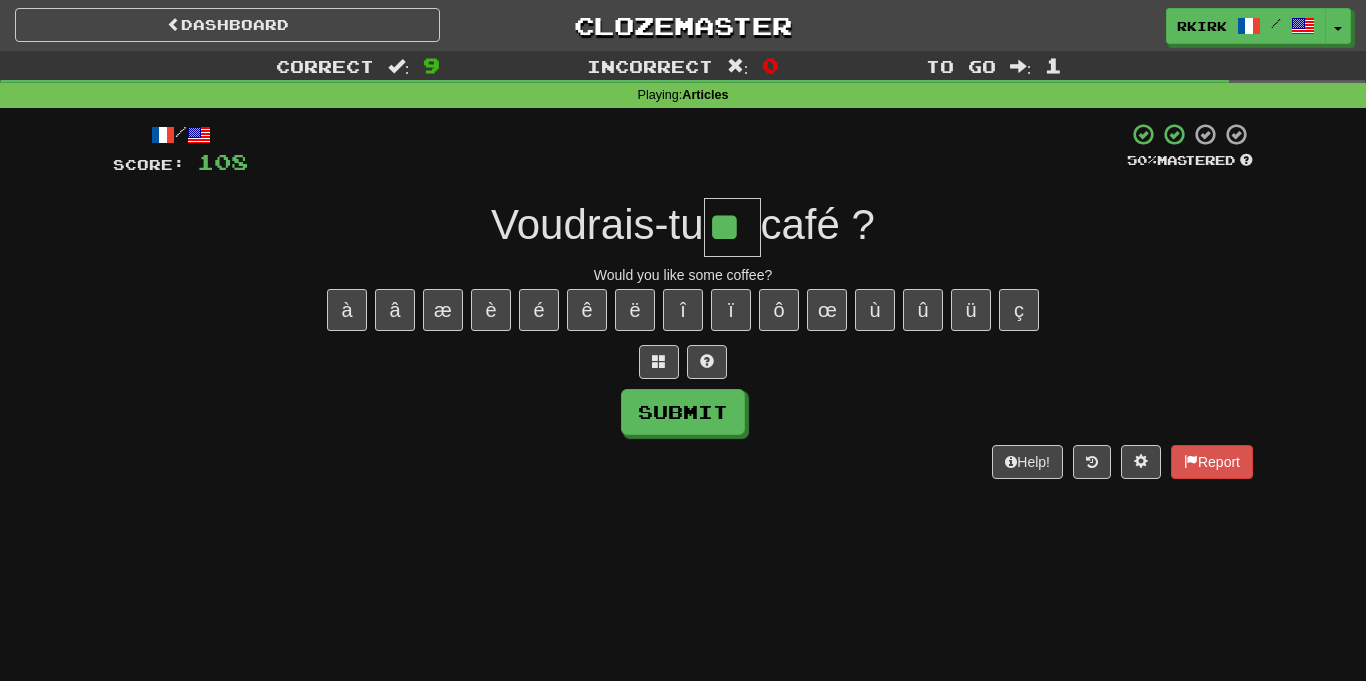 type on "**" 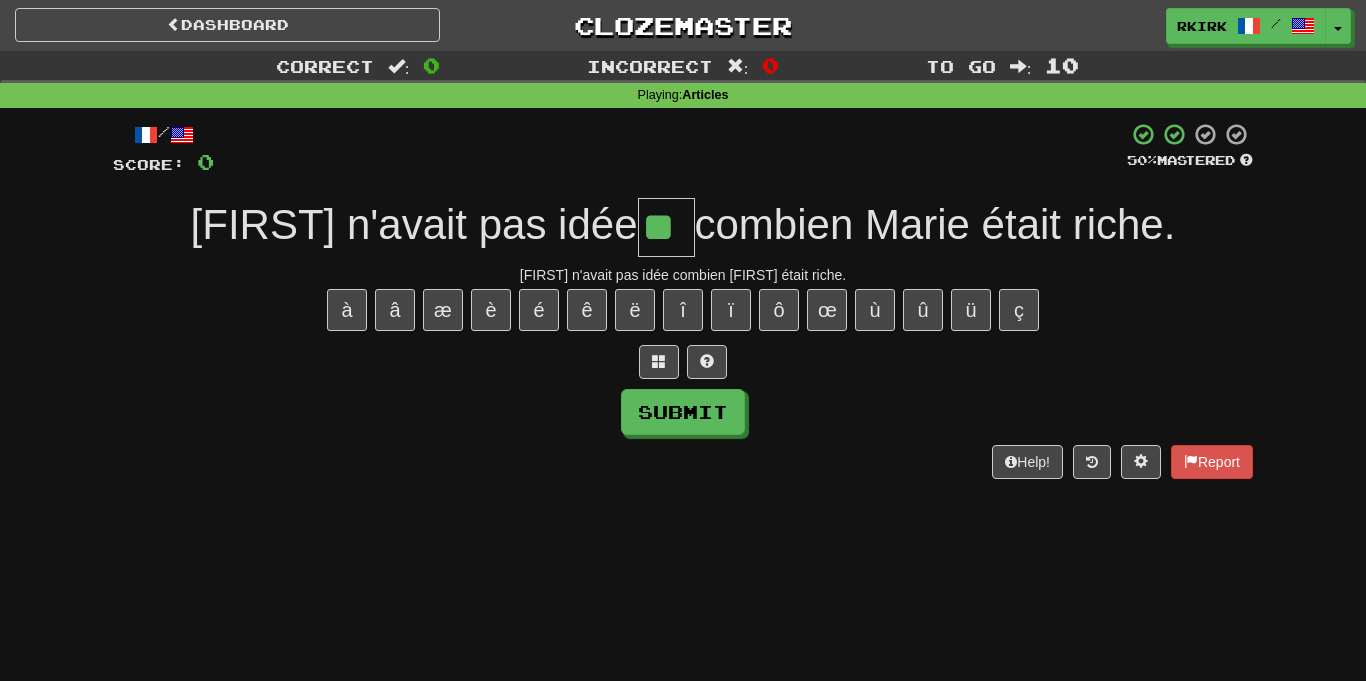 type on "**" 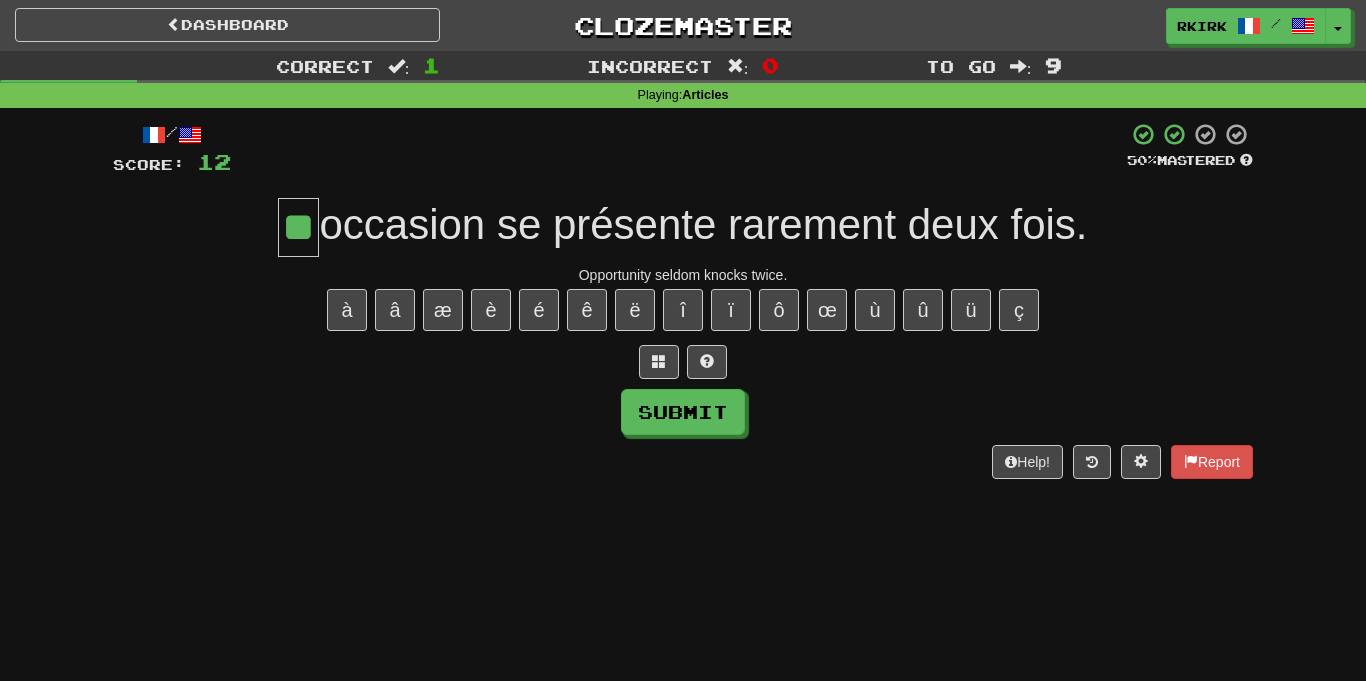 type on "**" 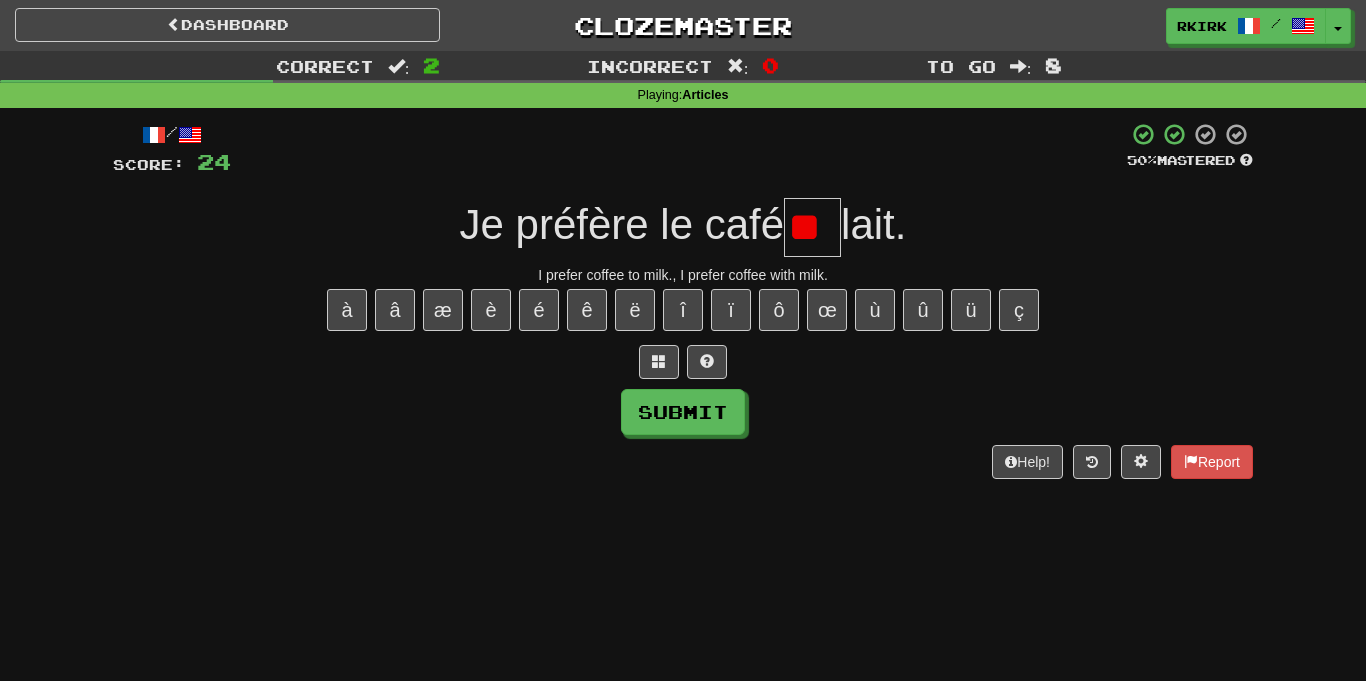 type on "*" 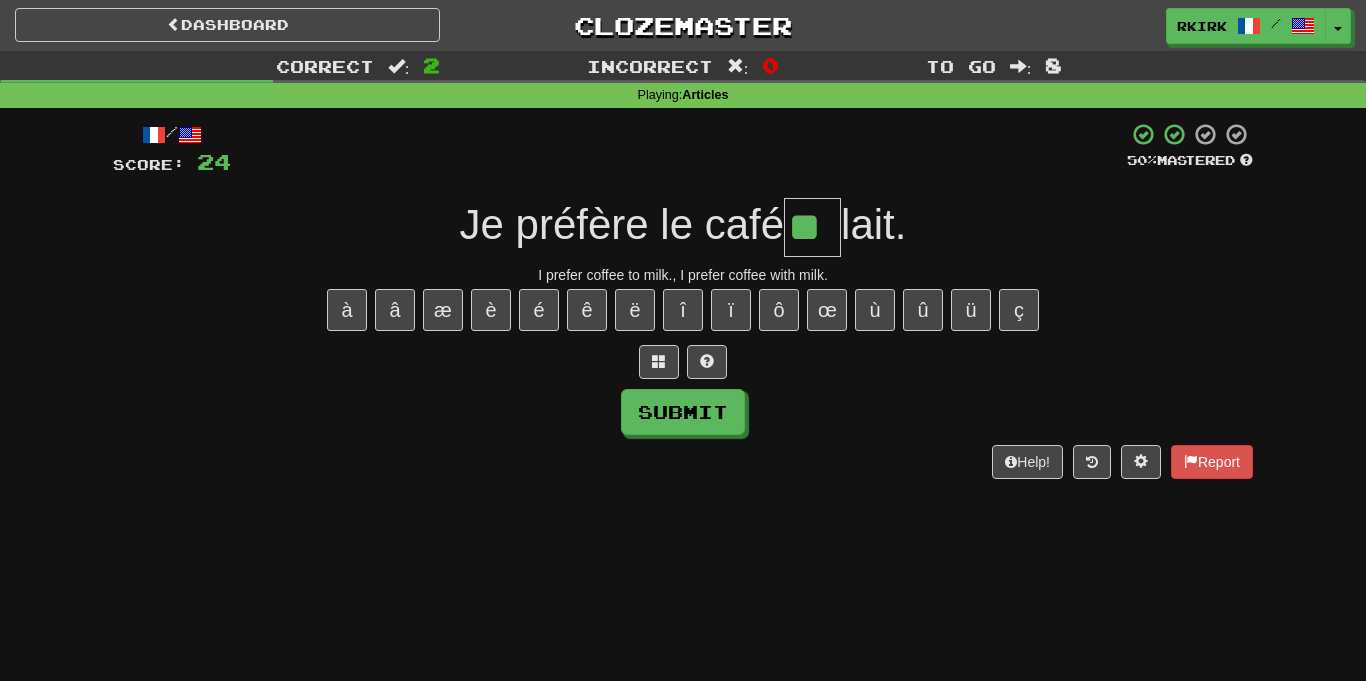 type on "**" 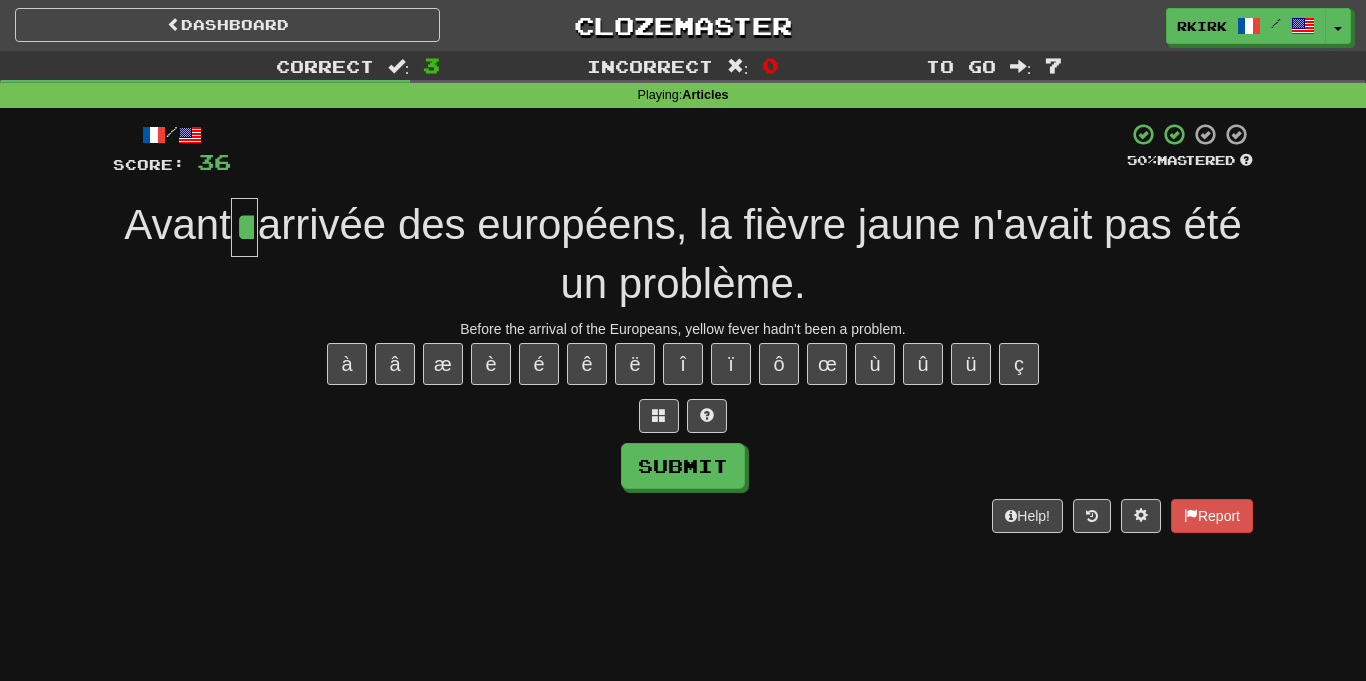 type on "**" 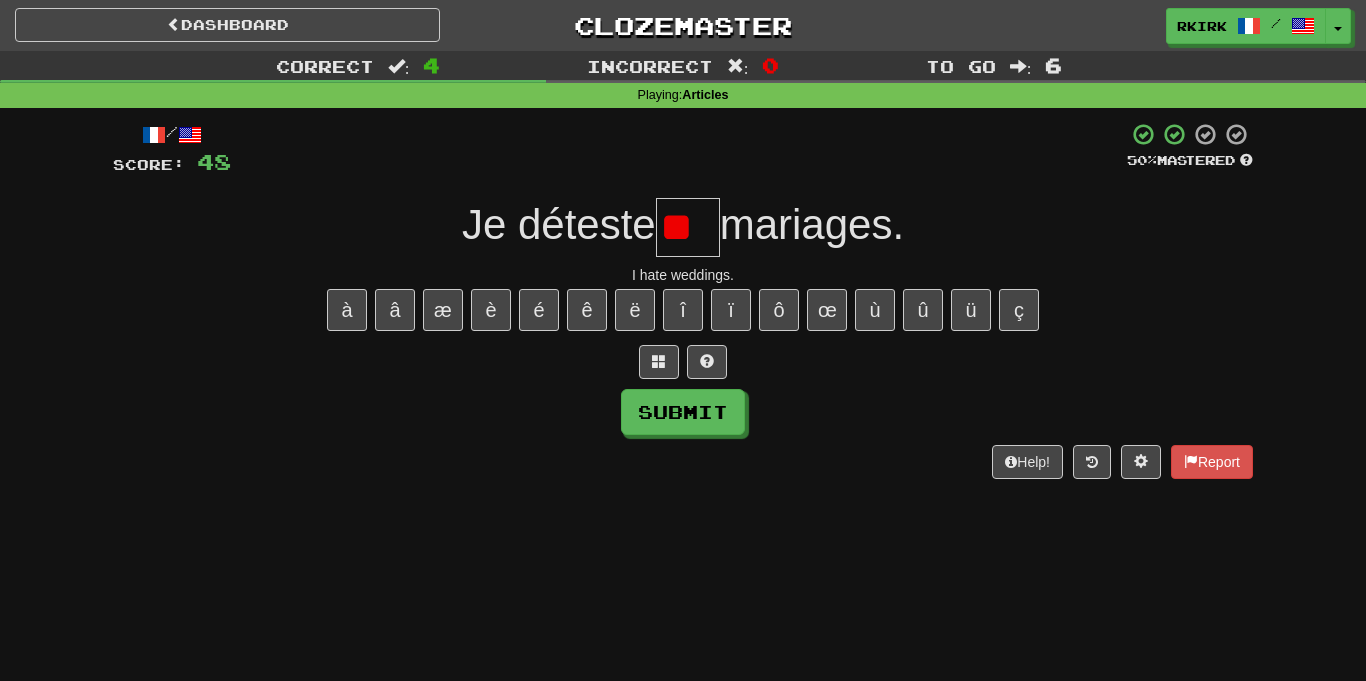 type on "*" 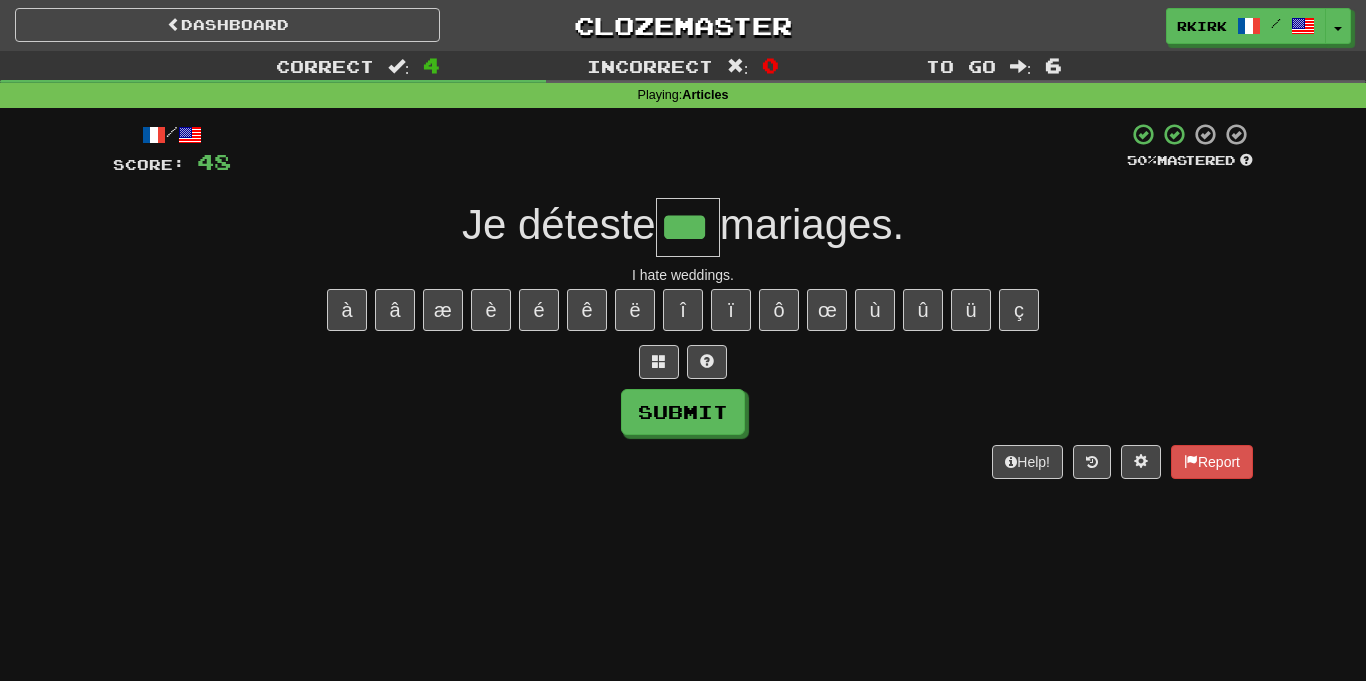 type on "***" 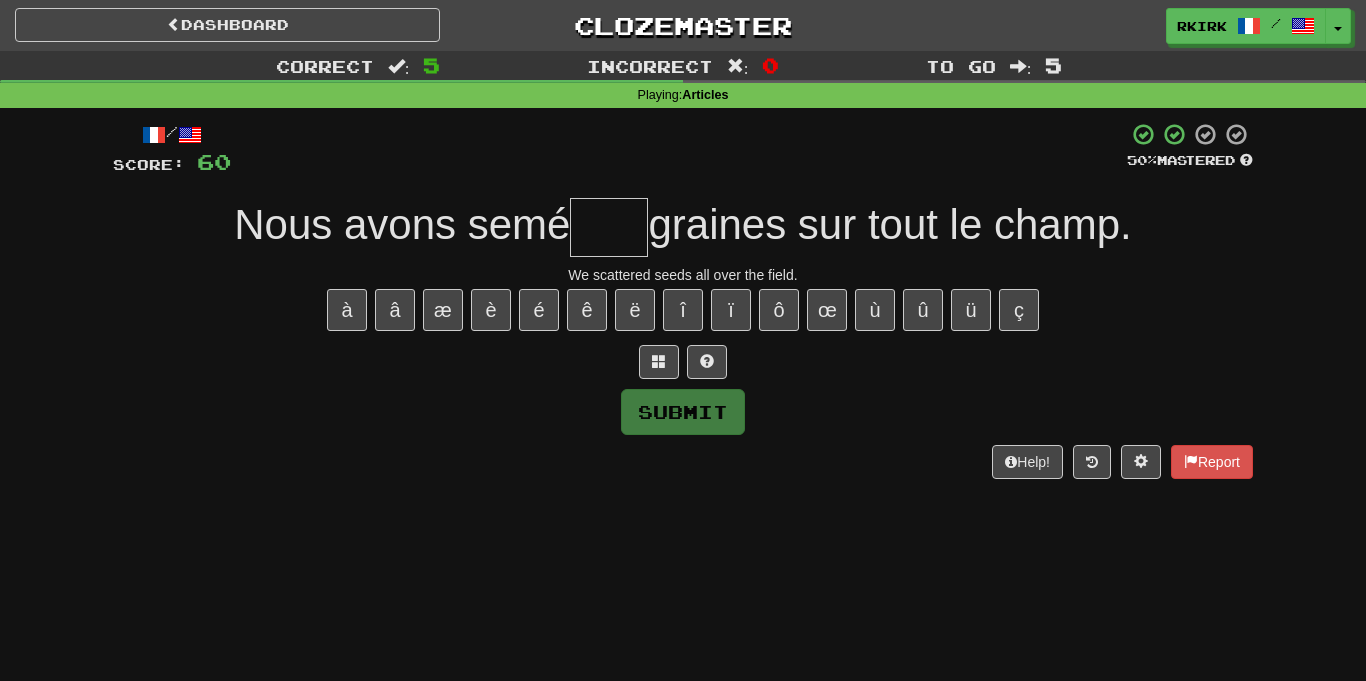 type on "*" 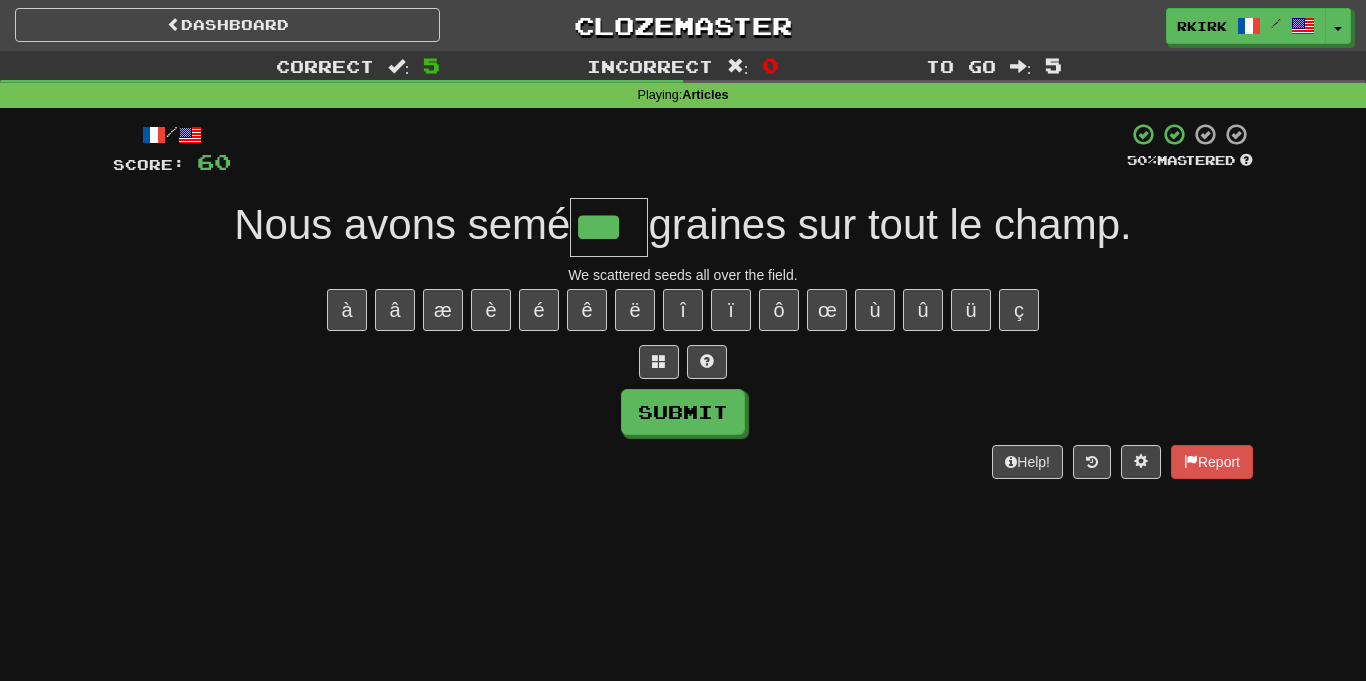type on "***" 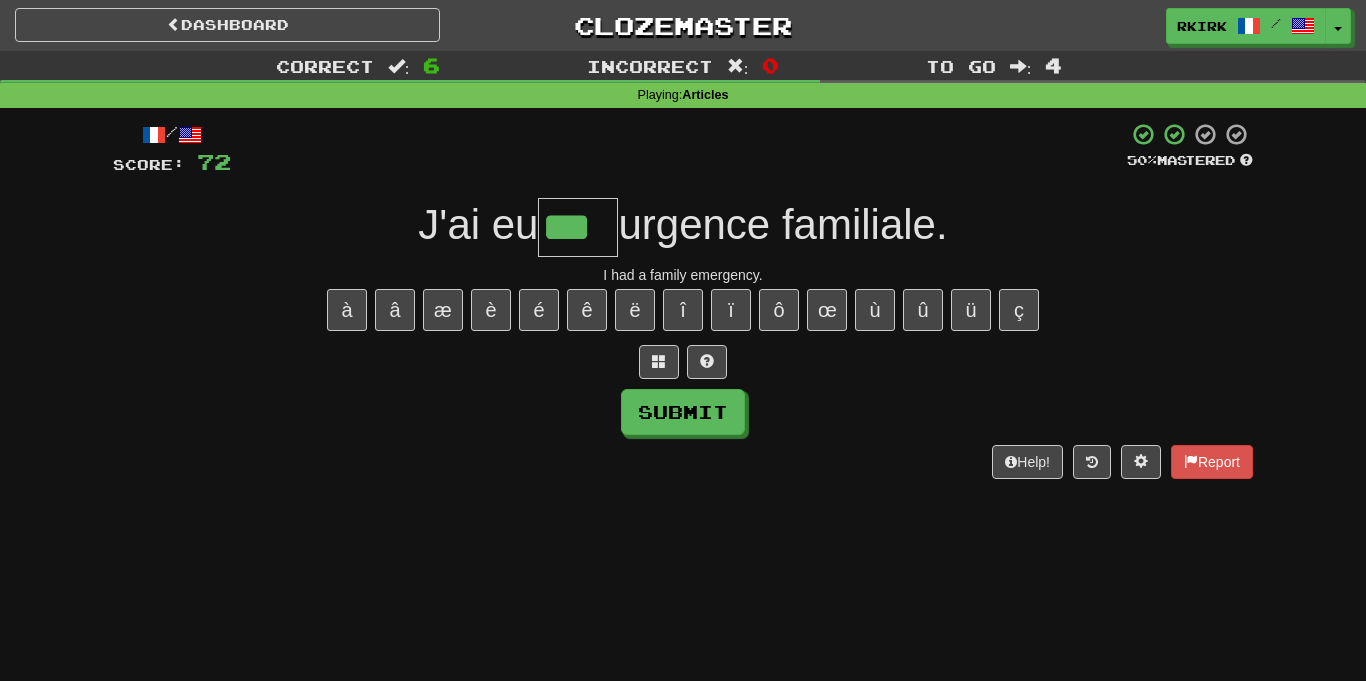 type on "***" 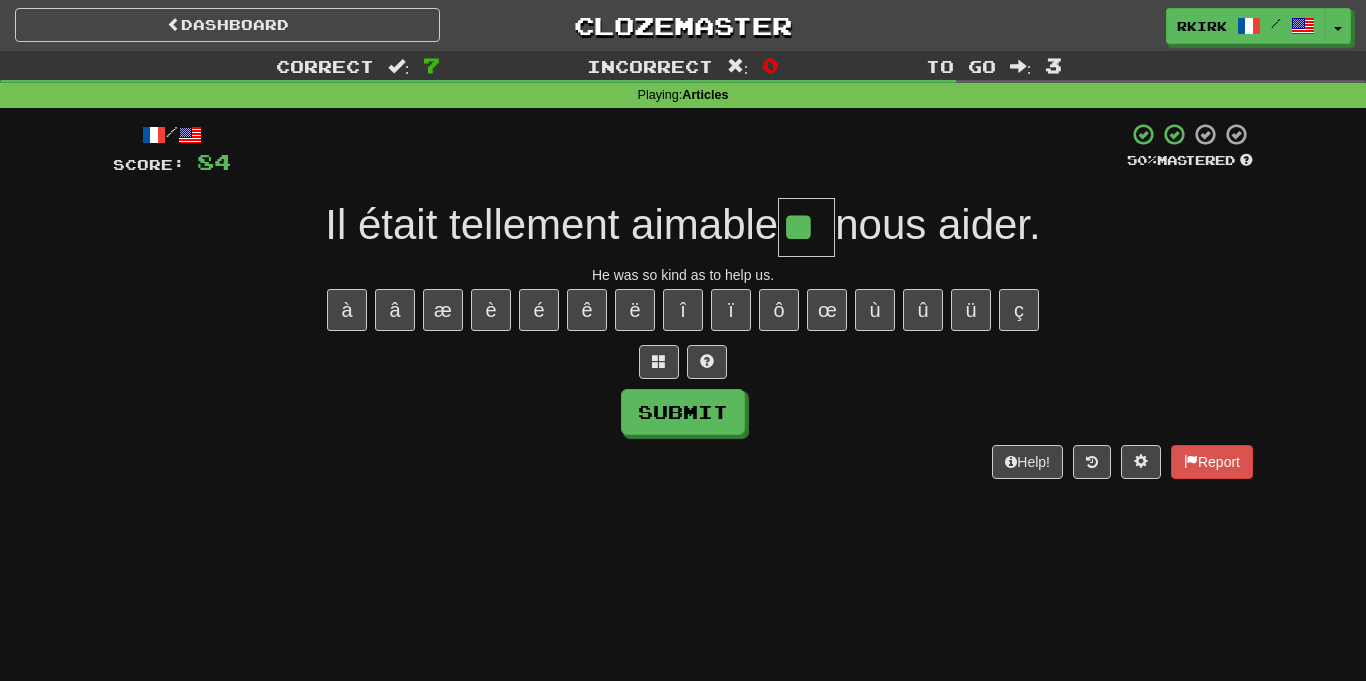 type on "**" 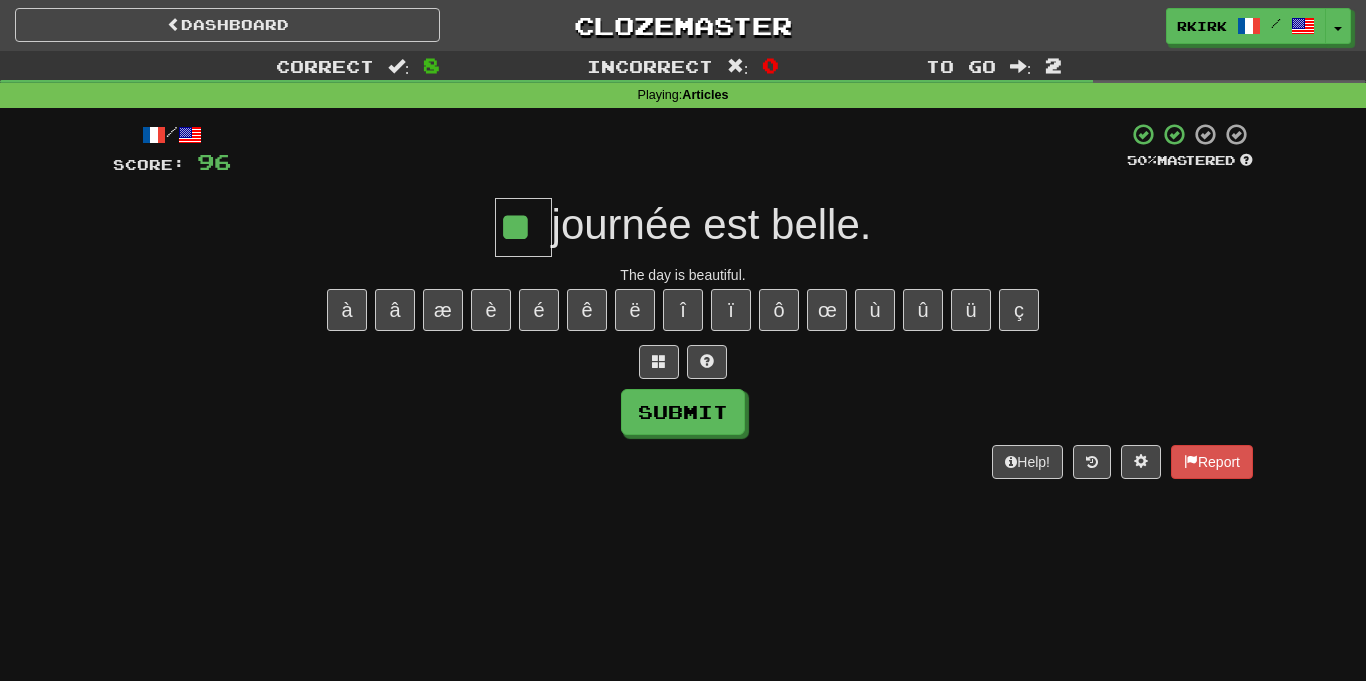 type on "**" 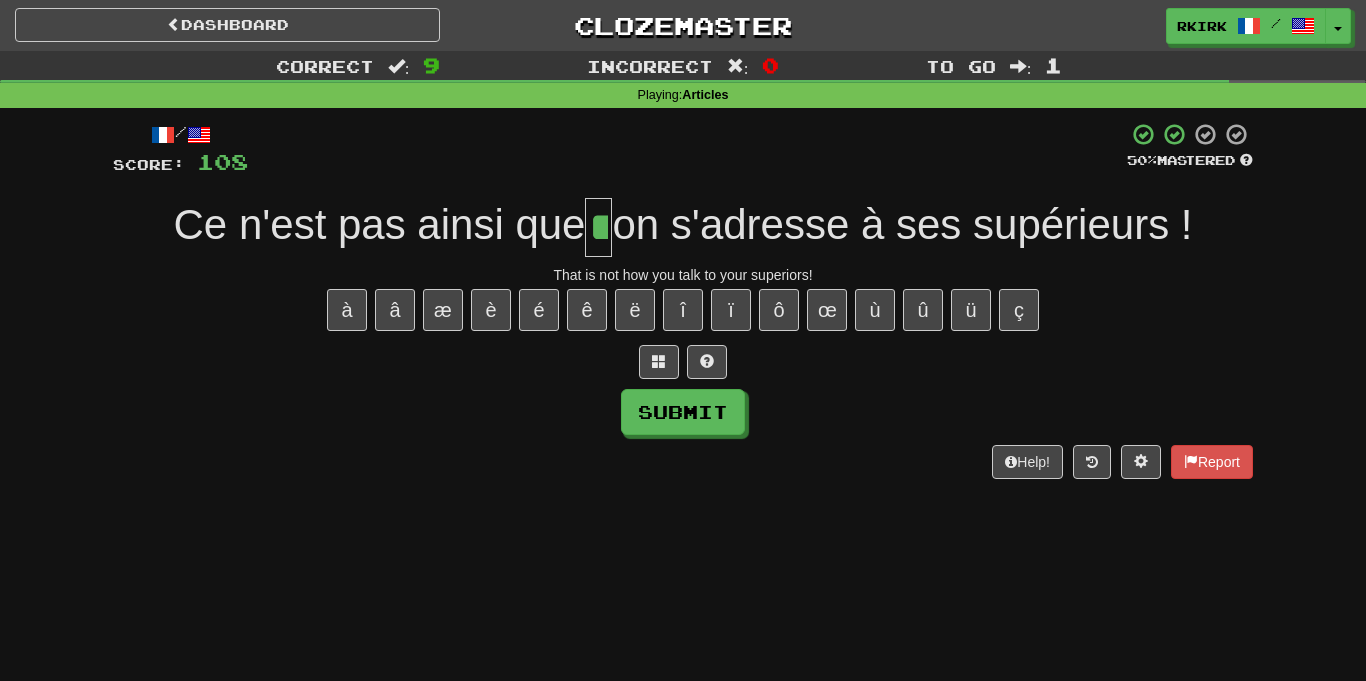 type on "**" 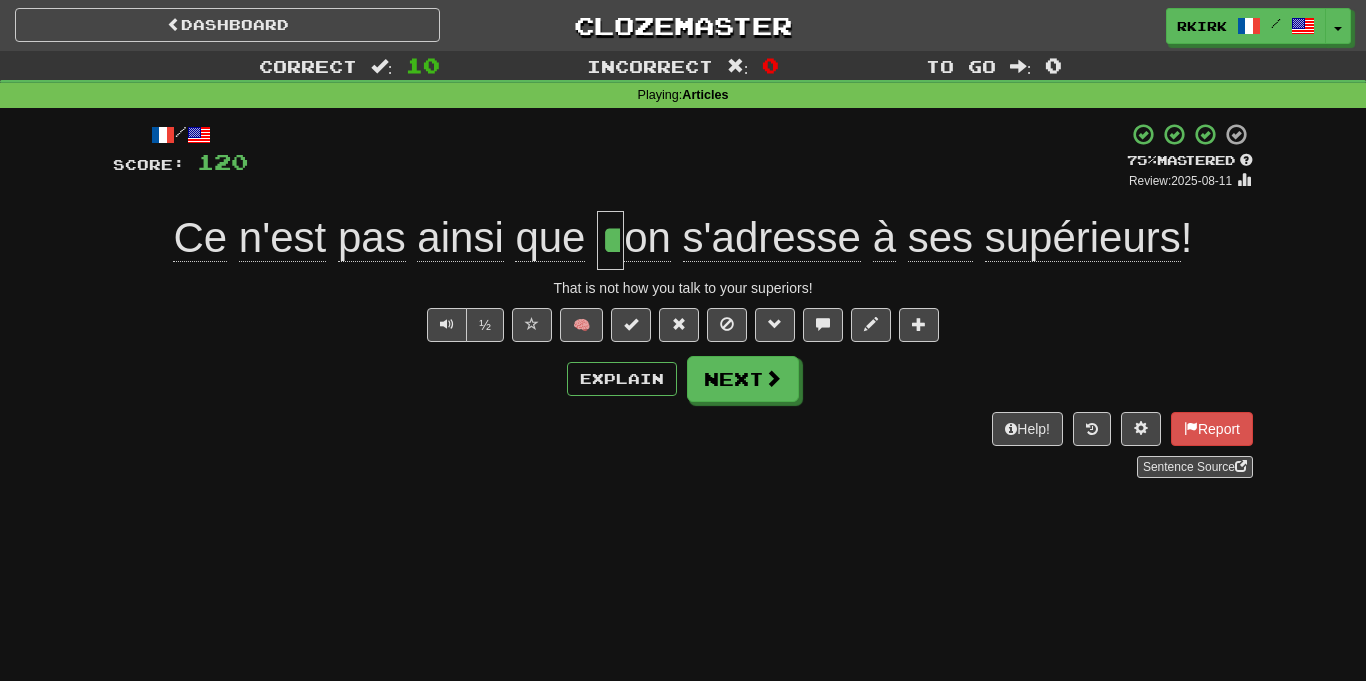 click on "ainsi" 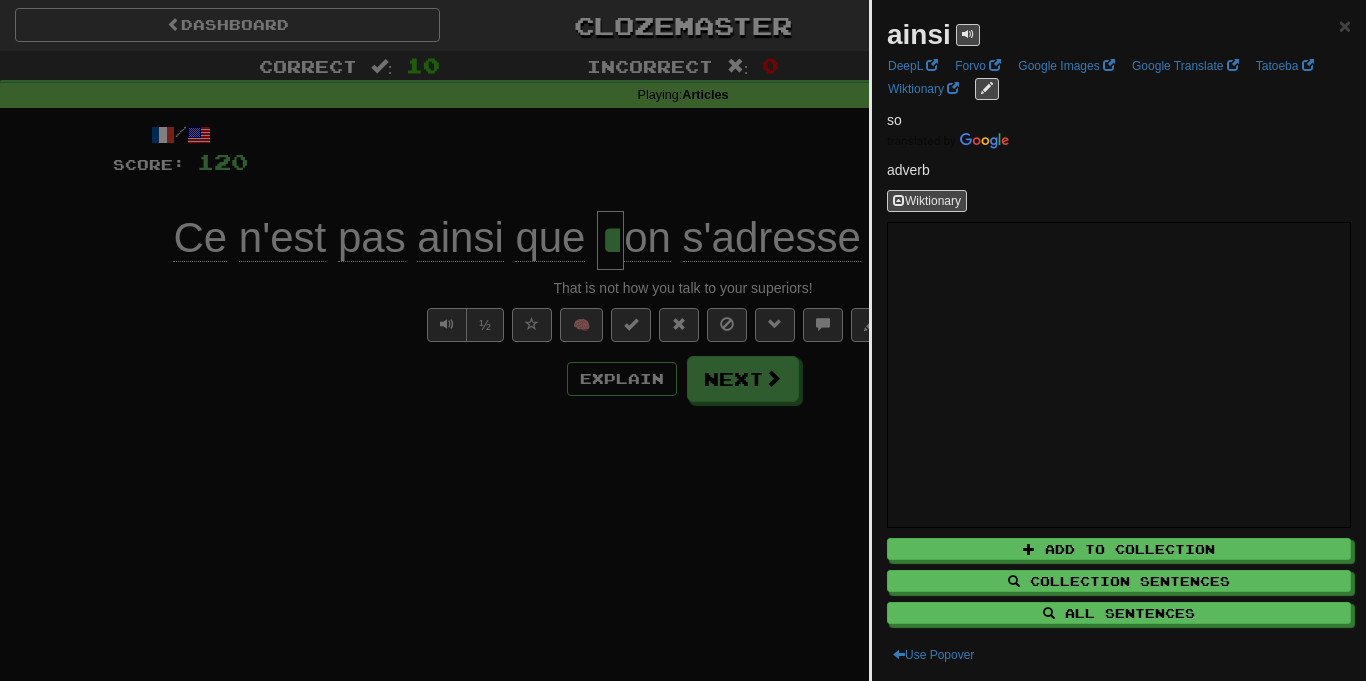click at bounding box center (683, 340) 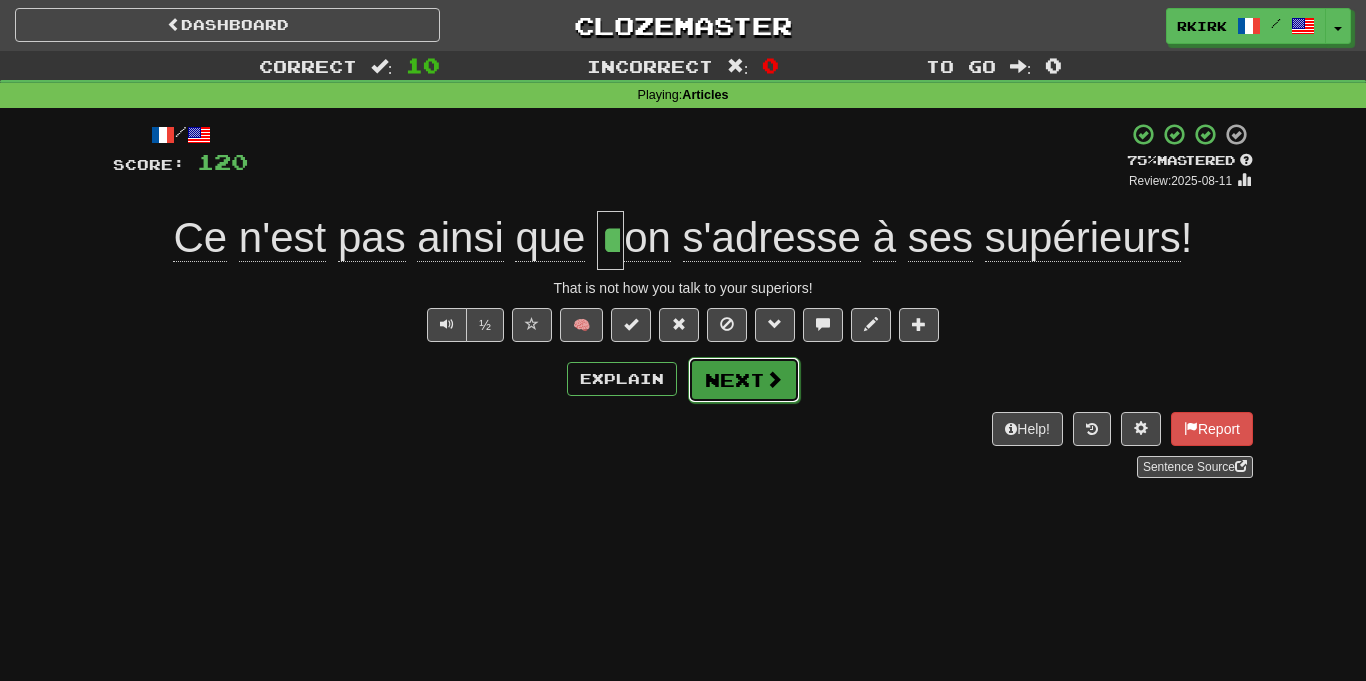 click on "Next" at bounding box center [744, 380] 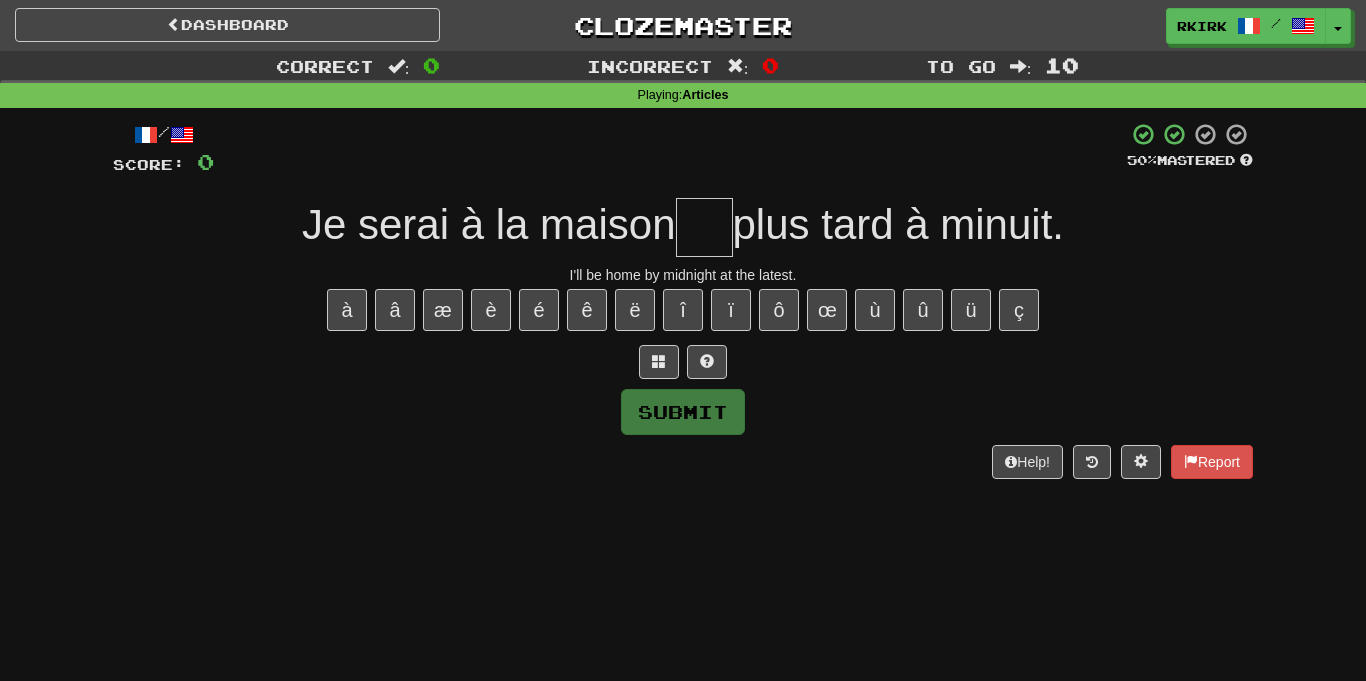 type on "*" 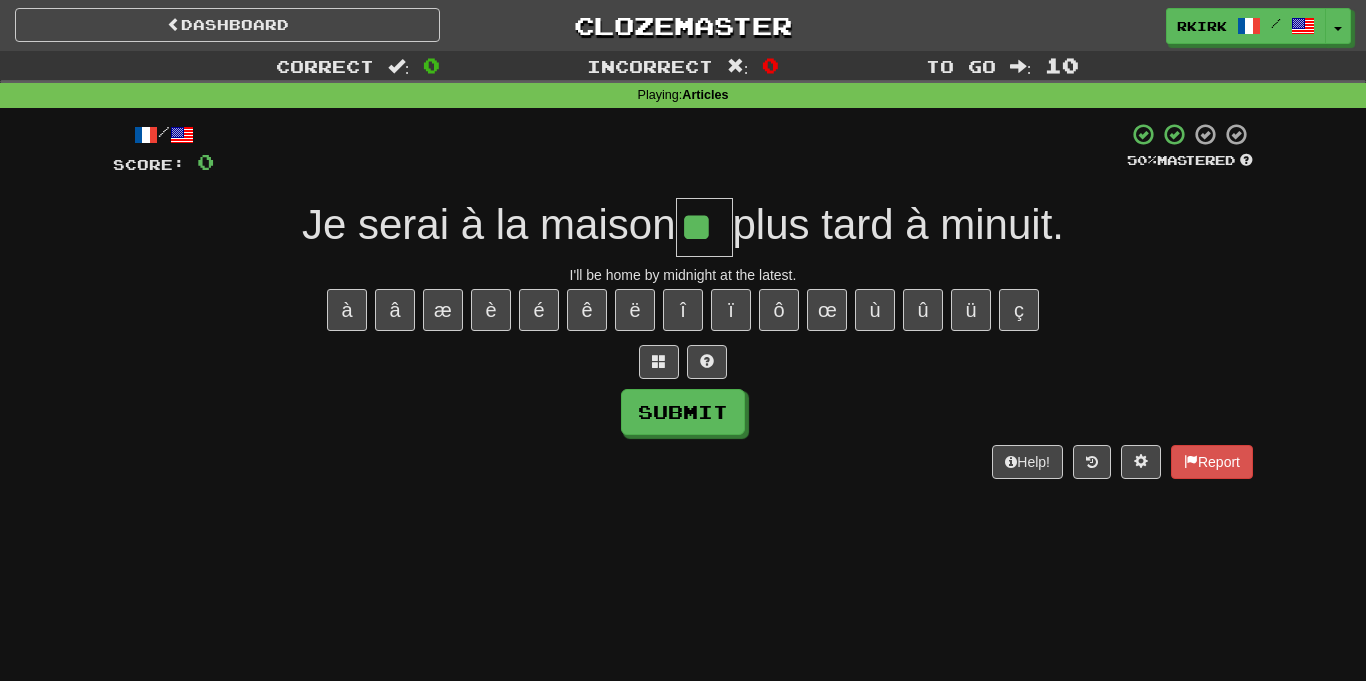 type on "**" 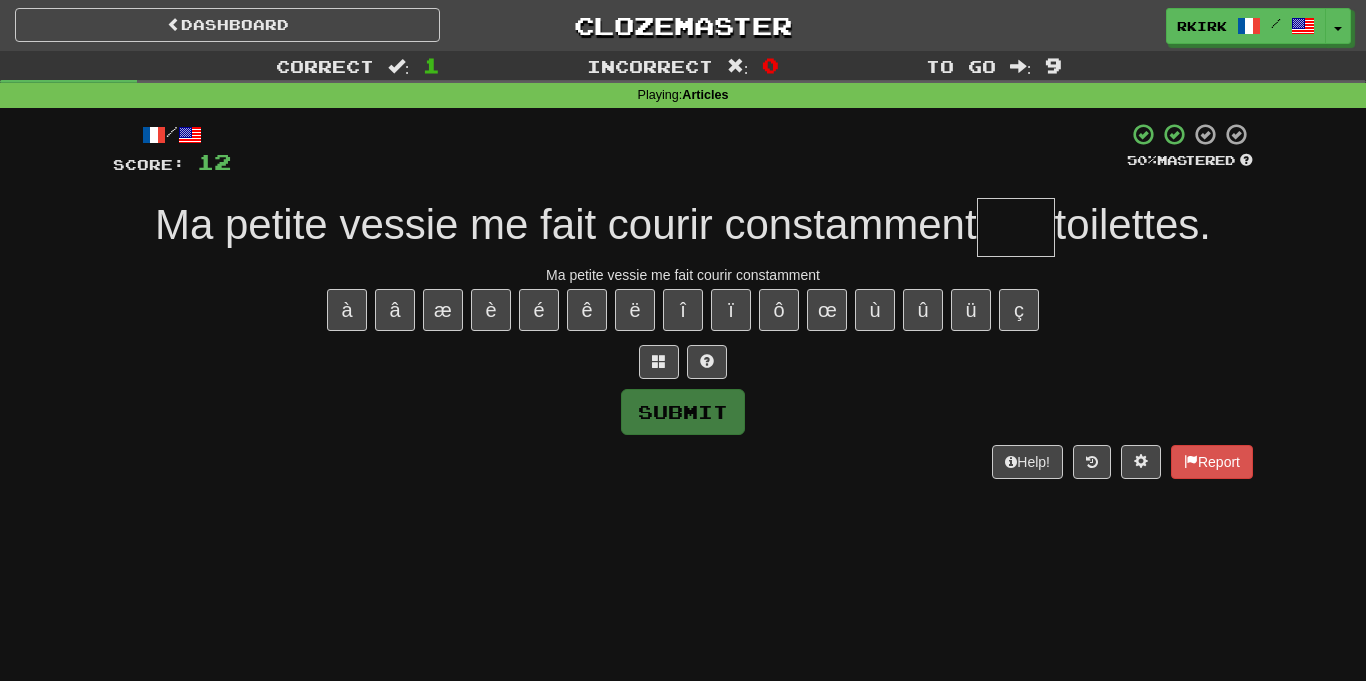 type on "*" 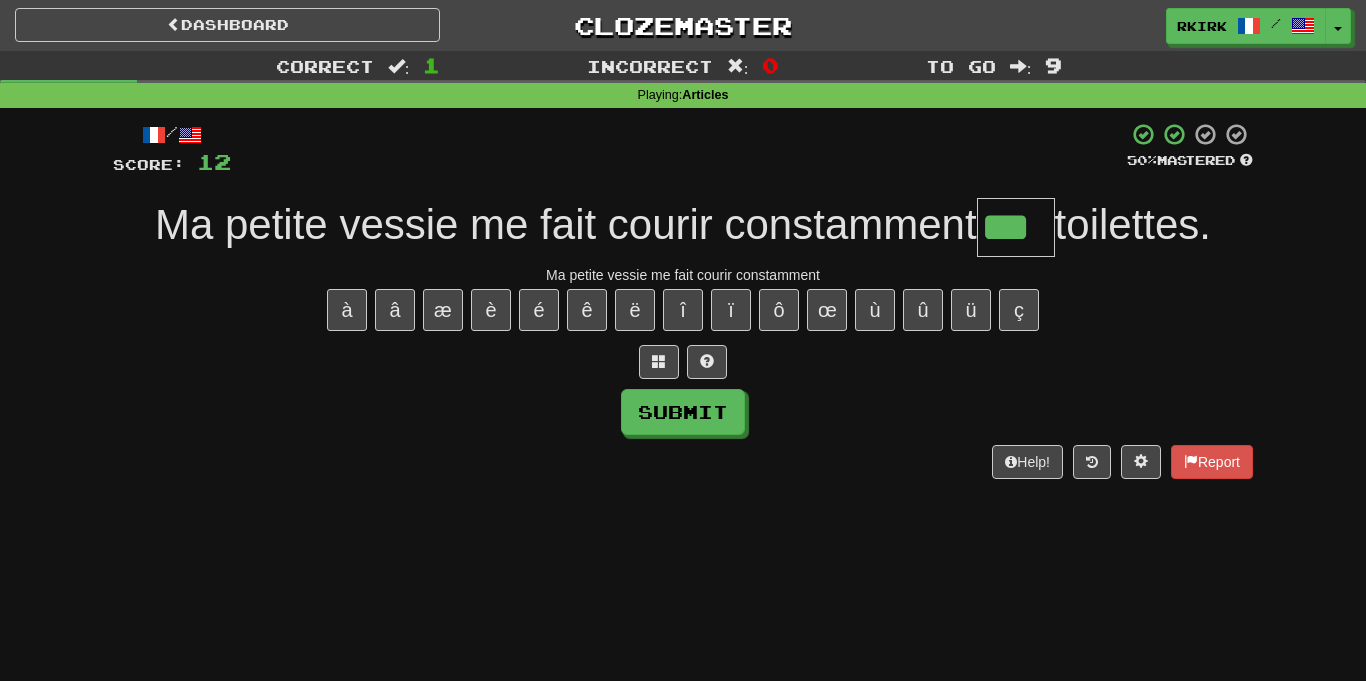 type on "***" 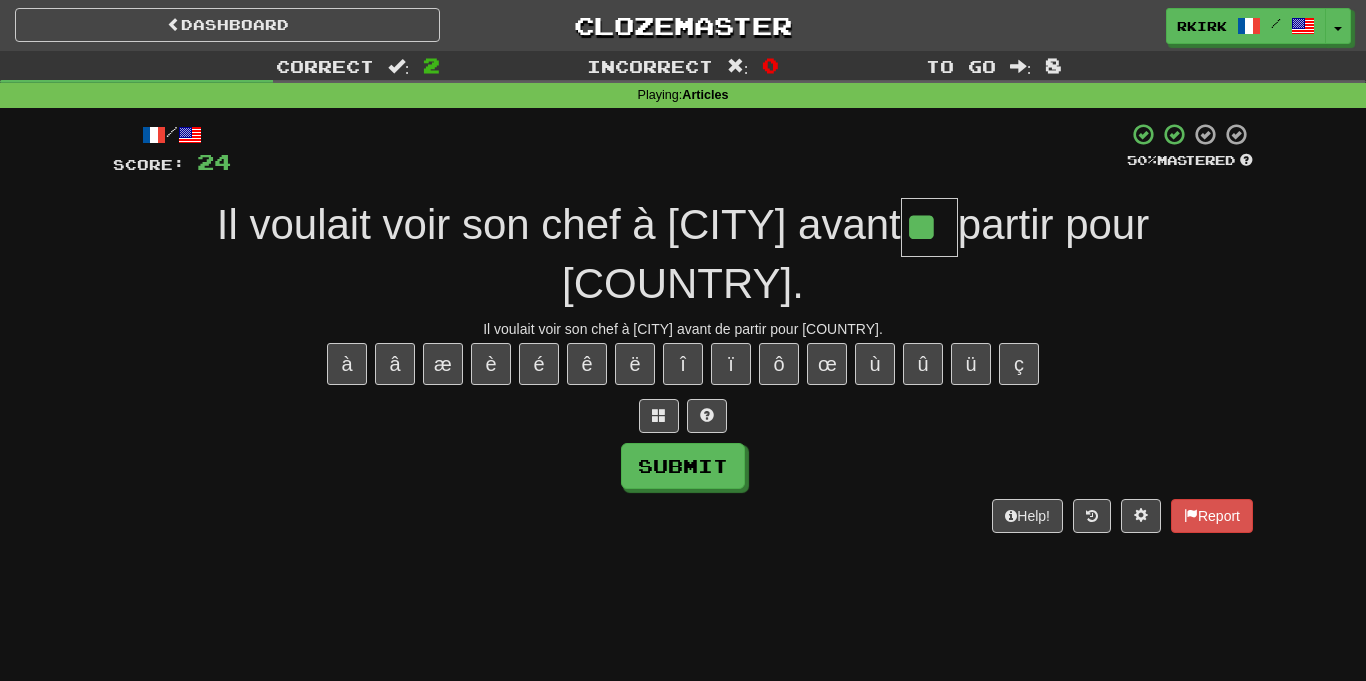 type on "**" 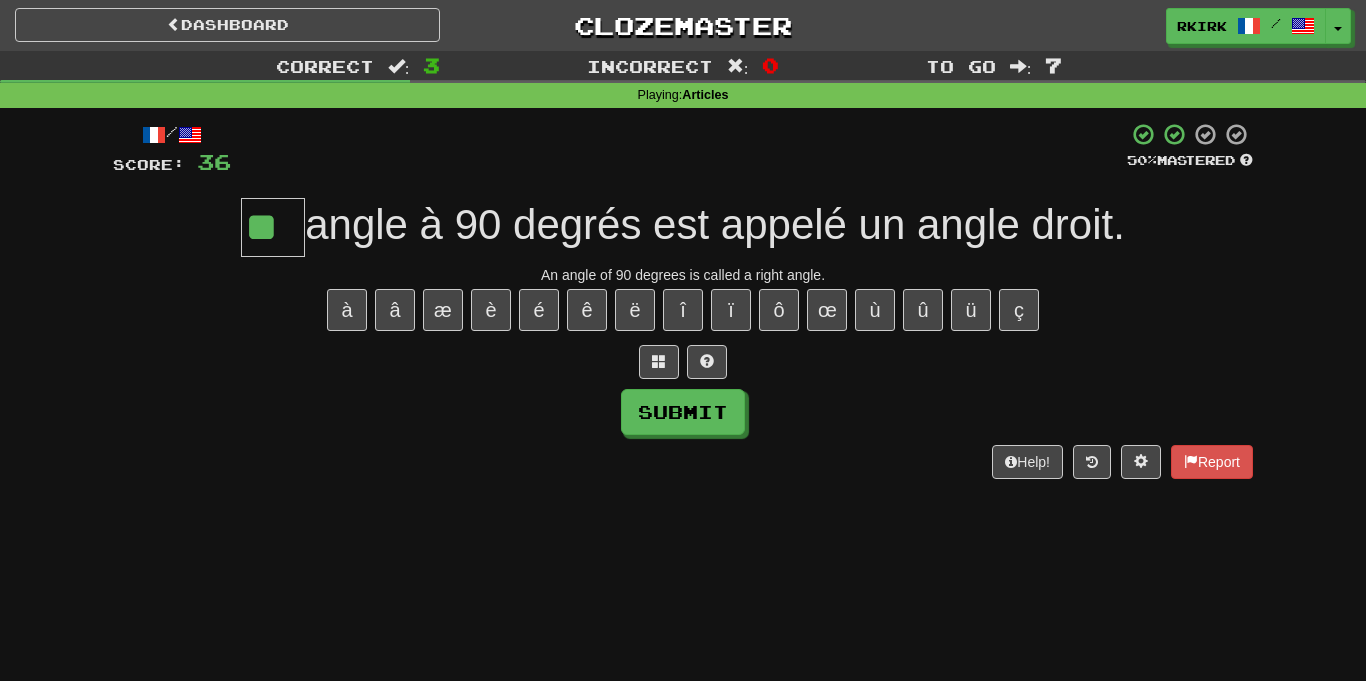 type on "**" 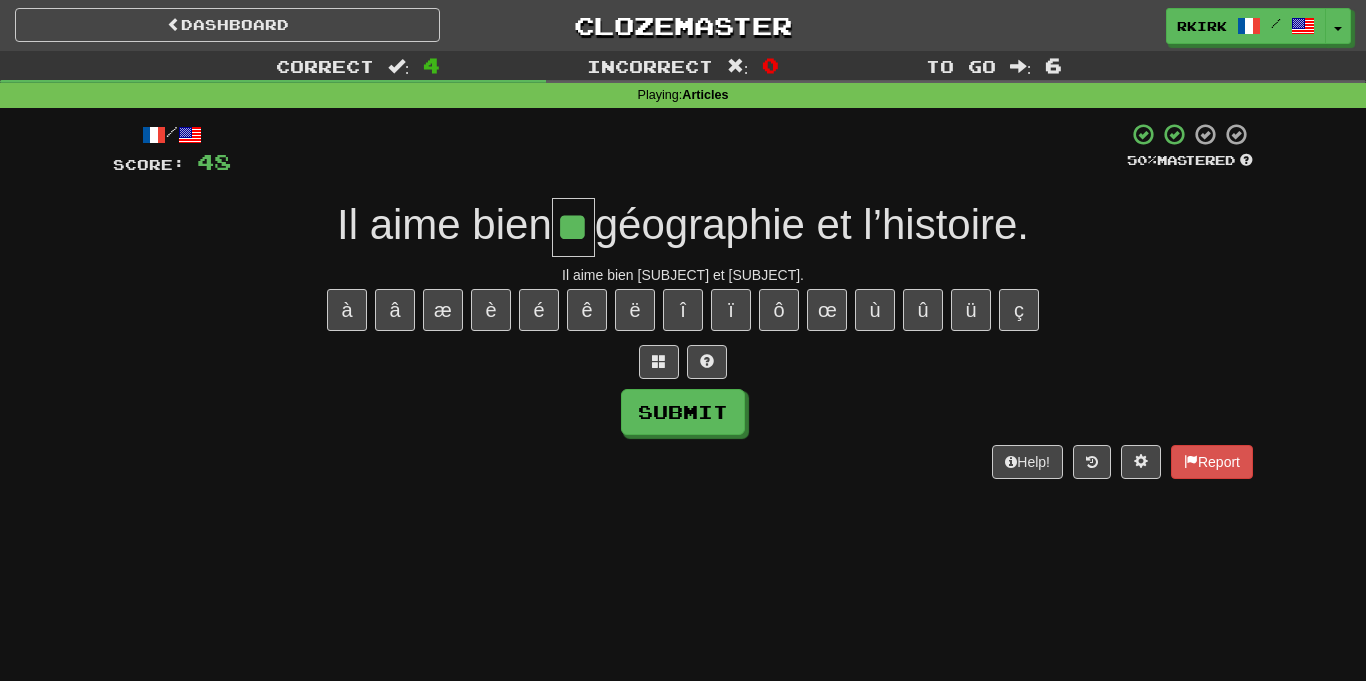 type on "**" 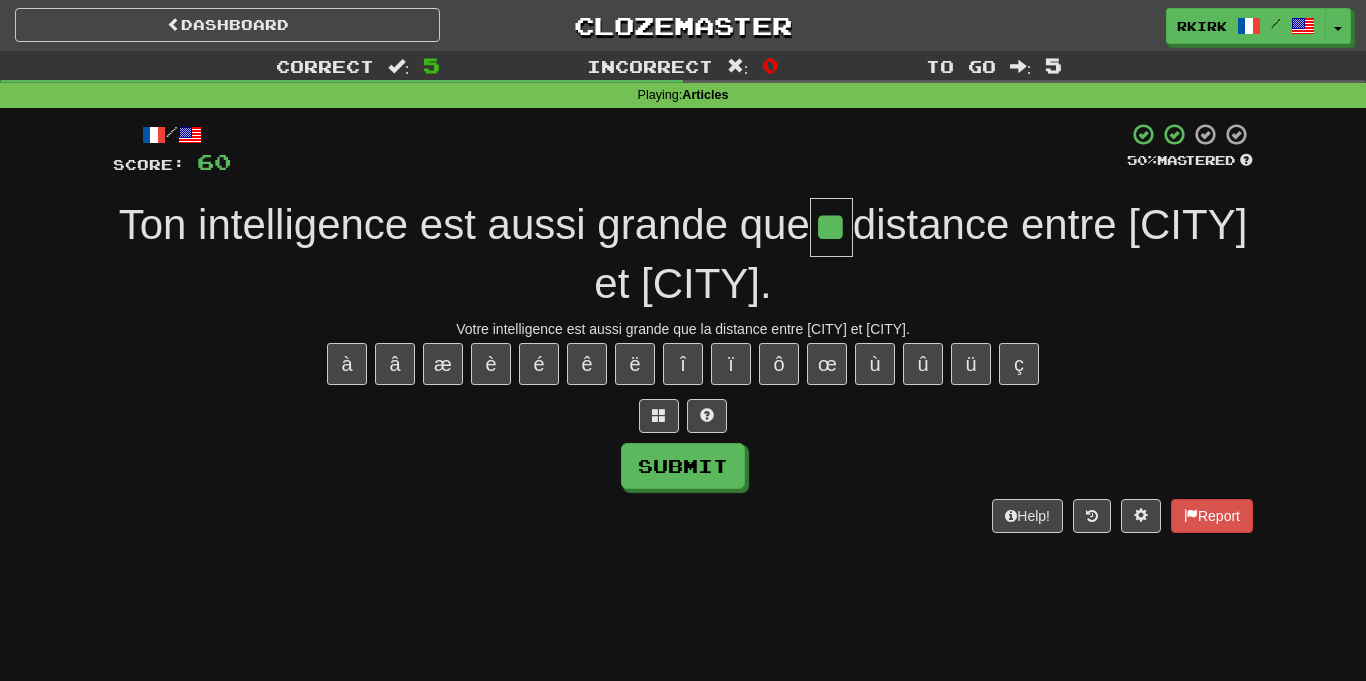 type on "**" 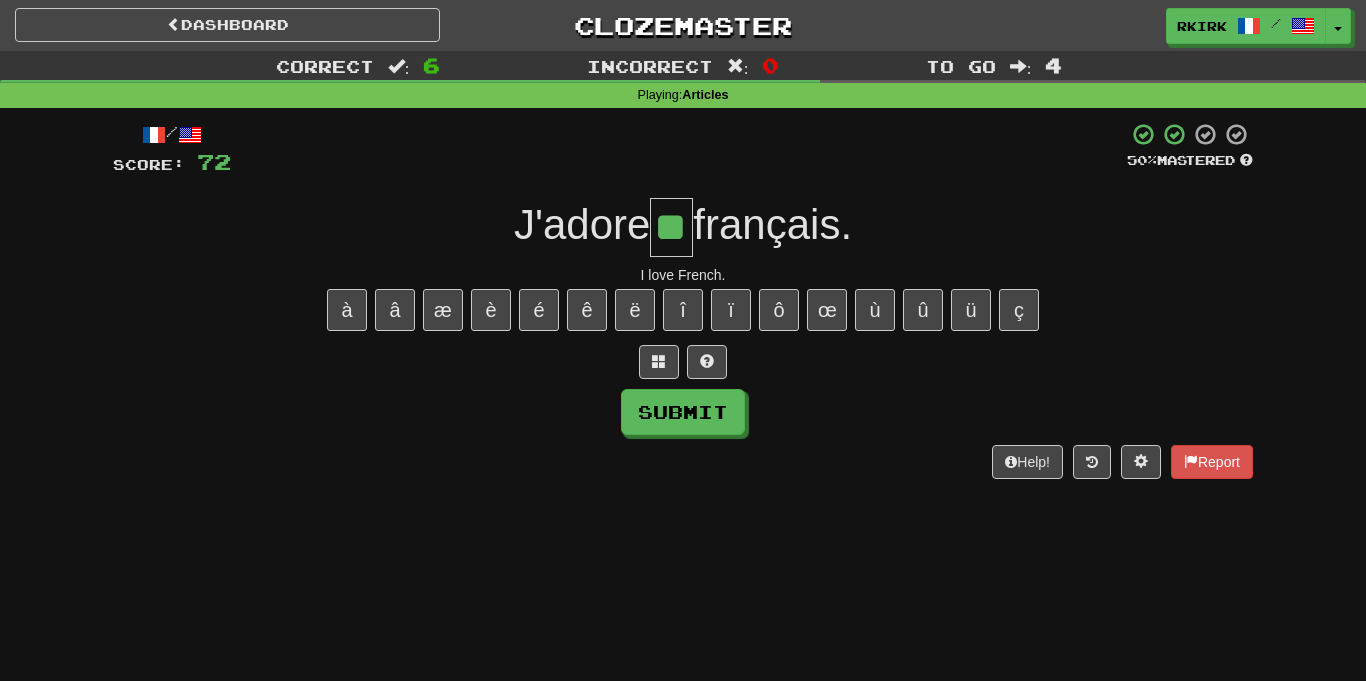 type on "**" 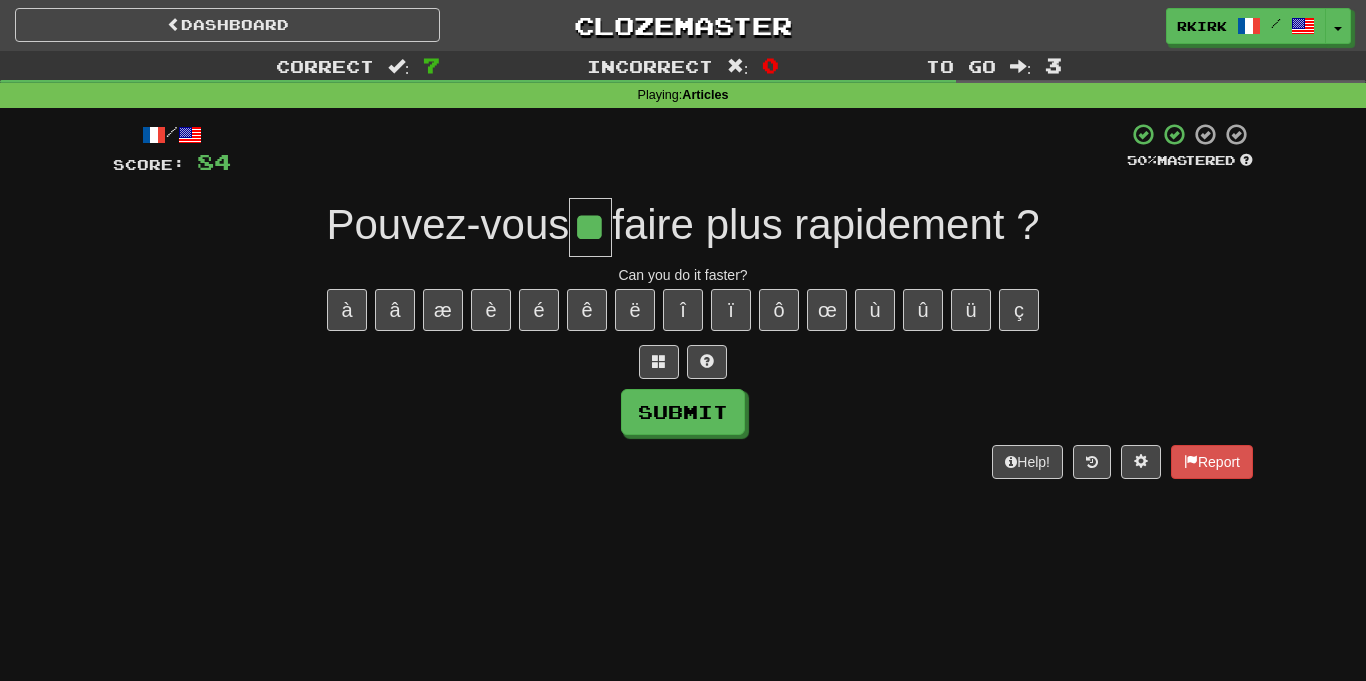 type on "**" 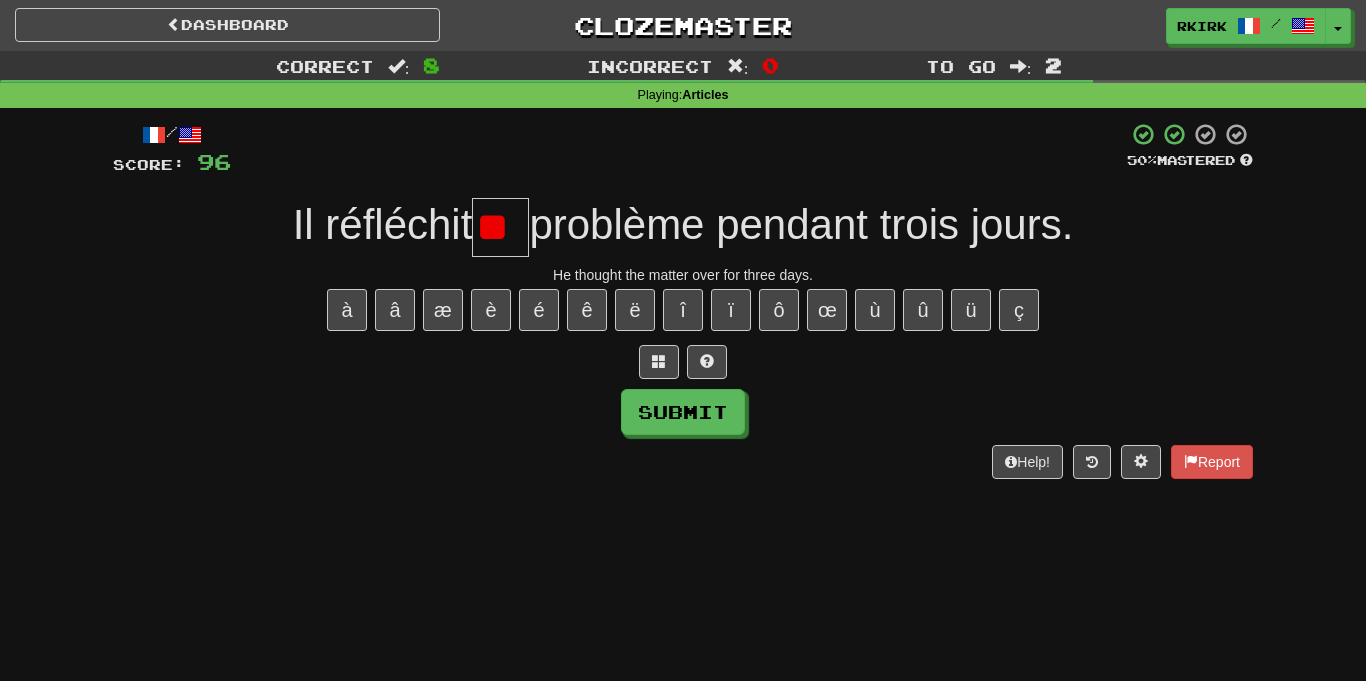 type on "*" 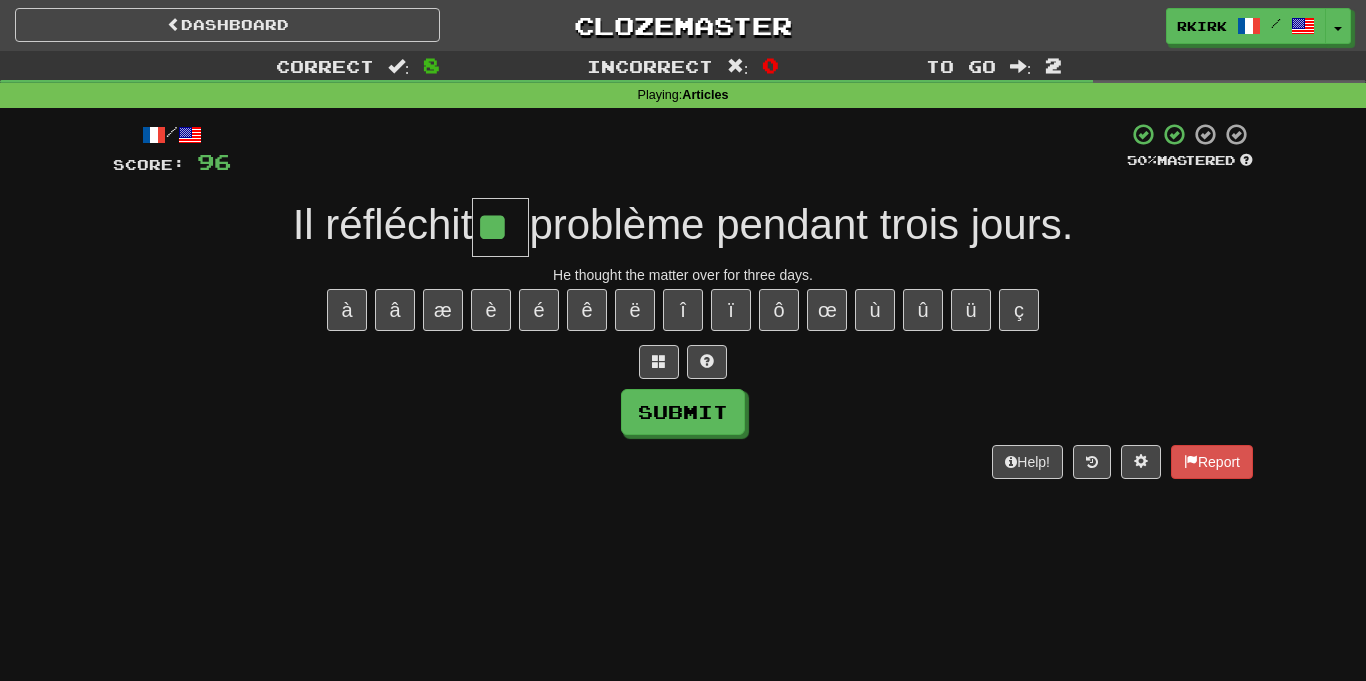 type on "**" 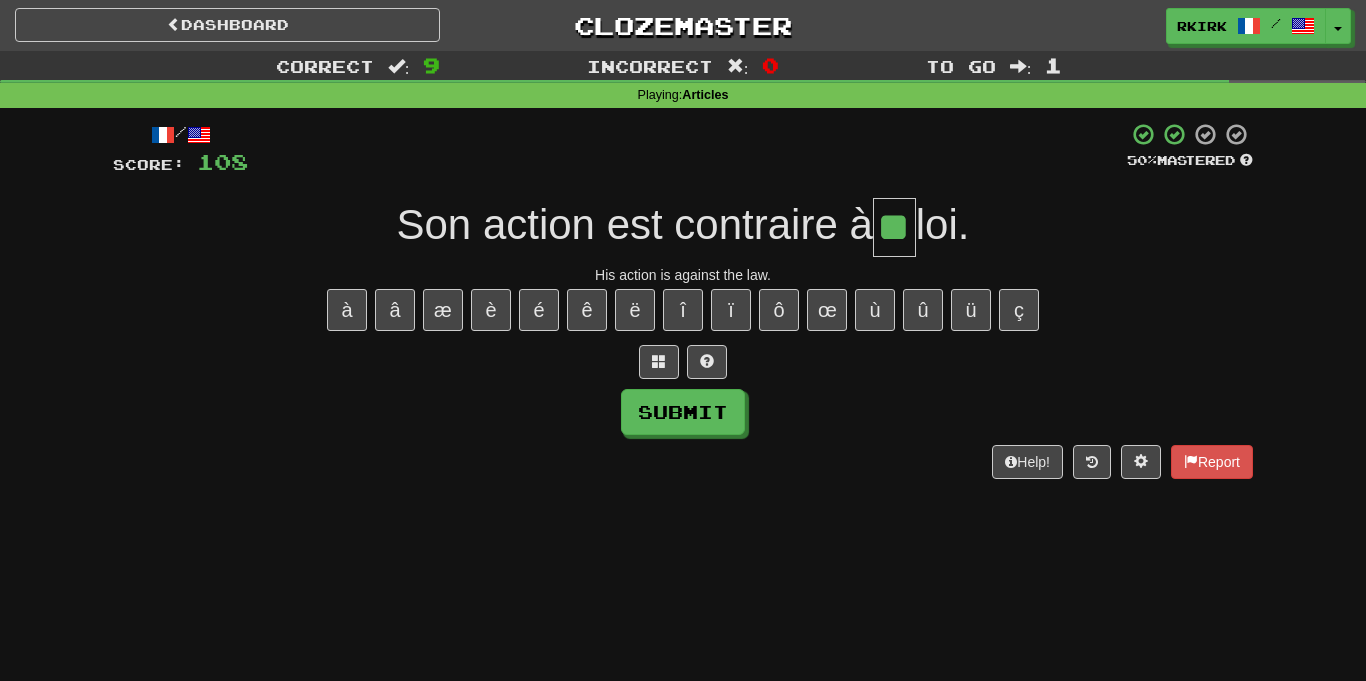 type on "**" 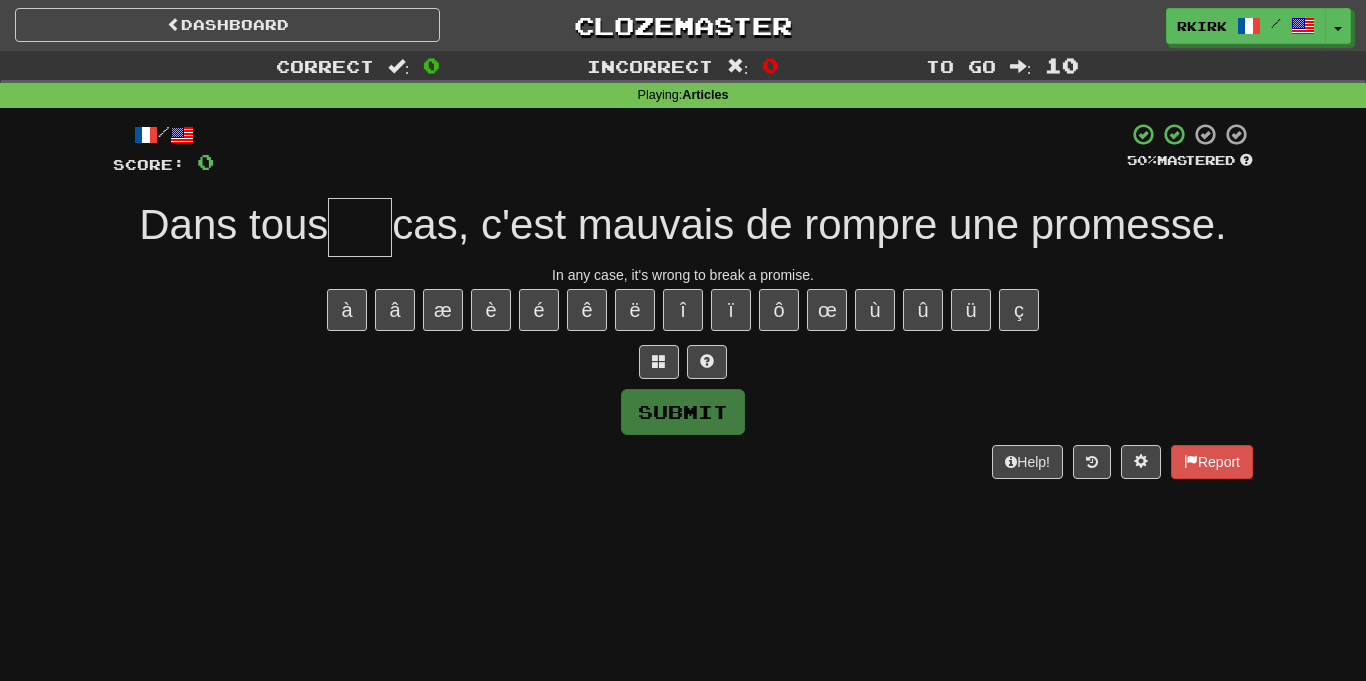 type on "*" 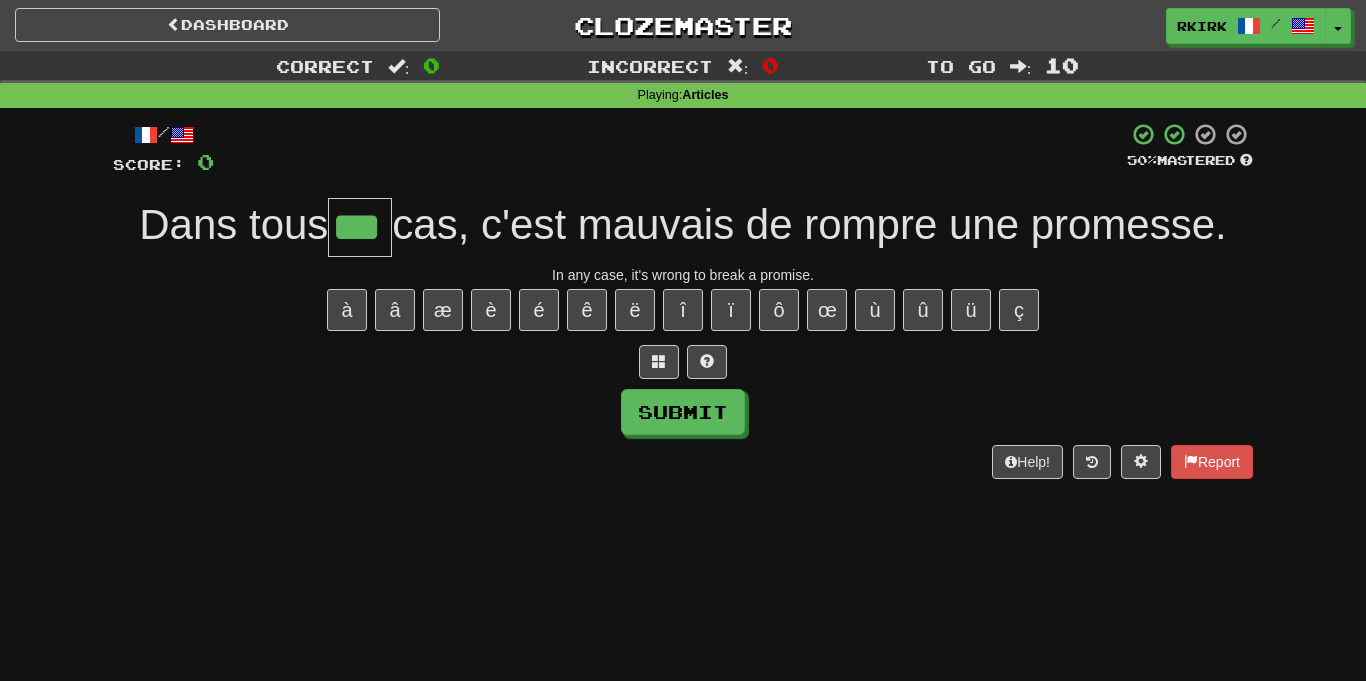 type on "***" 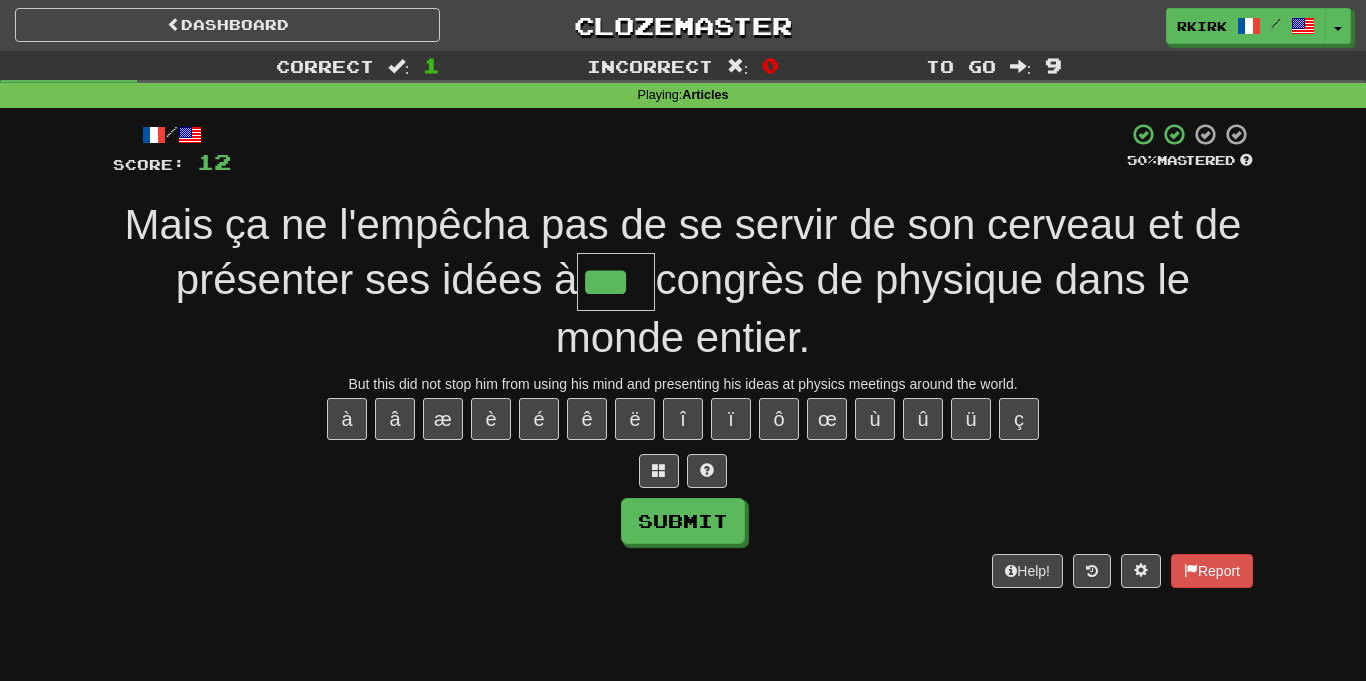 type on "***" 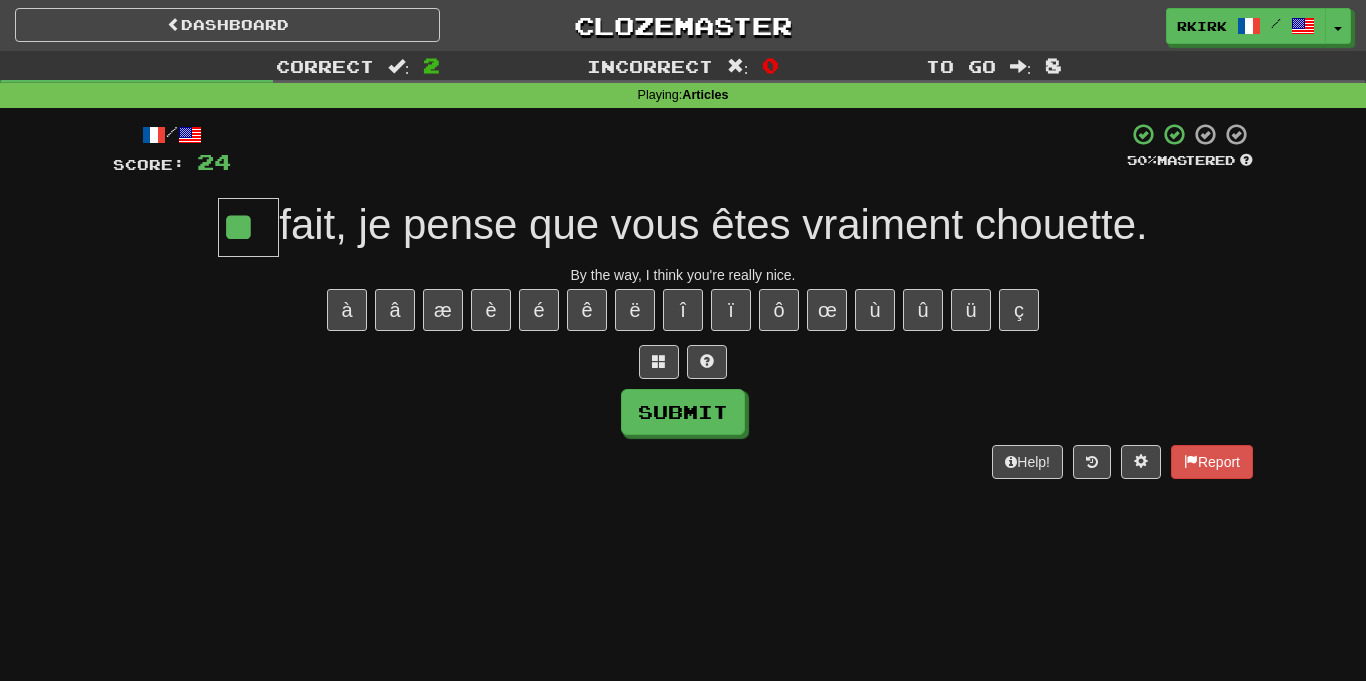 type on "**" 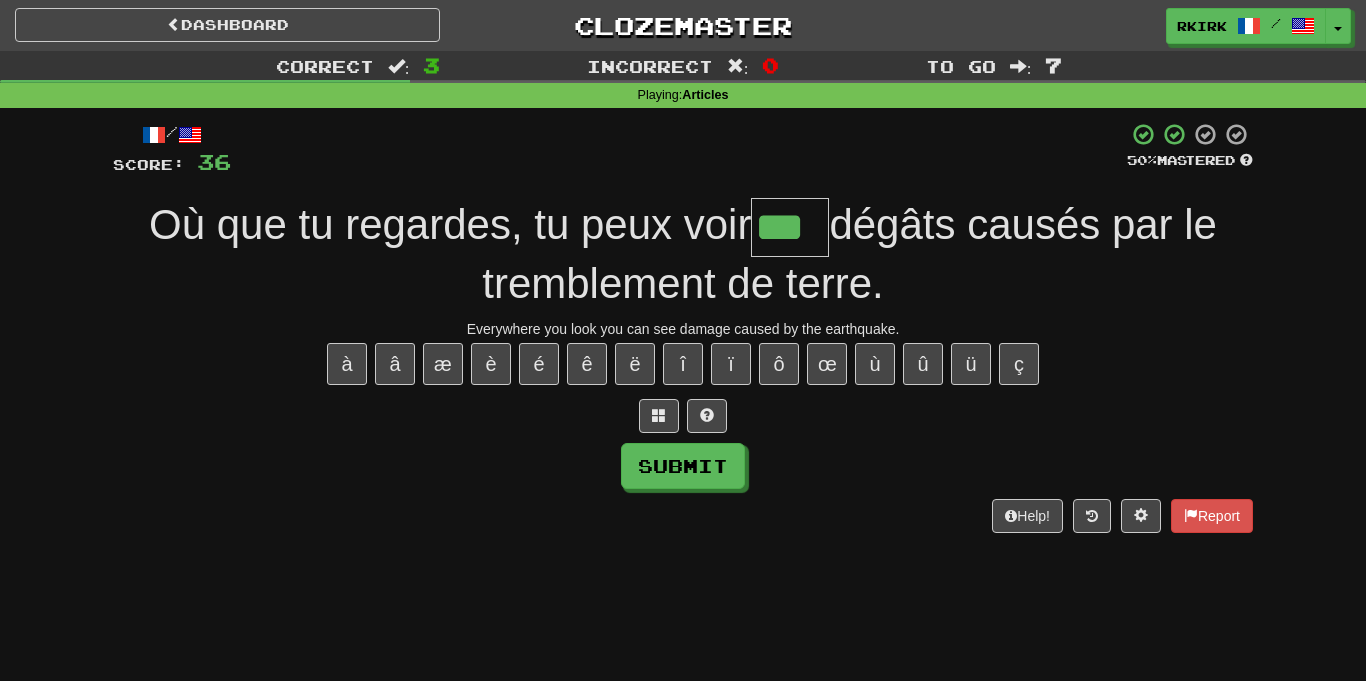 type on "***" 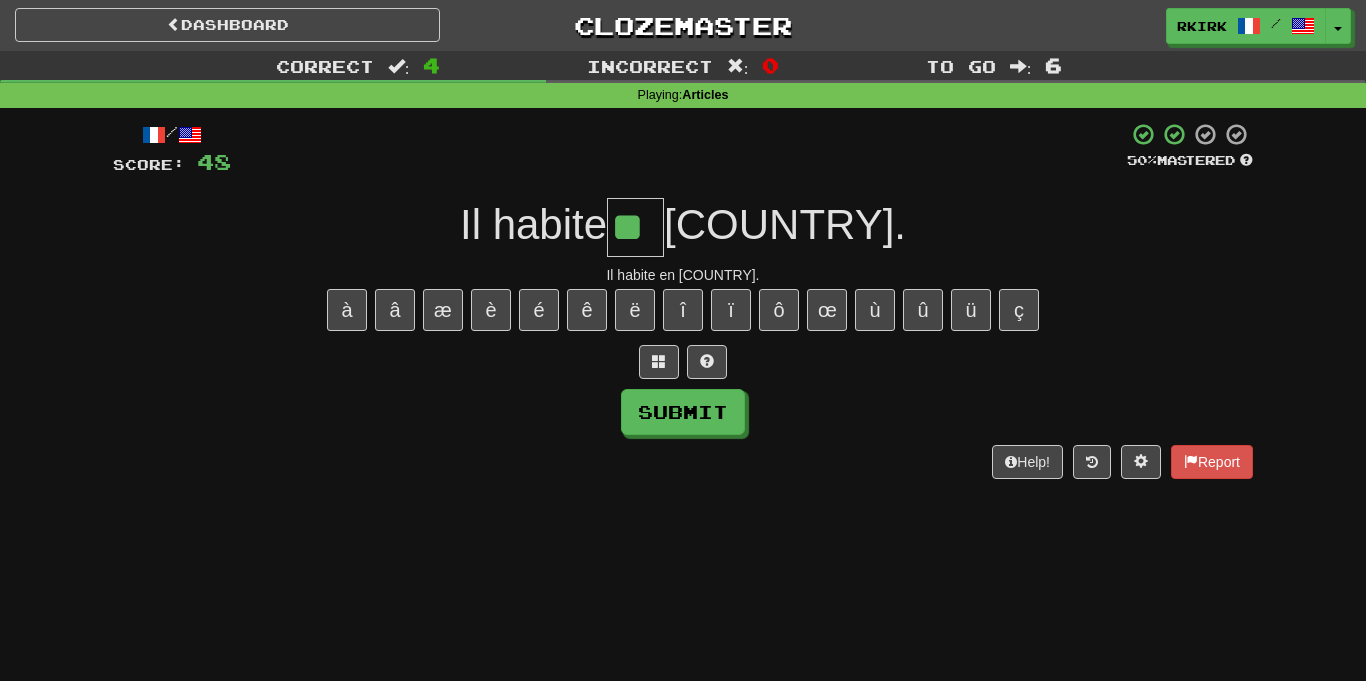 type on "**" 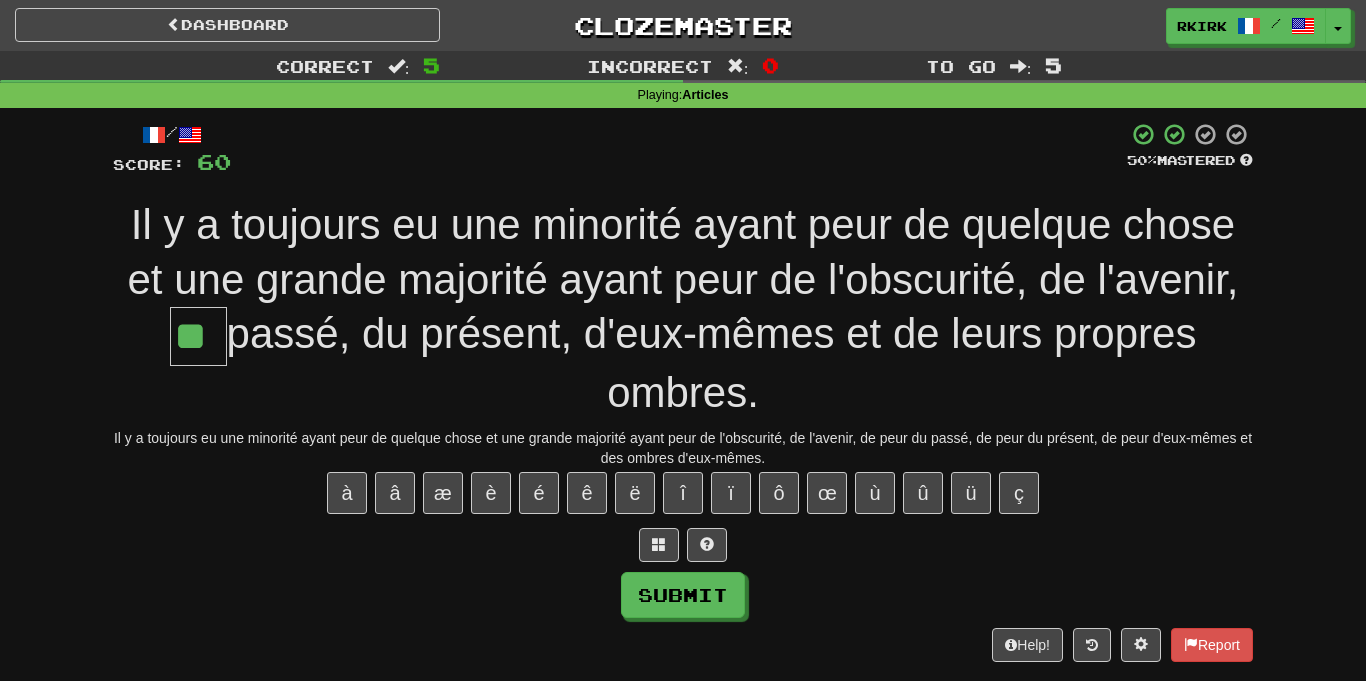 type on "**" 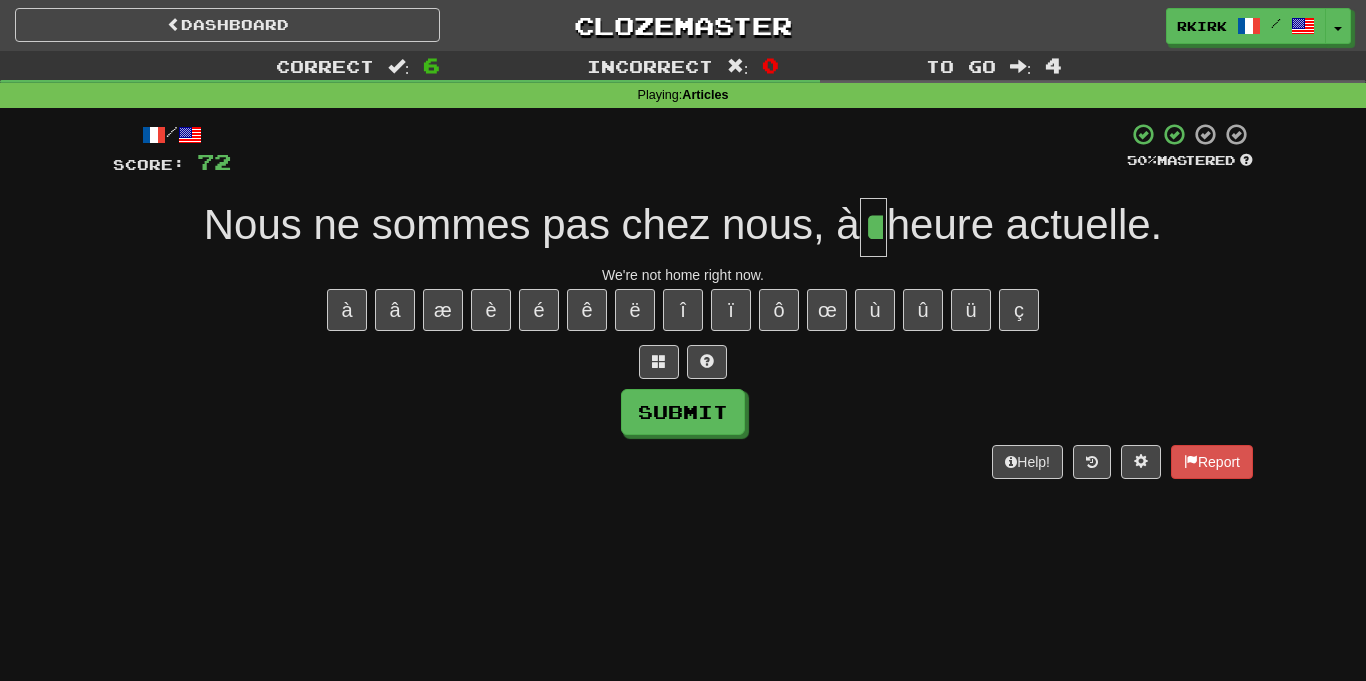 type on "**" 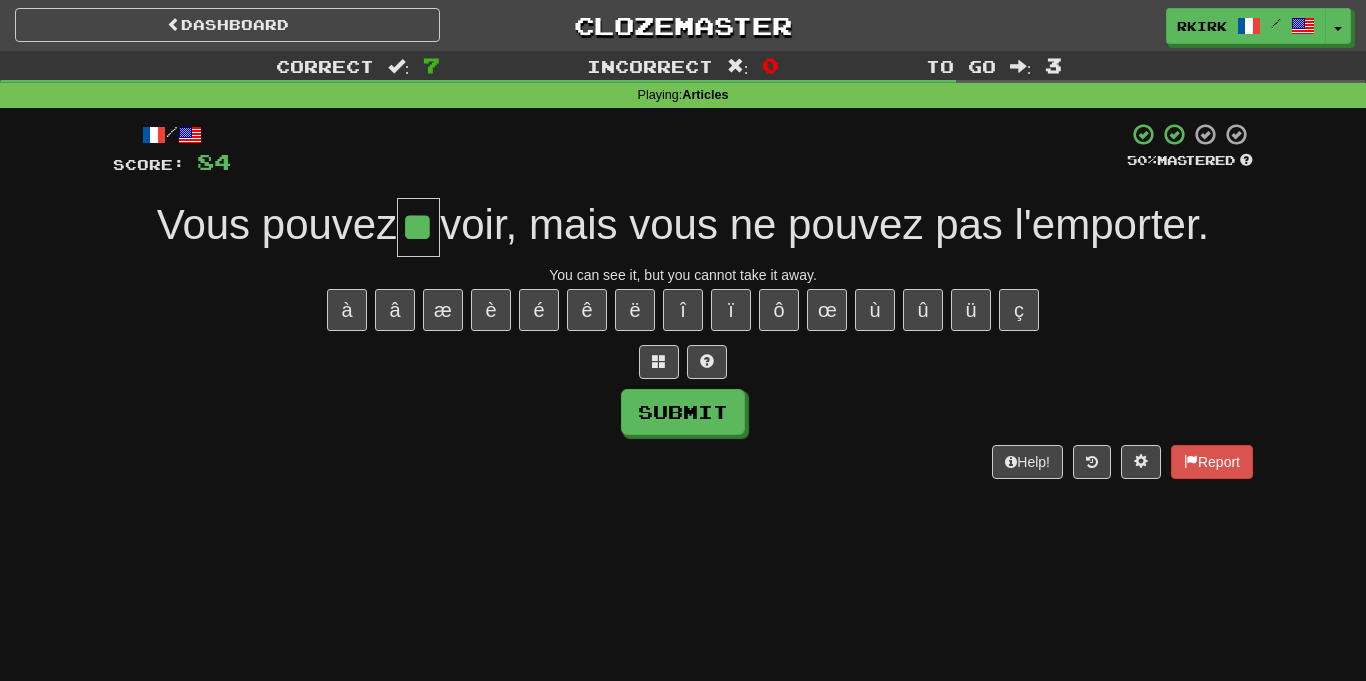 type on "**" 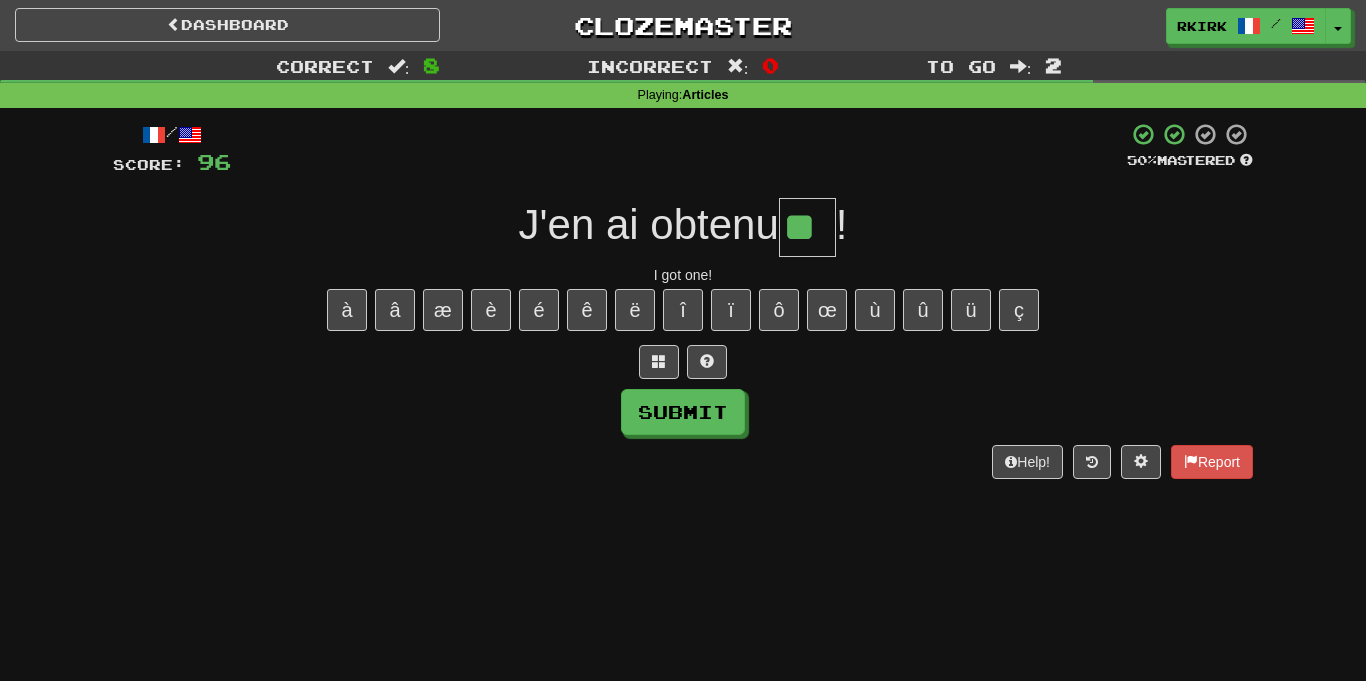 type on "**" 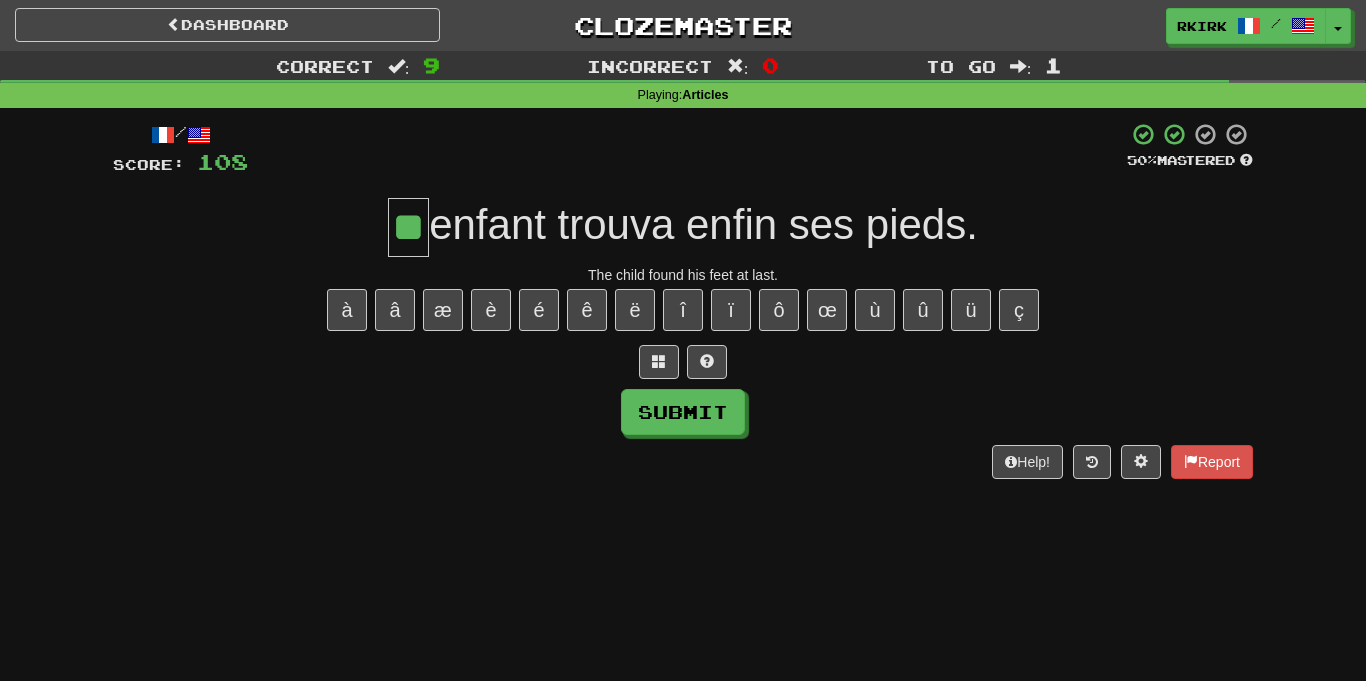 type on "**" 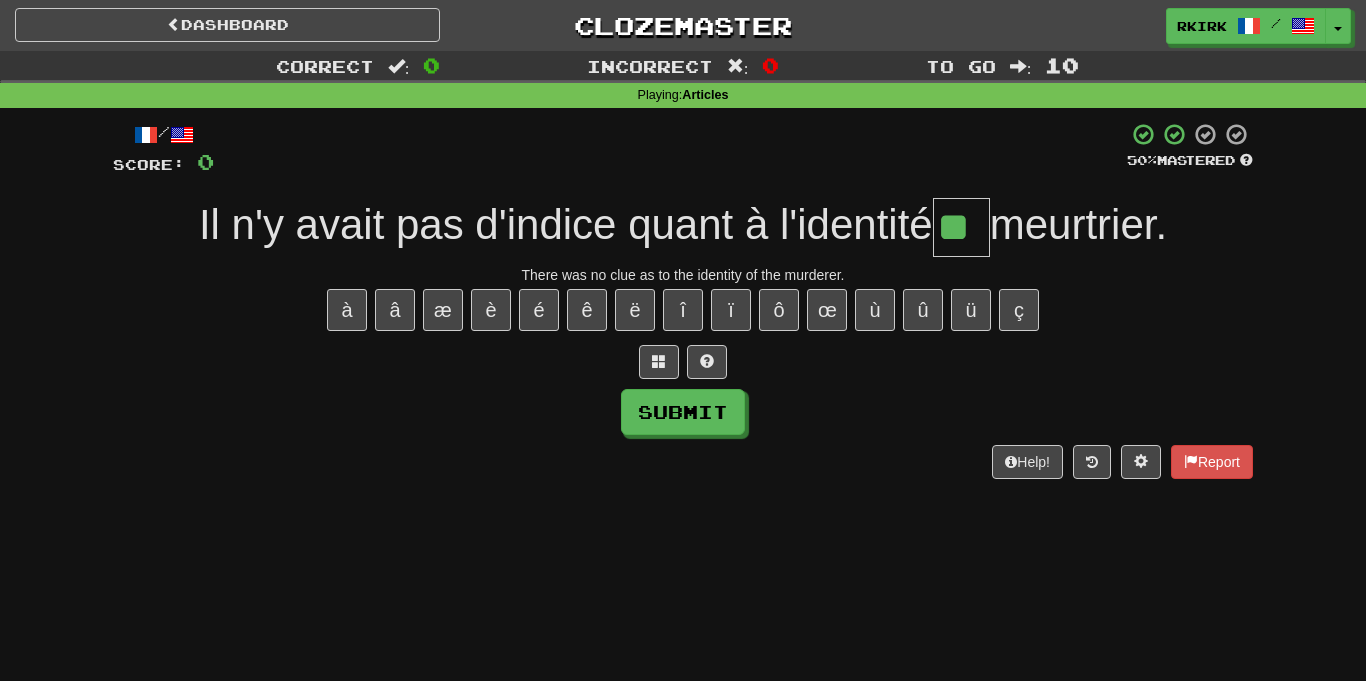 type on "**" 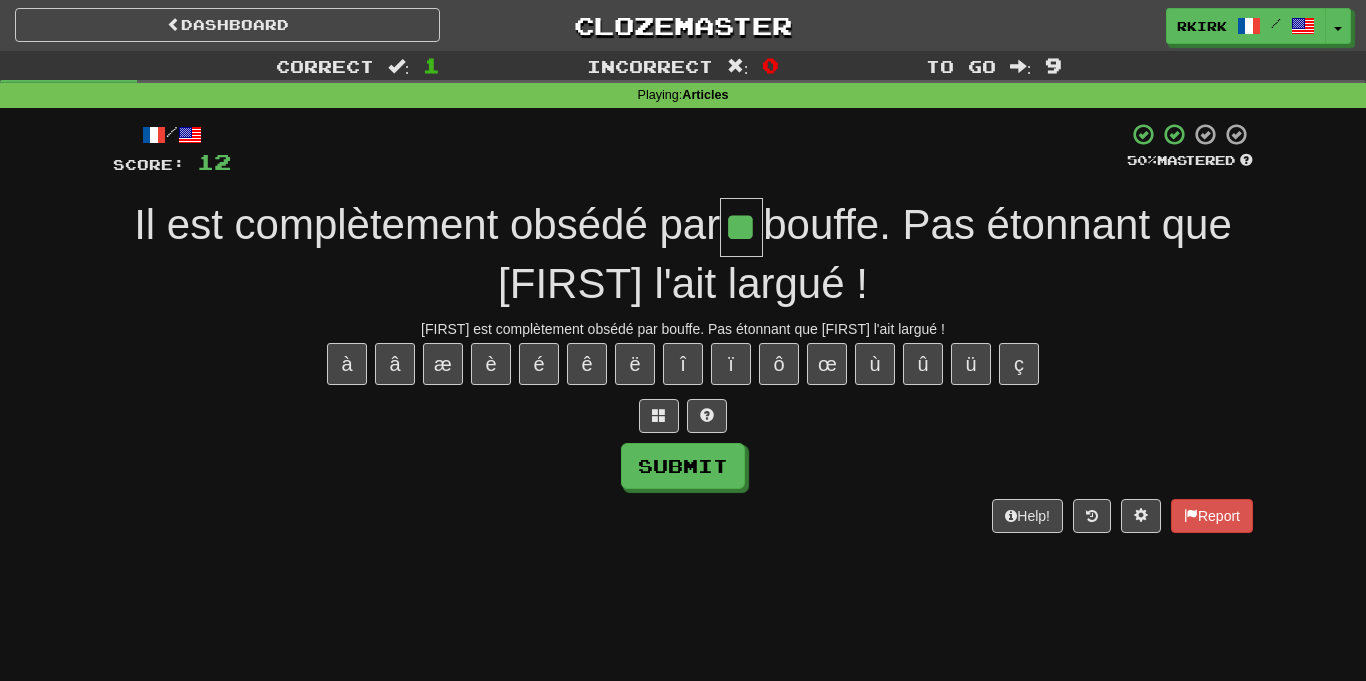 type on "**" 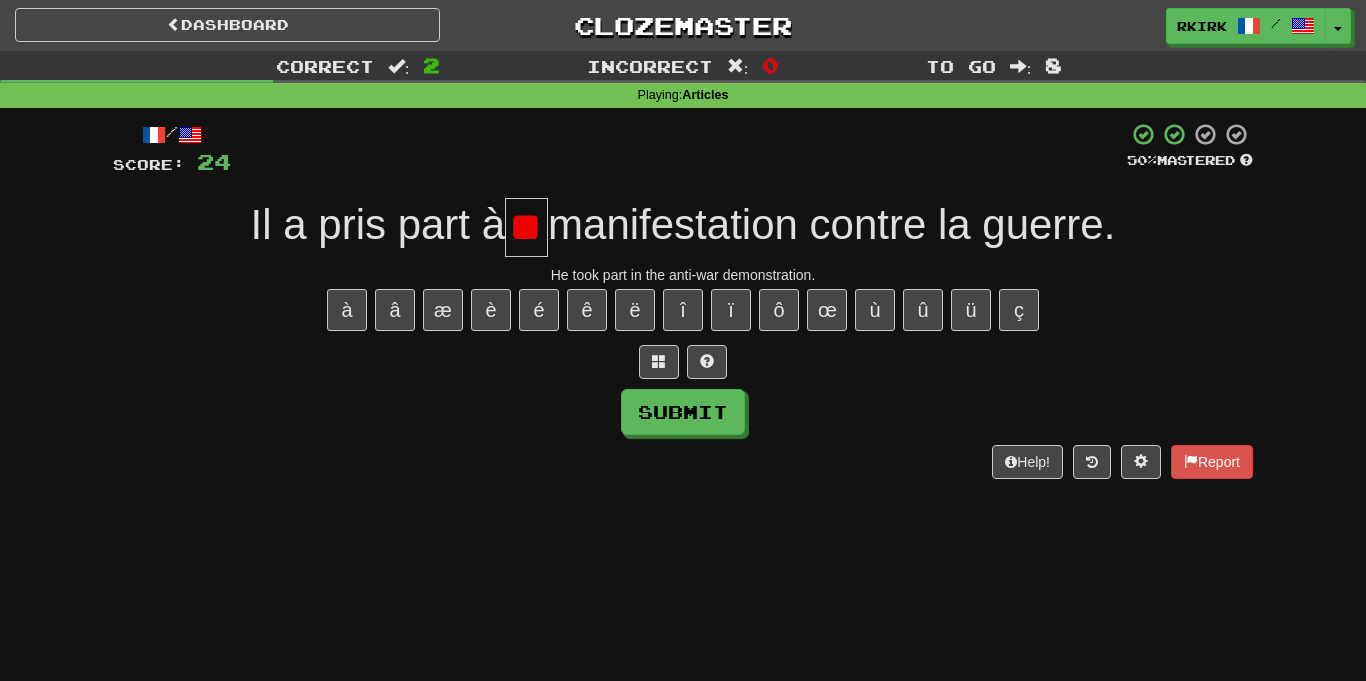 scroll, scrollTop: 0, scrollLeft: 12, axis: horizontal 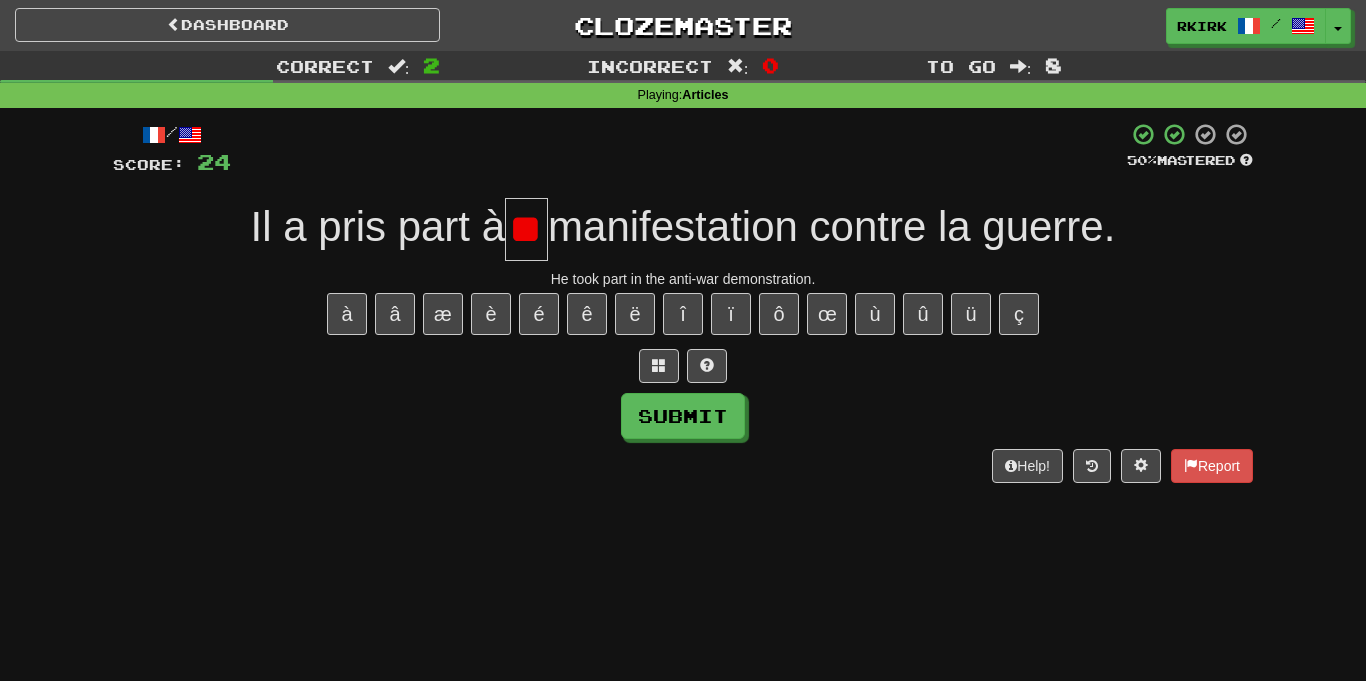 type on "*" 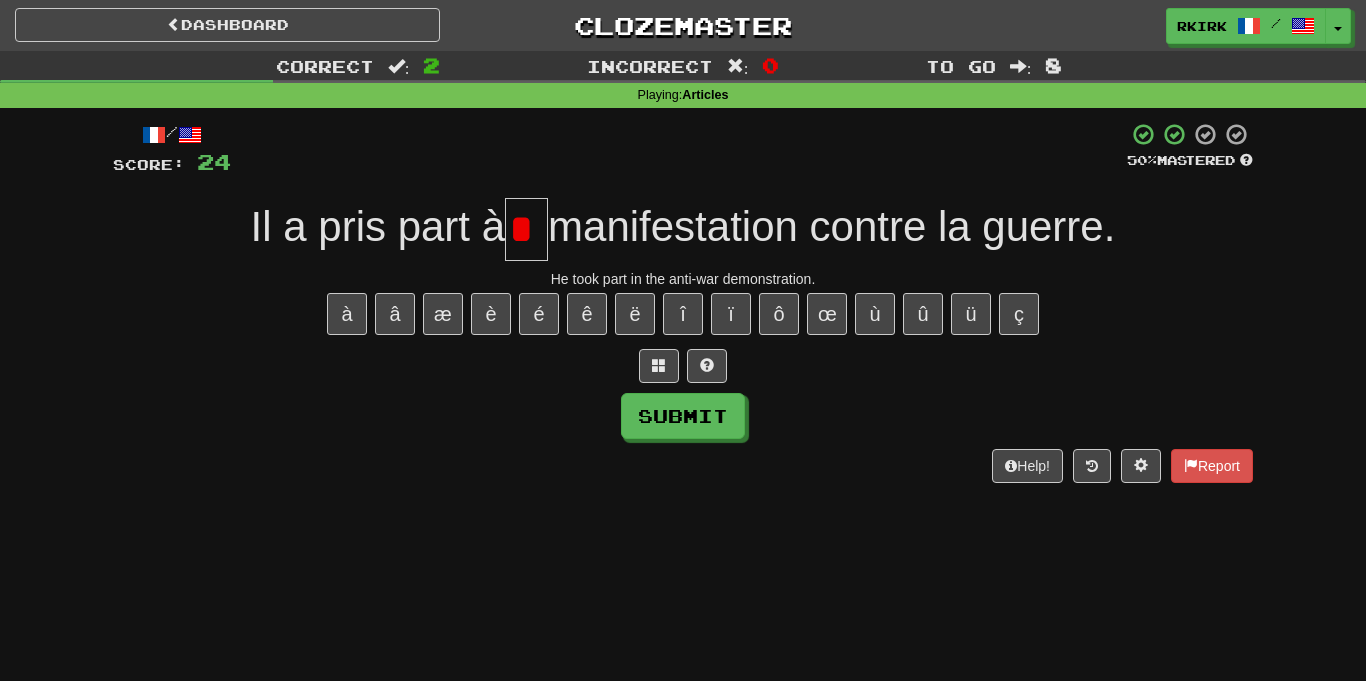 scroll, scrollTop: 0, scrollLeft: 0, axis: both 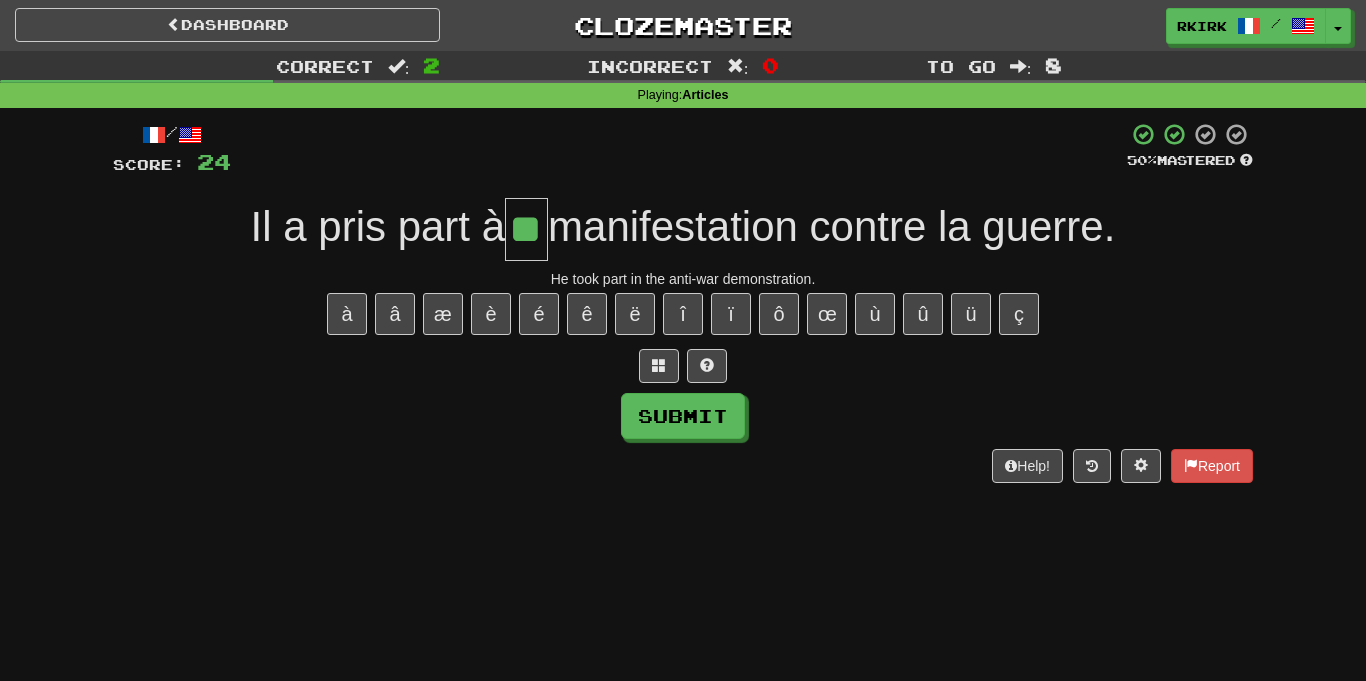 type on "**" 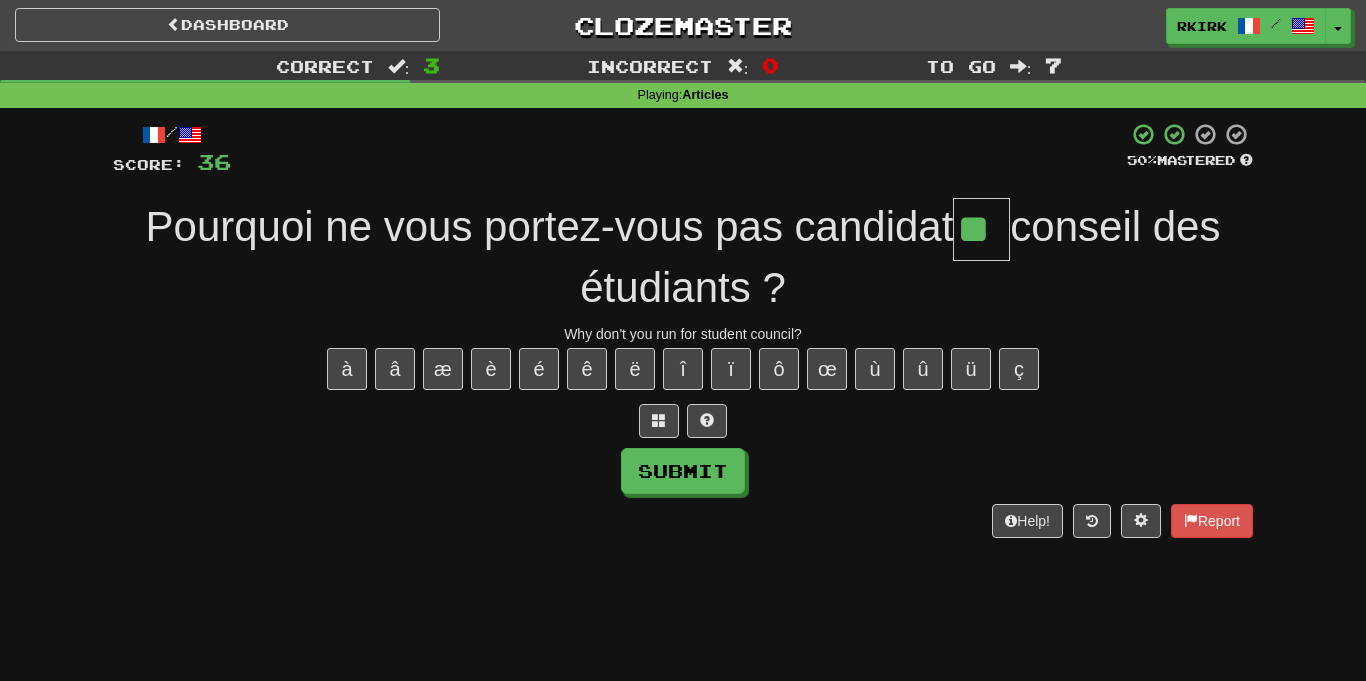 type on "**" 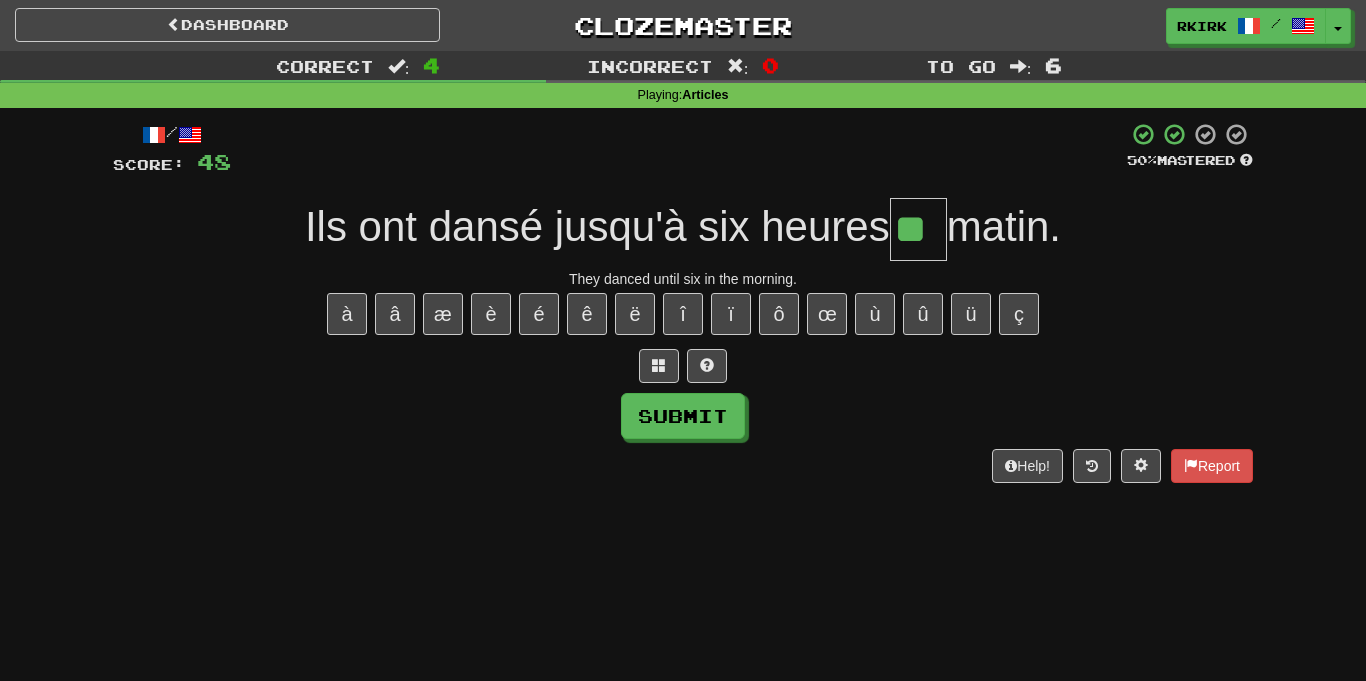 type on "**" 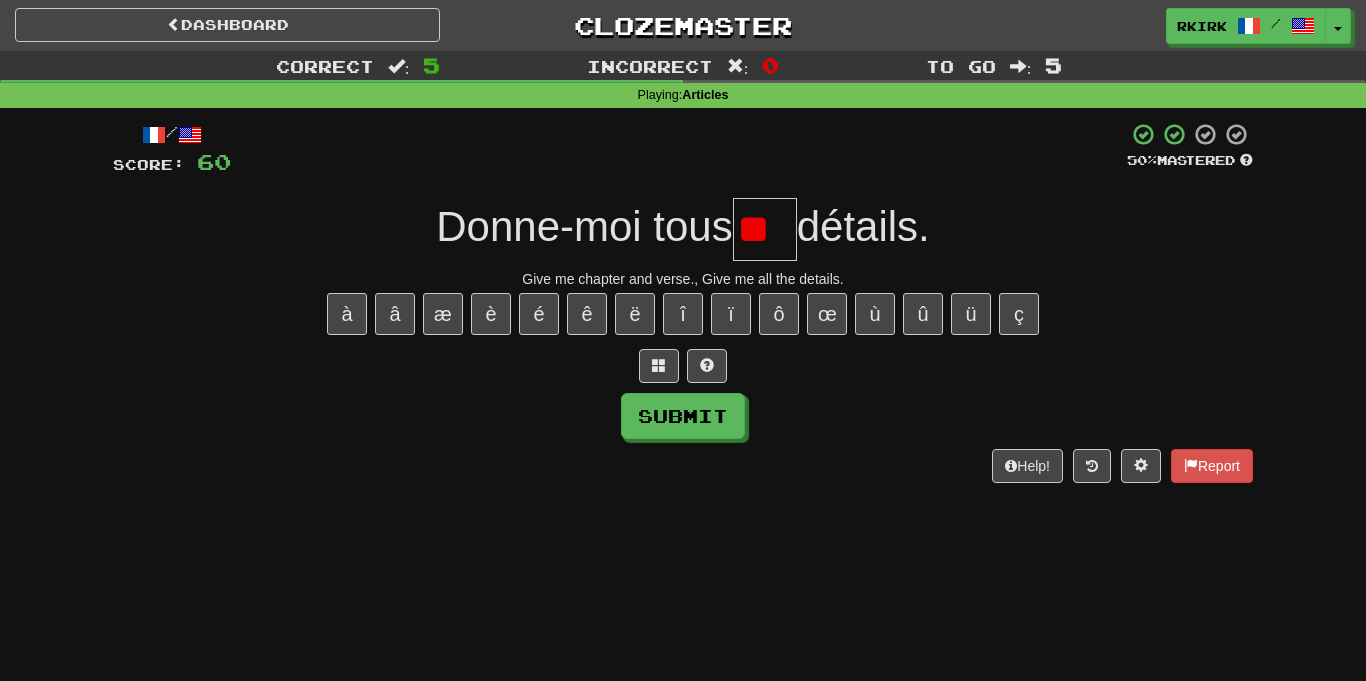 type on "*" 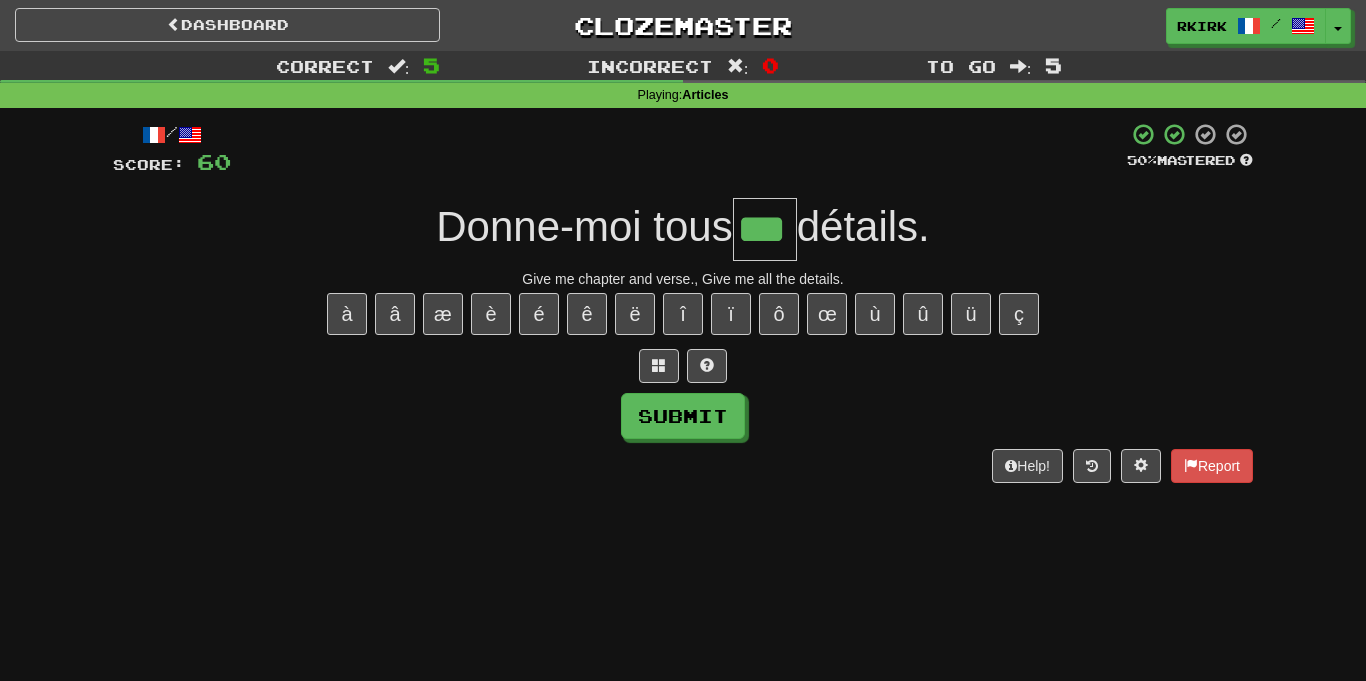 type on "***" 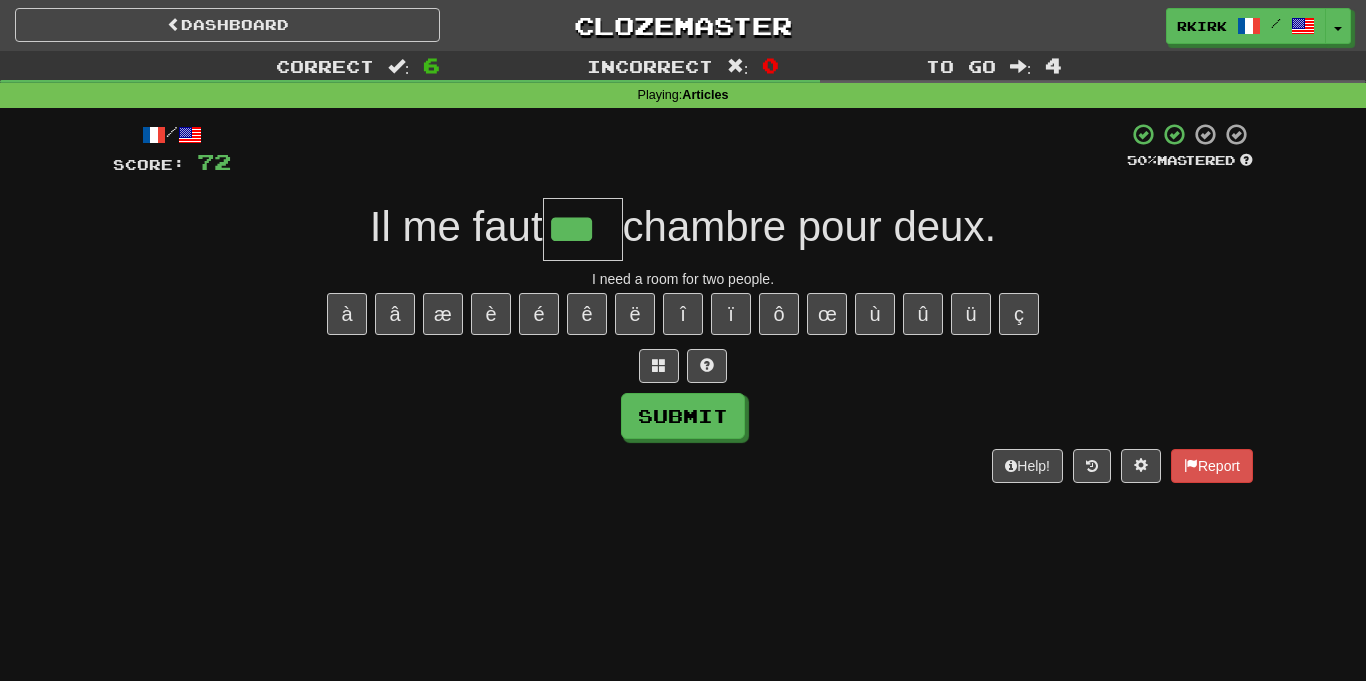 type on "***" 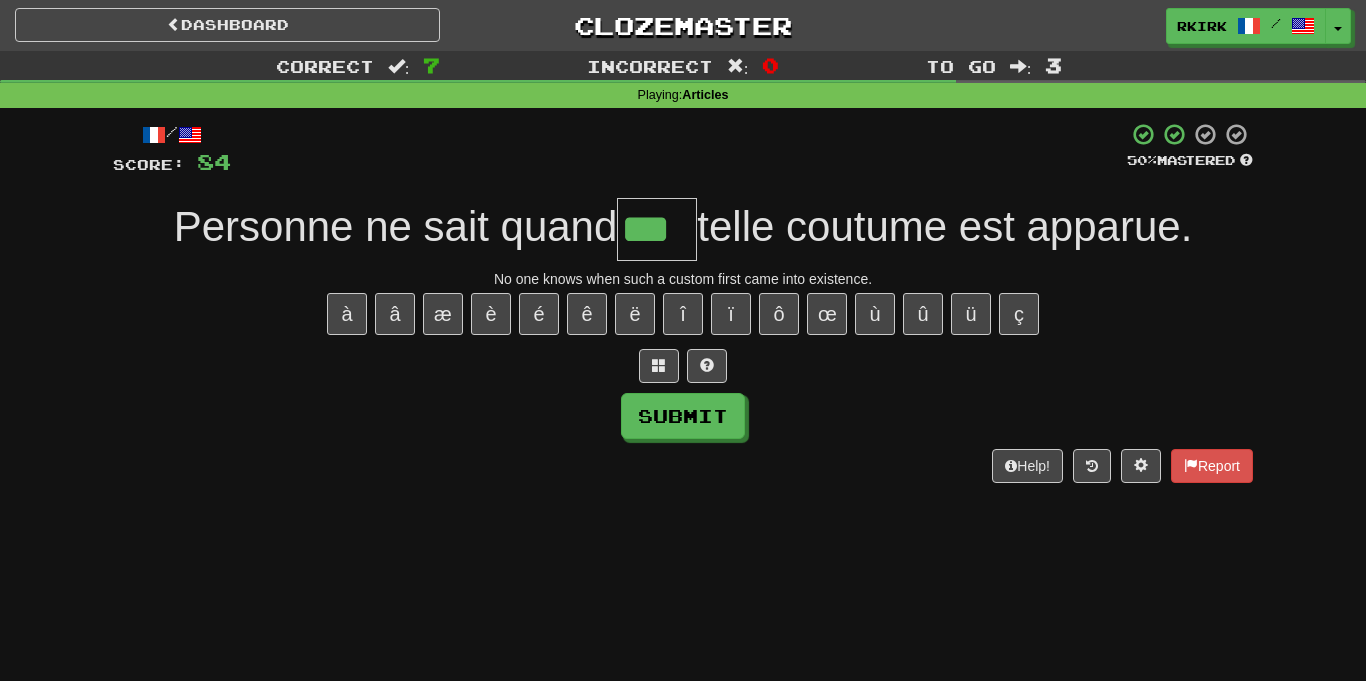 type on "***" 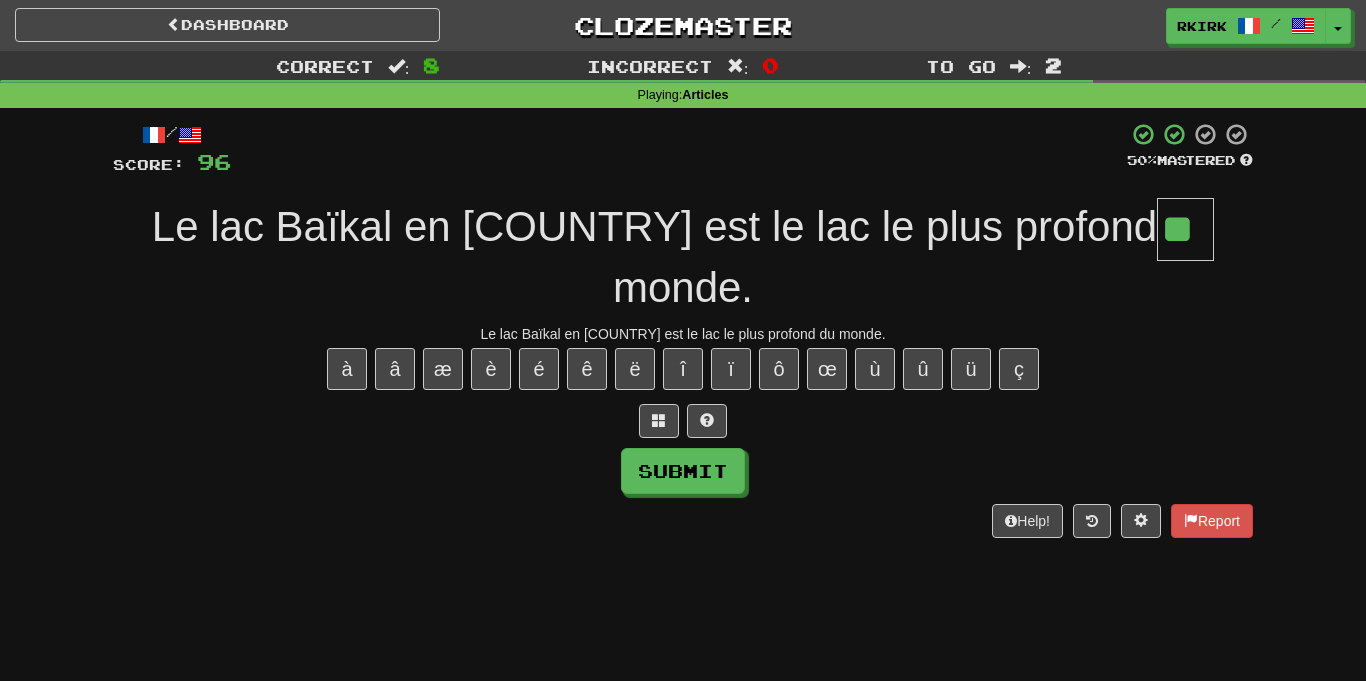 type on "**" 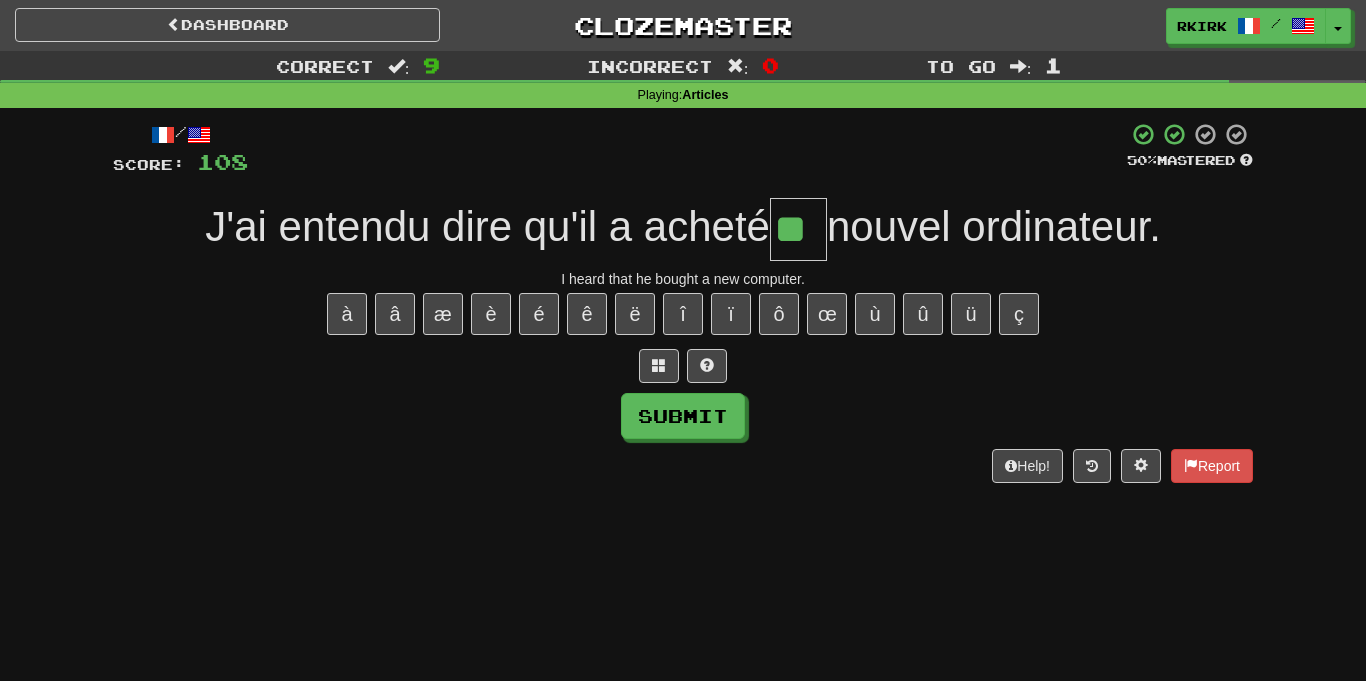 type on "**" 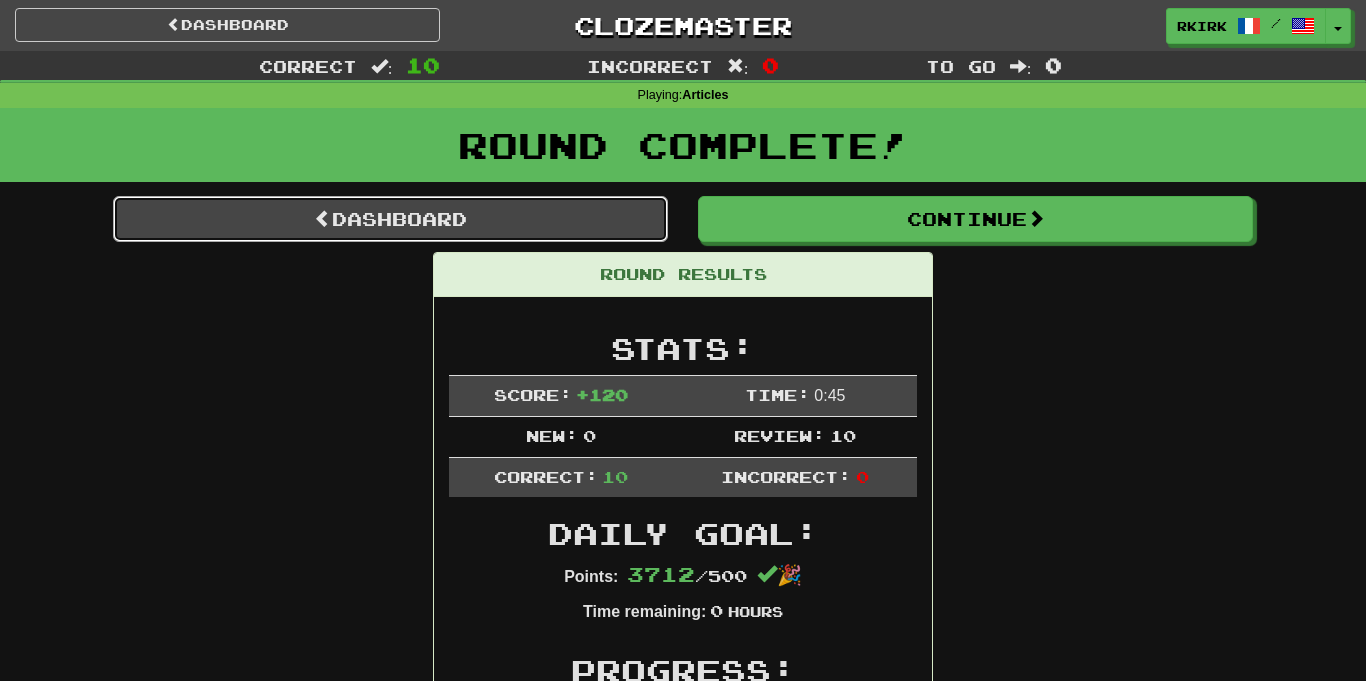 click on "Dashboard" at bounding box center (390, 219) 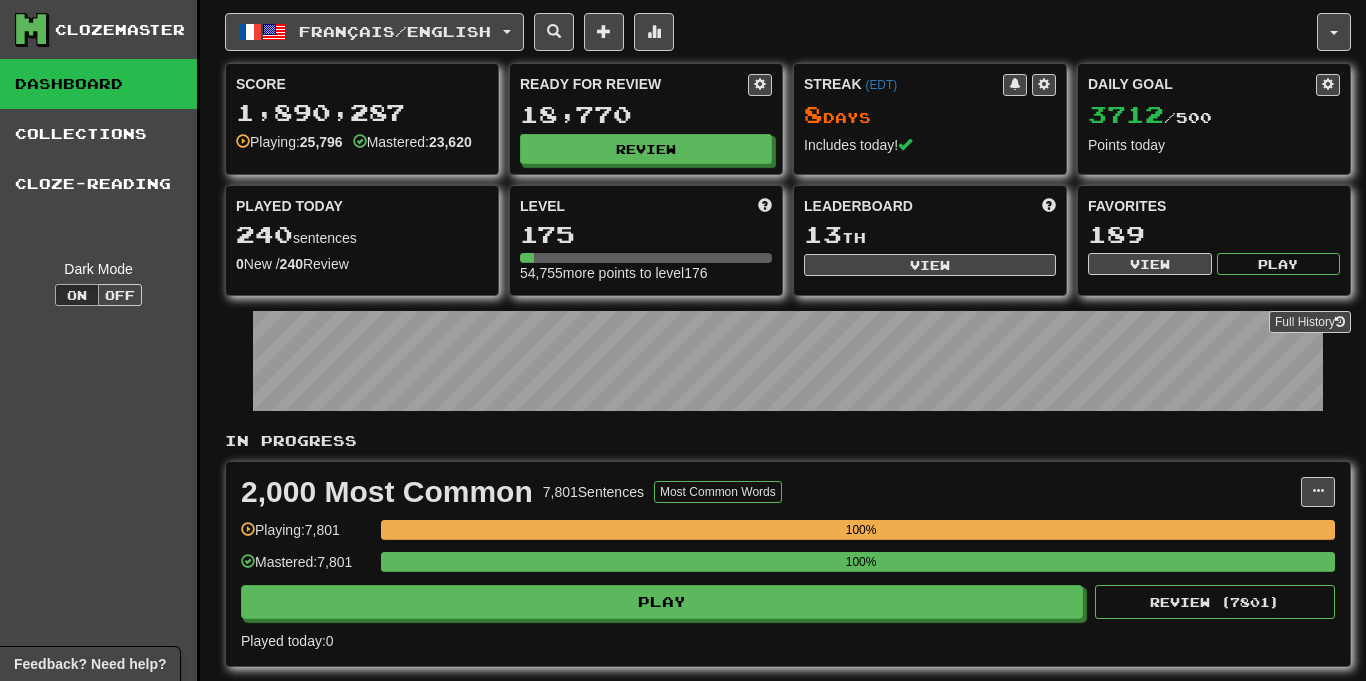 scroll, scrollTop: 0, scrollLeft: 0, axis: both 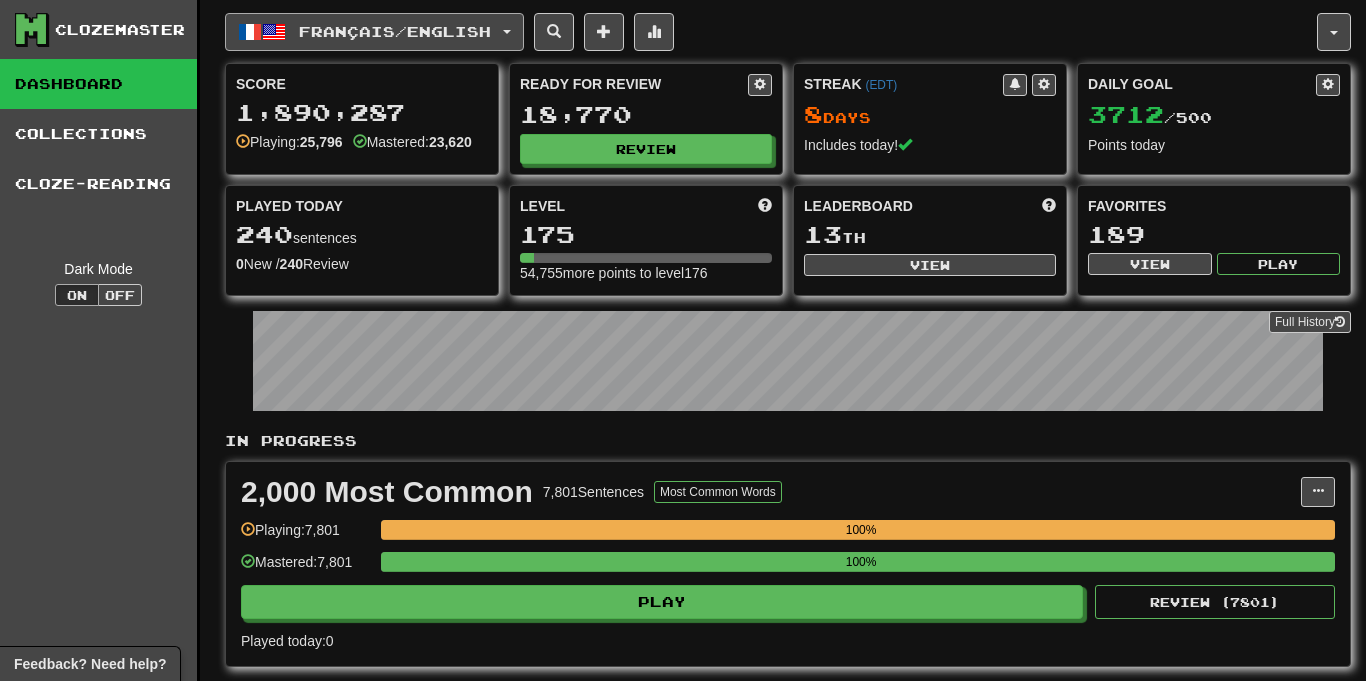 click on "Français  /  English" at bounding box center (374, 32) 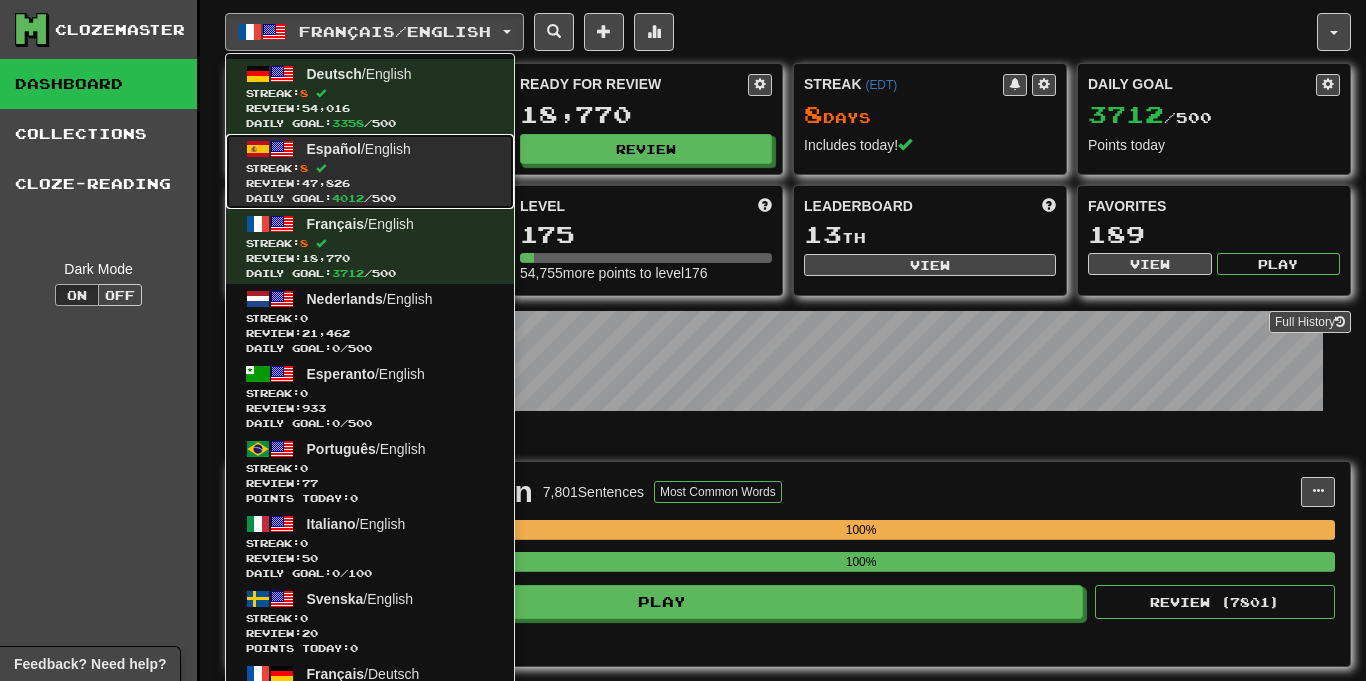 click on "Review:  47,826" at bounding box center (370, 183) 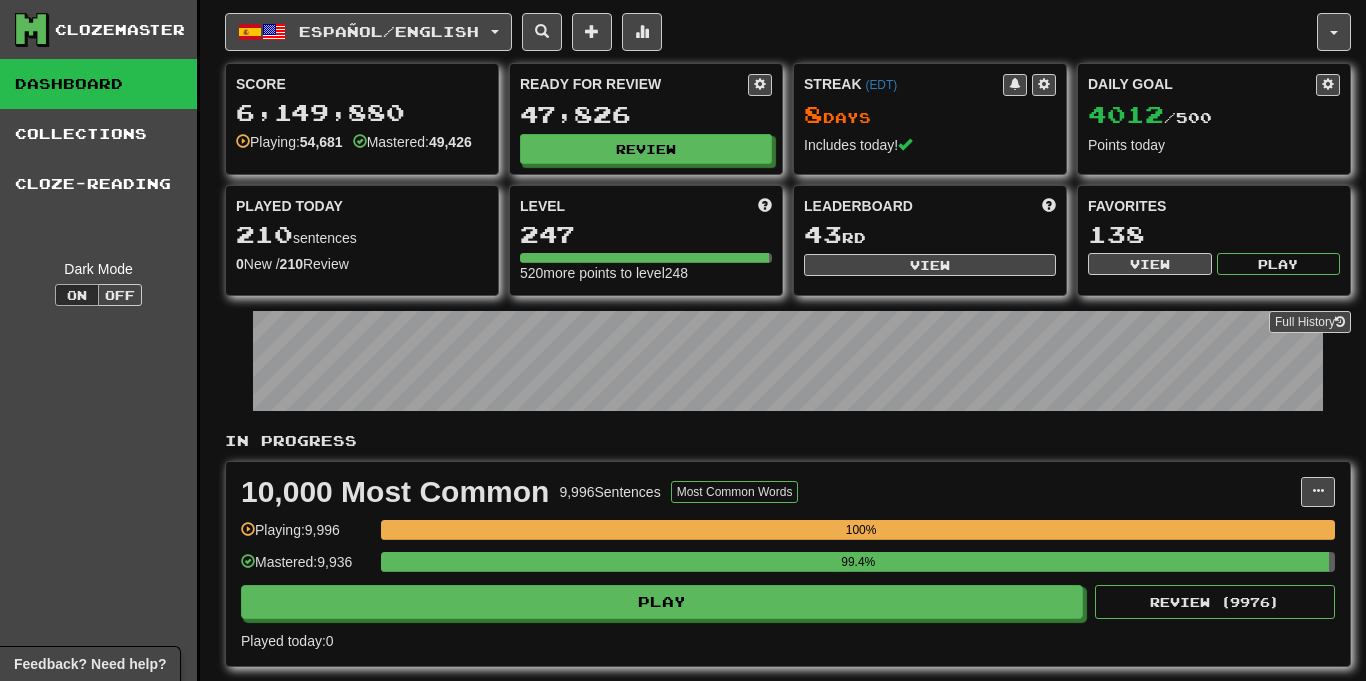 scroll, scrollTop: 0, scrollLeft: 0, axis: both 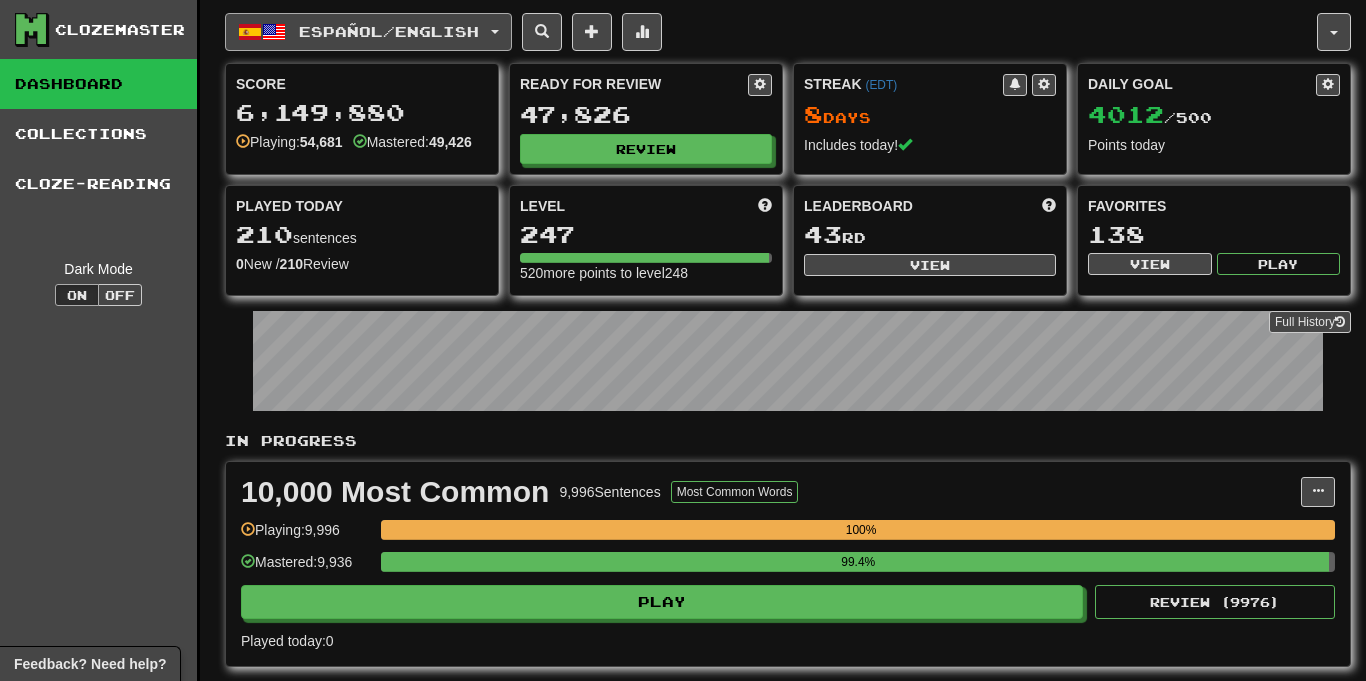 click on "Español  /  English" at bounding box center [368, 32] 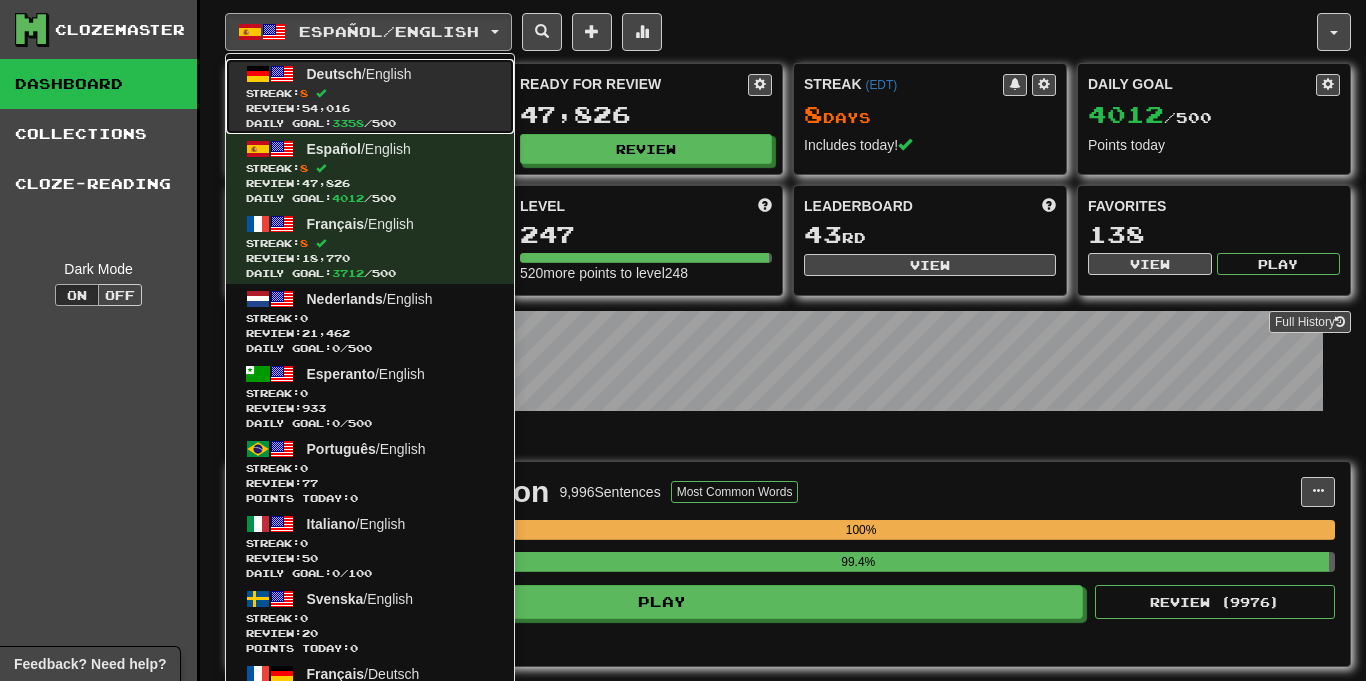 click on "Review:  54,016" at bounding box center (370, 108) 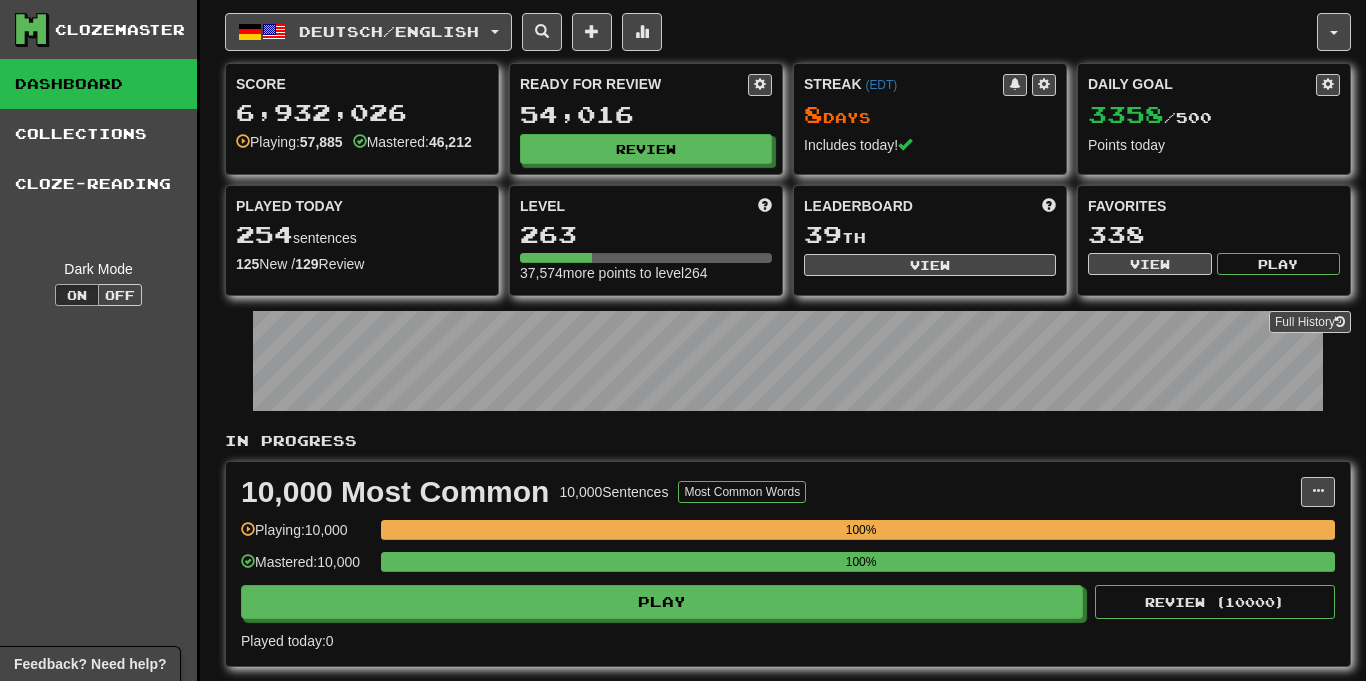 scroll, scrollTop: 0, scrollLeft: 0, axis: both 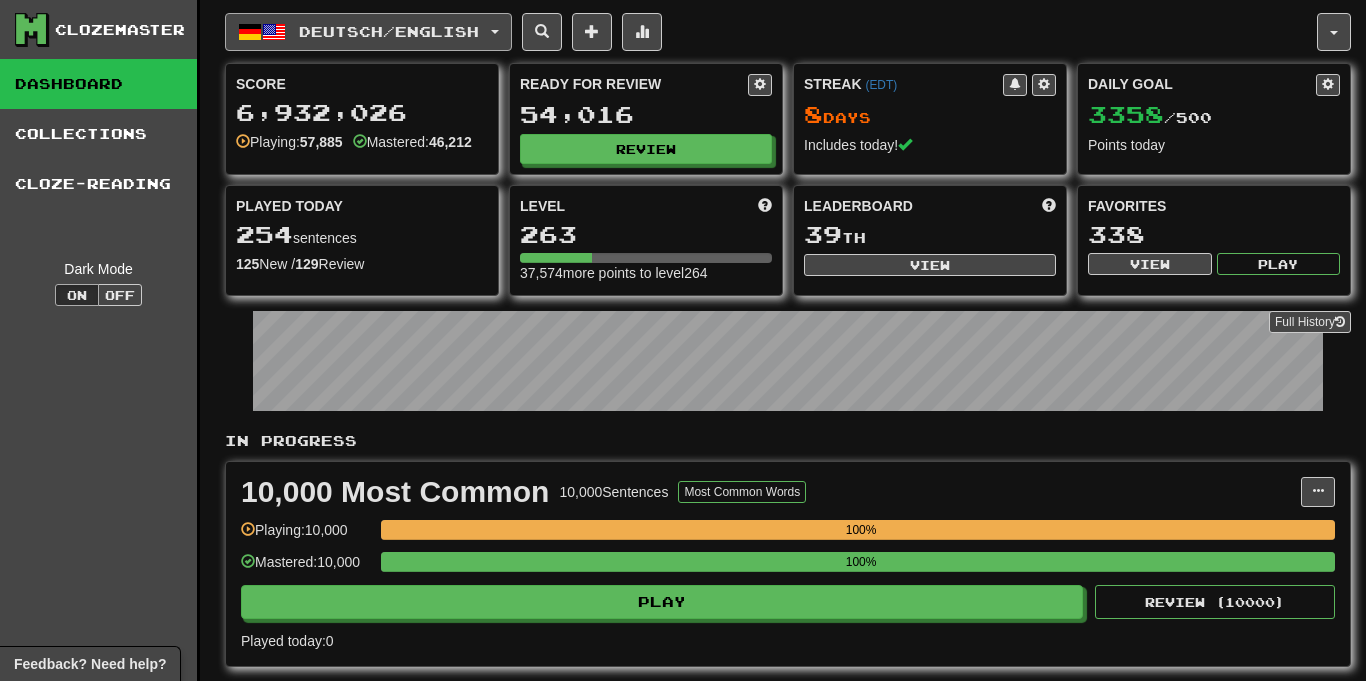 click on "Deutsch  /  English" at bounding box center (368, 32) 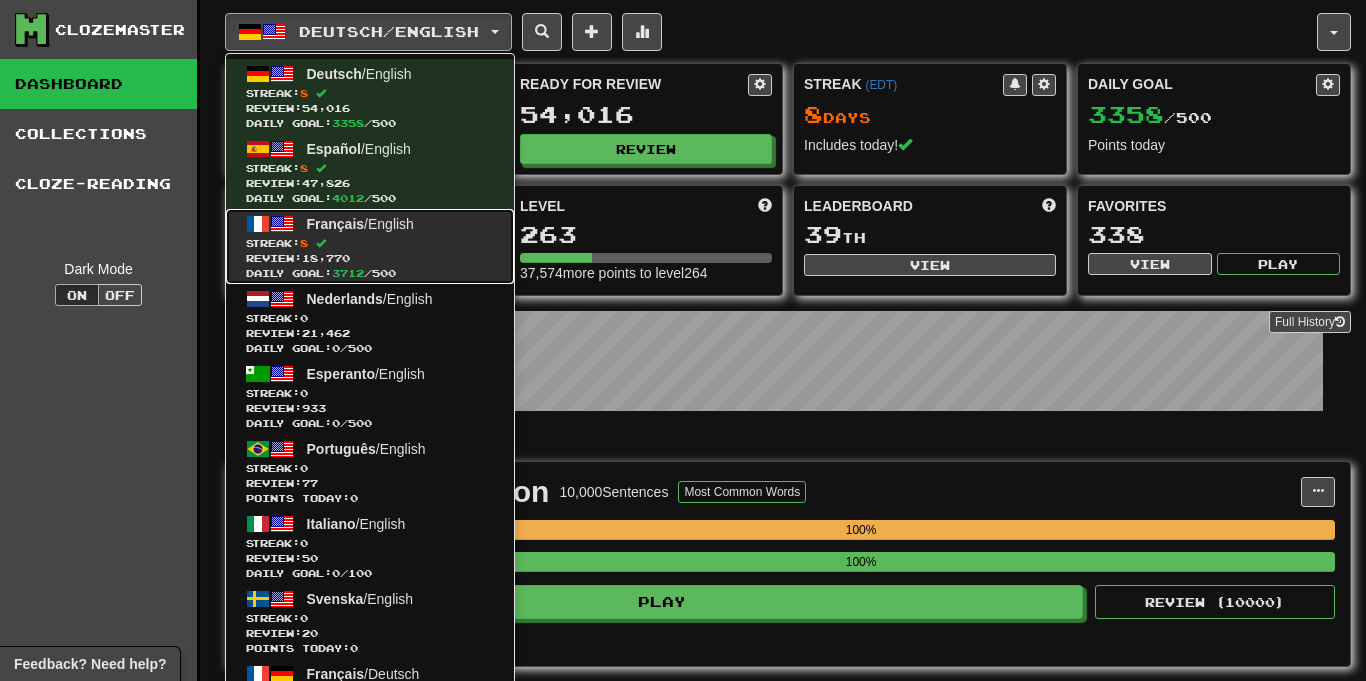 click on "Streak:  8" at bounding box center (370, 243) 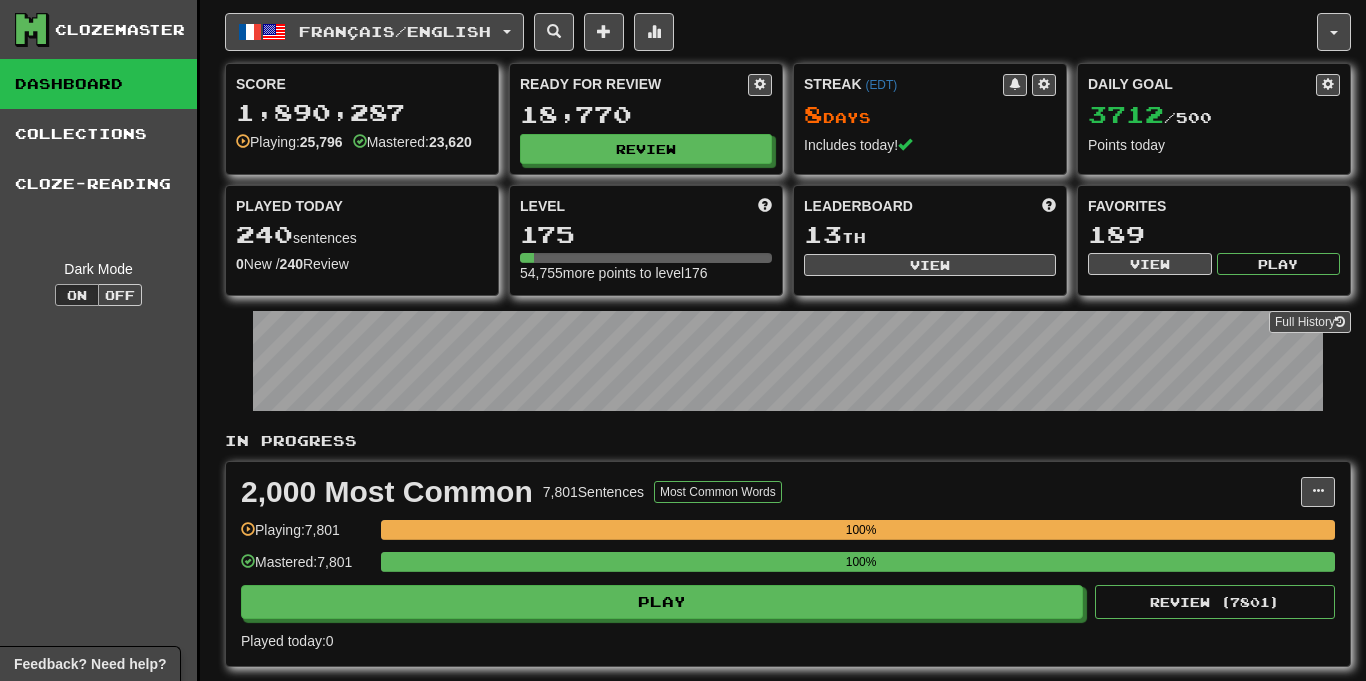 scroll, scrollTop: 0, scrollLeft: 0, axis: both 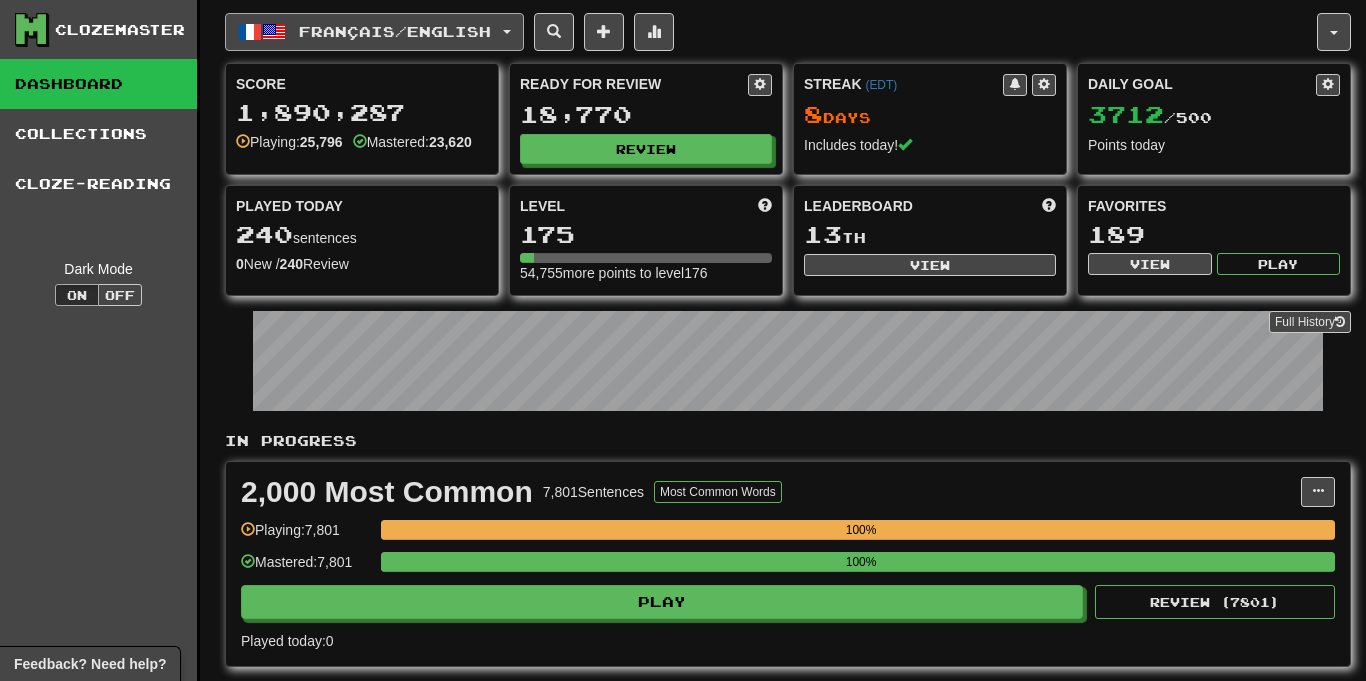 click on "Français  /  English" at bounding box center [395, 31] 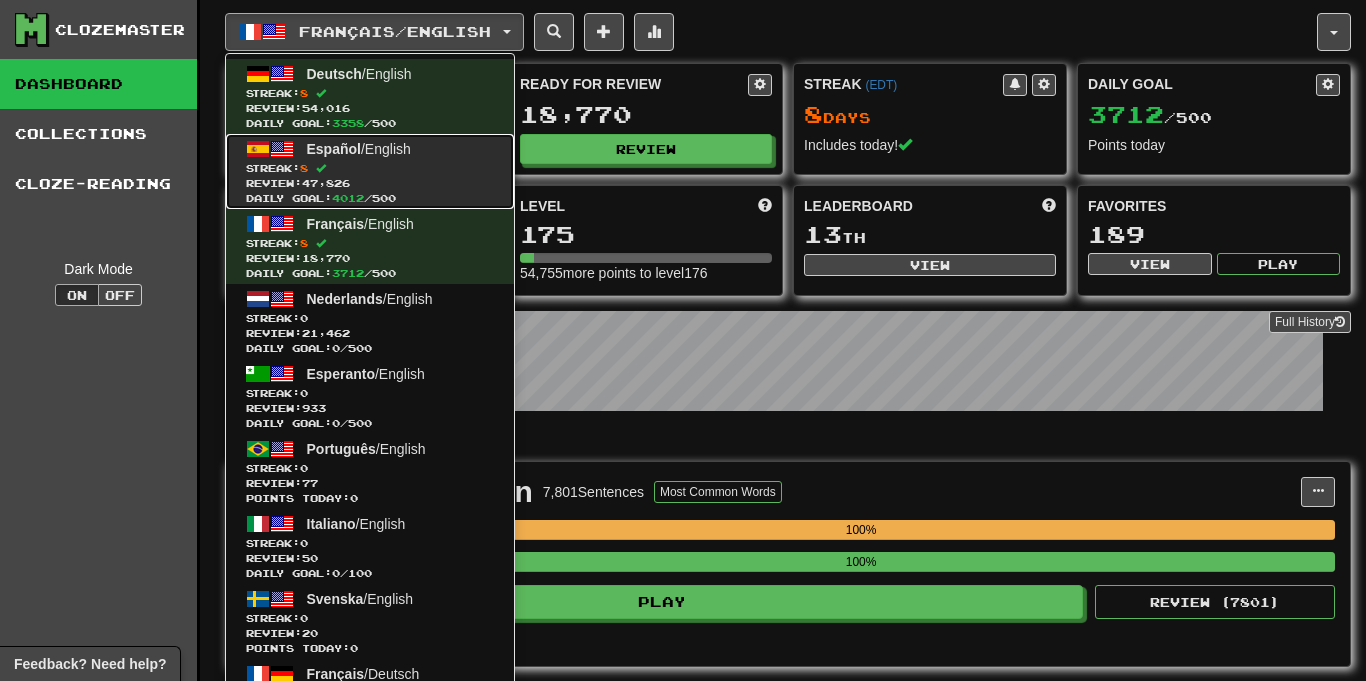 click on "Español  /  English Streak:  8   Review:  47,826 Daily Goal:  4012  /  500" at bounding box center [370, 171] 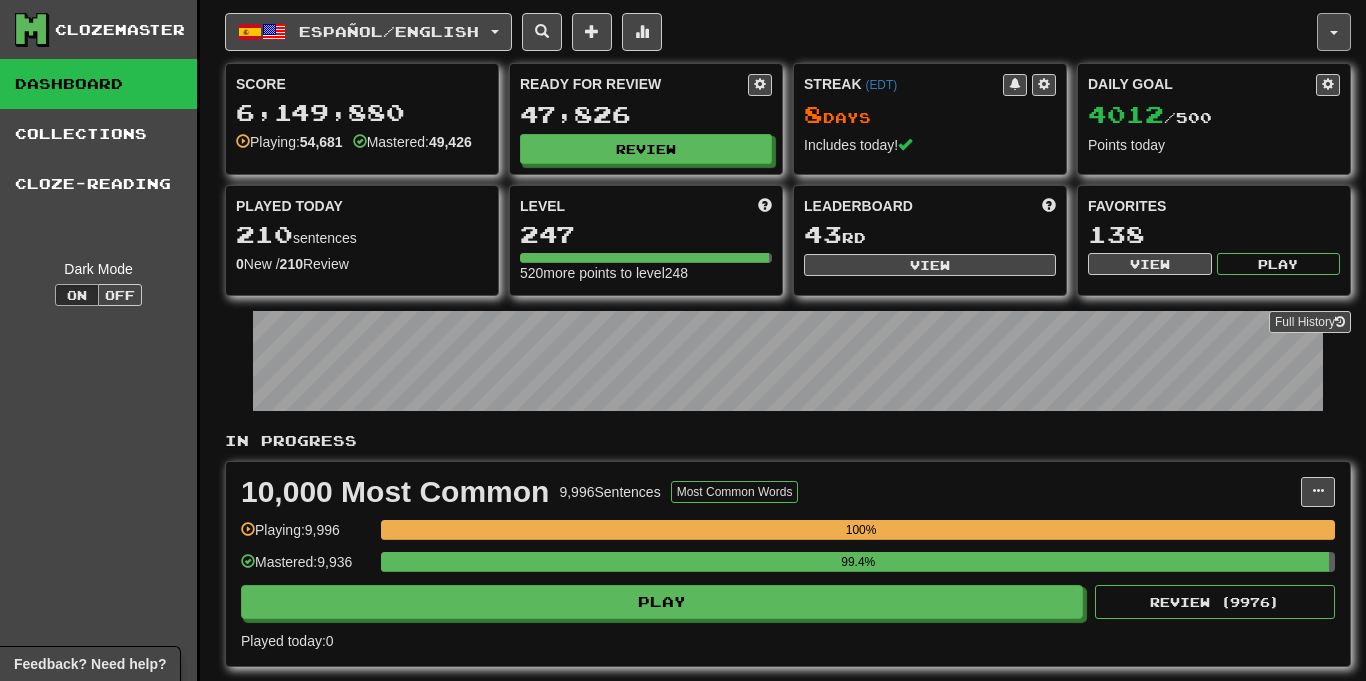 scroll, scrollTop: 0, scrollLeft: 0, axis: both 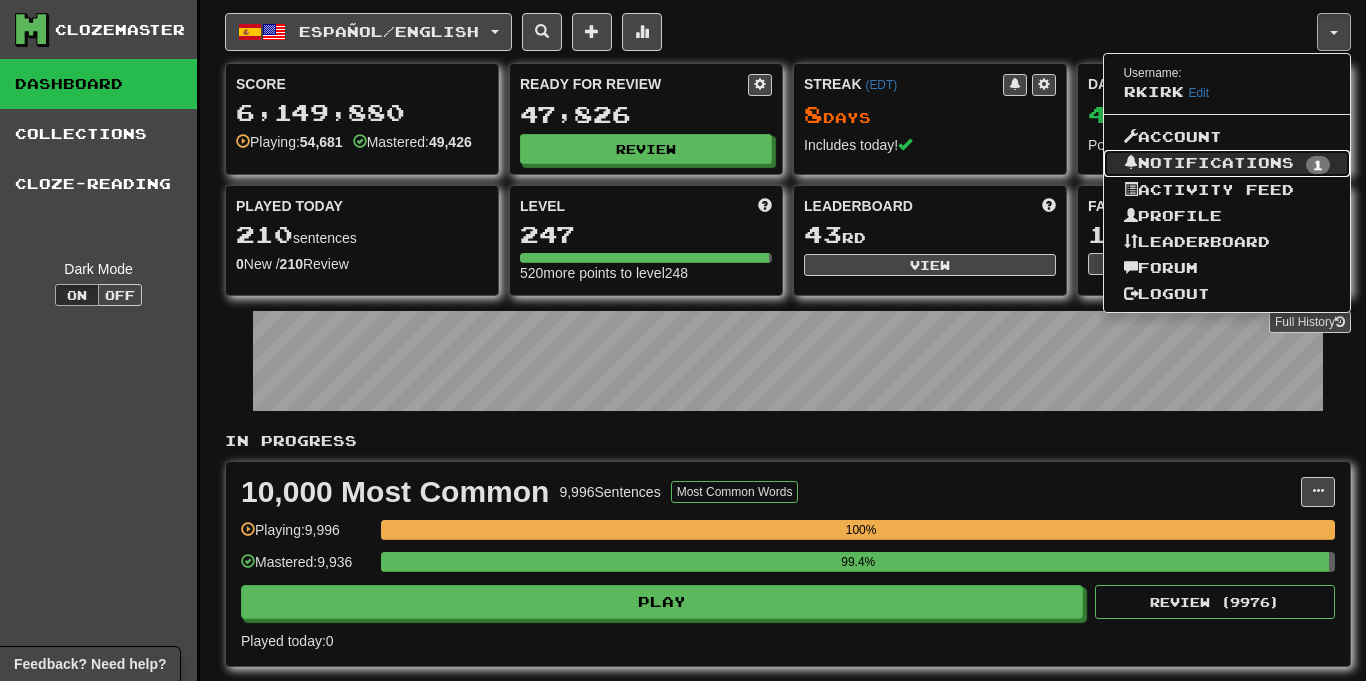 click on "Notifications 1" at bounding box center (1227, 164) 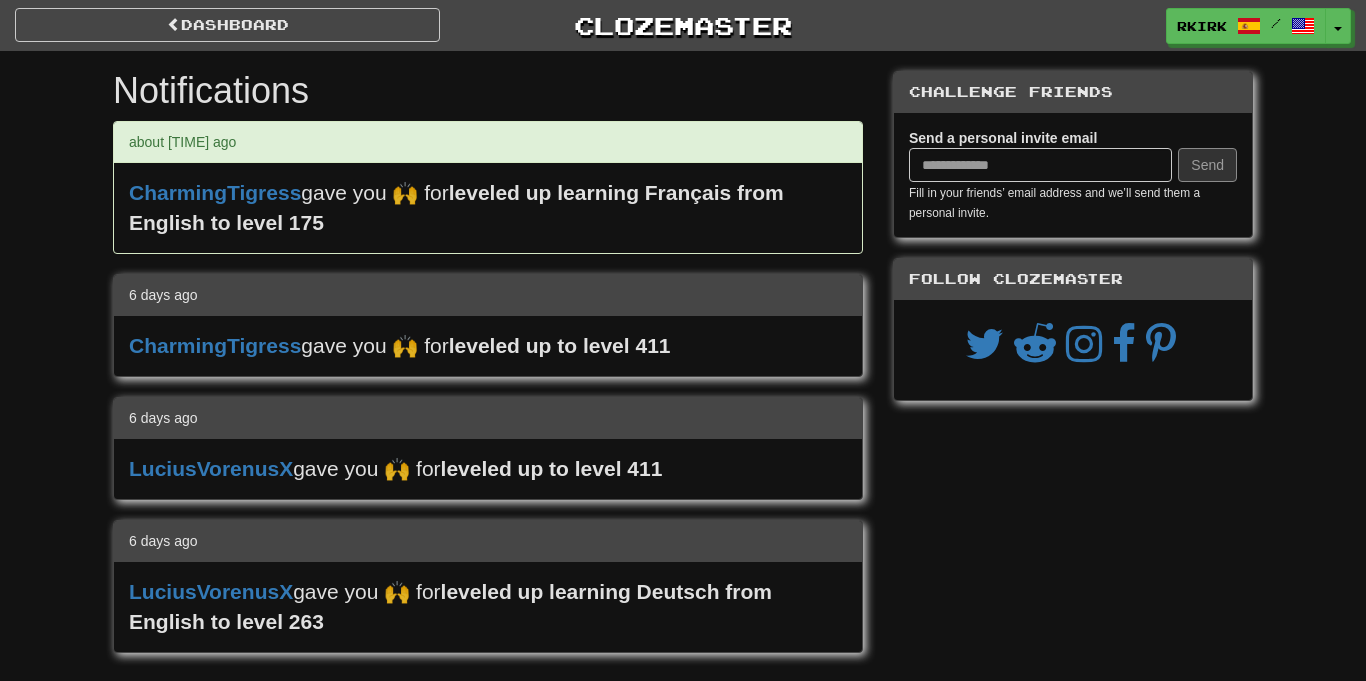 scroll, scrollTop: 0, scrollLeft: 0, axis: both 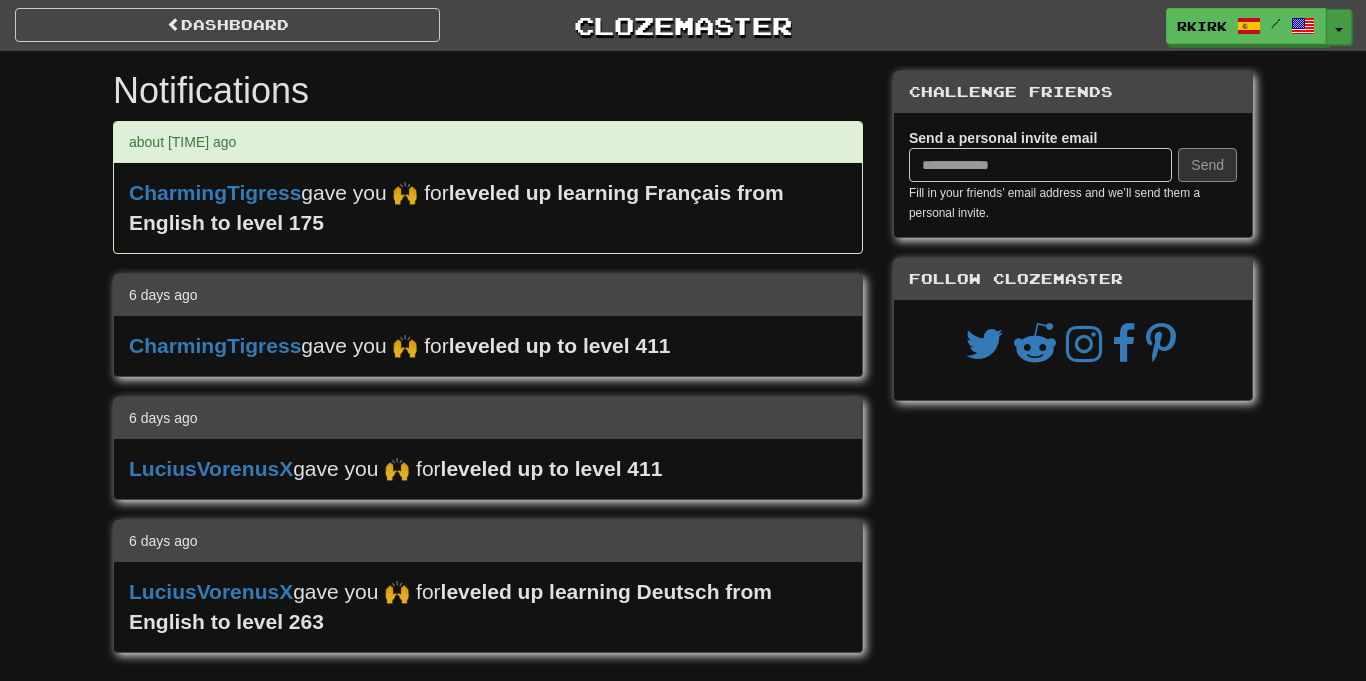 click on "Toggle Dropdown" at bounding box center [1339, 27] 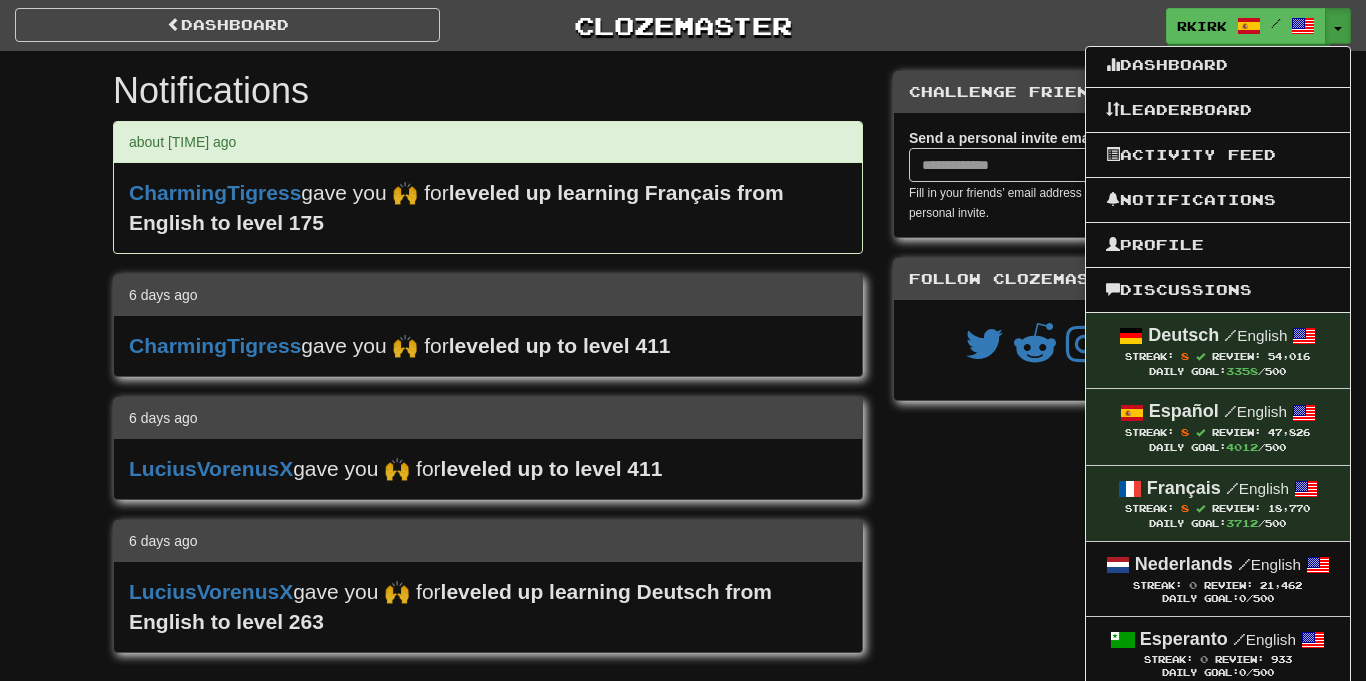 click on "Dashboard
Leaderboard
Activity Feed
Notifications
Profile
Discussions
Deutsch
/
English
Streak:
8
Review:
54,016
Daily Goal:  3358 /500
Español
/
English
Streak:
8
Review:
47,826
Daily Goal:  4012 /500
Français
/
English
Streak:
8
Review:
18,770
Daily Goal:  3712 /500
Nederlands
/
English
Streak:
0
Review:
21,462
Daily Goal:  0 /500
Esperanto
/
English
Streak:
0
Review:
933
Daily Goal:  0 /500
Português
/
English
Streak:
0
Review:
77
Points Today: 0
Italiano
/
English
Streak:
0
Review:
50
Daily Goal:  0 /100
Svenska
/
English
Streak:
0
Review:
20
Points Today: 0" at bounding box center (1218, 583) 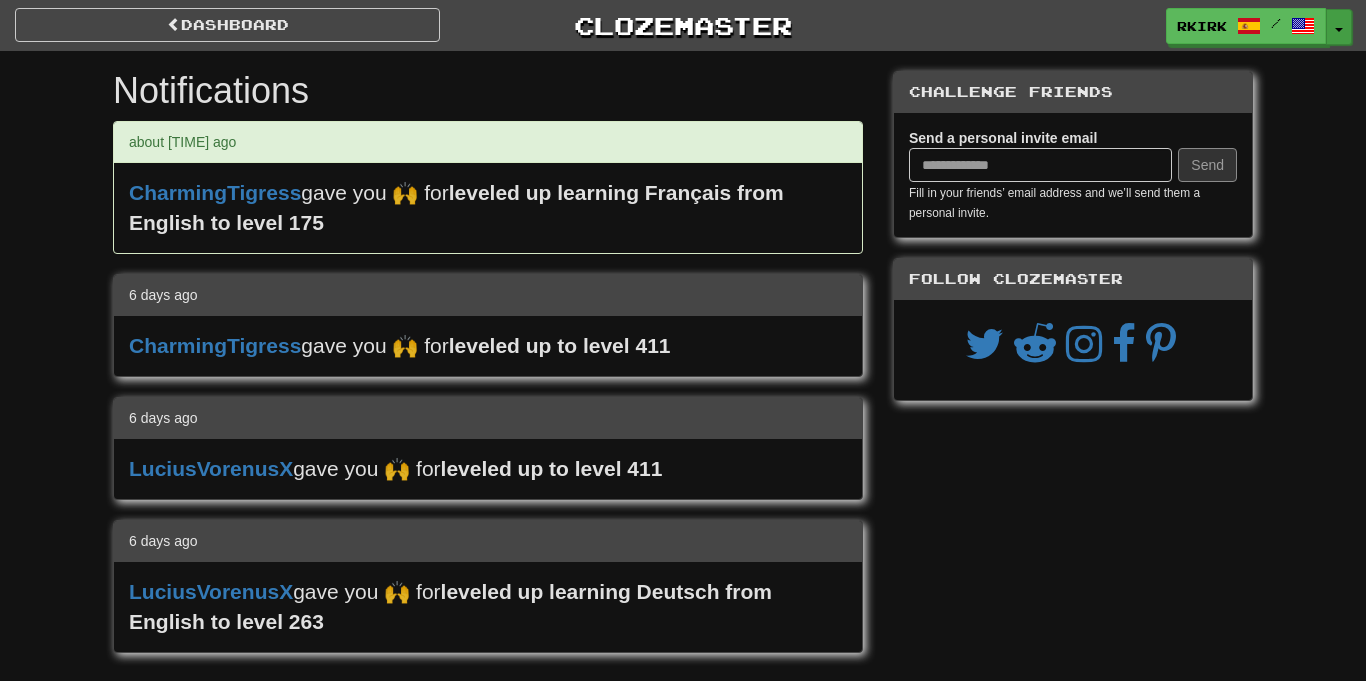 click on "Toggle Dropdown" at bounding box center [1339, 27] 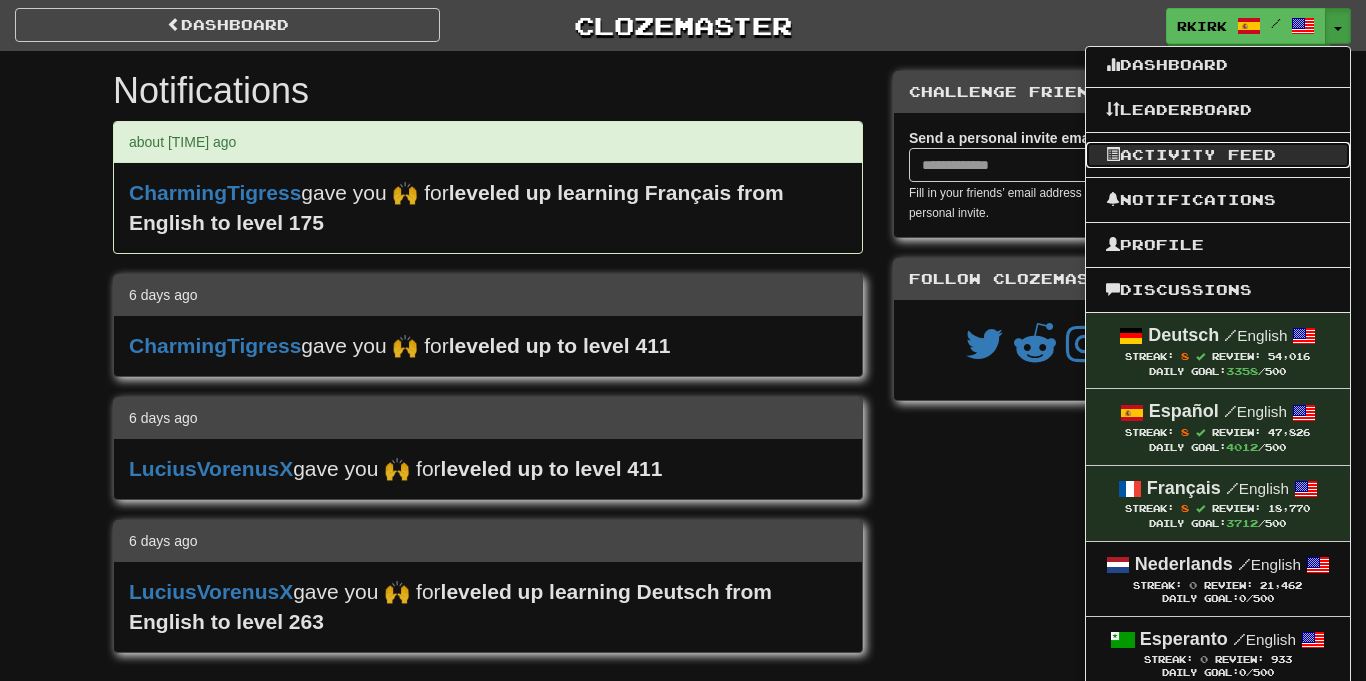 click on "Activity Feed" at bounding box center (1218, 155) 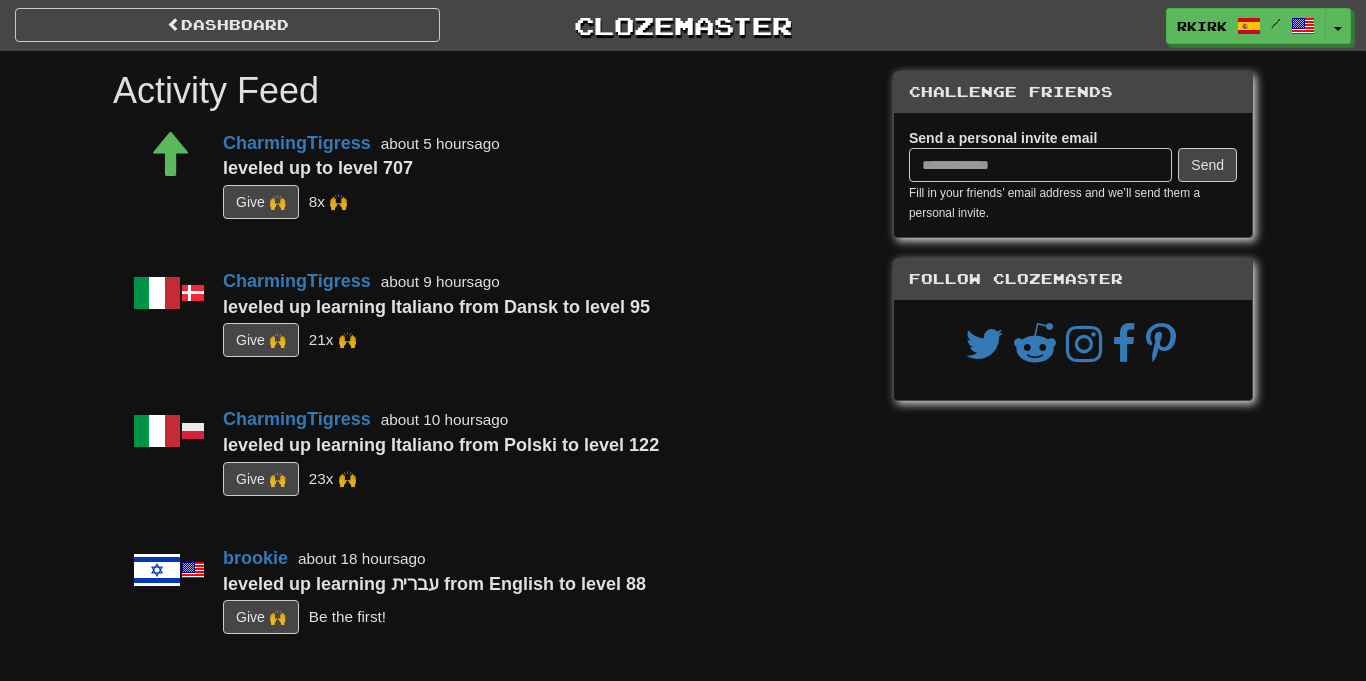 scroll, scrollTop: 0, scrollLeft: 0, axis: both 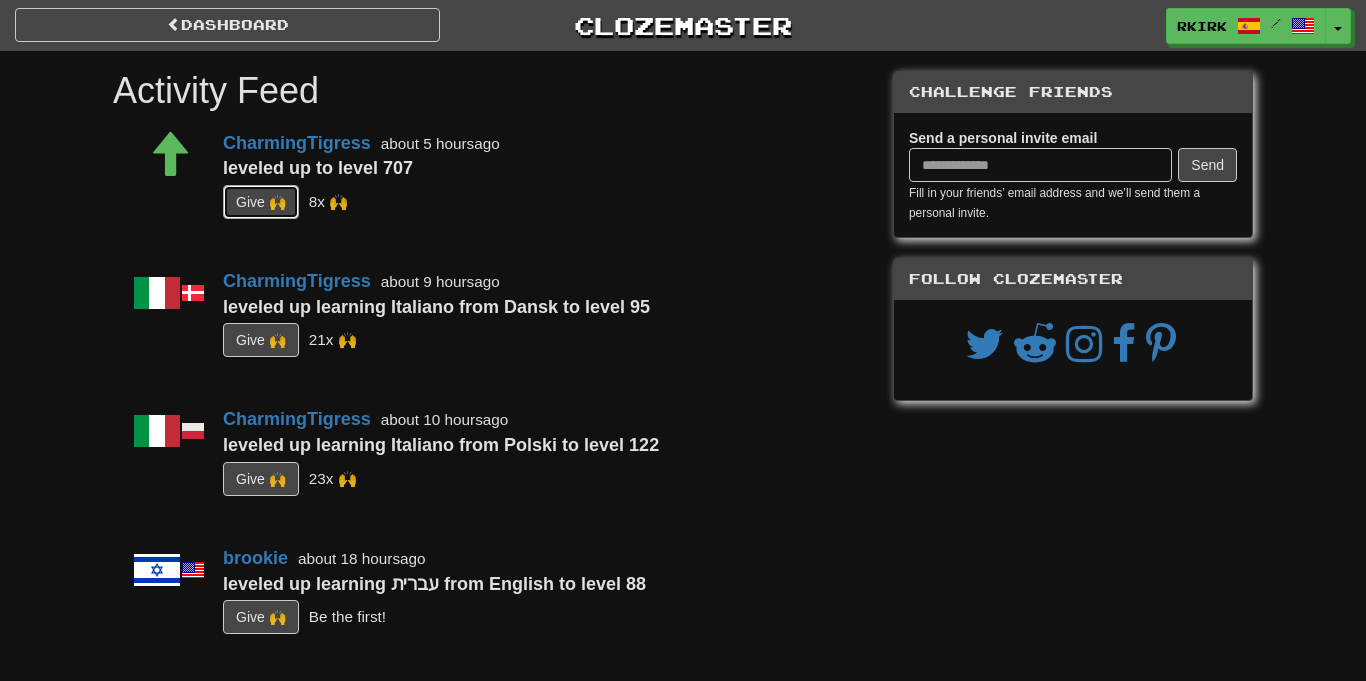 click on "G i ve 🙌" at bounding box center (261, 202) 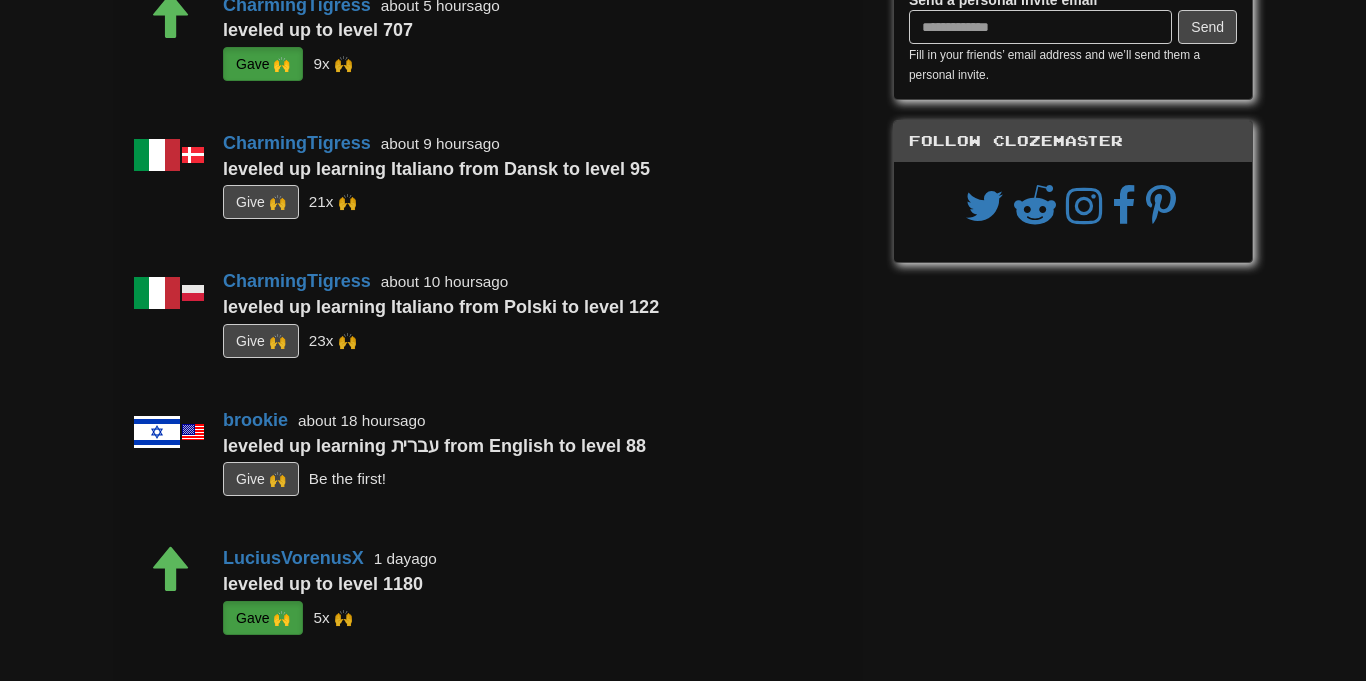scroll, scrollTop: 0, scrollLeft: 0, axis: both 